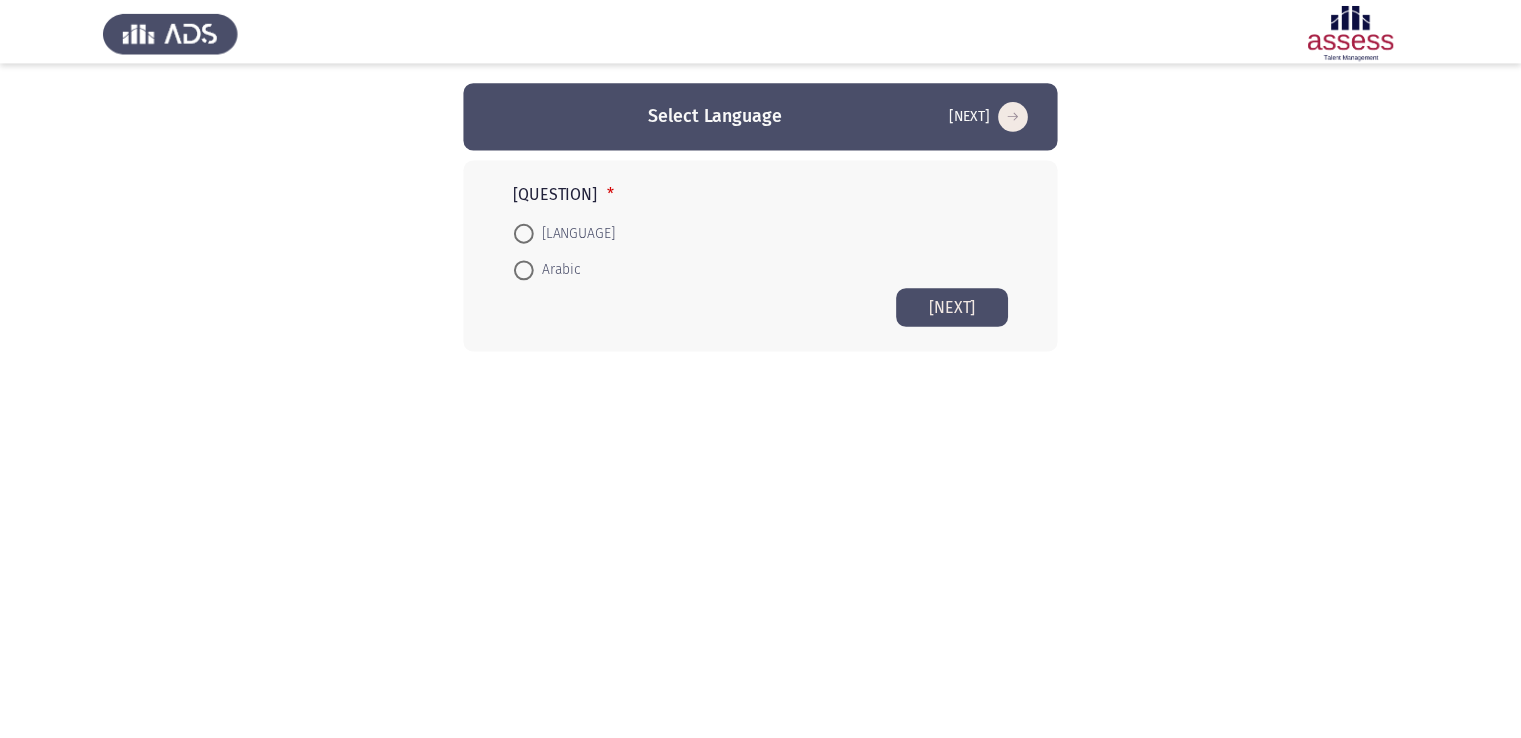 scroll, scrollTop: 0, scrollLeft: 0, axis: both 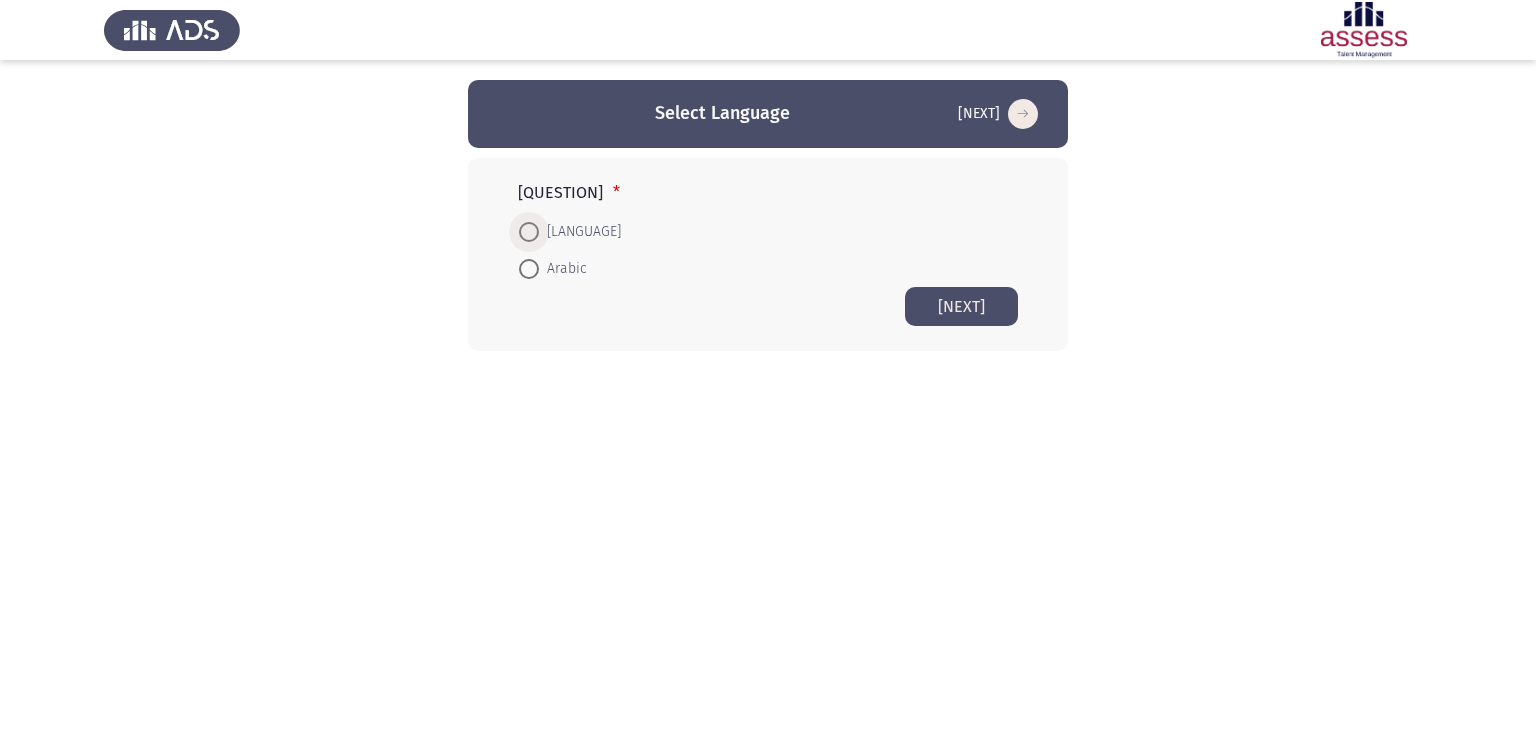 click on "[LANGUAGE]" at bounding box center (580, 232) 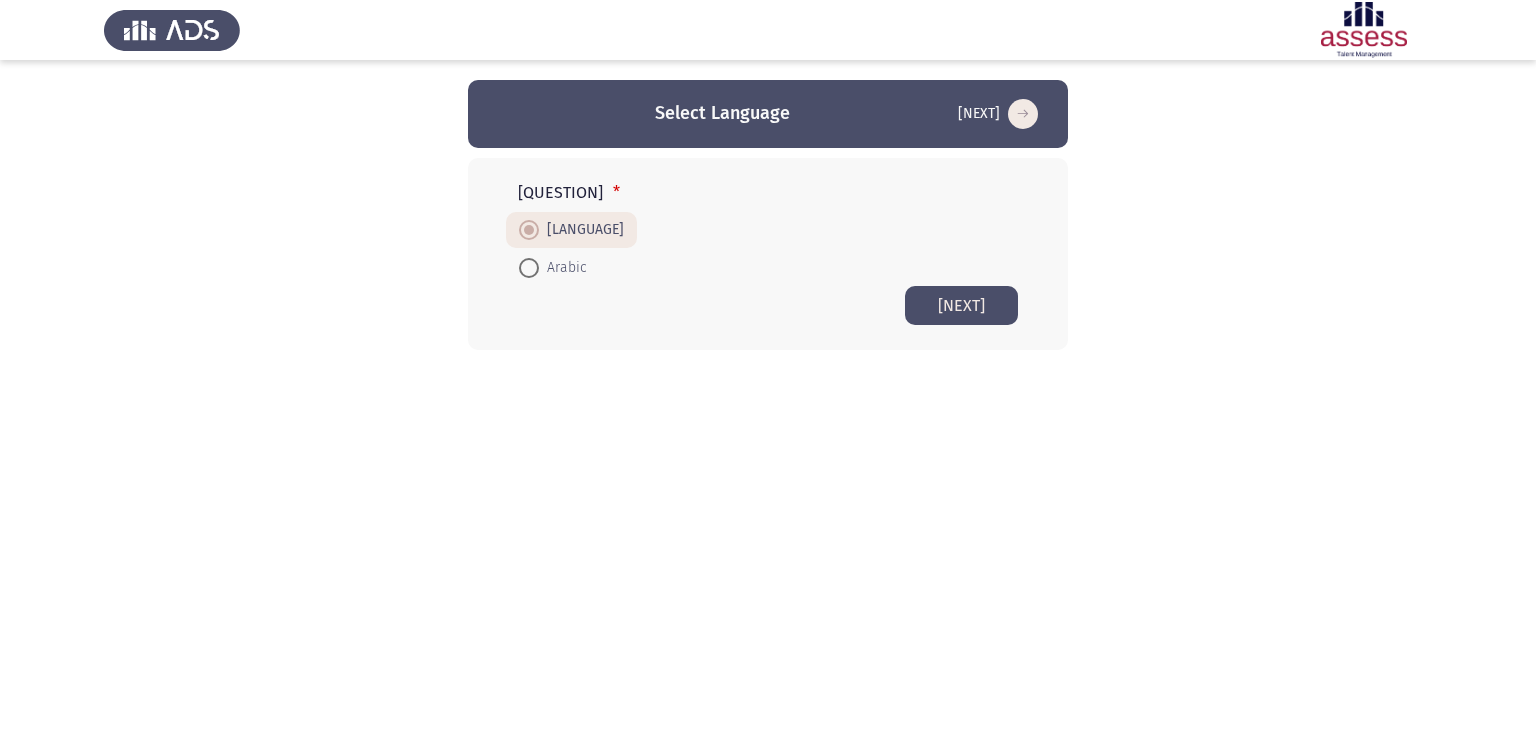click on "[NEXT]" 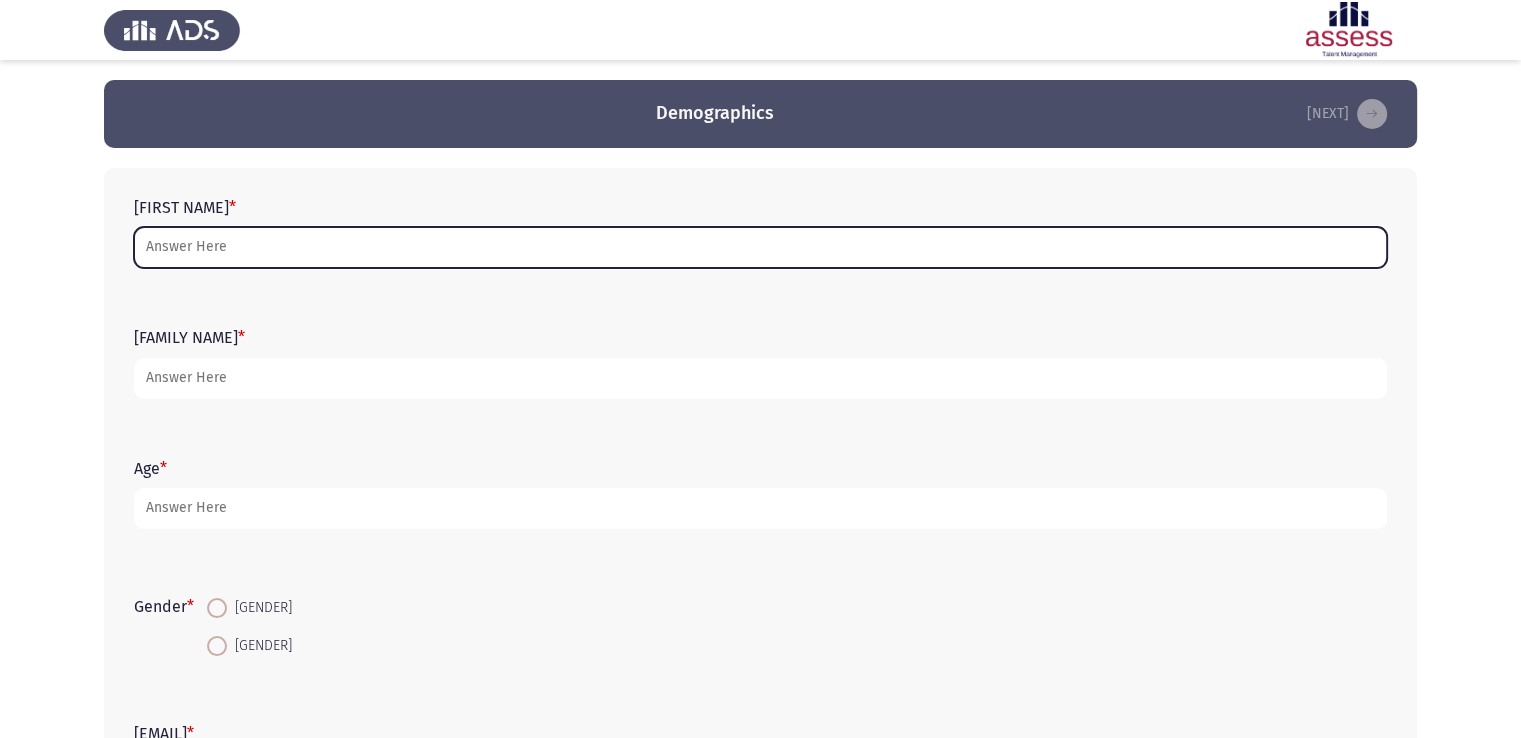 click on "[FIRST NAME]" at bounding box center (760, 247) 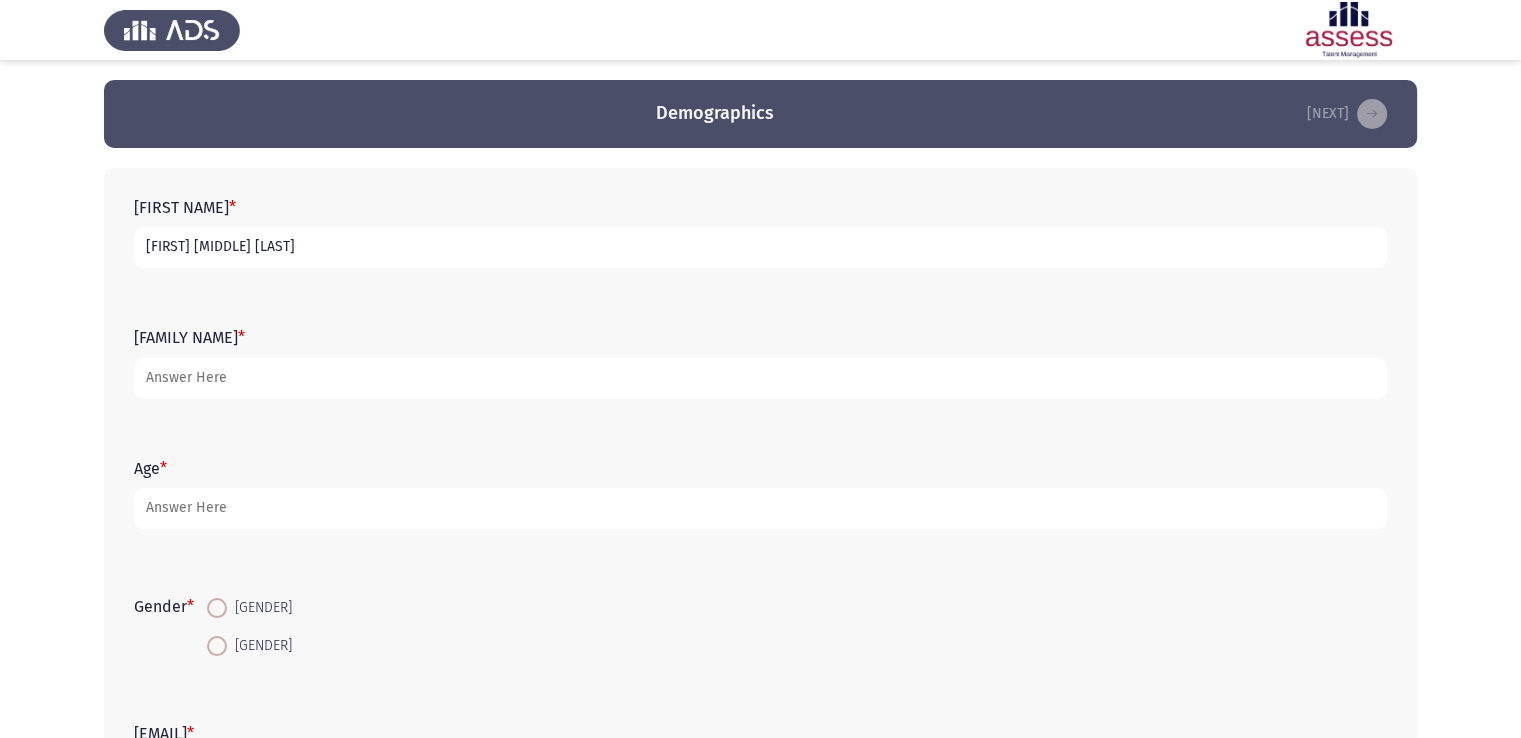 type on "[FIRST] [MIDDLE] [LAST]" 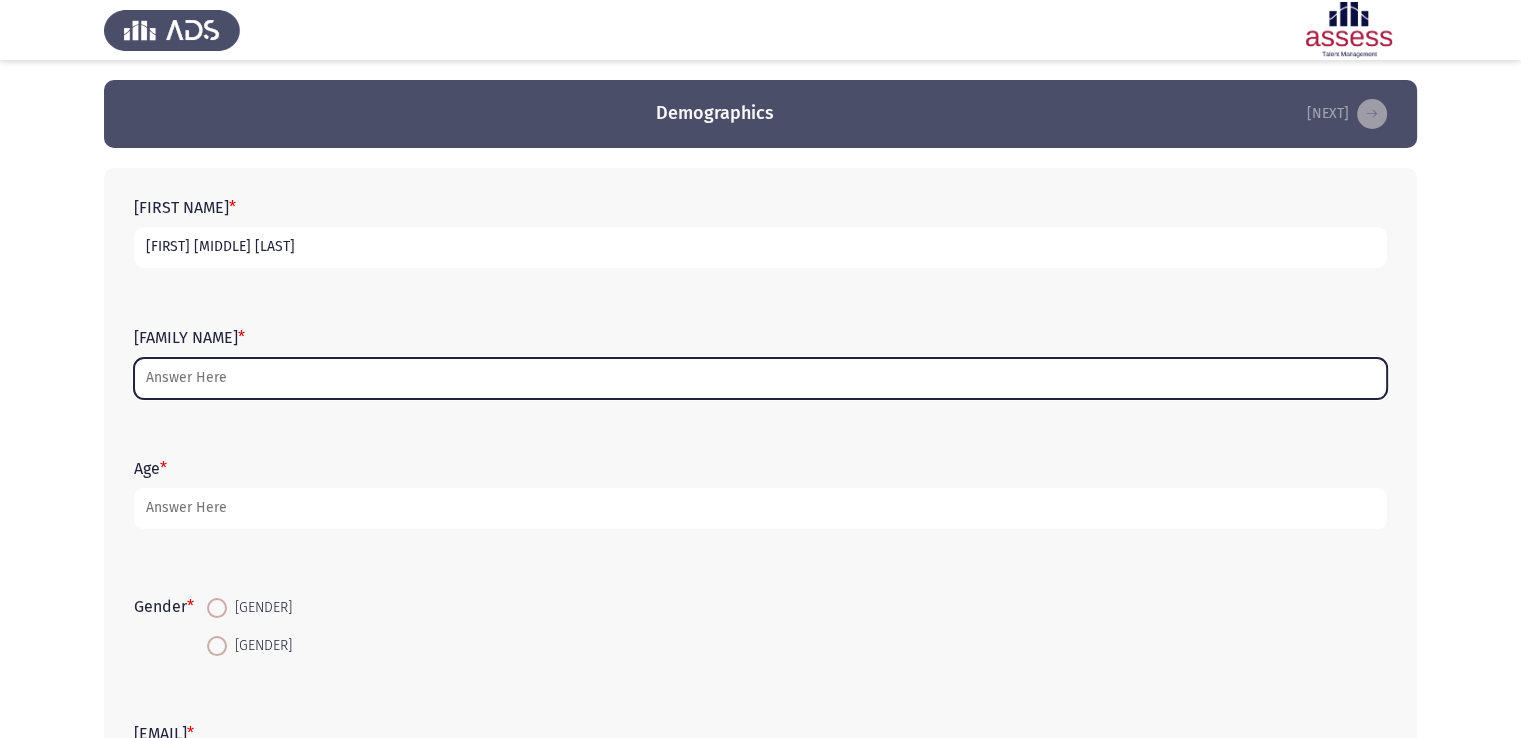 click on "Family Name   *" at bounding box center (760, 378) 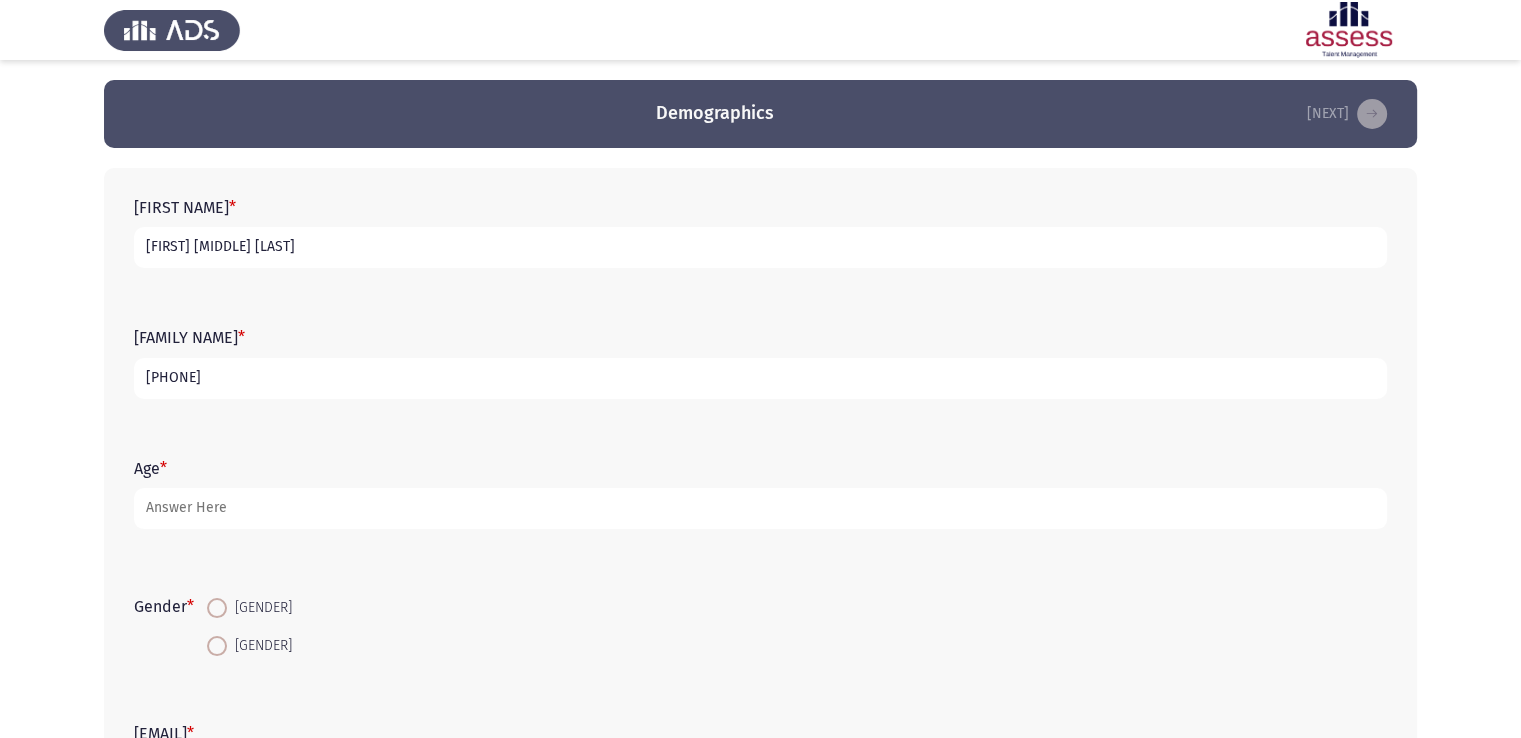 type on "[PHONE]" 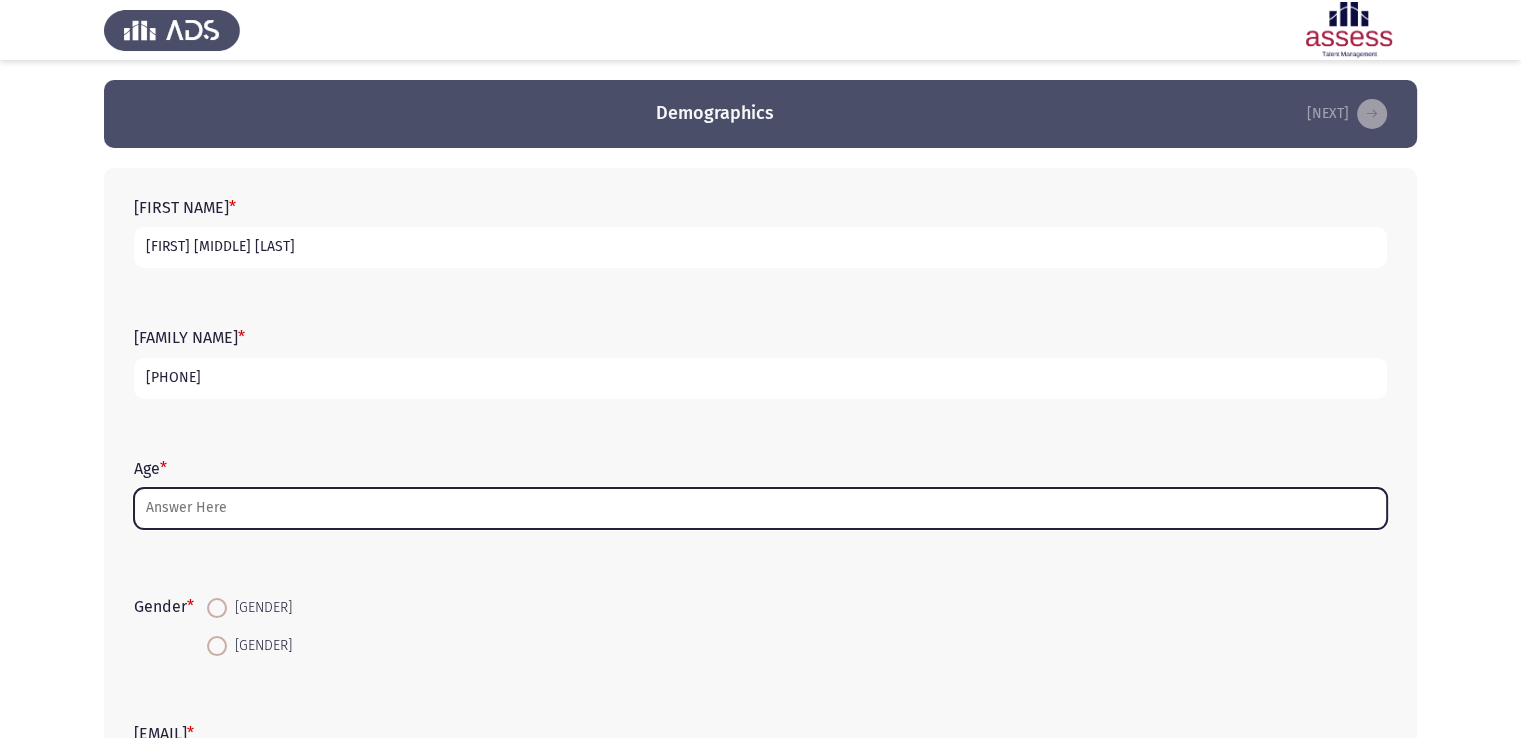 click on "Age   *" at bounding box center (760, 508) 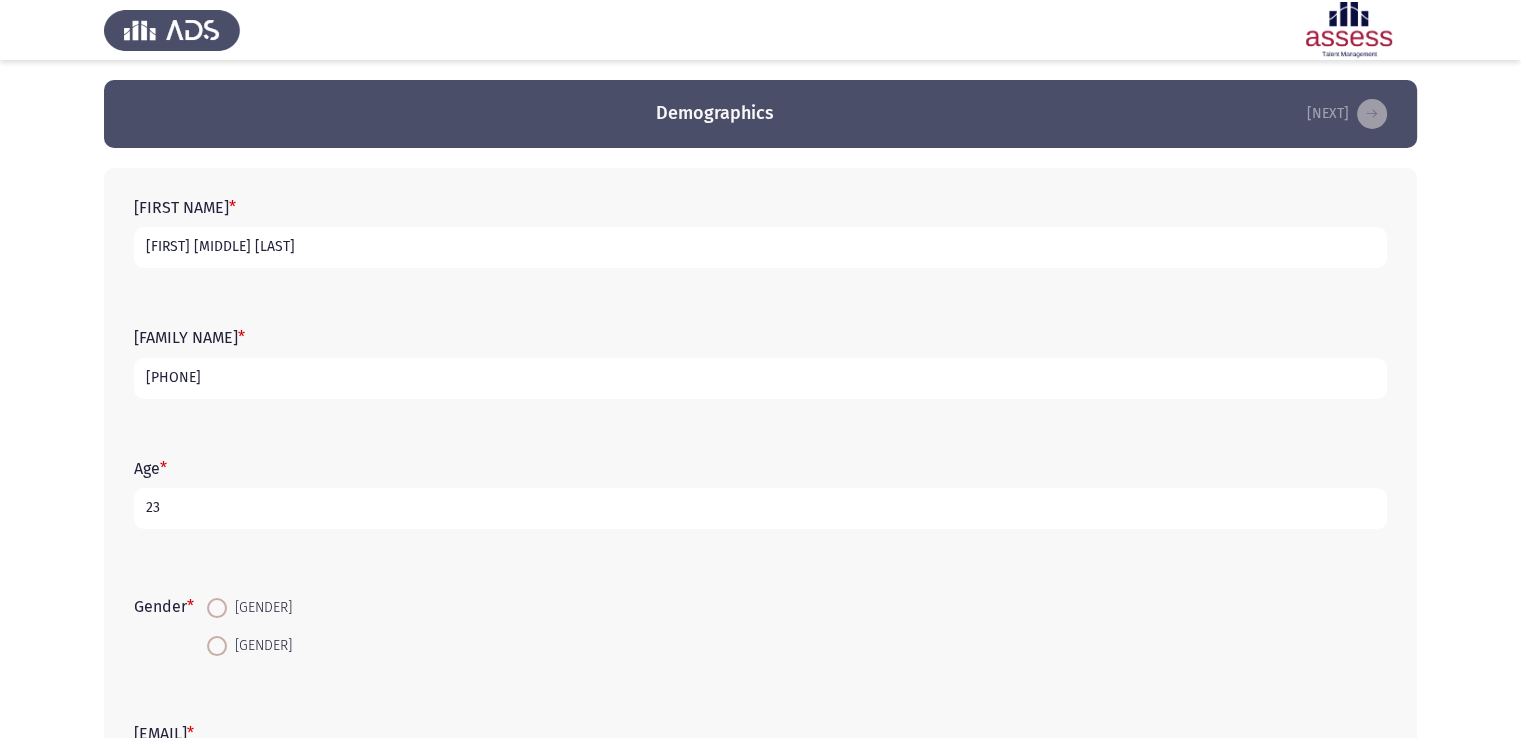 type on "23" 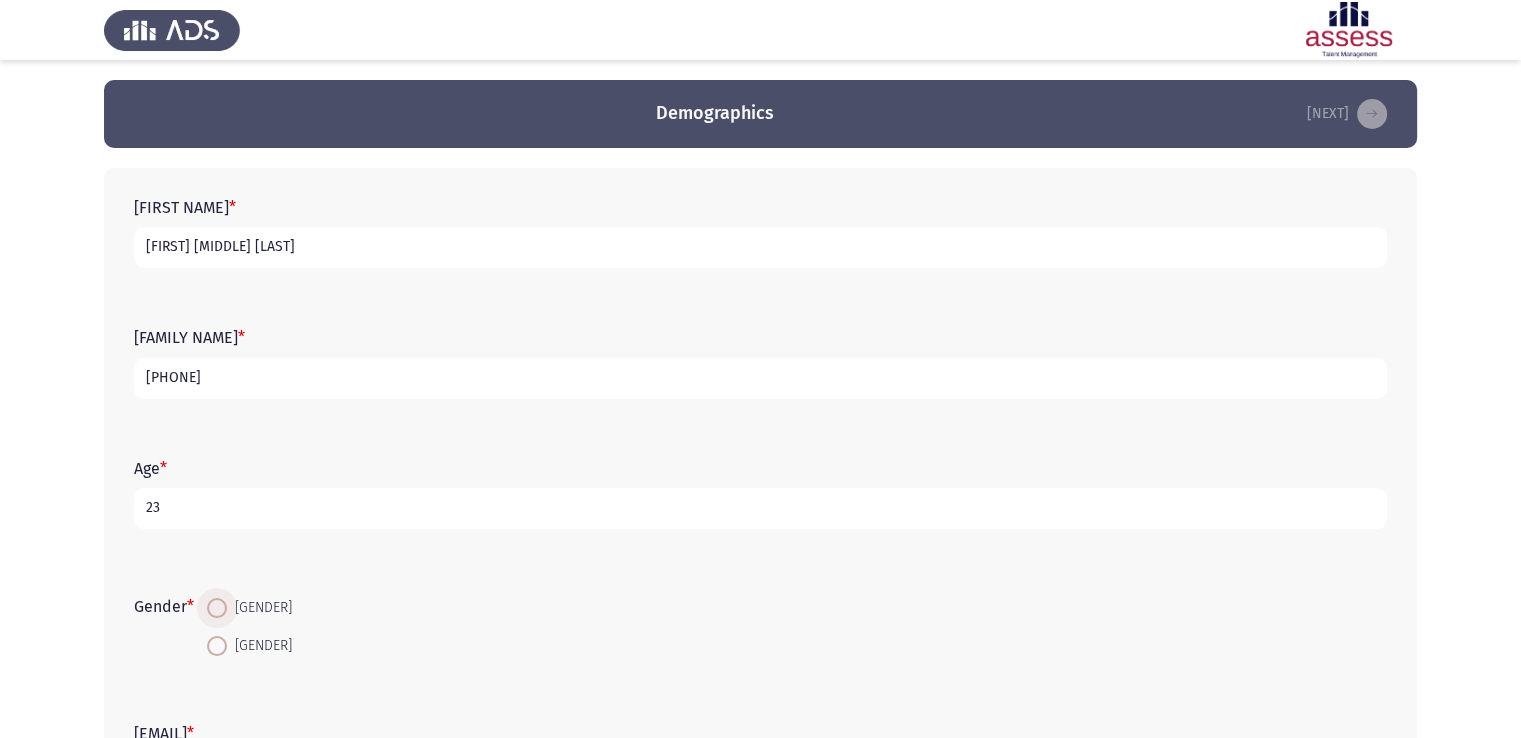 click at bounding box center [217, 608] 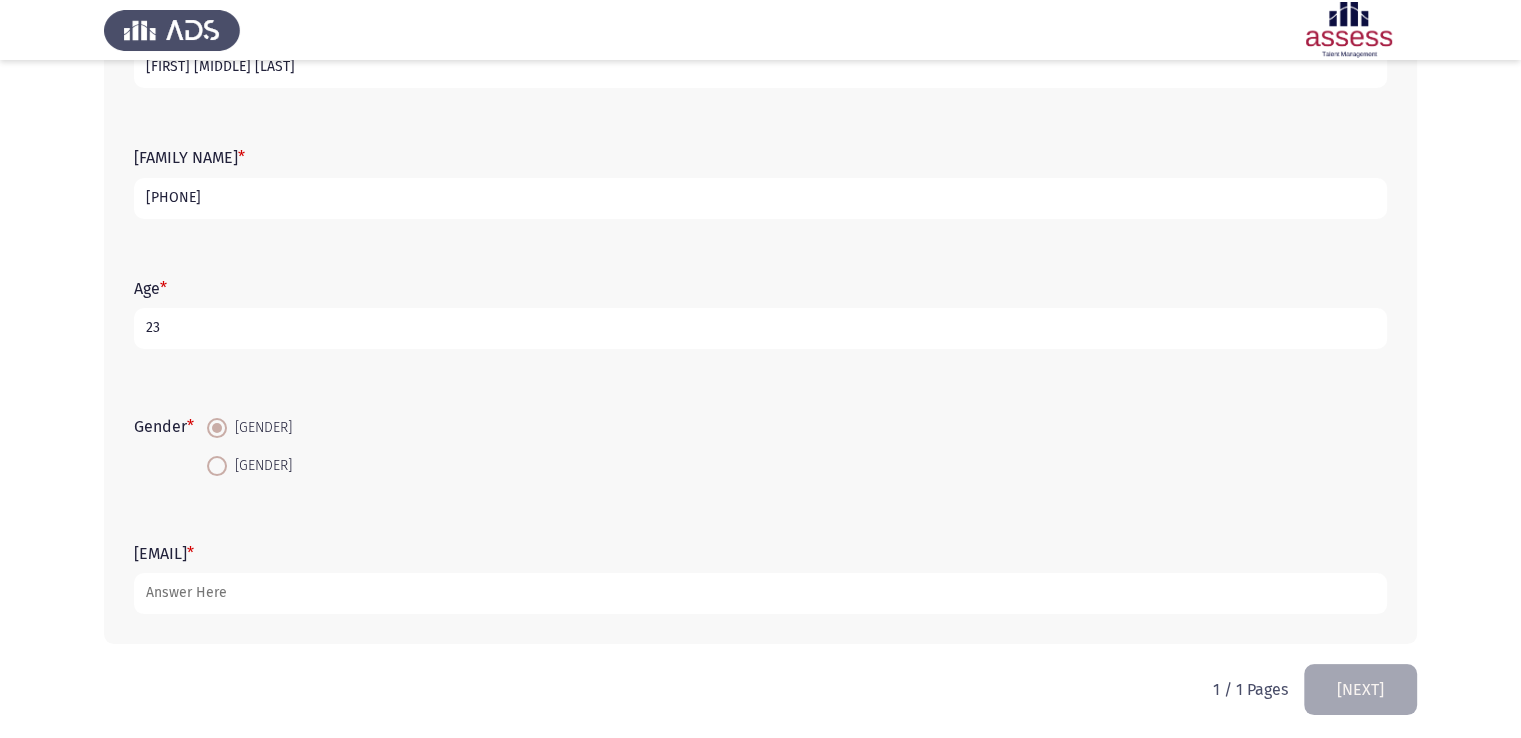 scroll, scrollTop: 185, scrollLeft: 0, axis: vertical 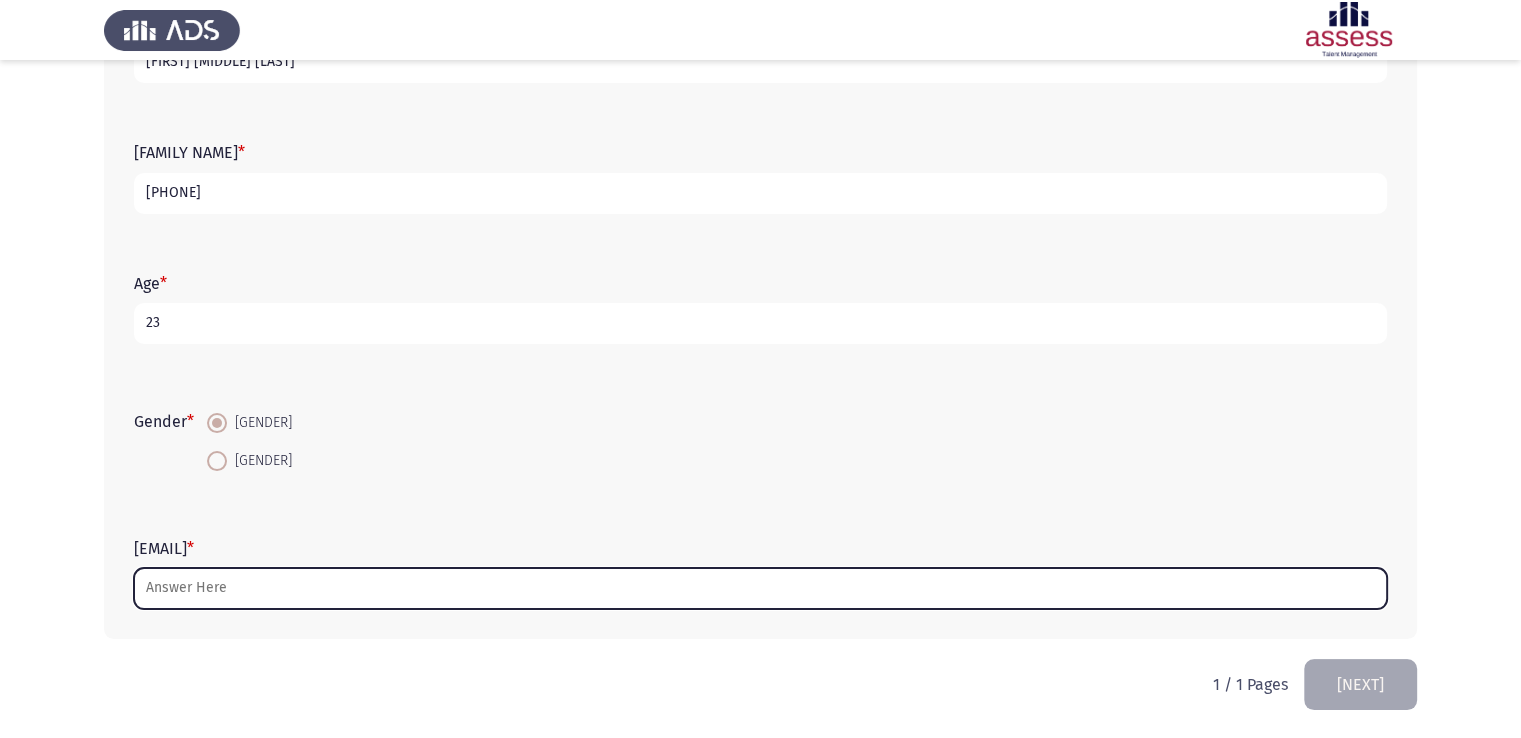 click on "[EMAIL]" at bounding box center [760, 588] 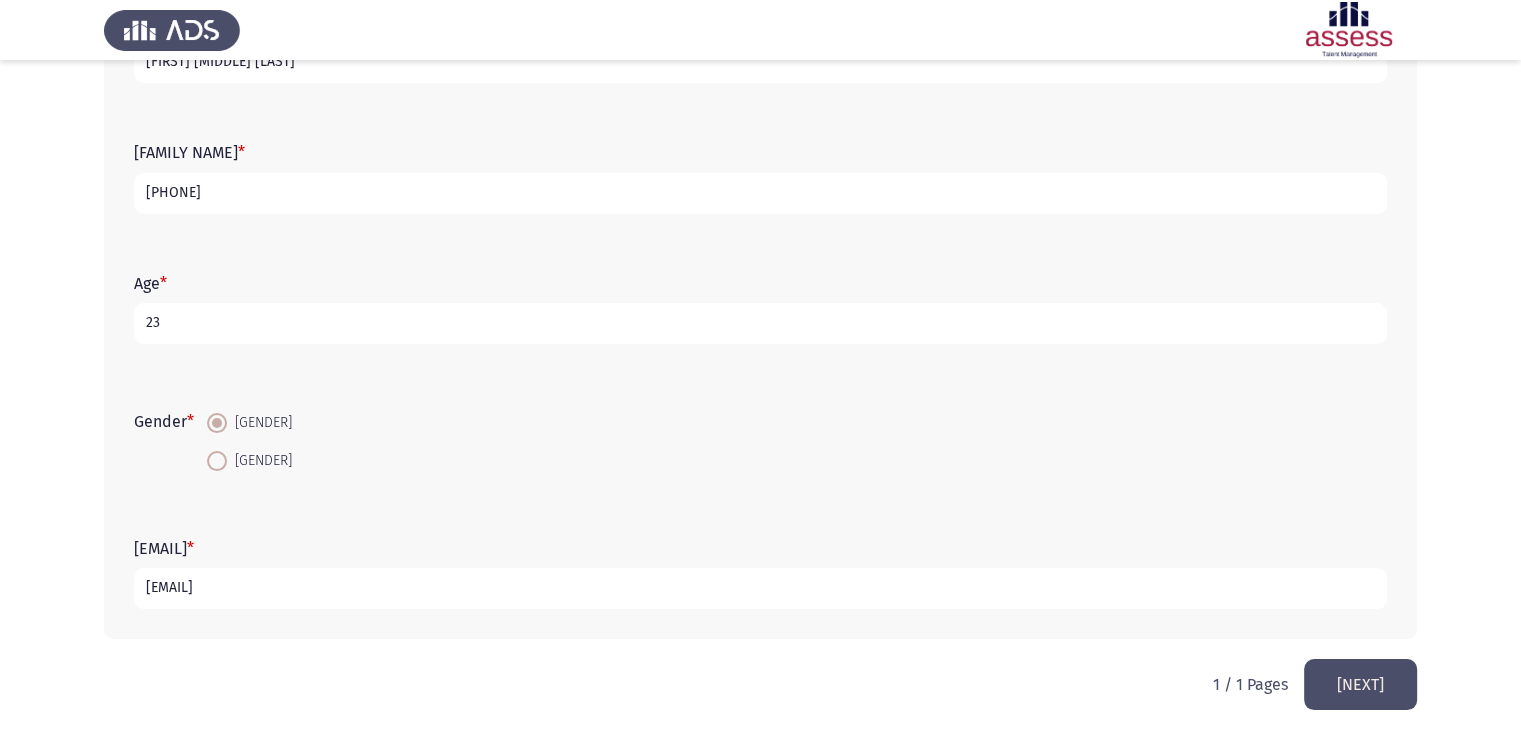 type on "[EMAIL]" 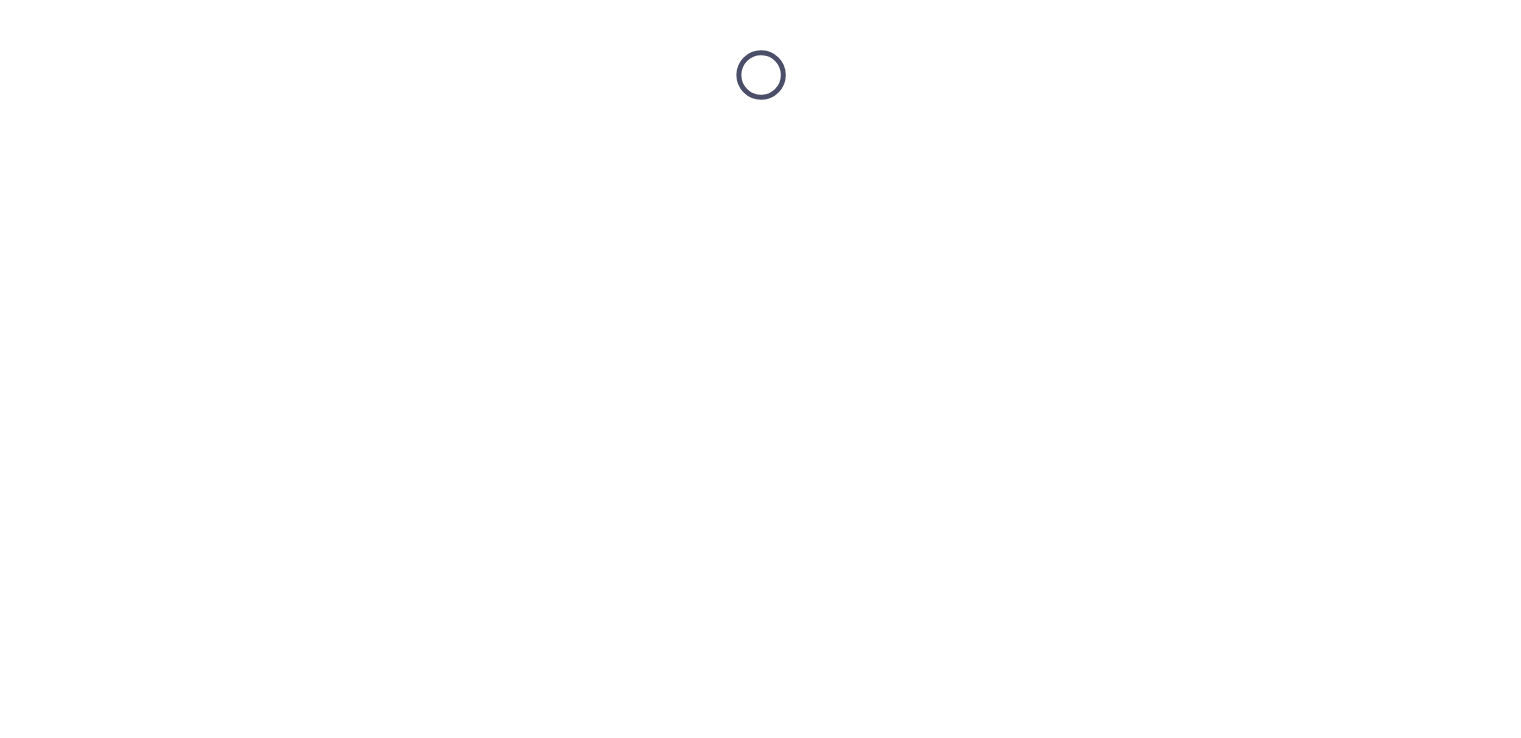scroll, scrollTop: 0, scrollLeft: 0, axis: both 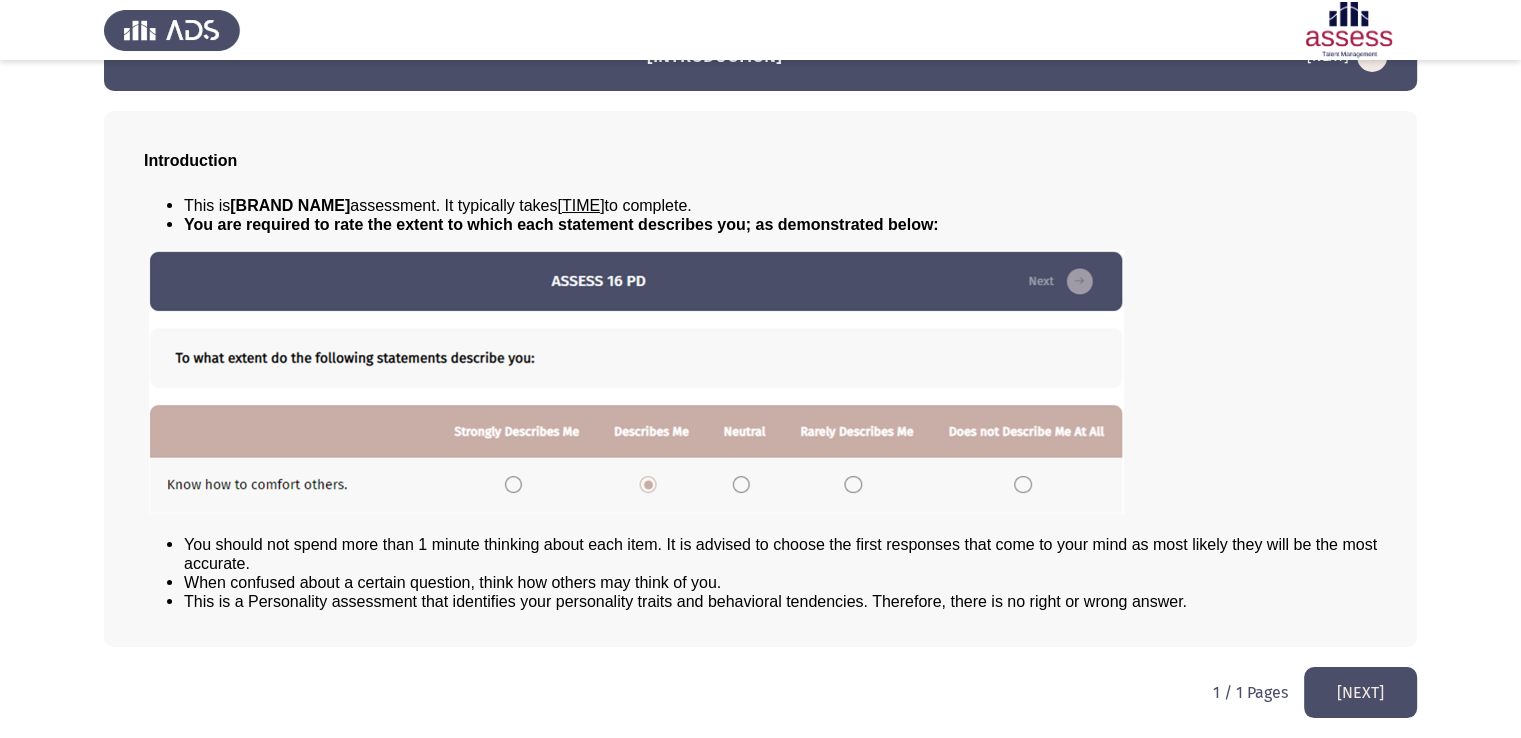 click on "[NEXT]" 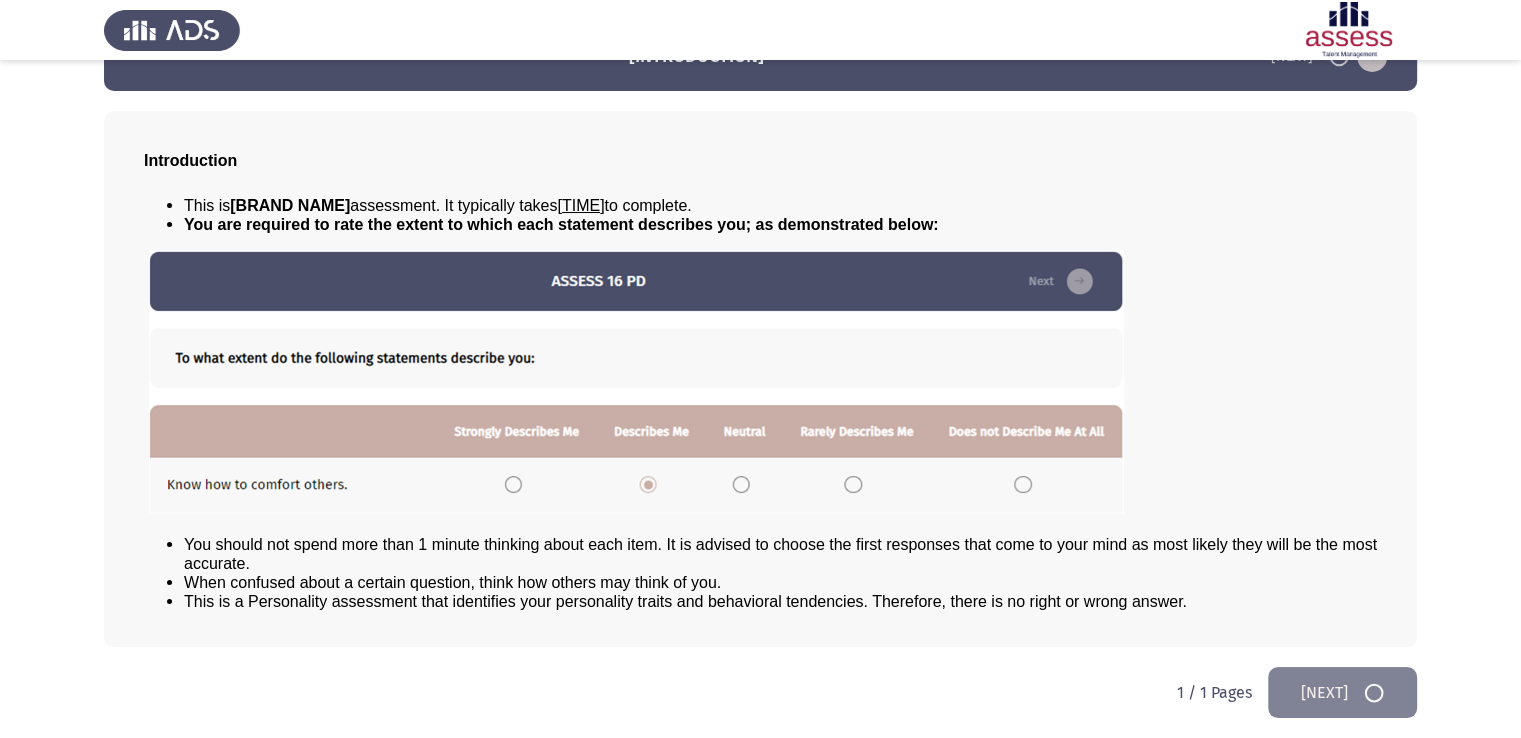 scroll, scrollTop: 0, scrollLeft: 0, axis: both 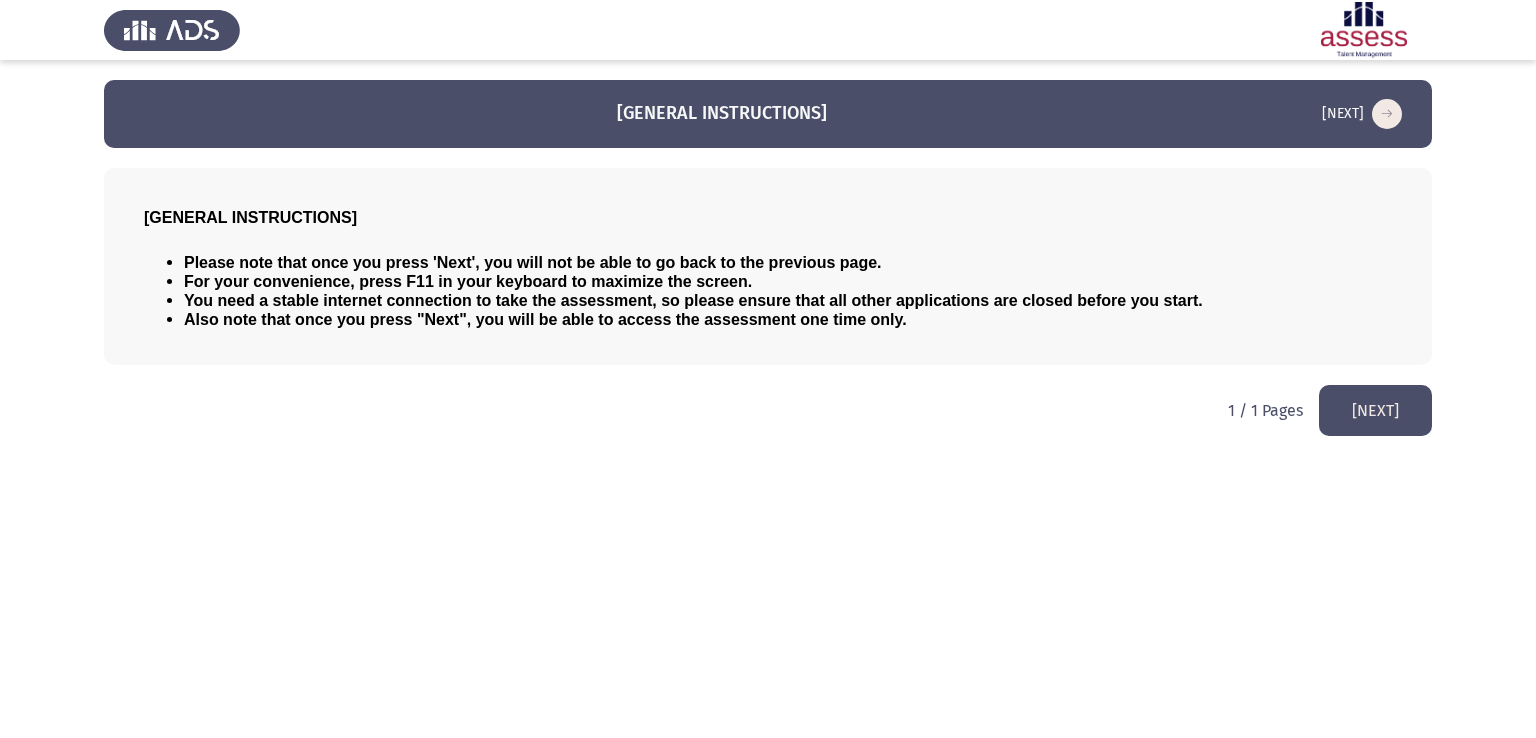 click on "[NEXT]" 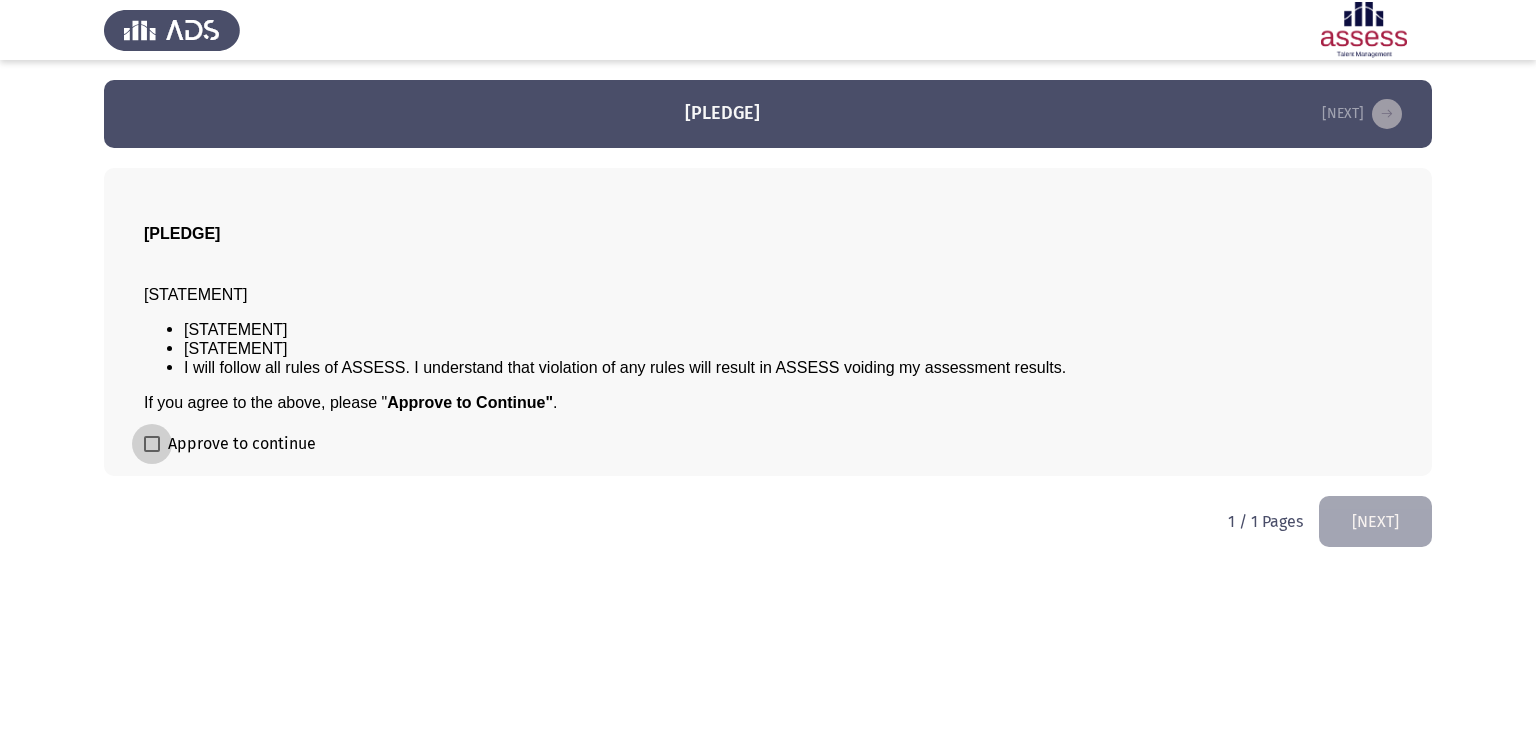 click on "Approve to continue" at bounding box center (242, 444) 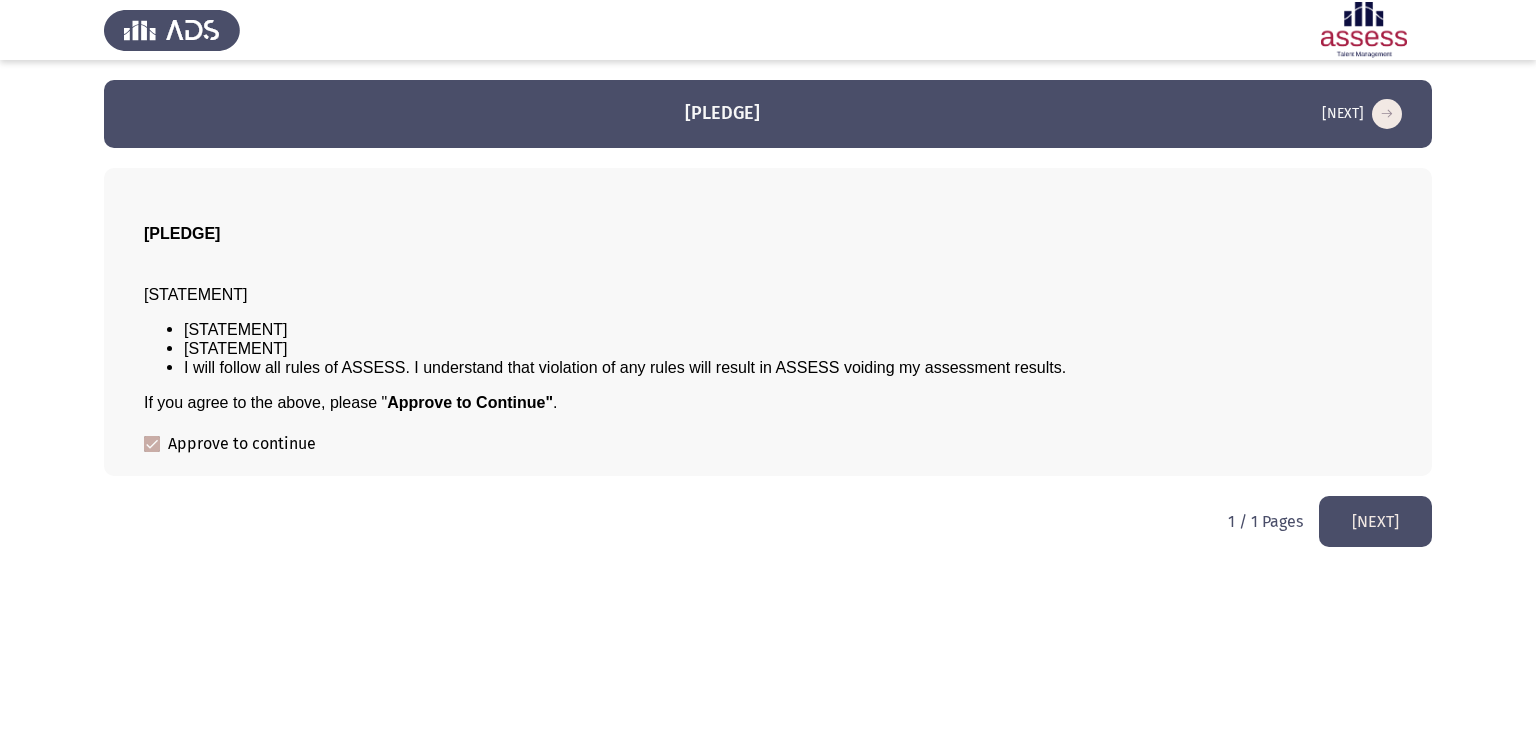 click on "[NEXT]" 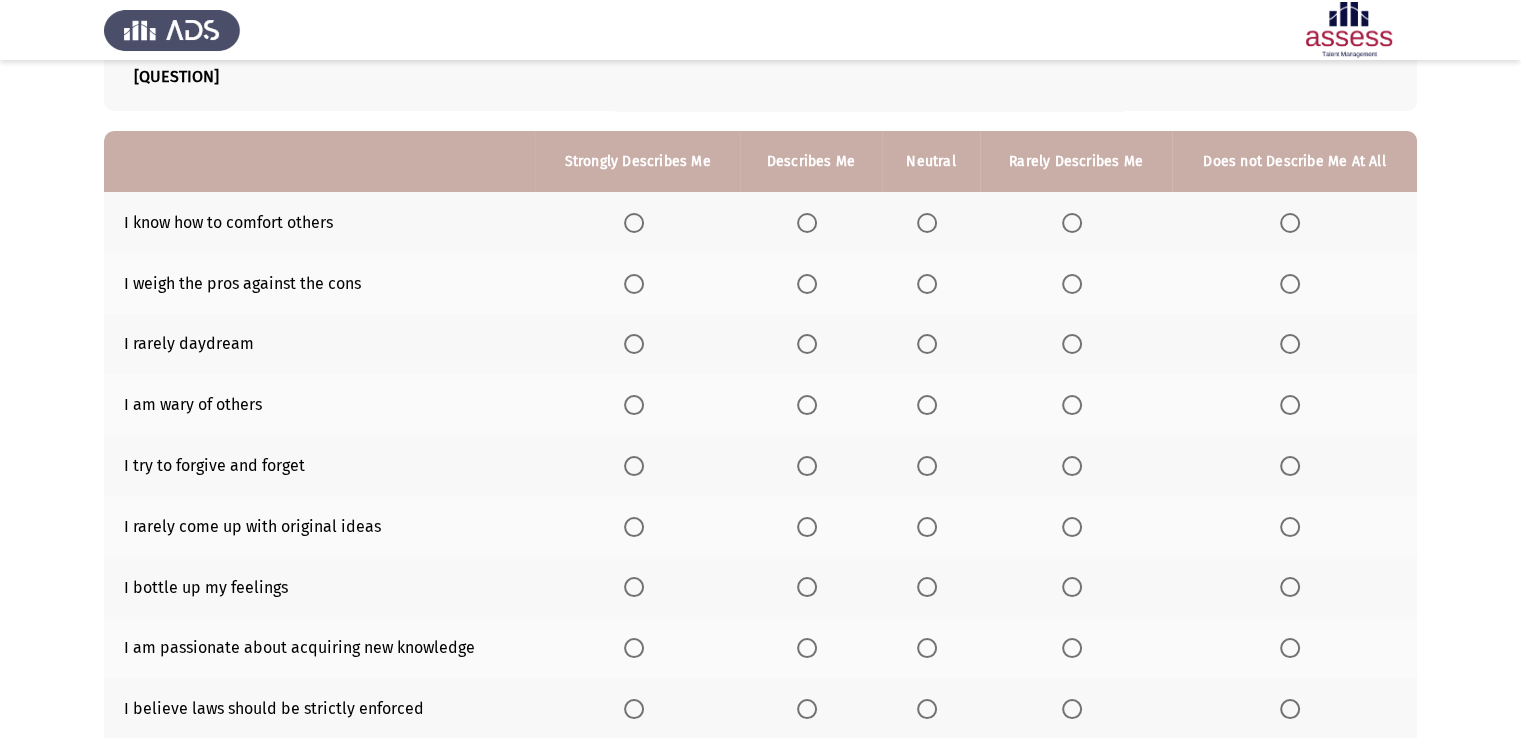 scroll, scrollTop: 128, scrollLeft: 0, axis: vertical 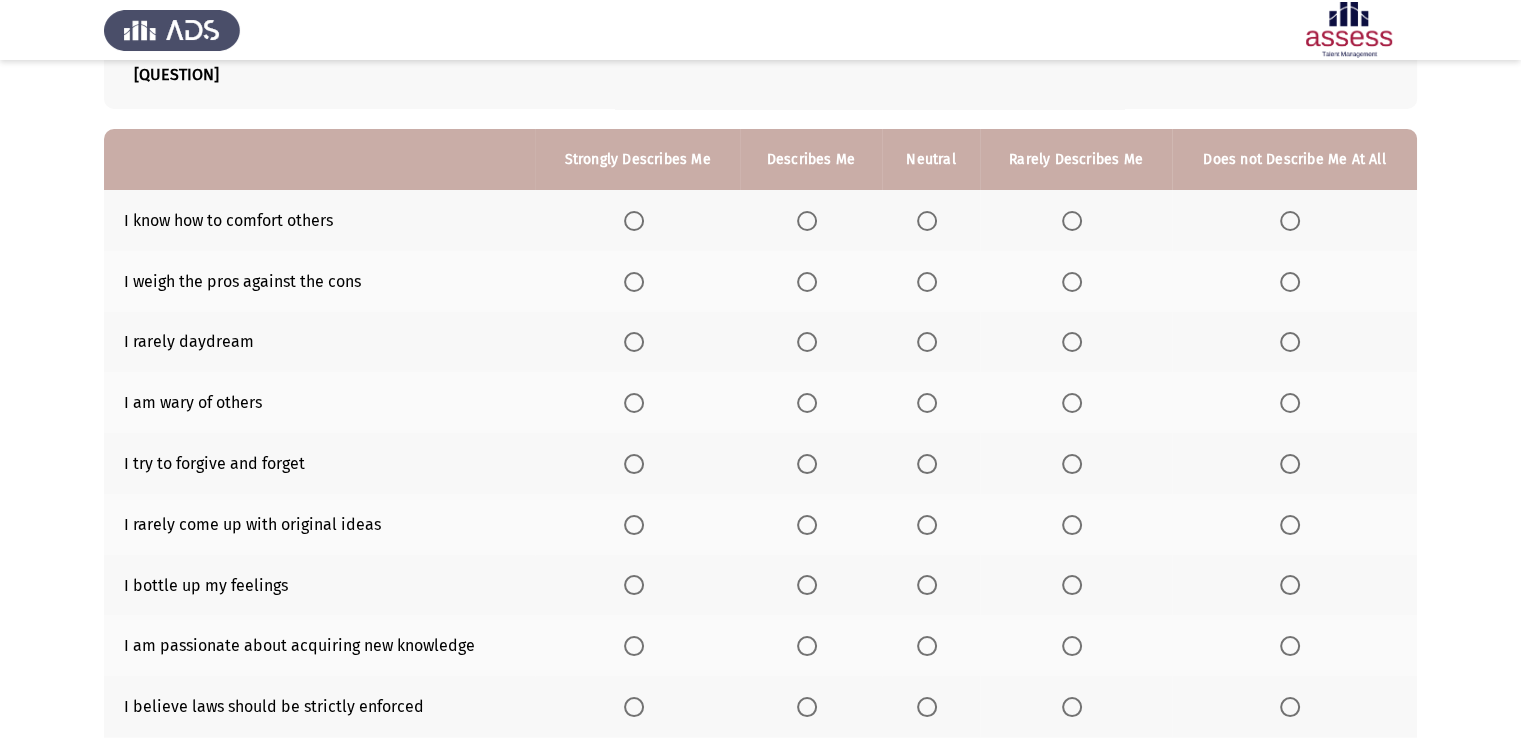 click at bounding box center [634, 221] 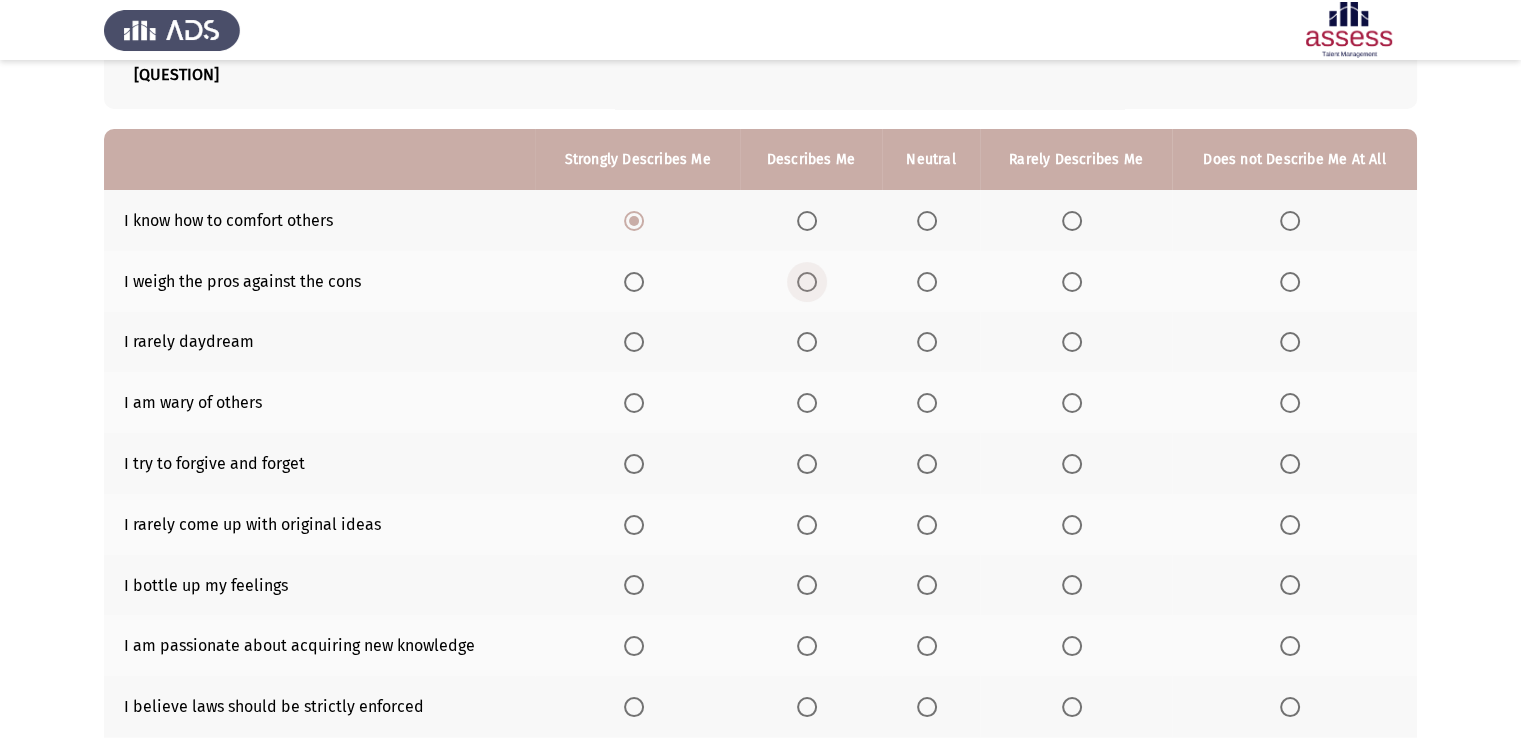 click at bounding box center (807, 282) 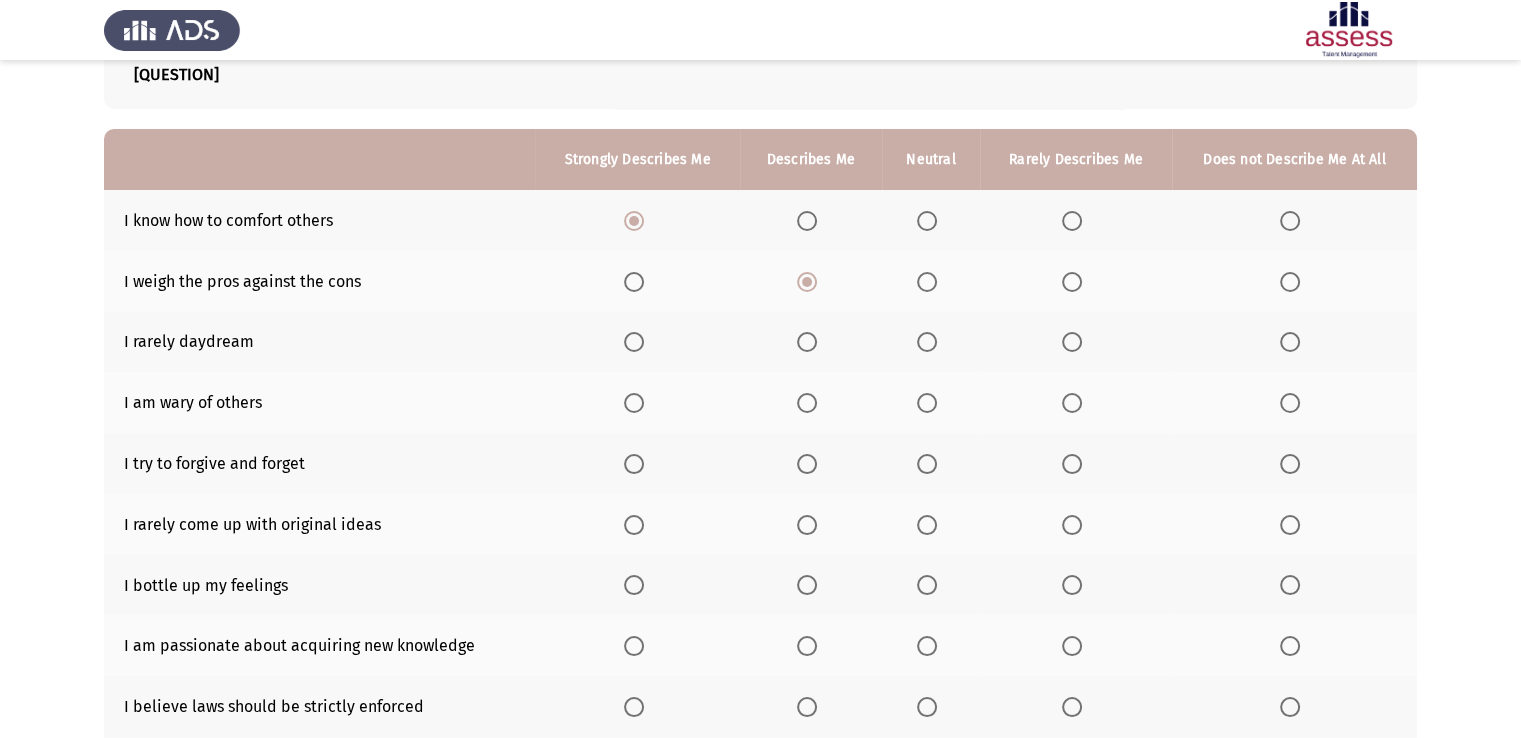 click at bounding box center [1072, 342] 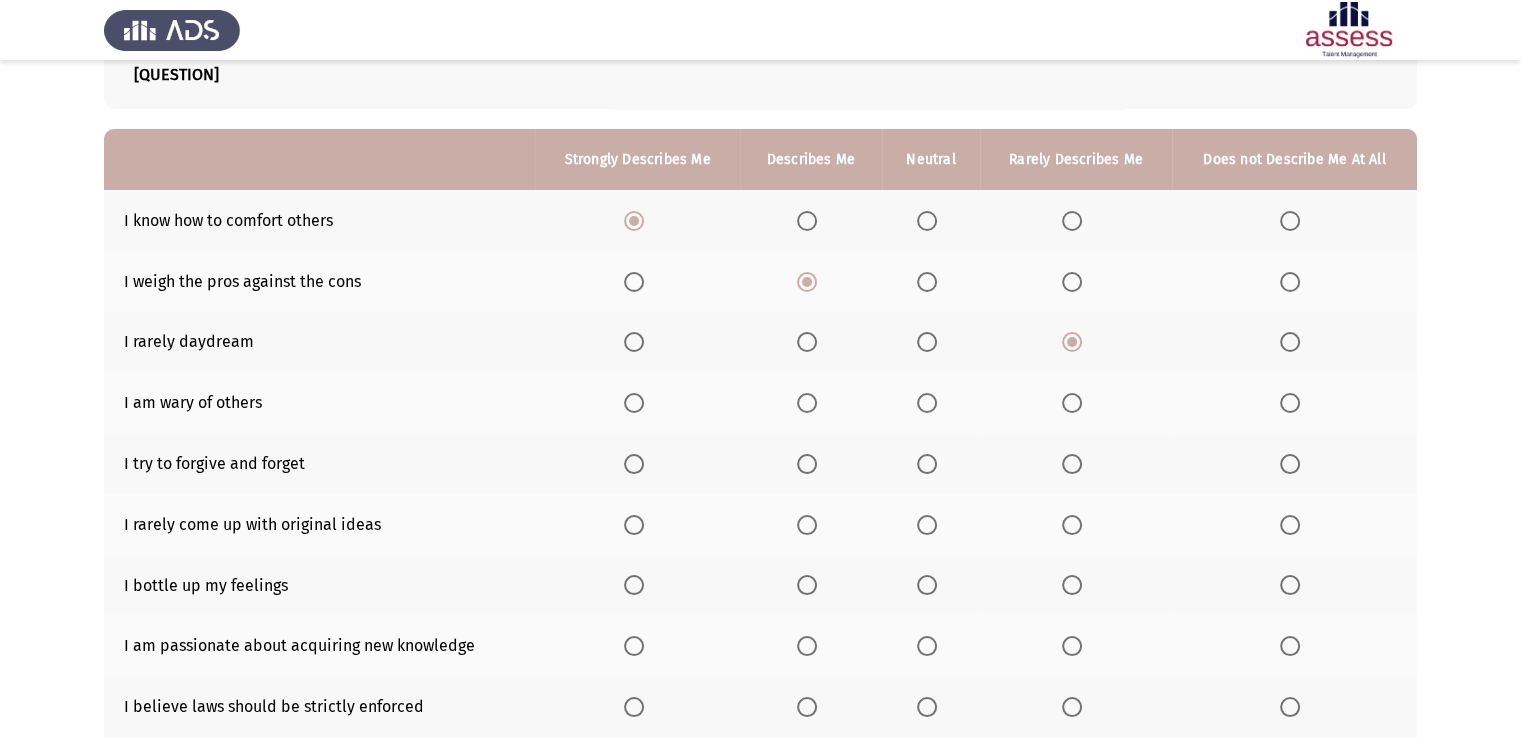 click at bounding box center [807, 403] 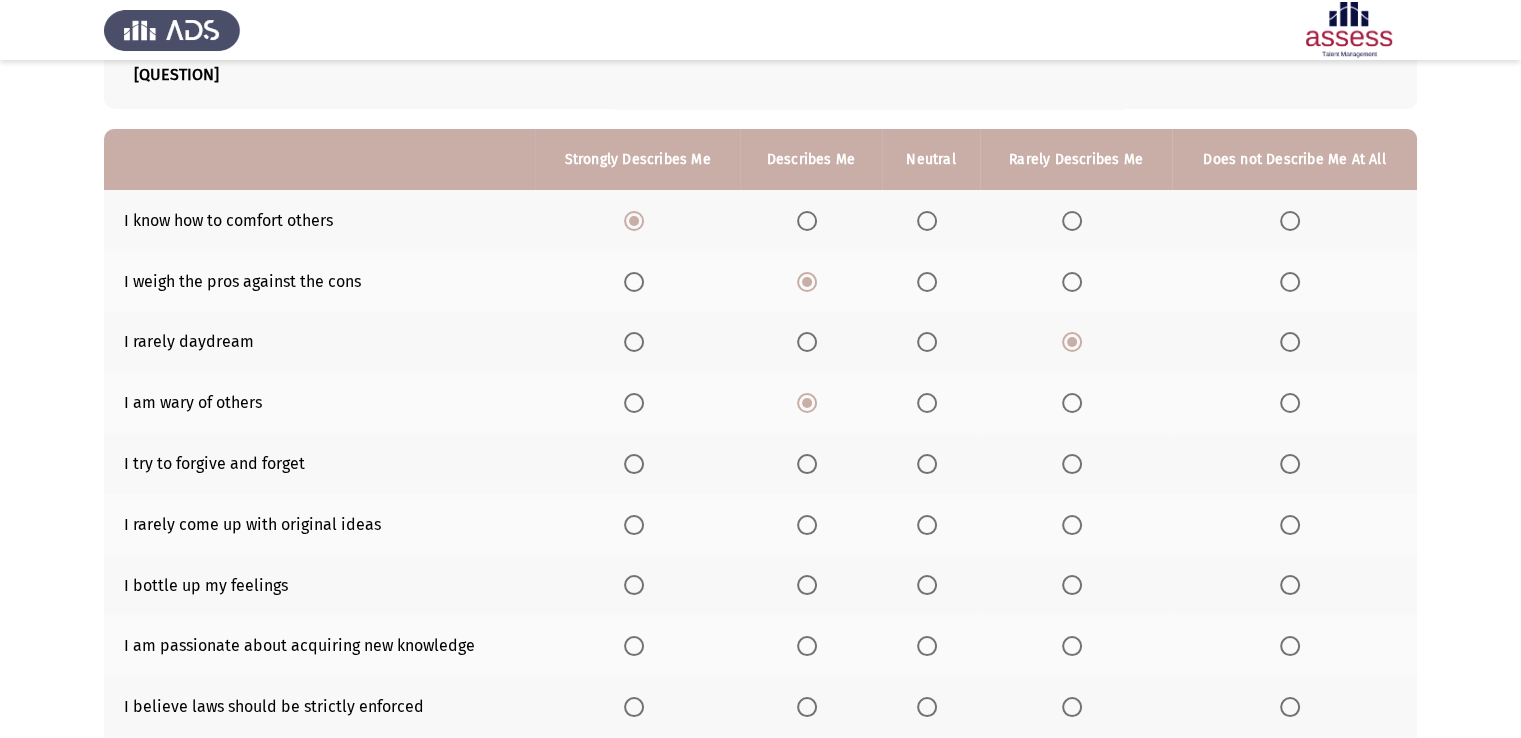 click at bounding box center (807, 464) 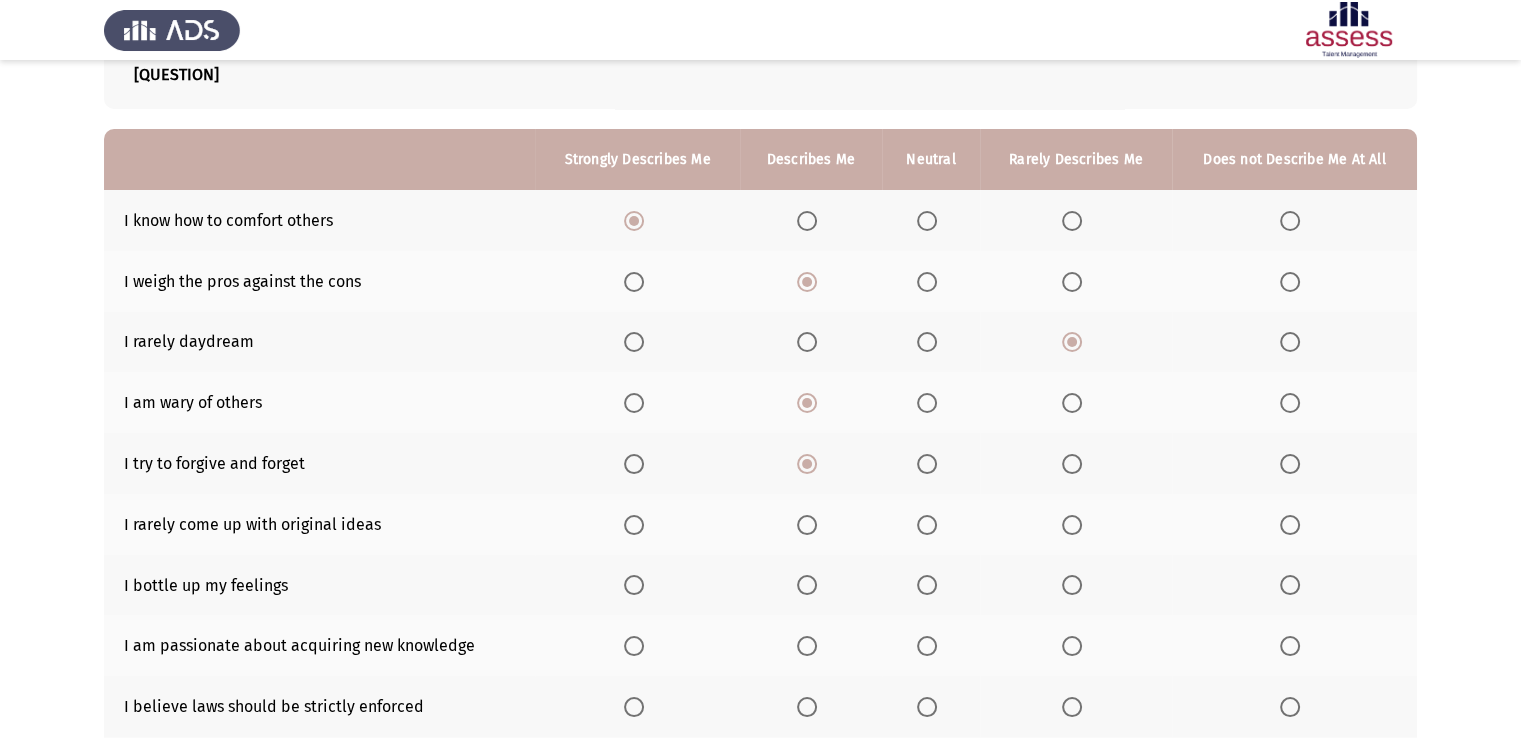 click at bounding box center (1072, 464) 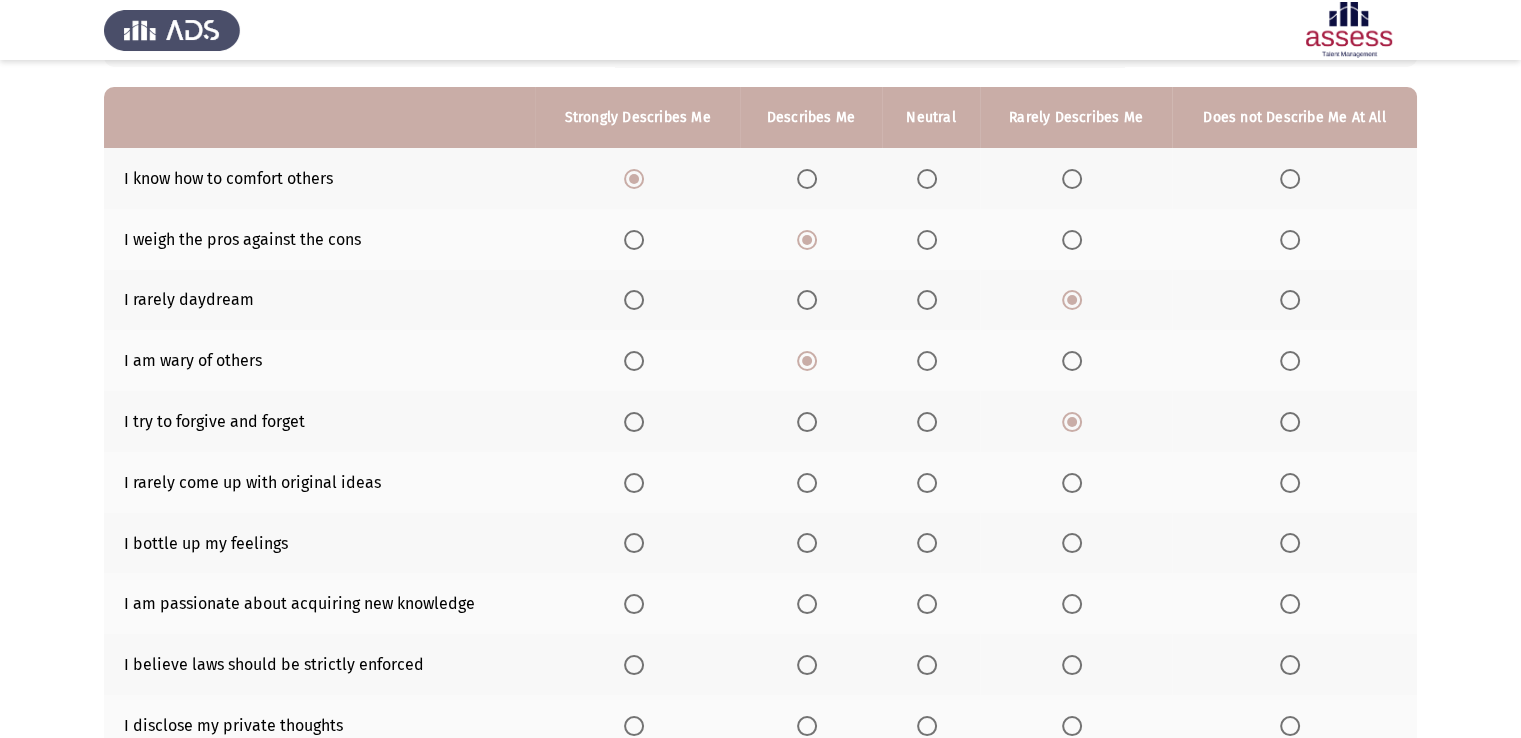 scroll, scrollTop: 172, scrollLeft: 0, axis: vertical 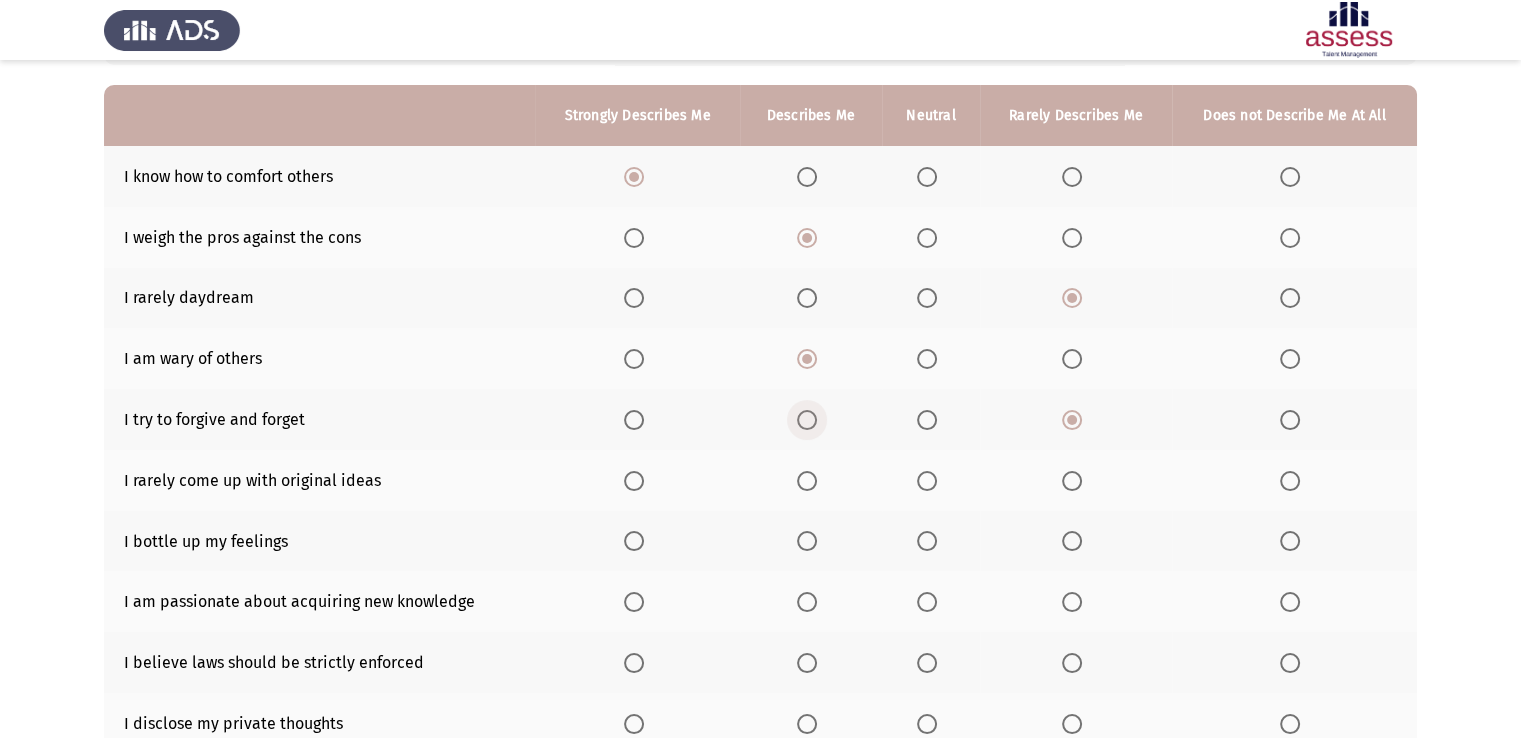 click at bounding box center (807, 420) 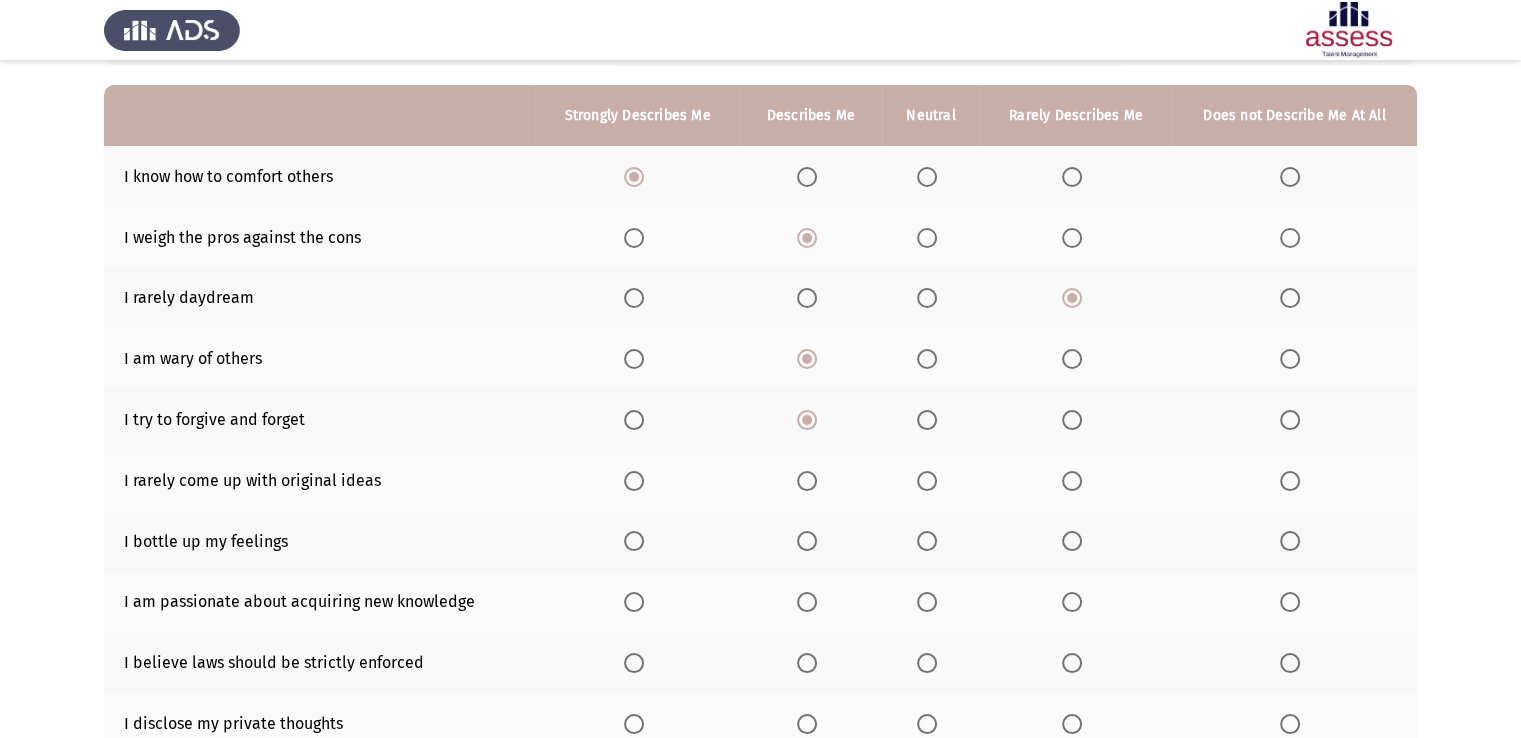 click at bounding box center [1072, 481] 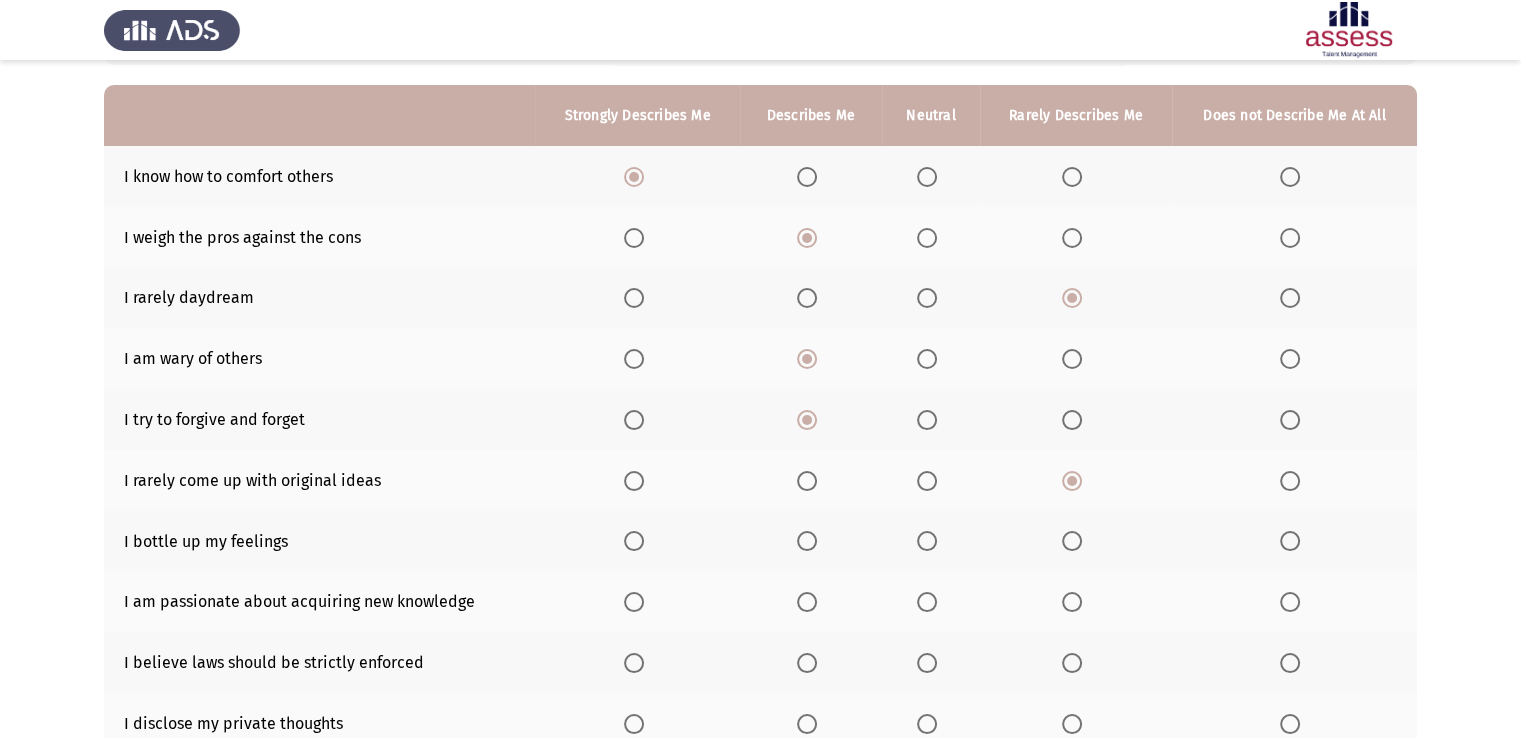 click at bounding box center [807, 541] 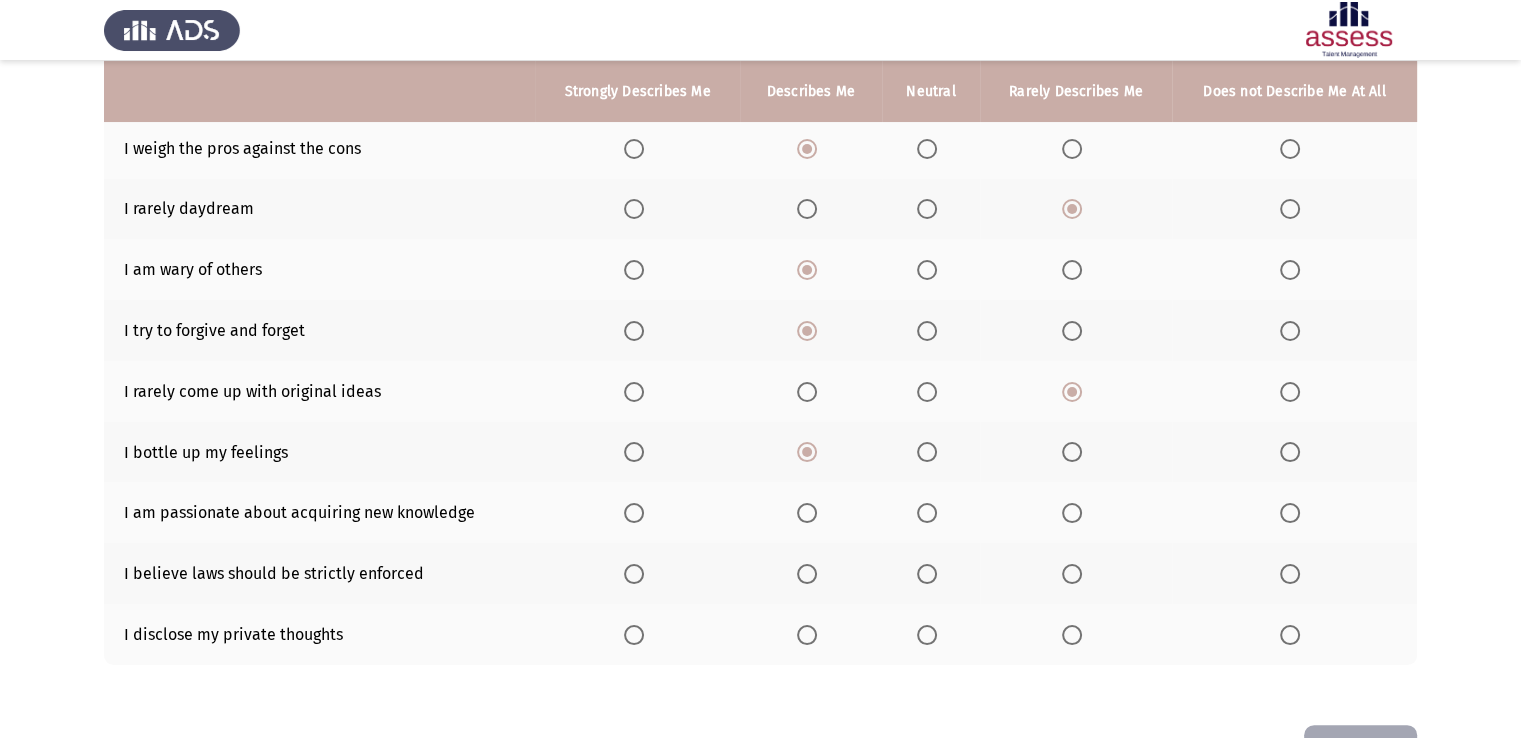 scroll, scrollTop: 267, scrollLeft: 0, axis: vertical 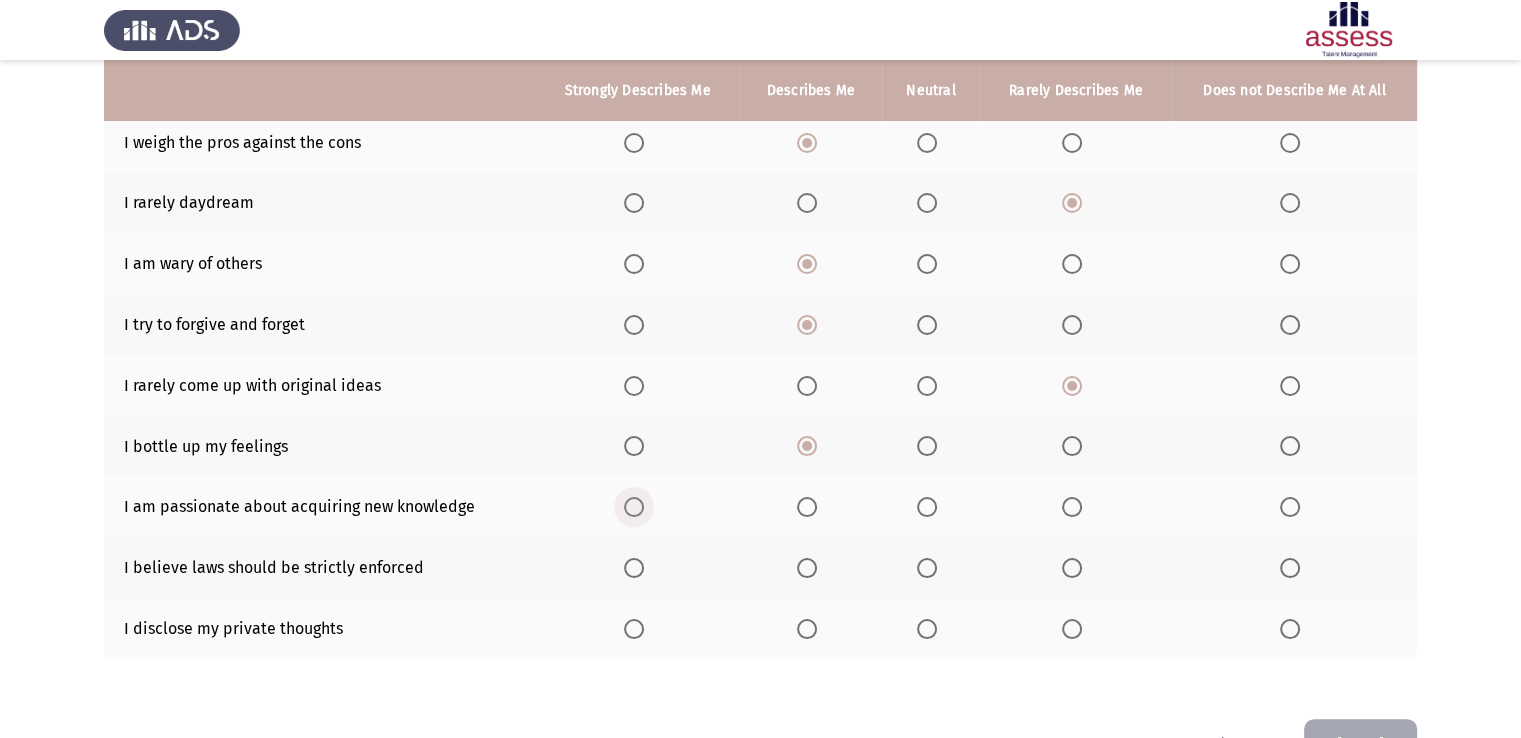 click at bounding box center [634, 507] 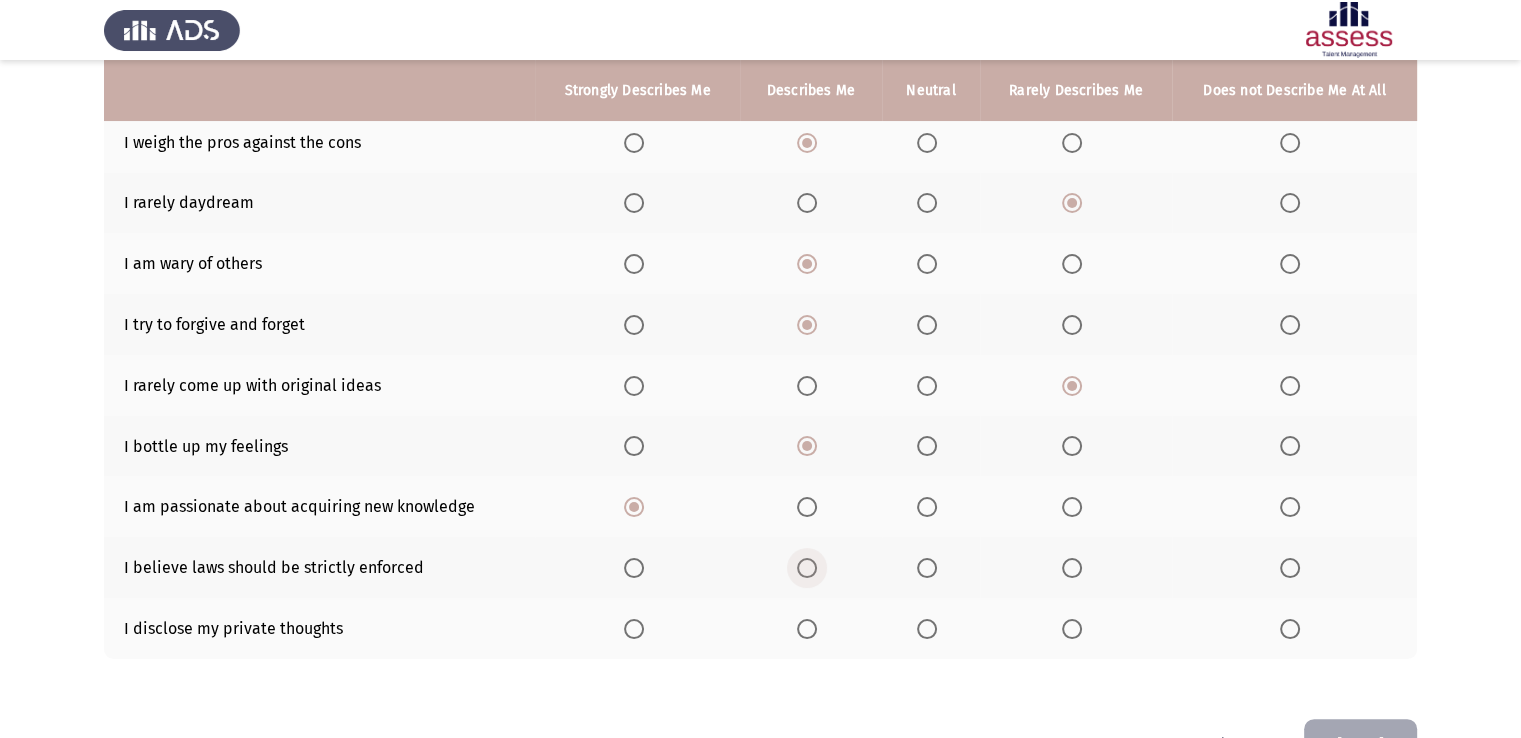 click at bounding box center (811, 568) 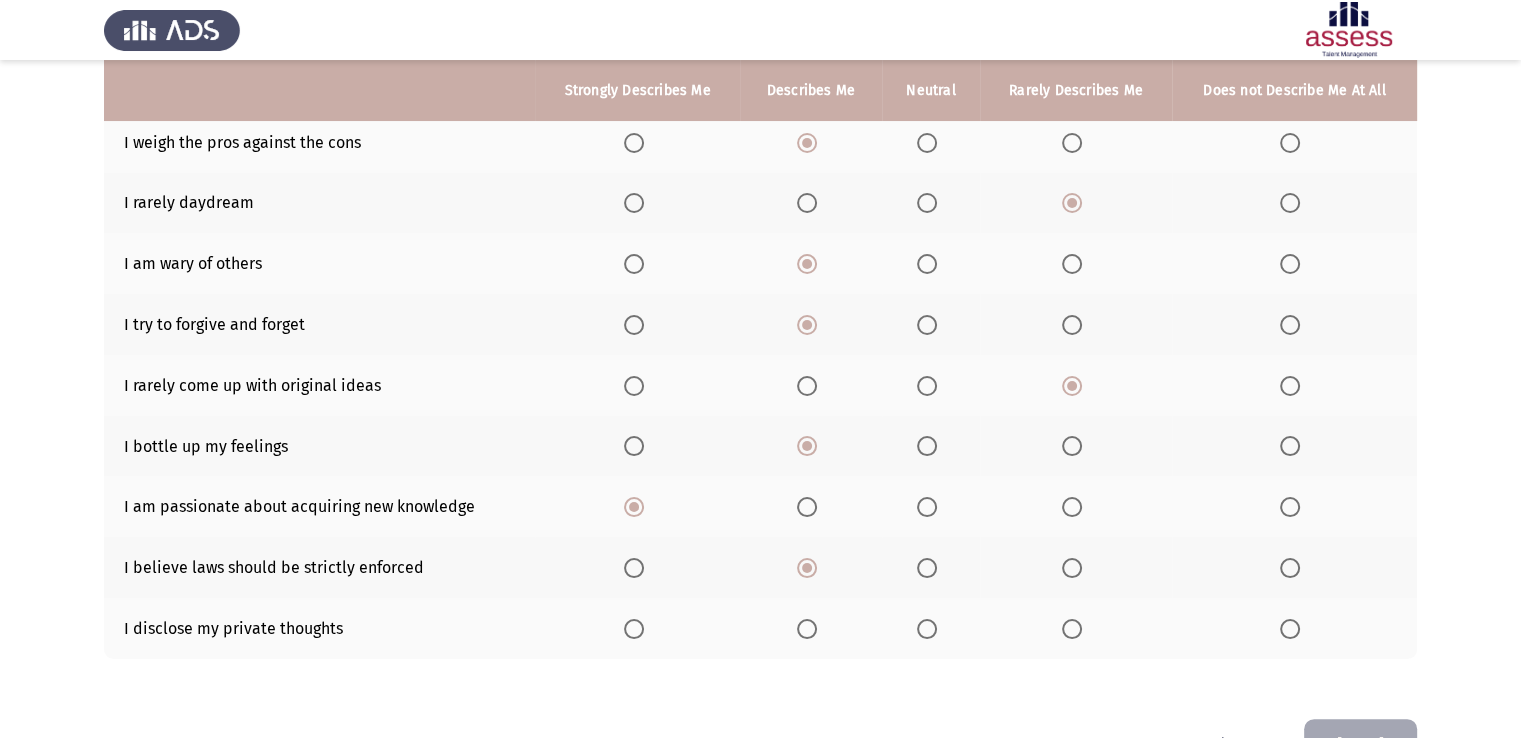 click at bounding box center [1290, 629] 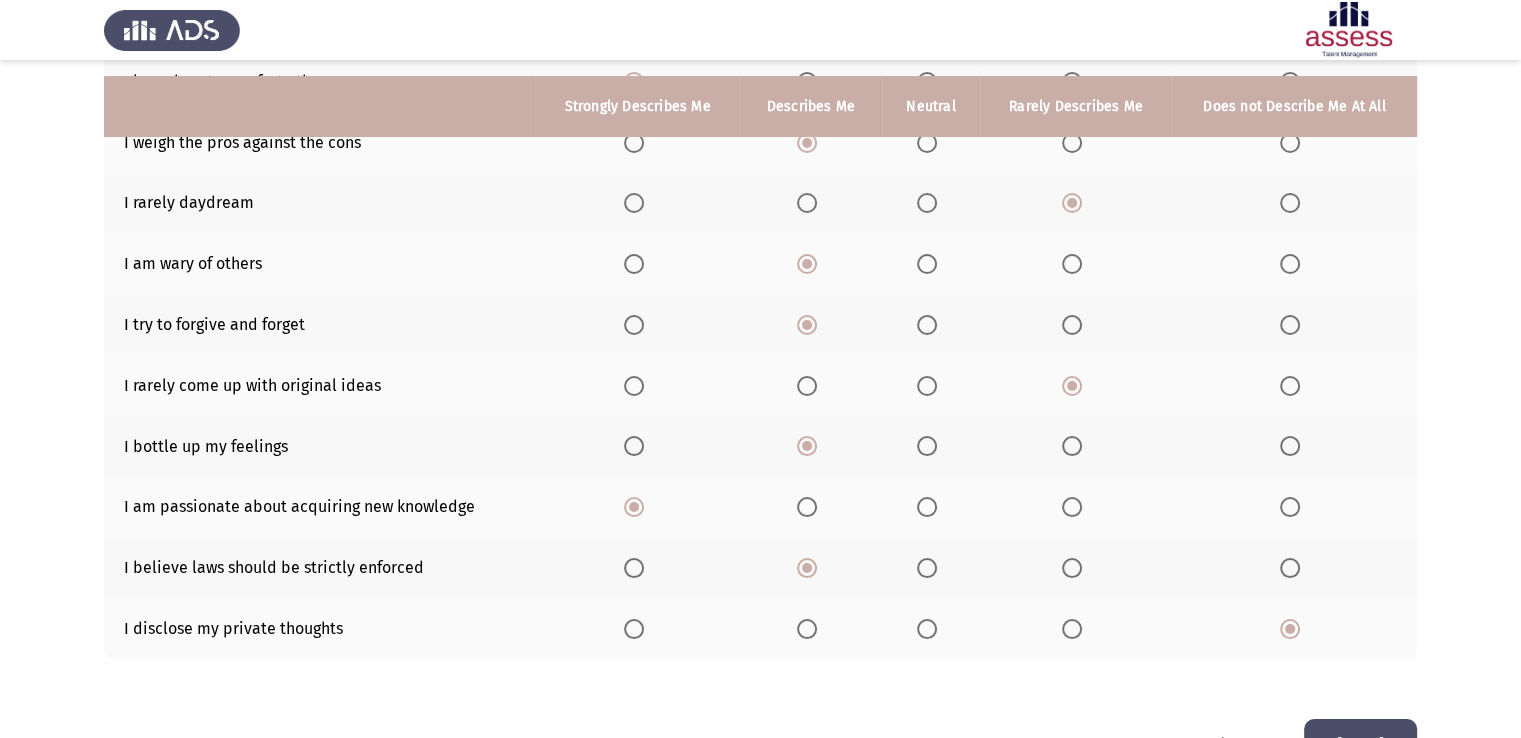 scroll, scrollTop: 330, scrollLeft: 0, axis: vertical 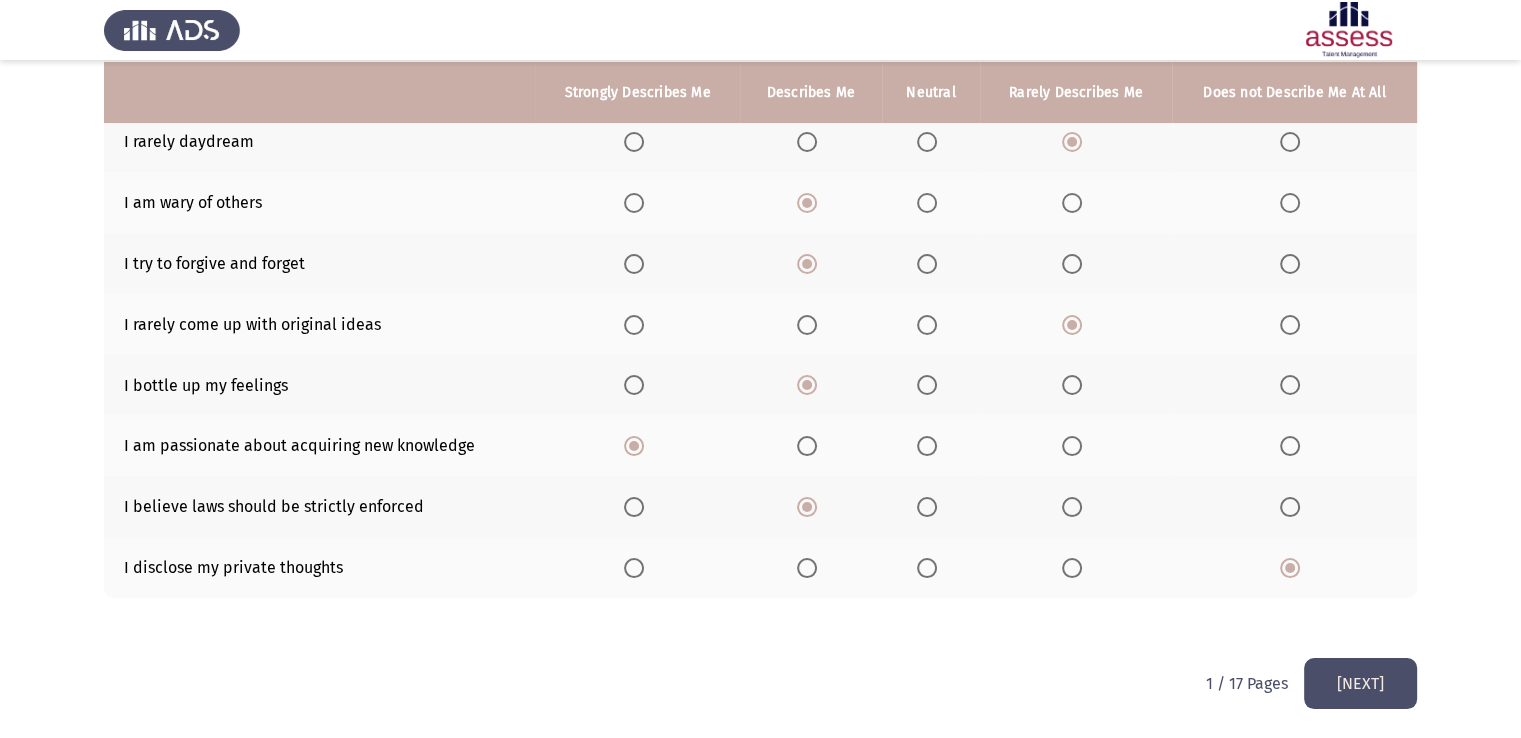 click on "[NEXT]" 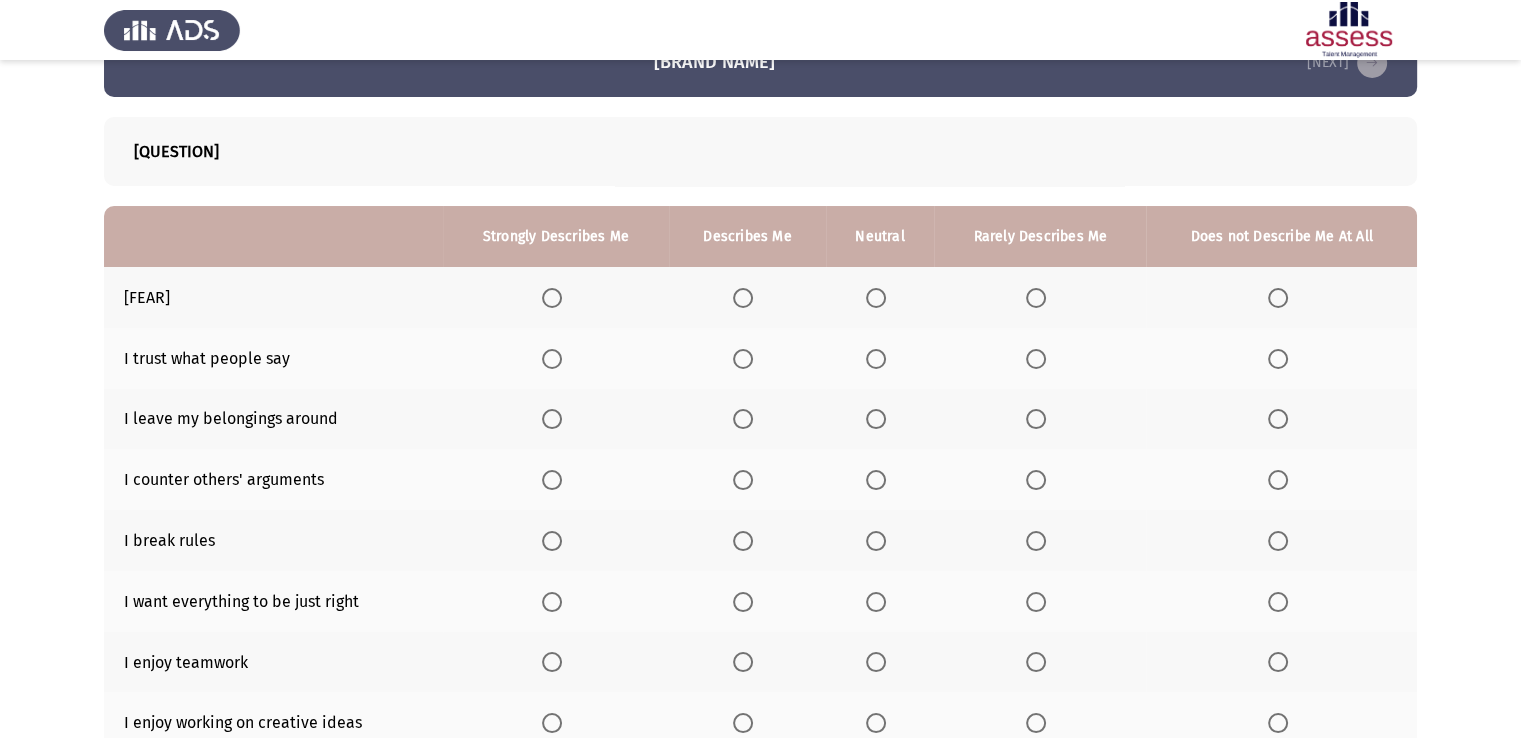 scroll, scrollTop: 53, scrollLeft: 0, axis: vertical 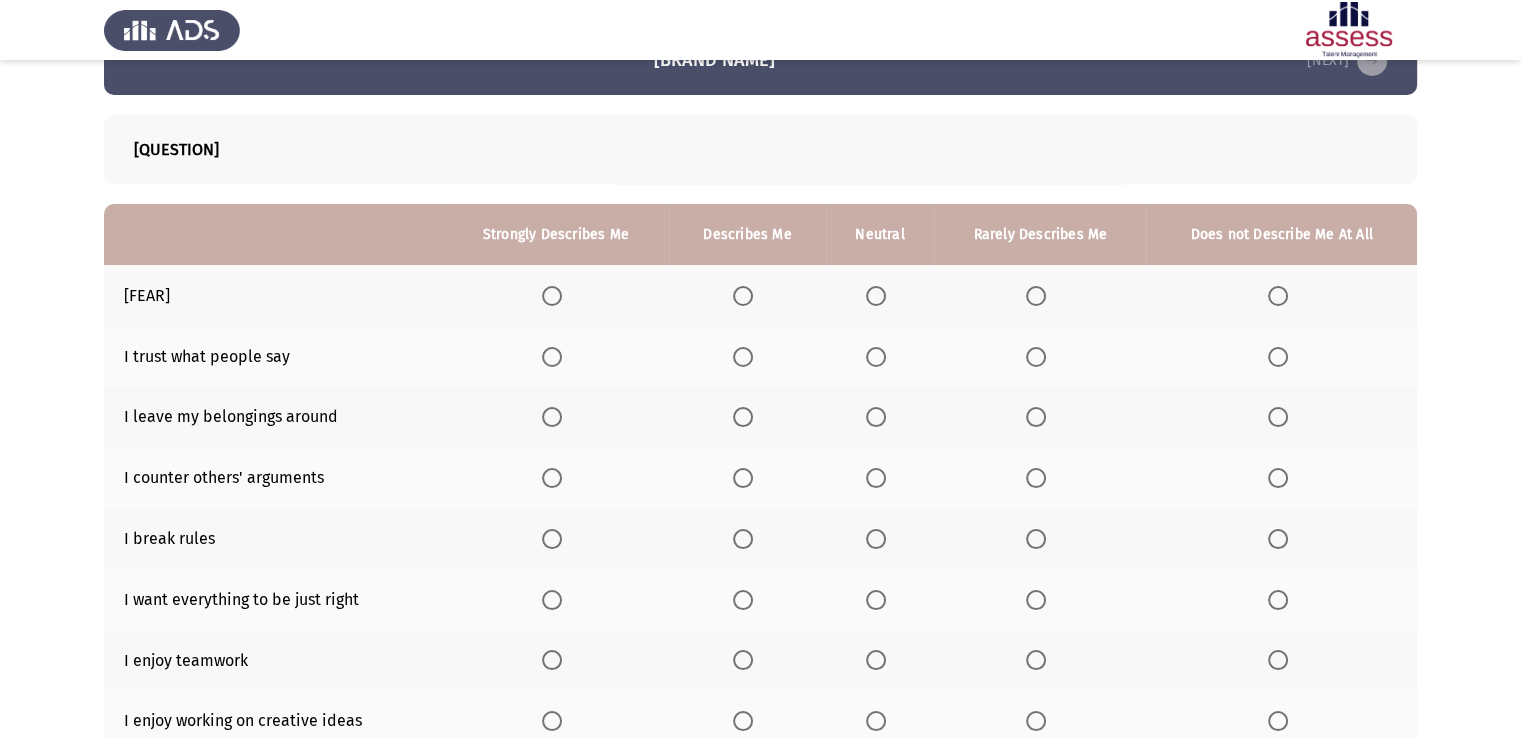 click 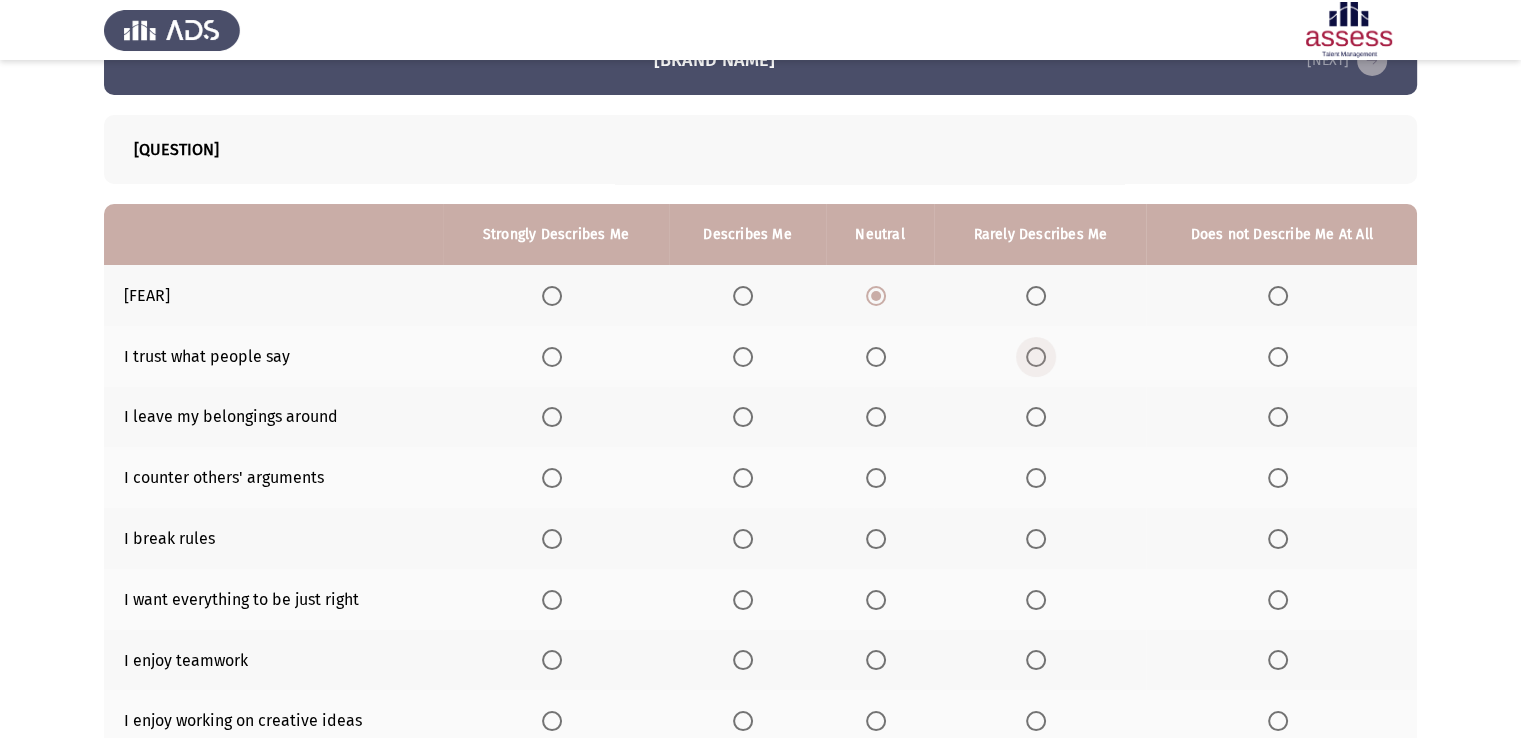 click at bounding box center (1036, 357) 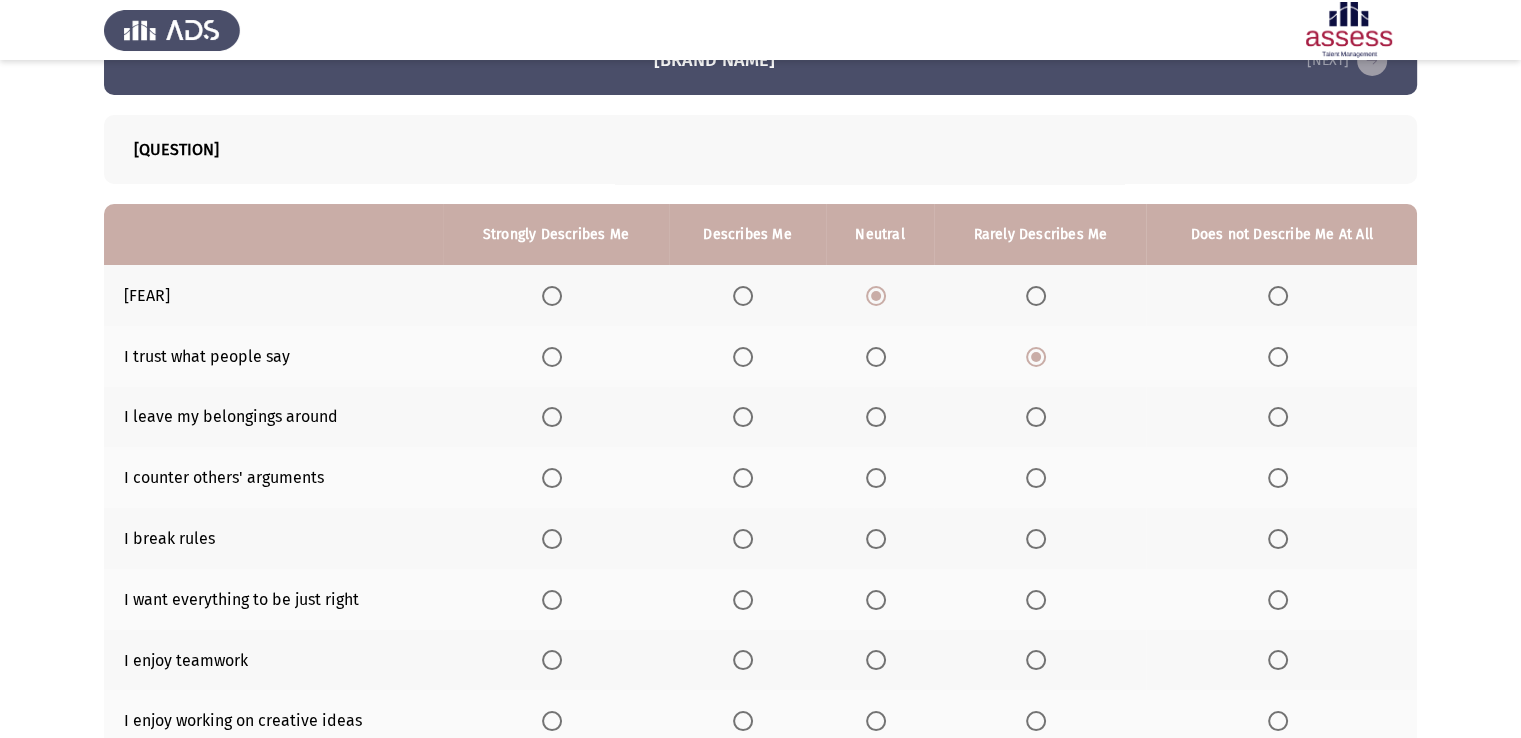 click at bounding box center [743, 357] 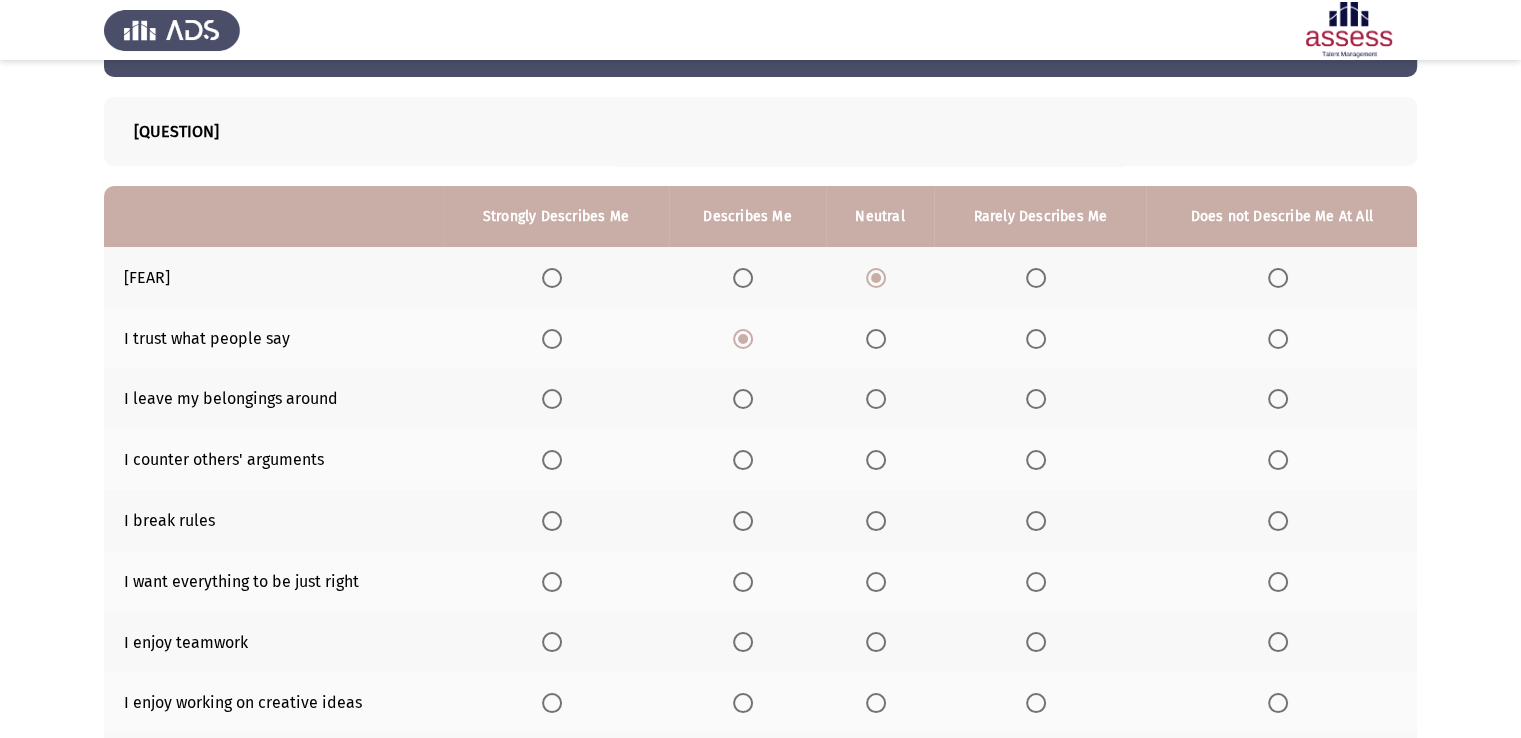 scroll, scrollTop: 72, scrollLeft: 0, axis: vertical 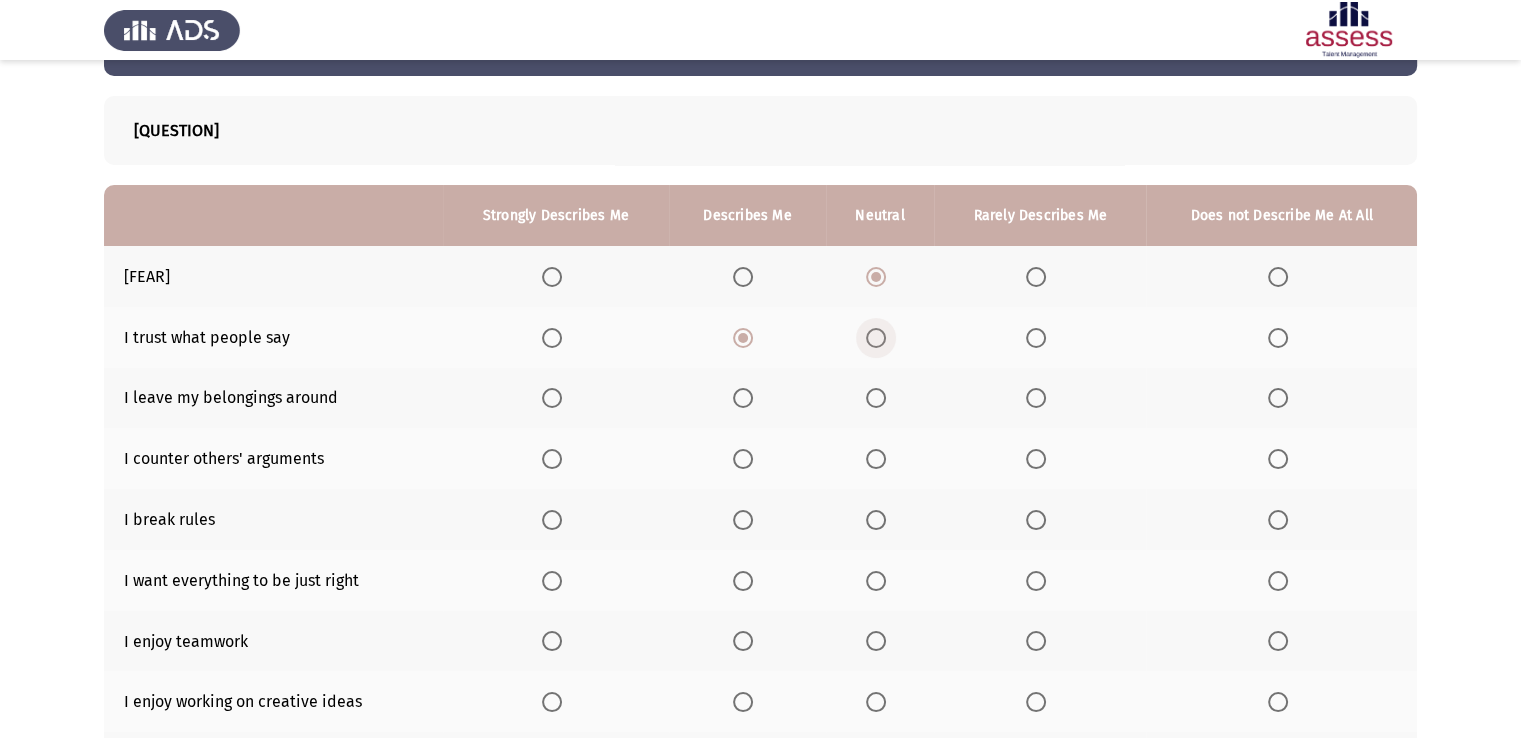 click at bounding box center (880, 338) 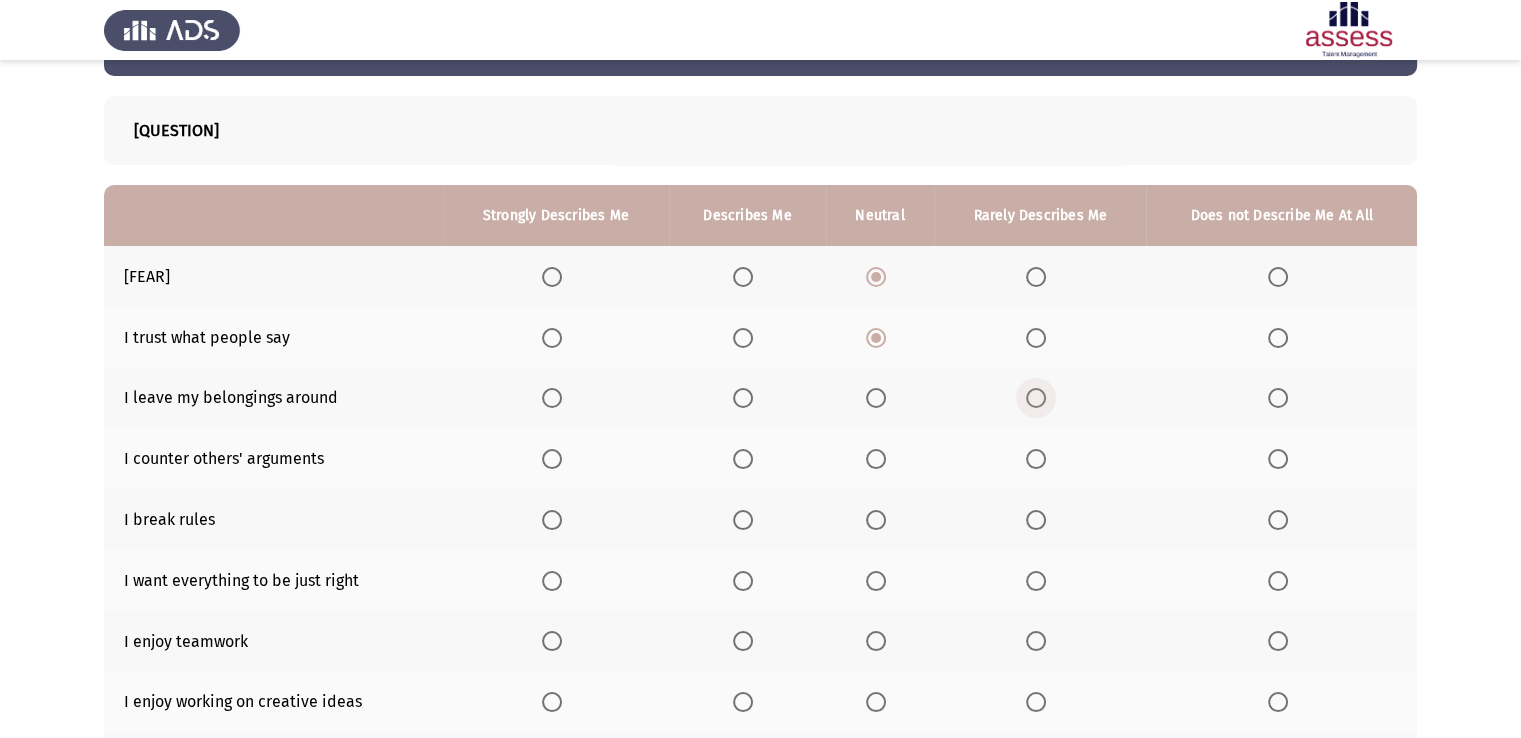 click at bounding box center [1036, 398] 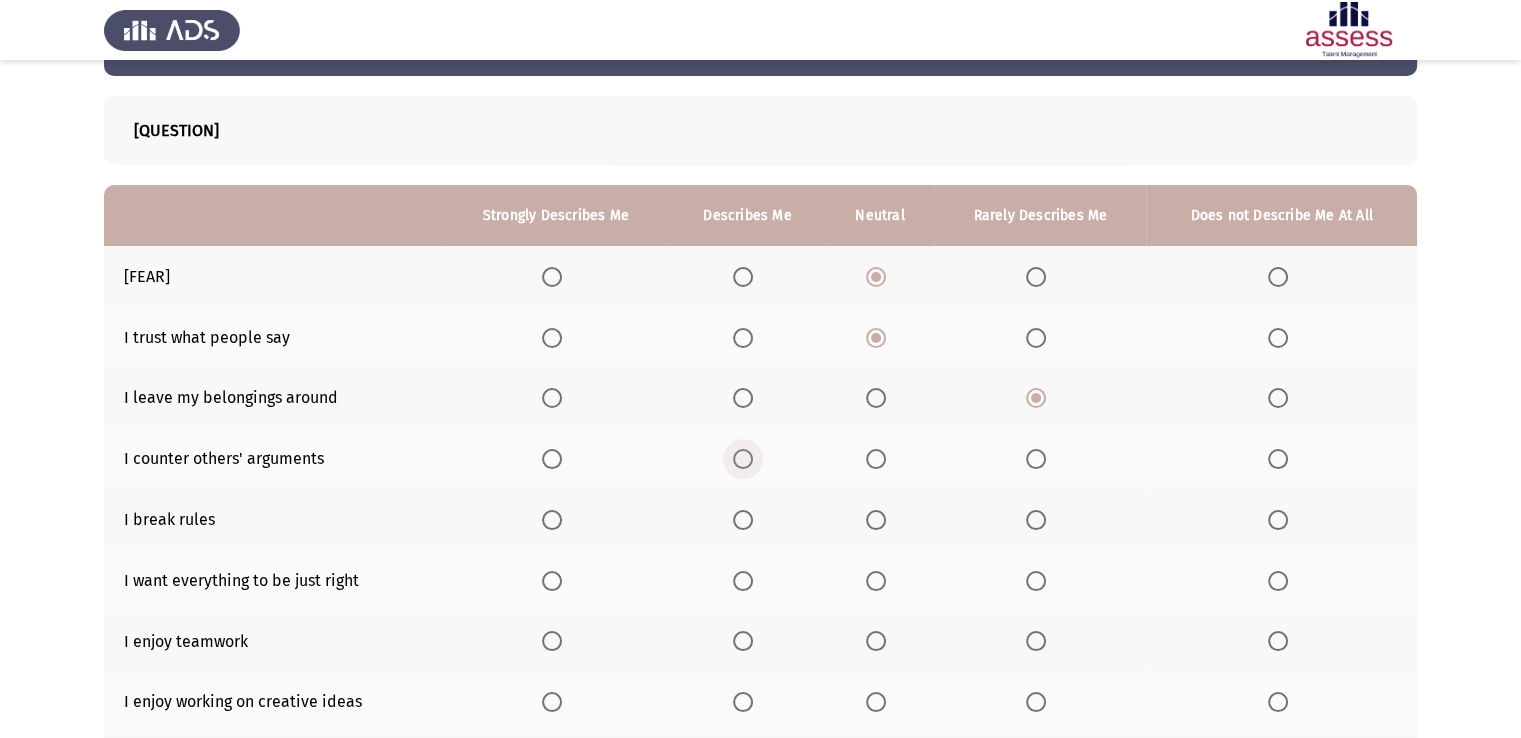 click at bounding box center [743, 459] 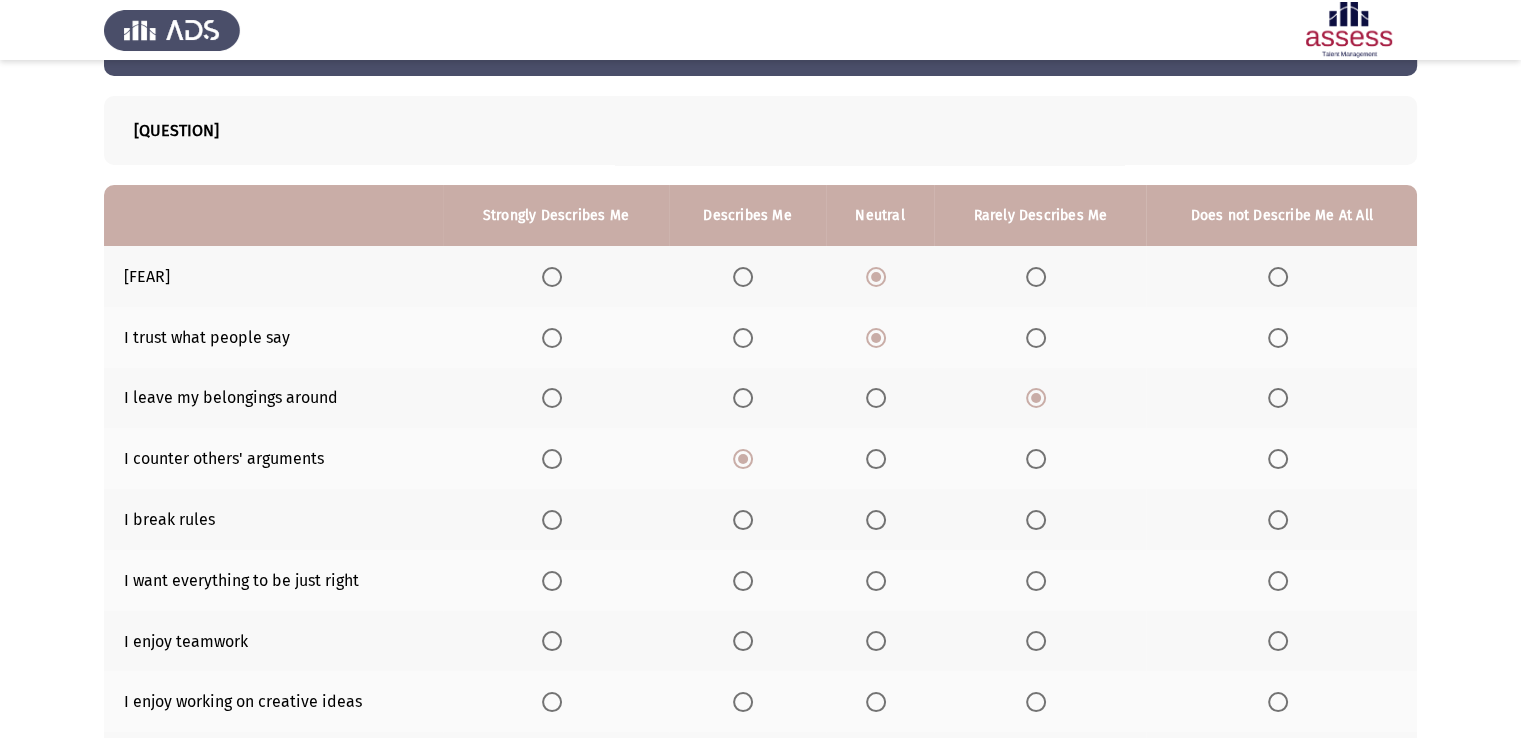 click at bounding box center (1278, 520) 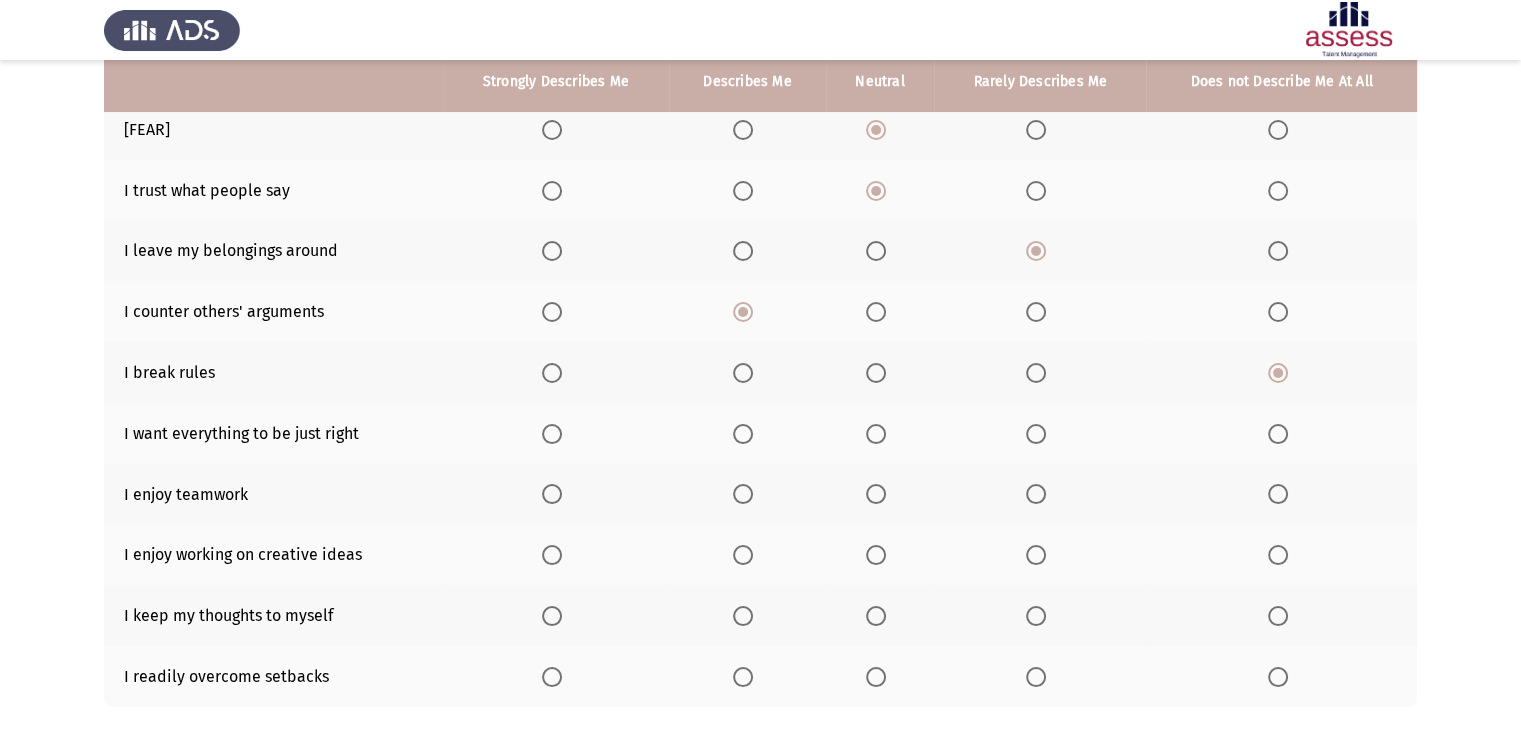 scroll, scrollTop: 221, scrollLeft: 0, axis: vertical 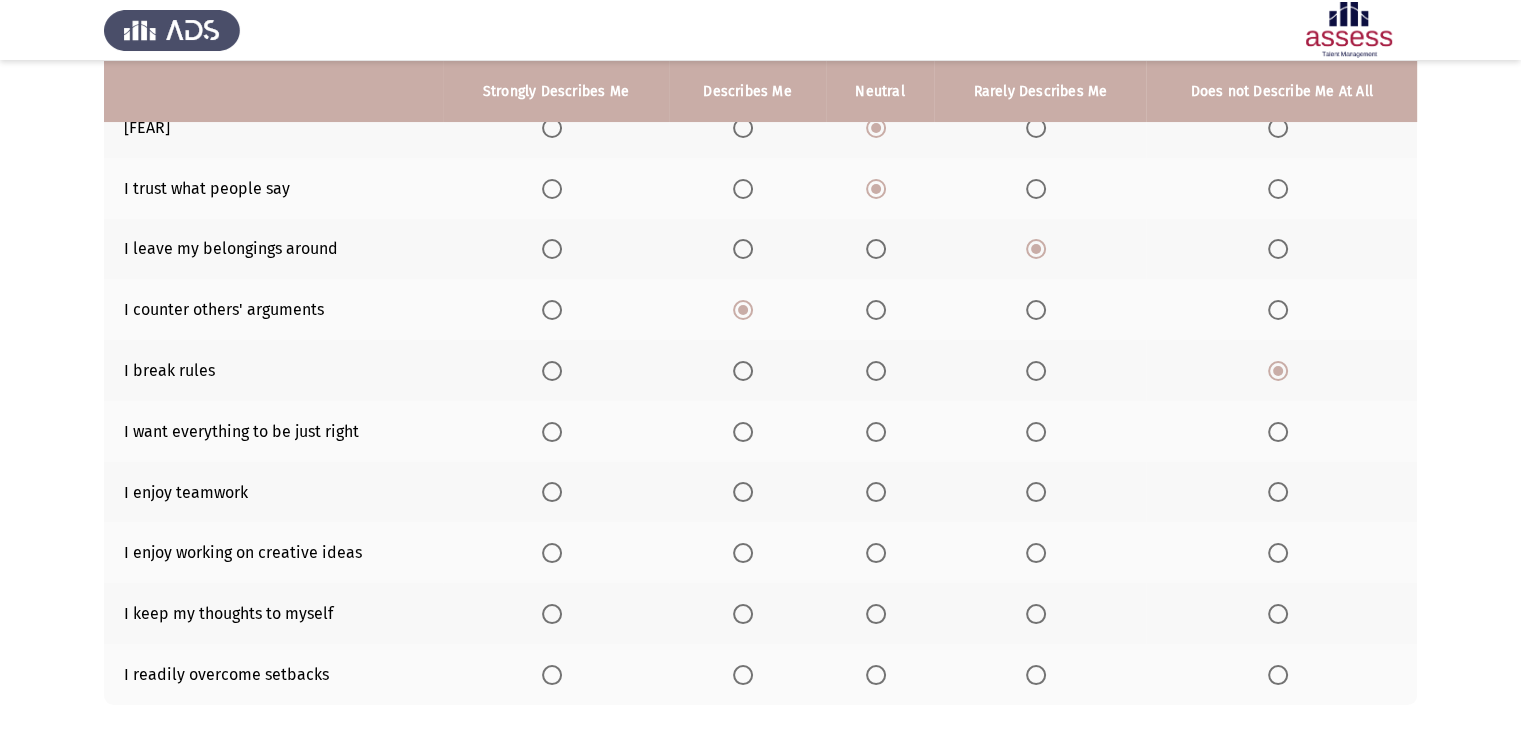 click at bounding box center (876, 432) 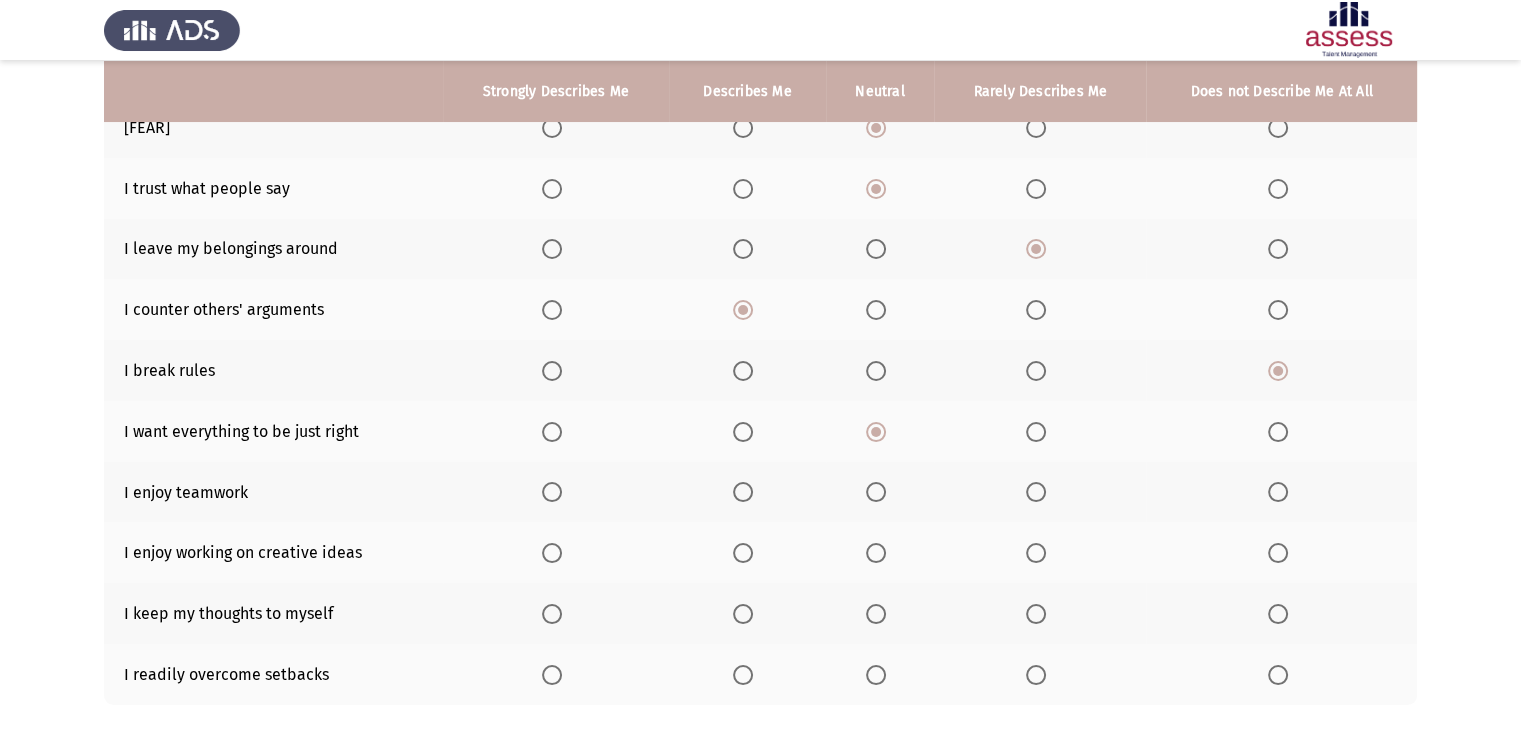 click at bounding box center [552, 553] 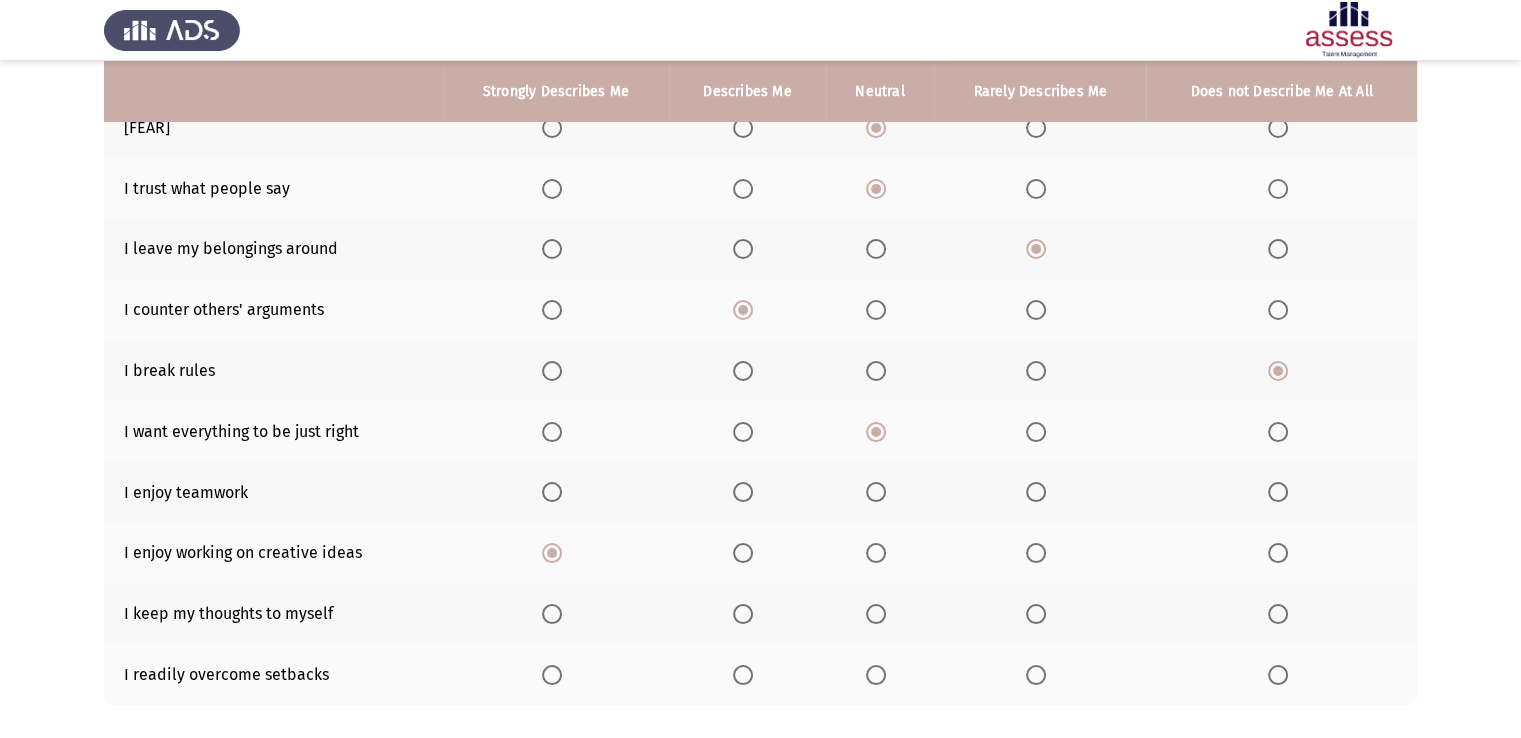 click 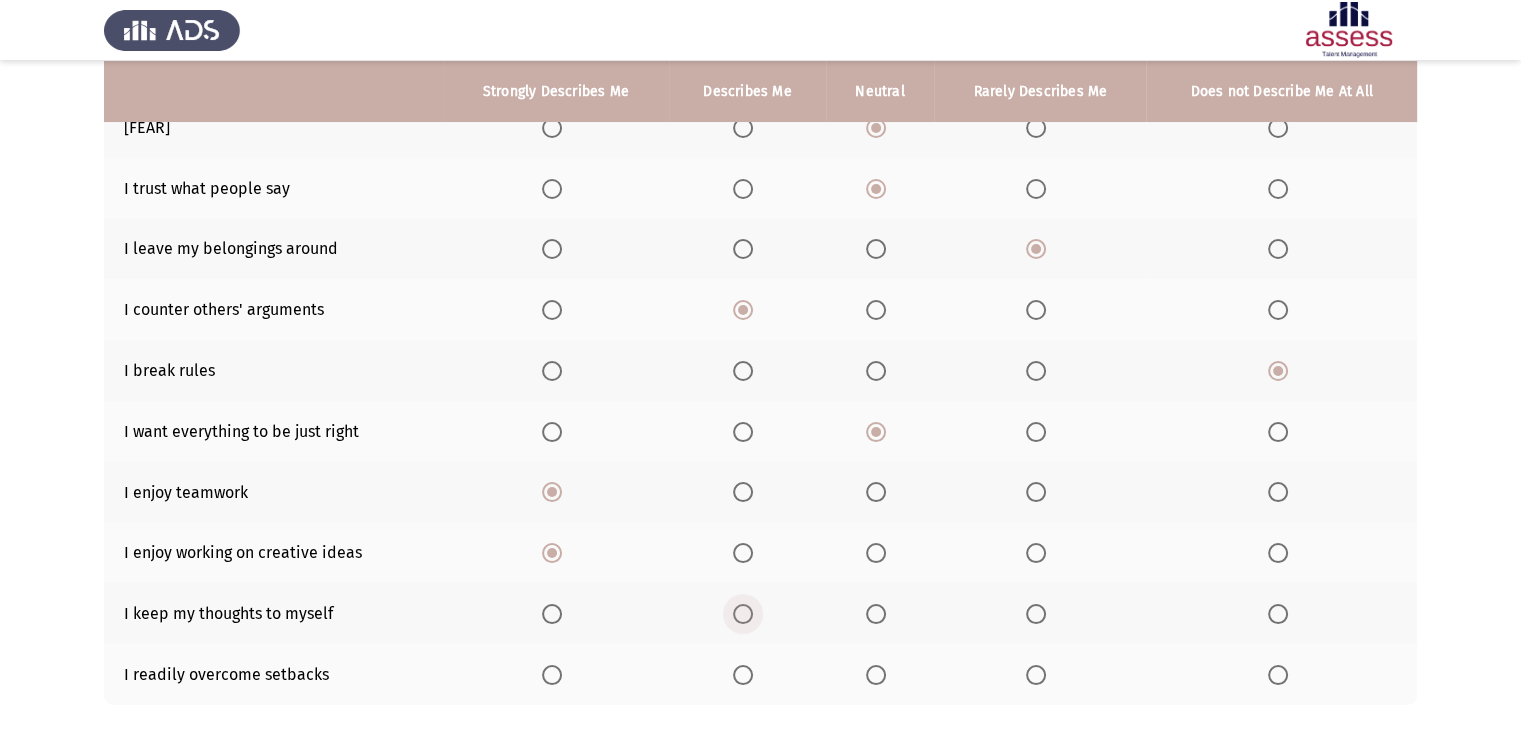 click at bounding box center [743, 614] 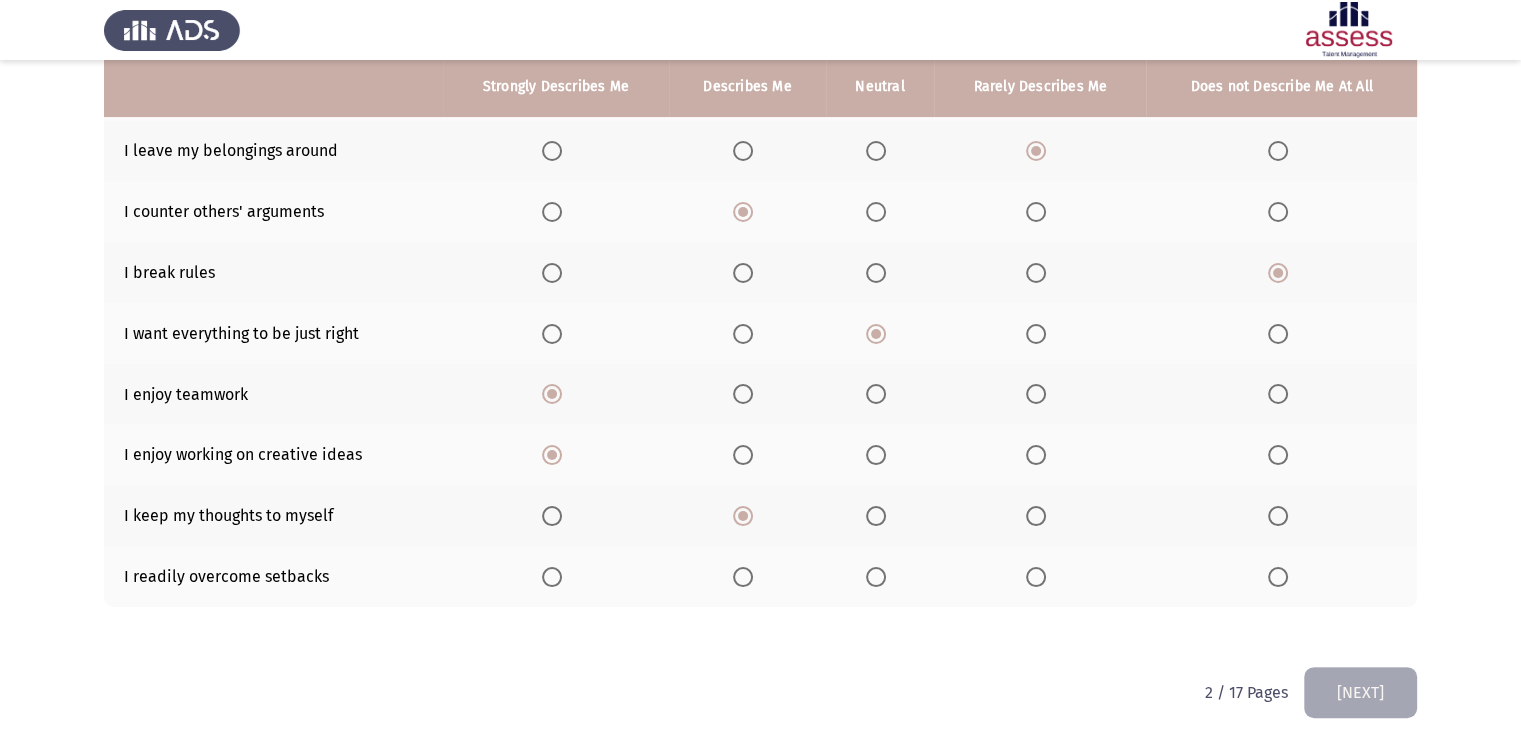 scroll, scrollTop: 325, scrollLeft: 0, axis: vertical 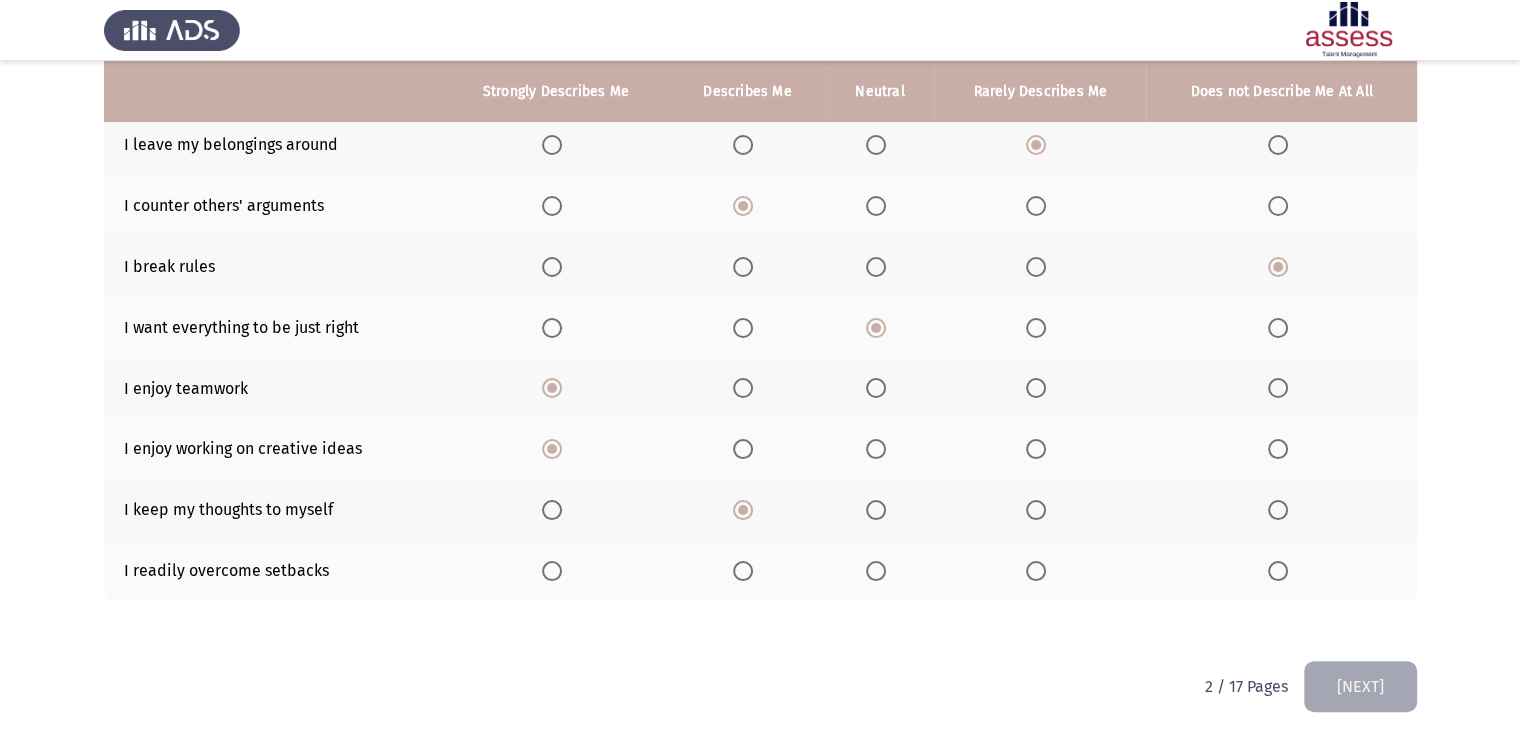 click at bounding box center (743, 571) 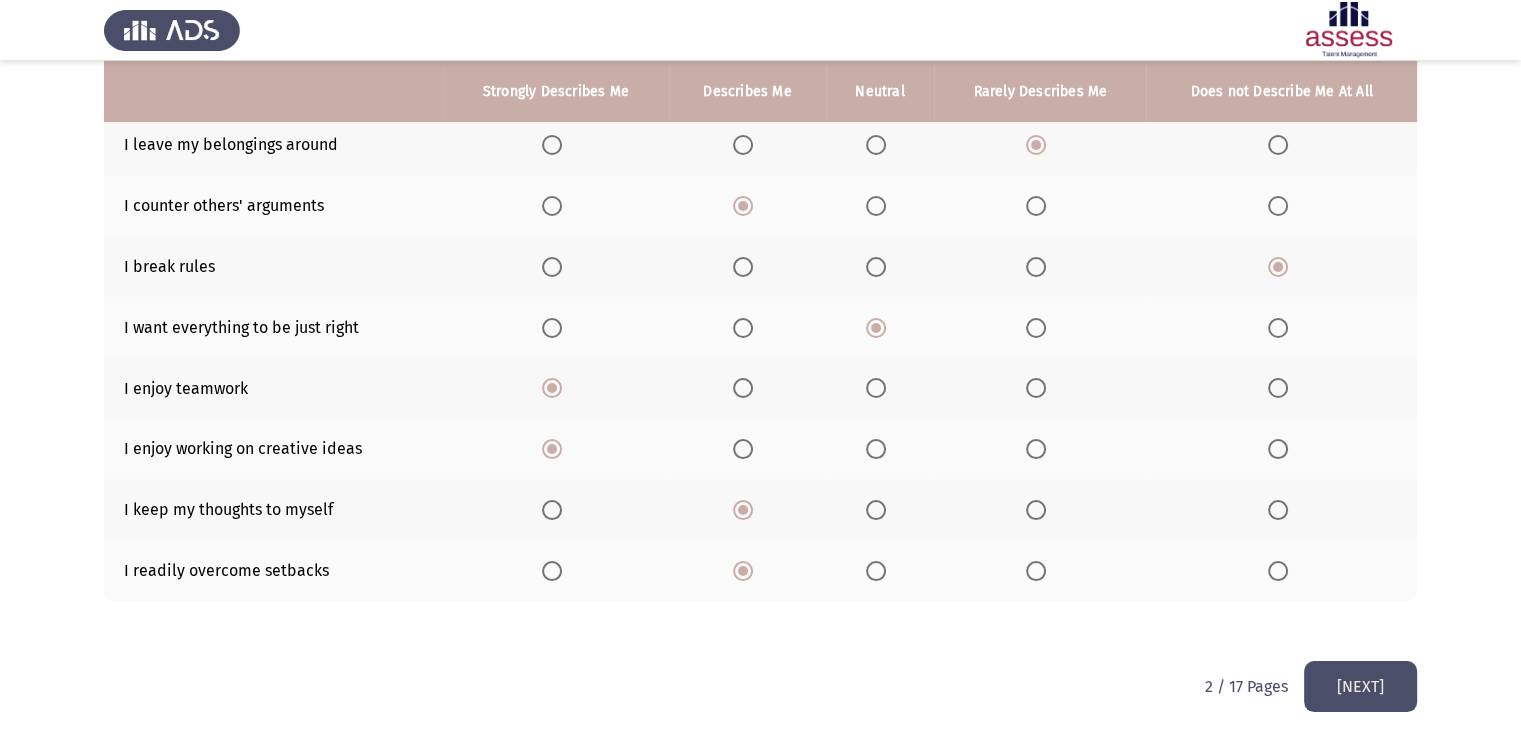 click on "[NEXT]" 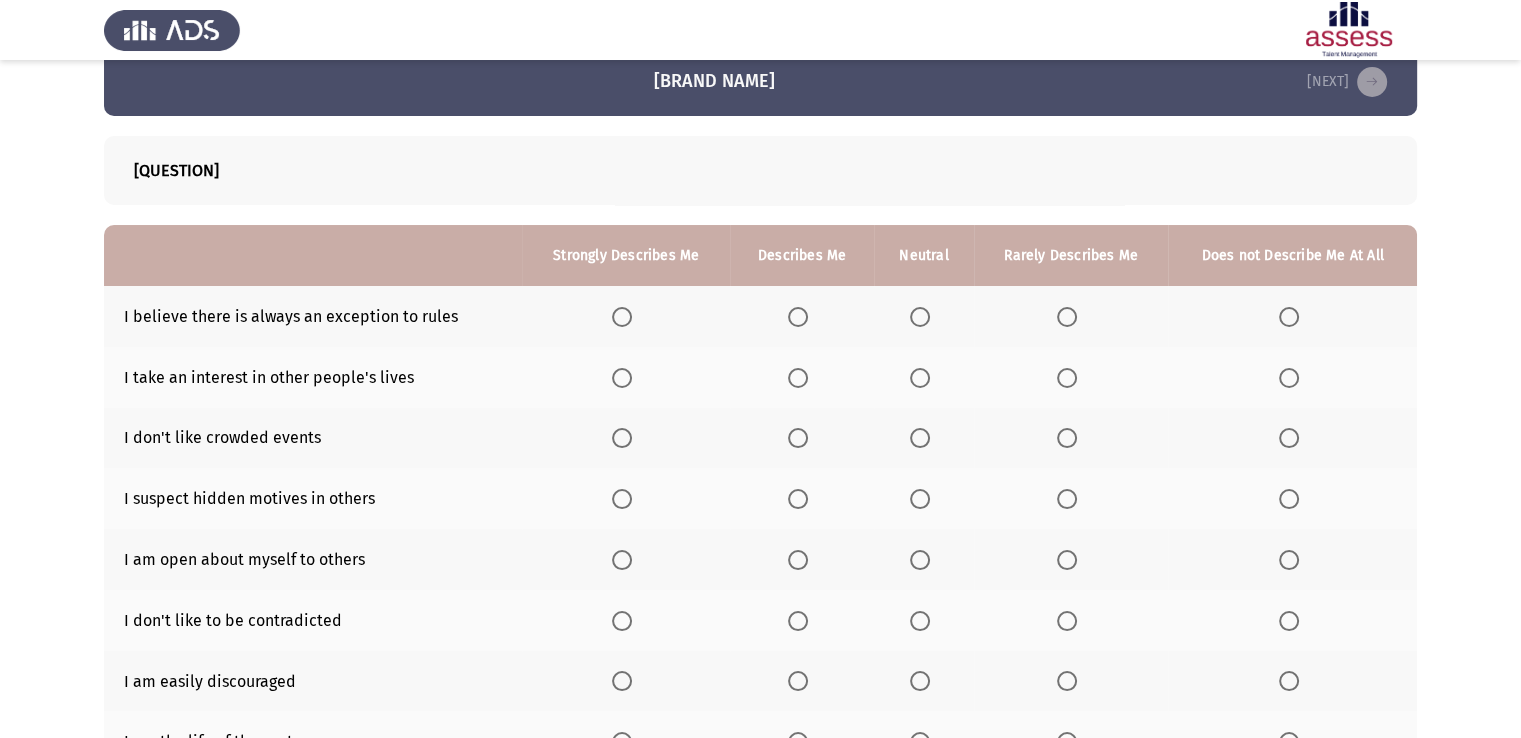 scroll, scrollTop: 34, scrollLeft: 0, axis: vertical 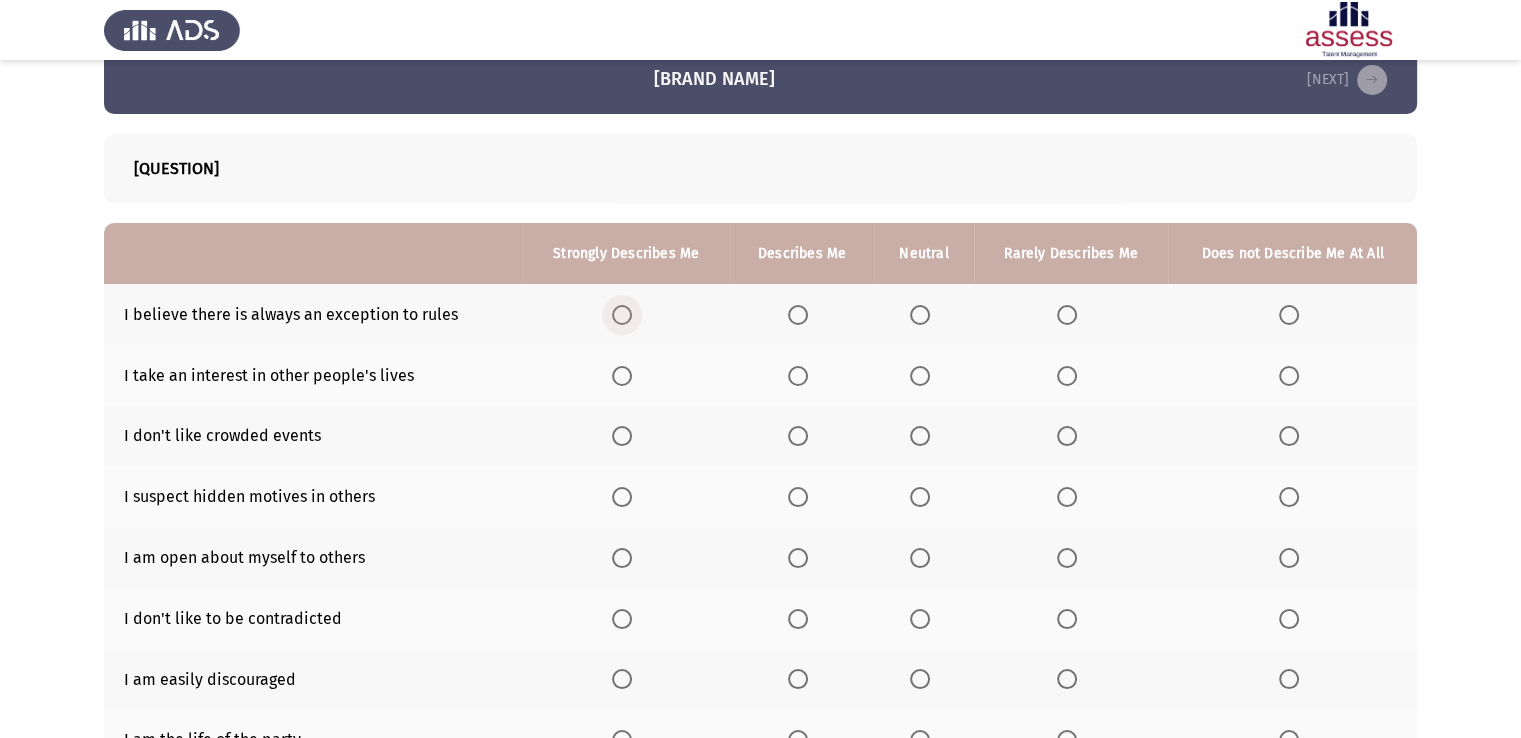 click at bounding box center [622, 315] 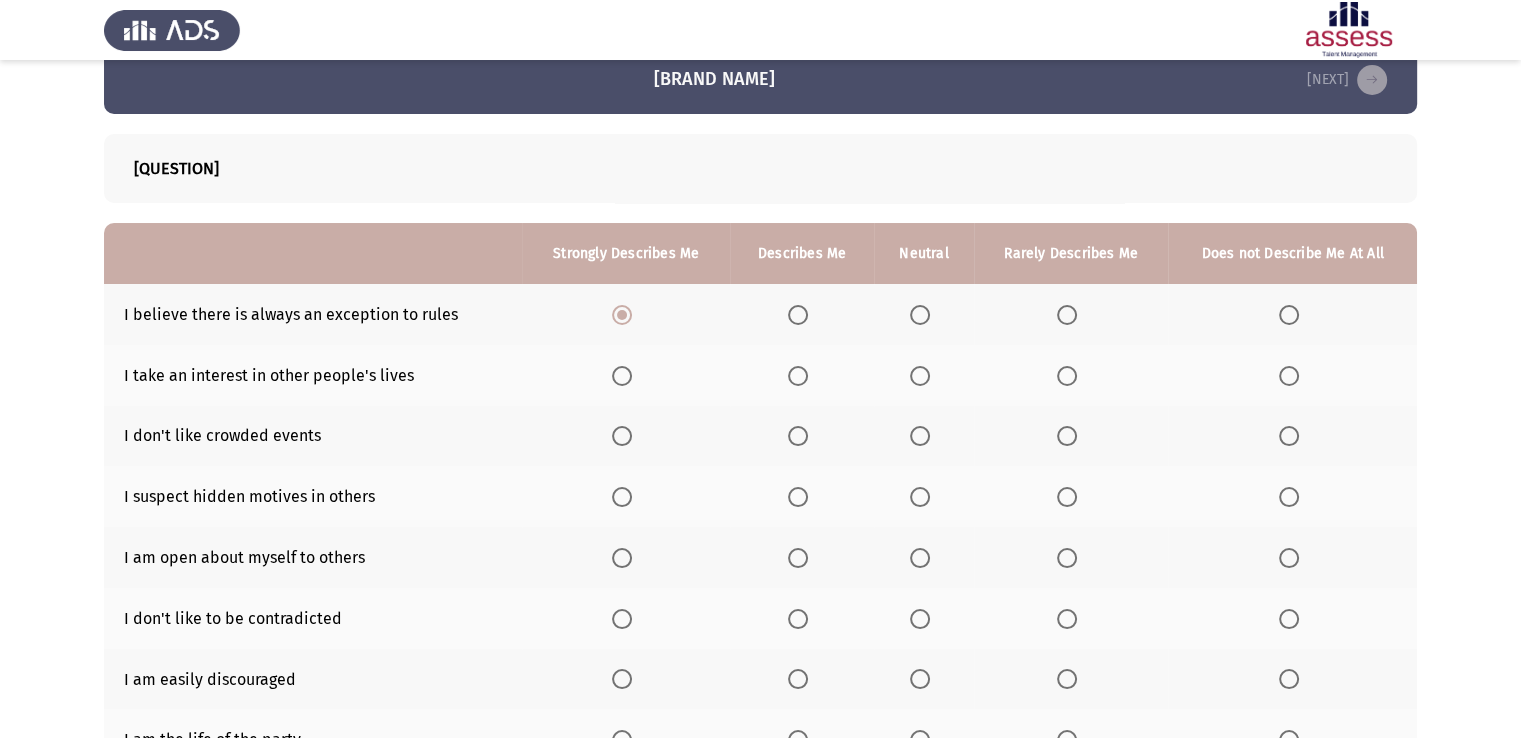 click at bounding box center (1289, 376) 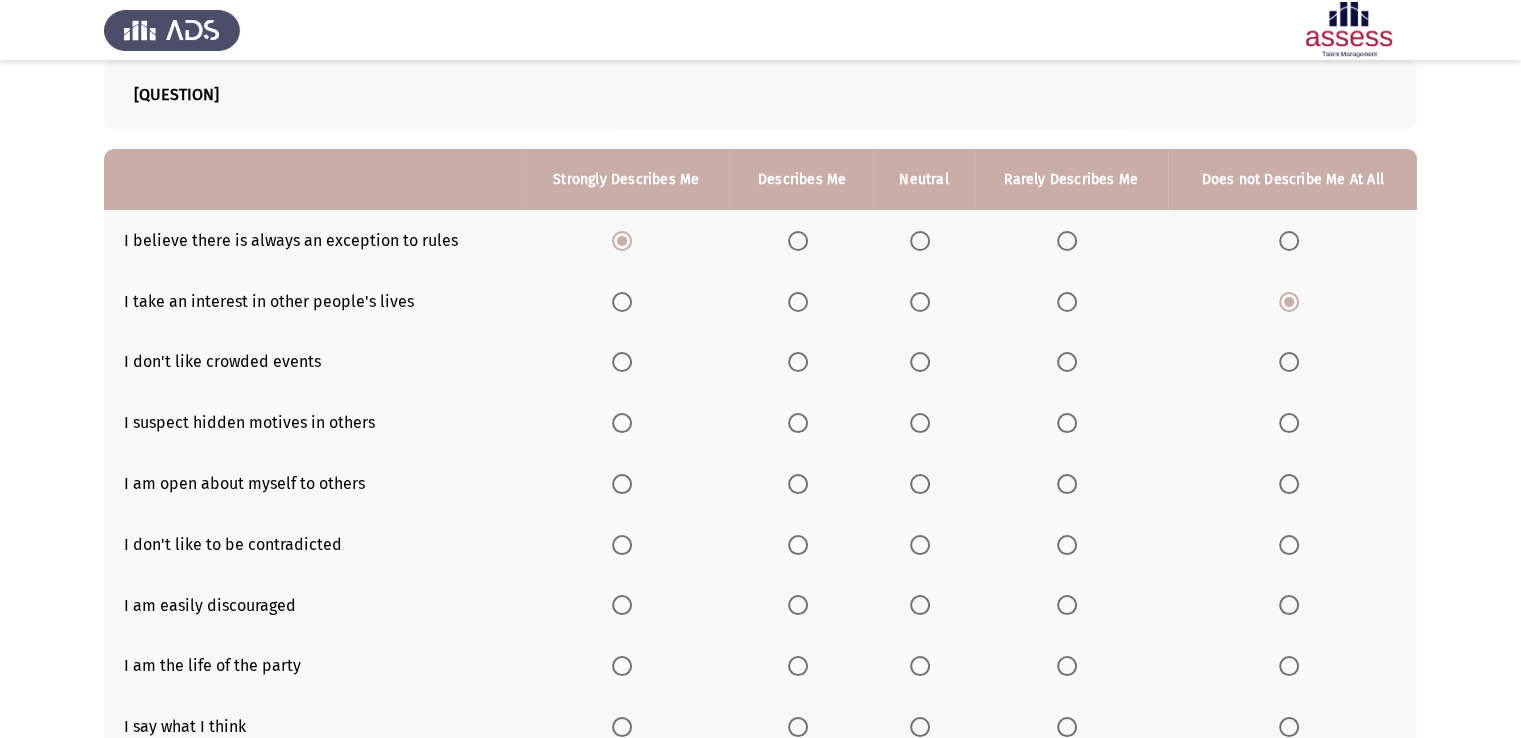 scroll, scrollTop: 113, scrollLeft: 0, axis: vertical 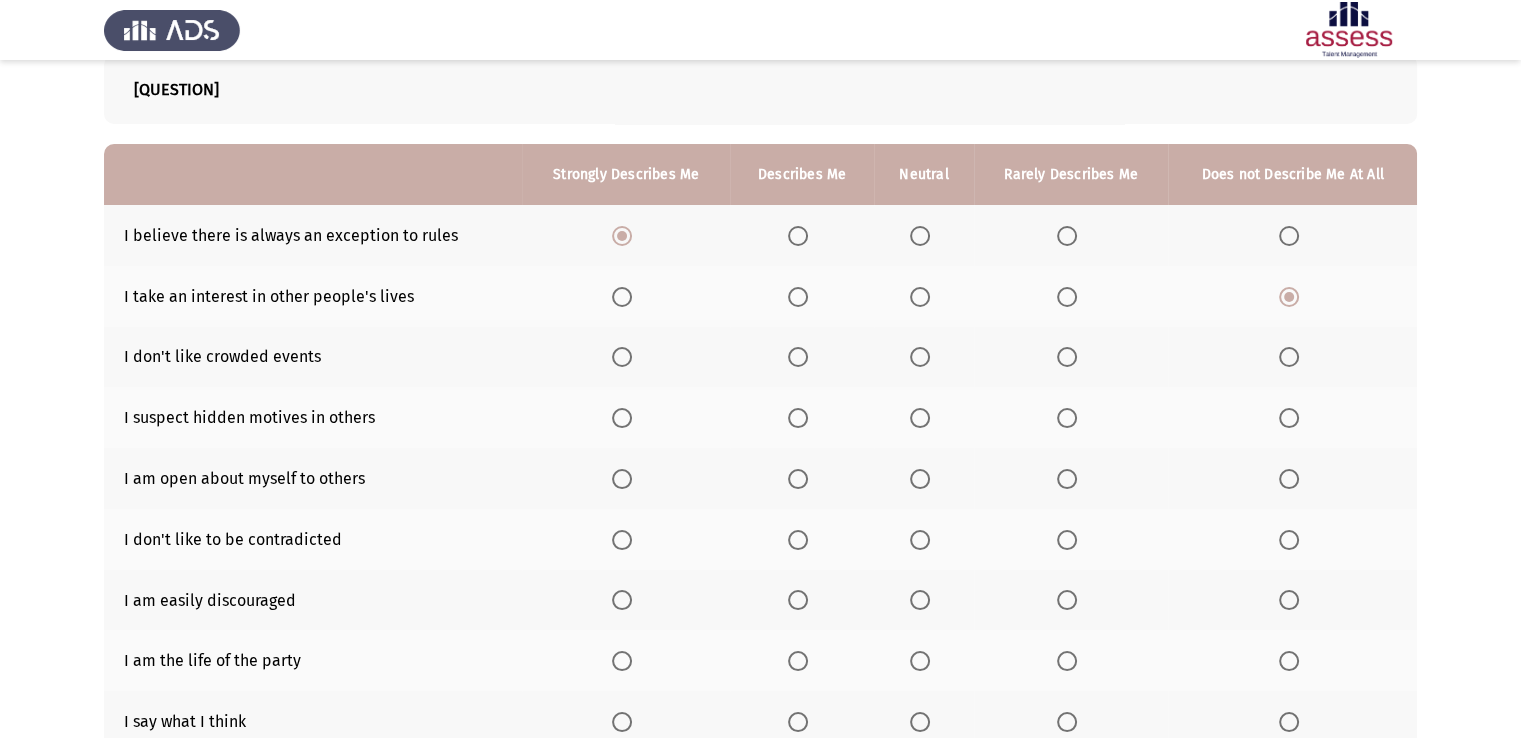 click at bounding box center [622, 357] 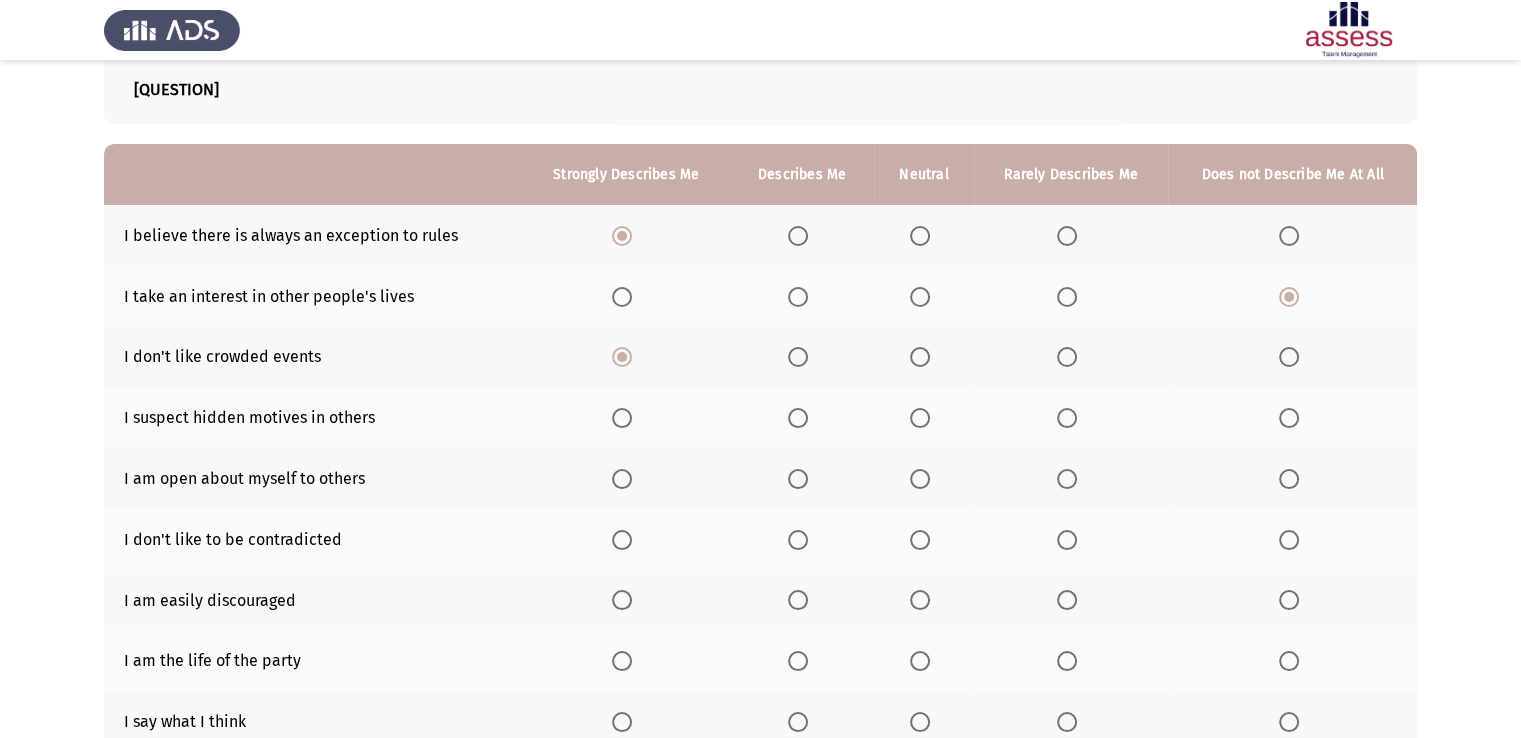 click at bounding box center [1067, 418] 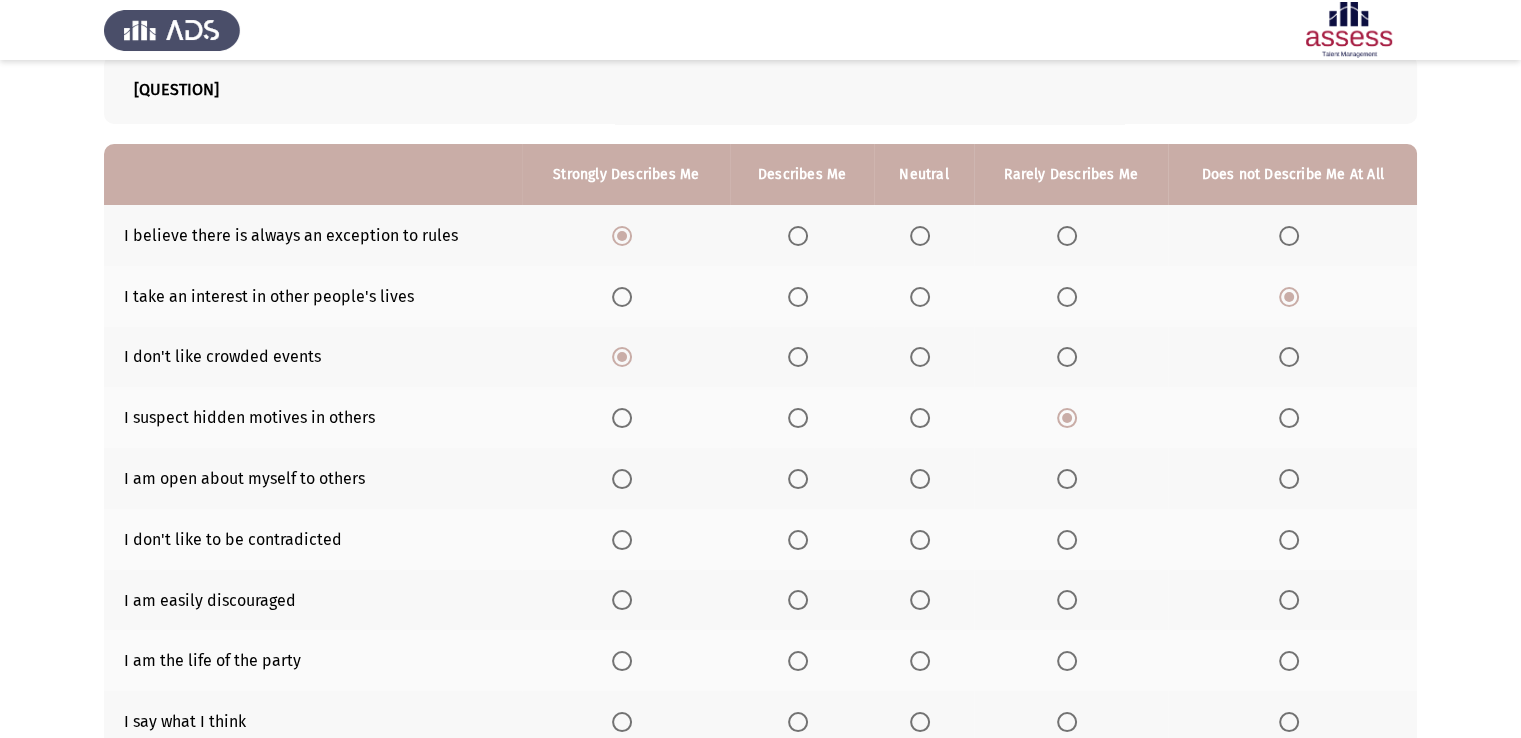 click at bounding box center [920, 479] 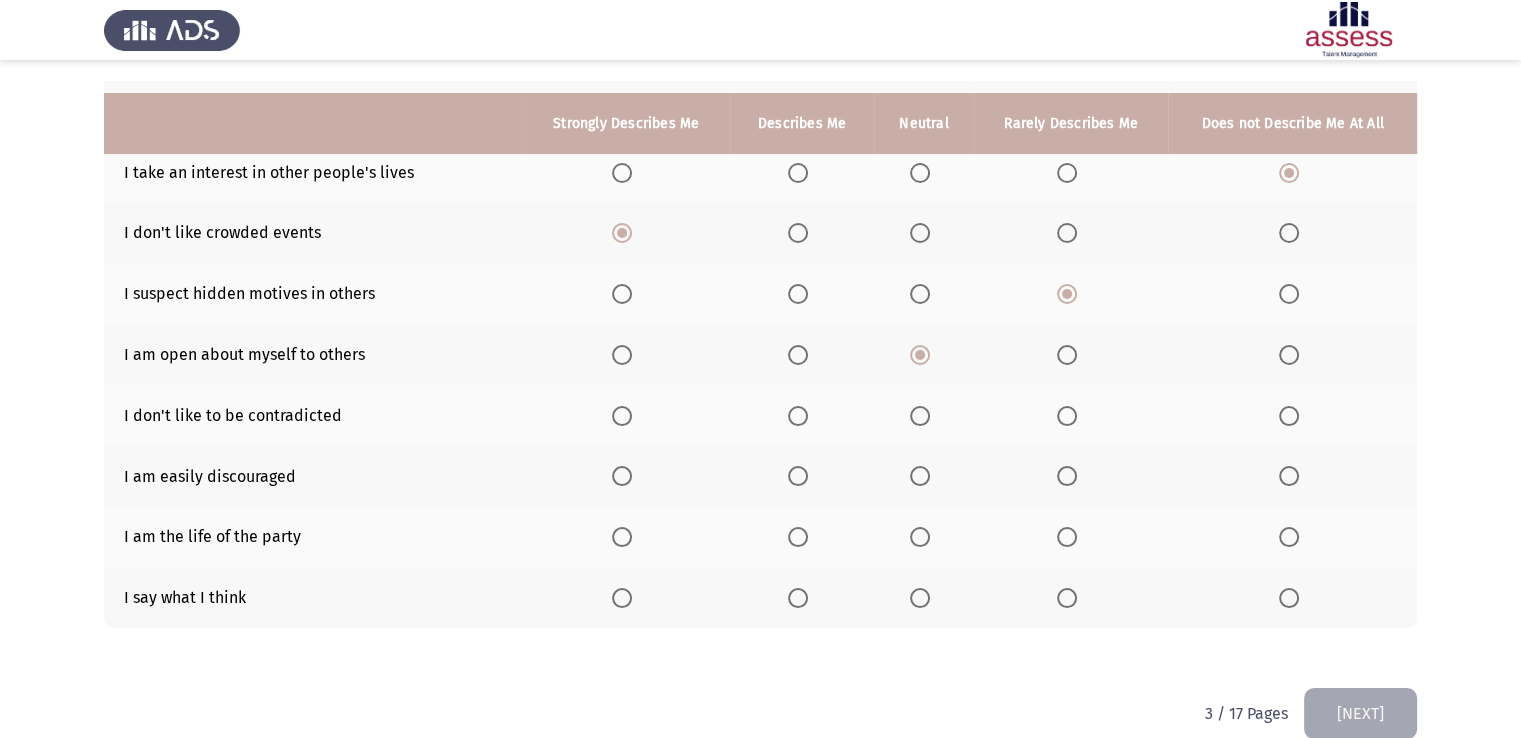 scroll, scrollTop: 269, scrollLeft: 0, axis: vertical 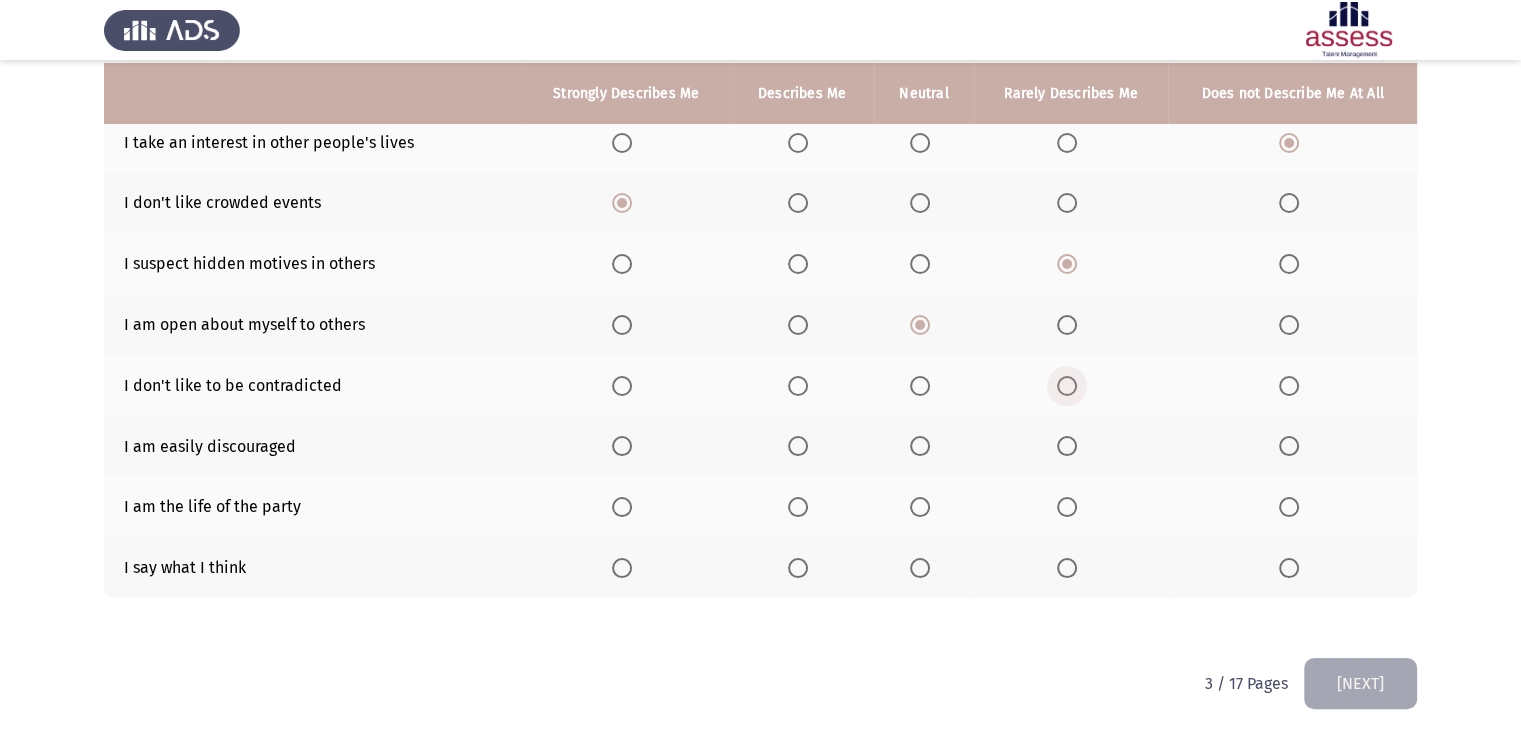 click at bounding box center [1067, 386] 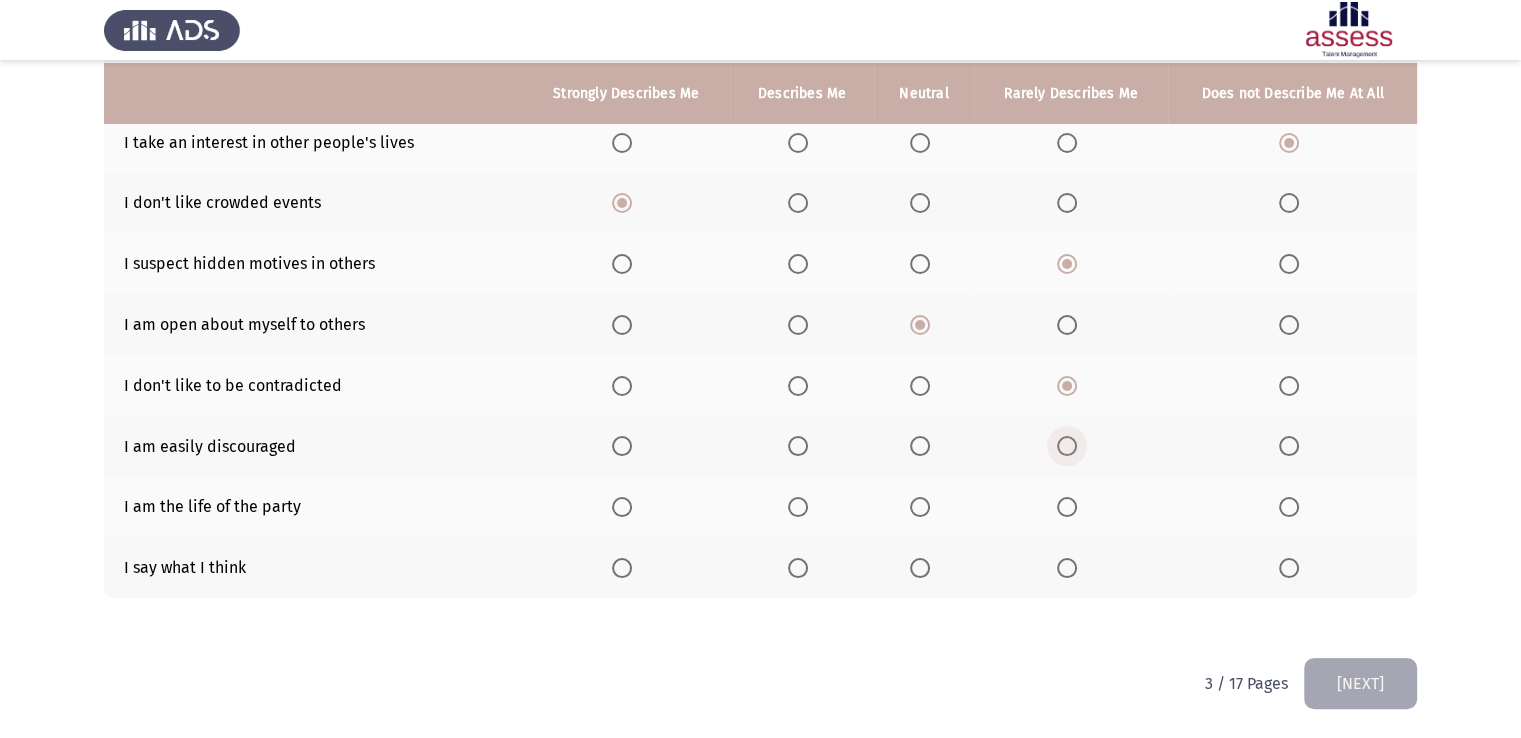 click at bounding box center [1067, 446] 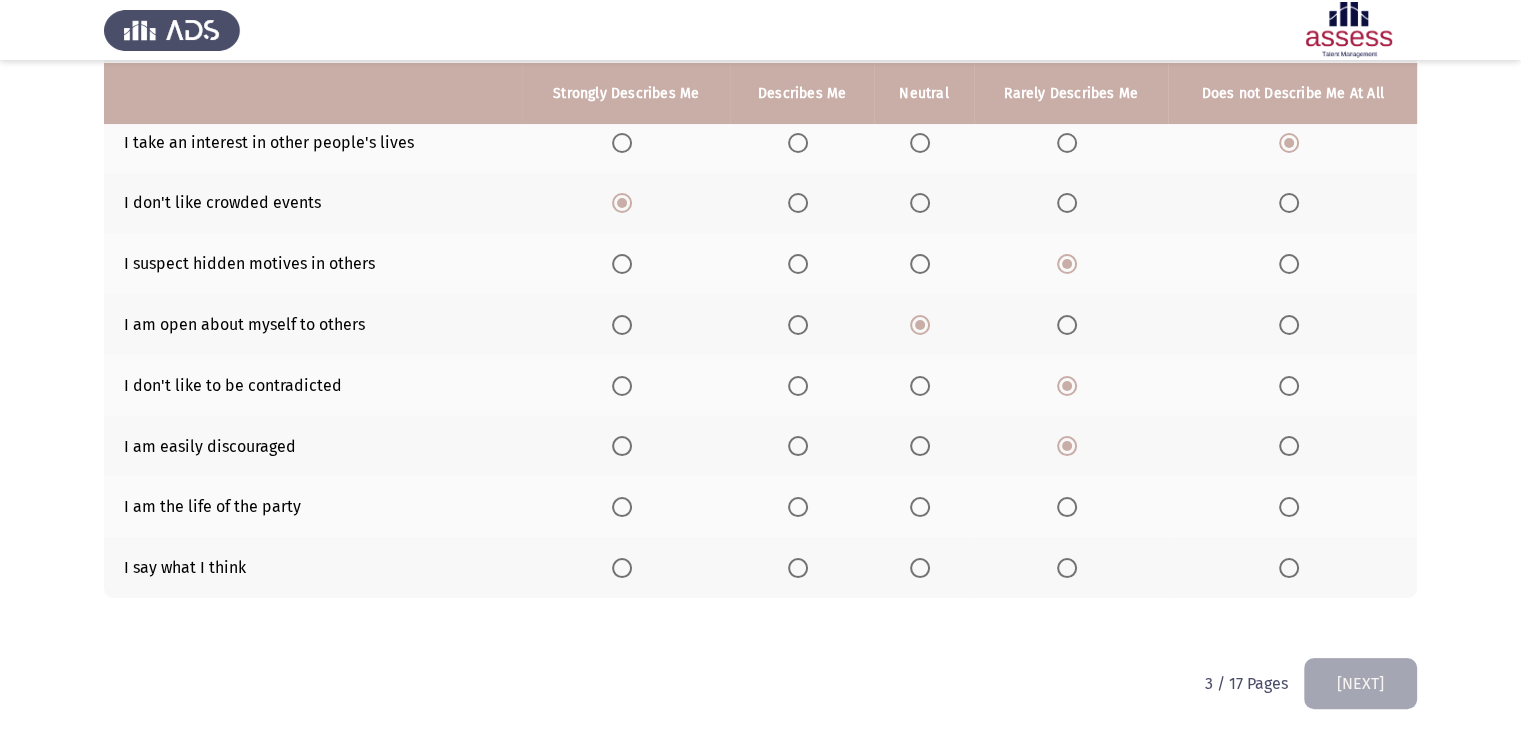 click 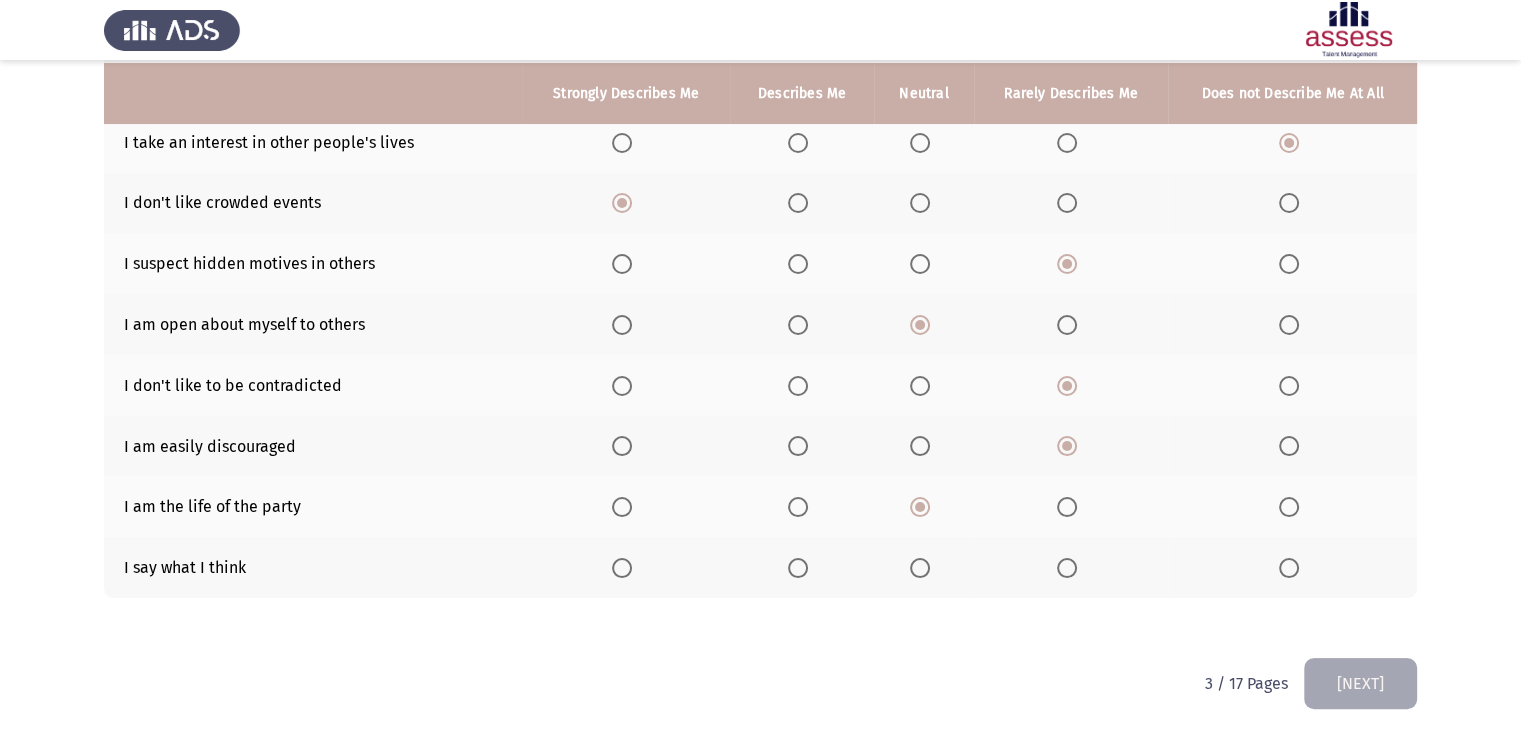 click at bounding box center (920, 568) 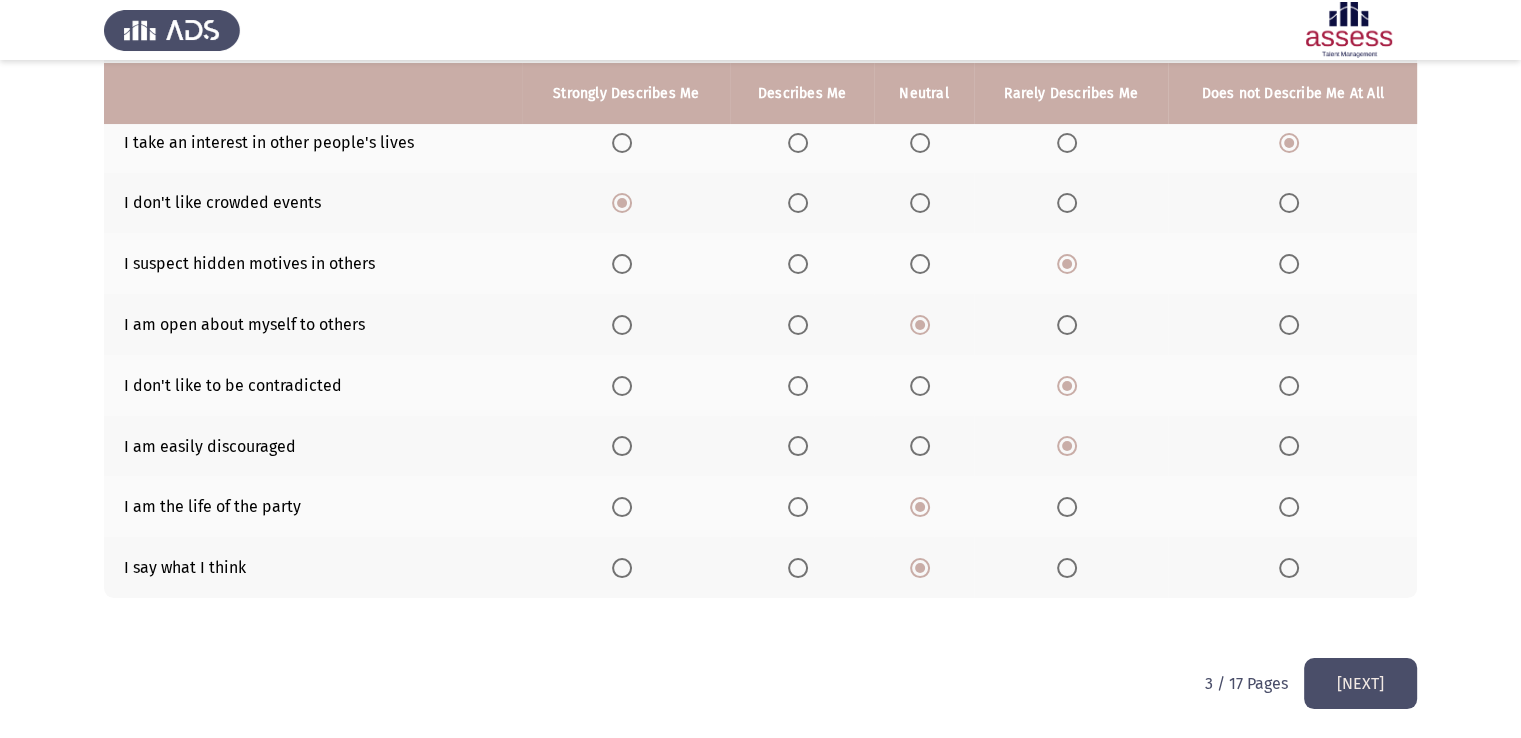 click on "[NEXT]" 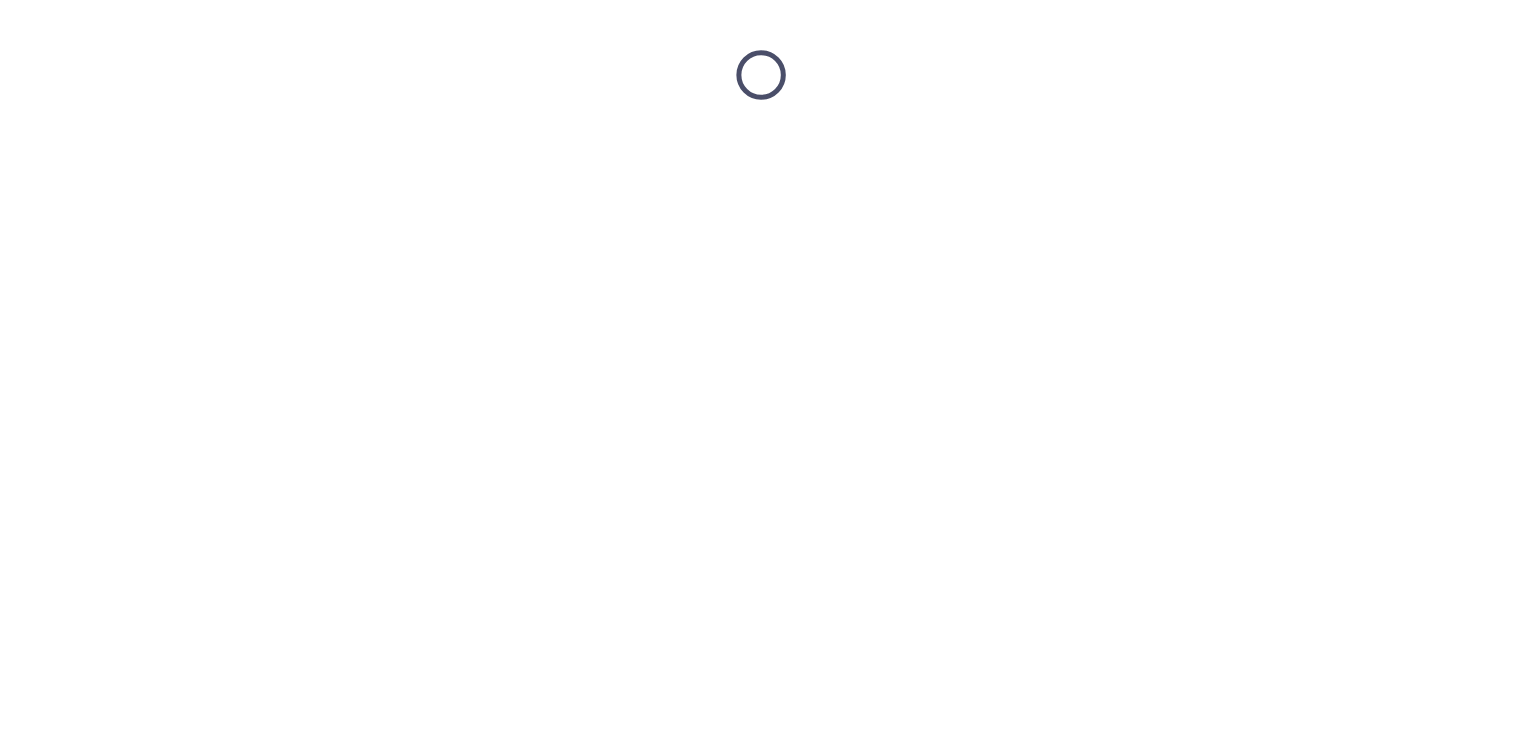 scroll, scrollTop: 0, scrollLeft: 0, axis: both 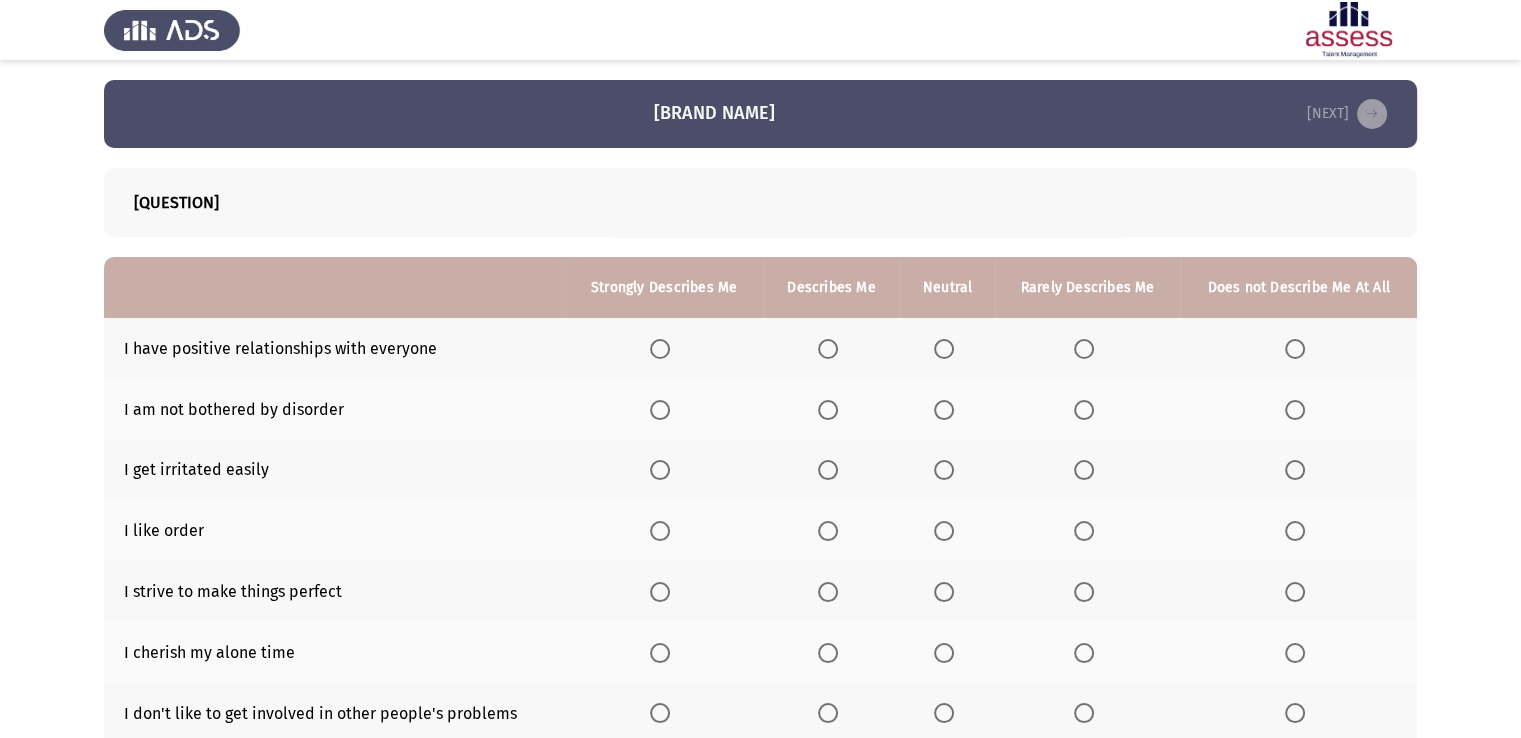 click at bounding box center (828, 349) 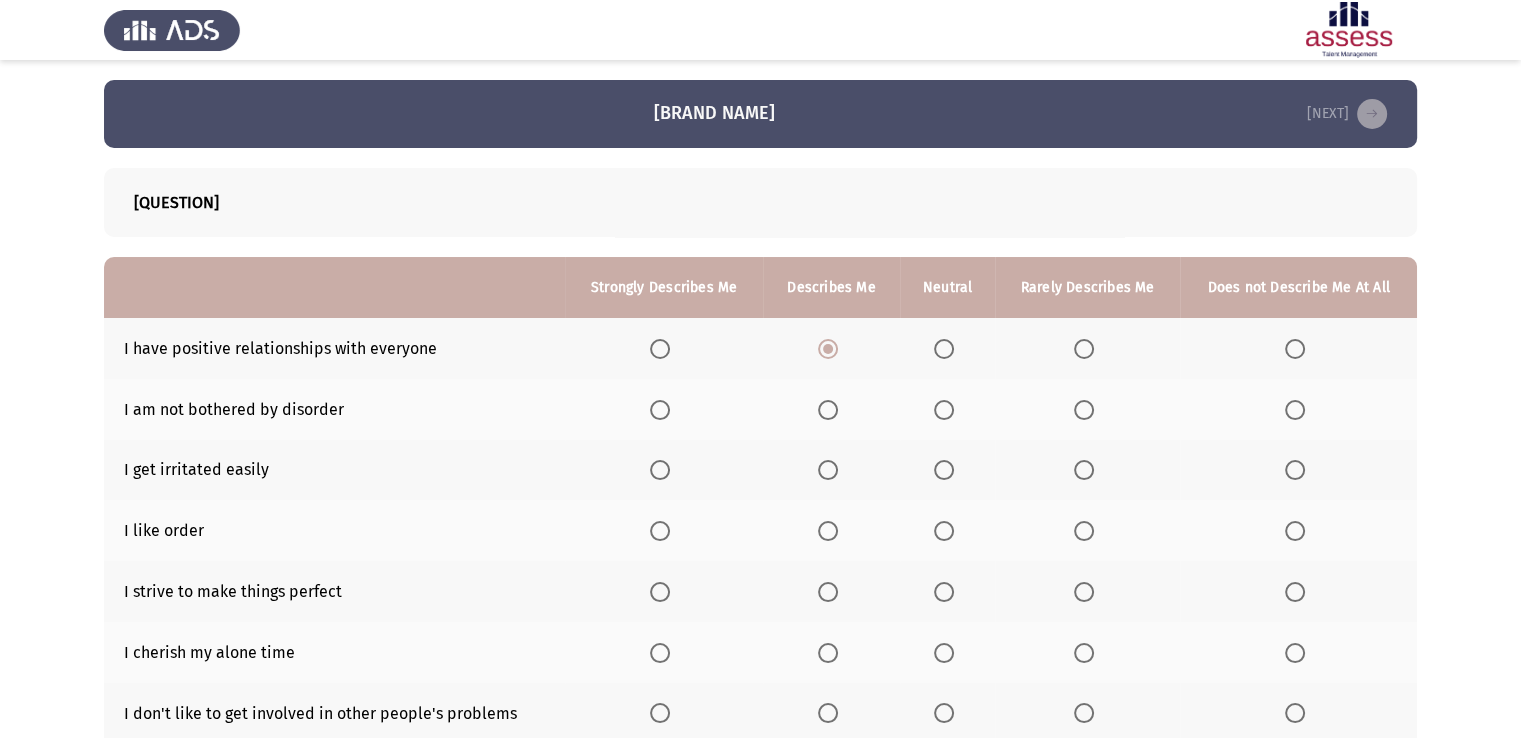 click 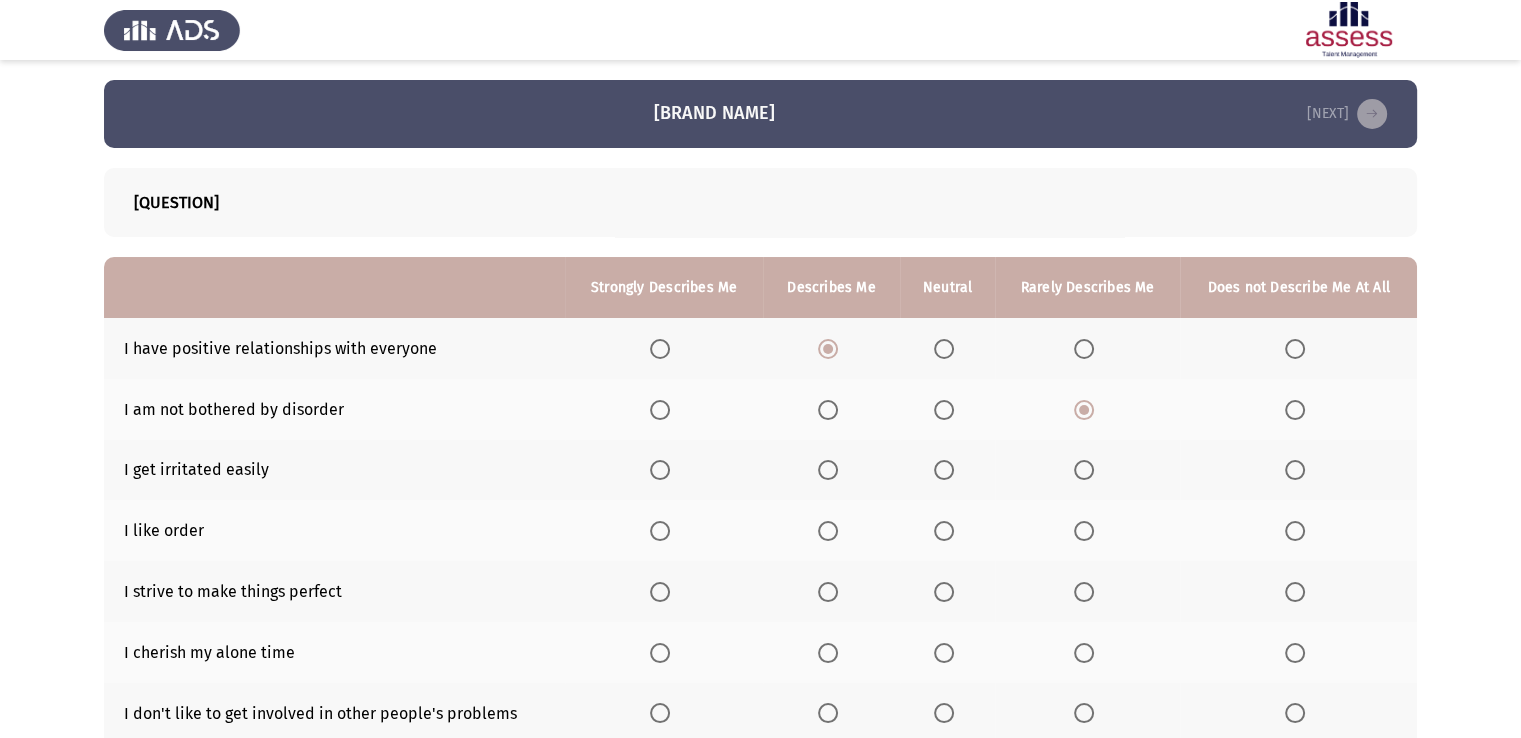 click at bounding box center (1084, 470) 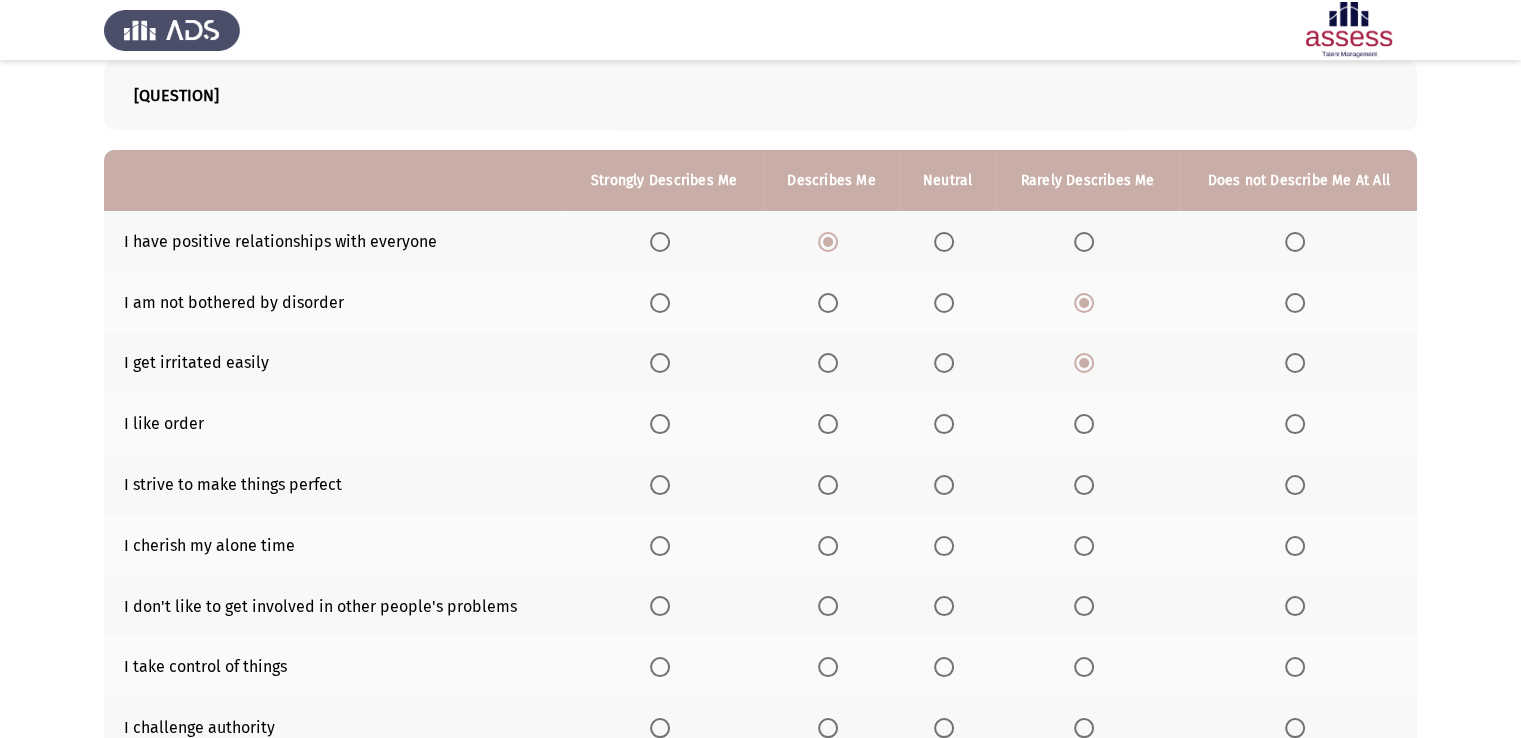 scroll, scrollTop: 110, scrollLeft: 0, axis: vertical 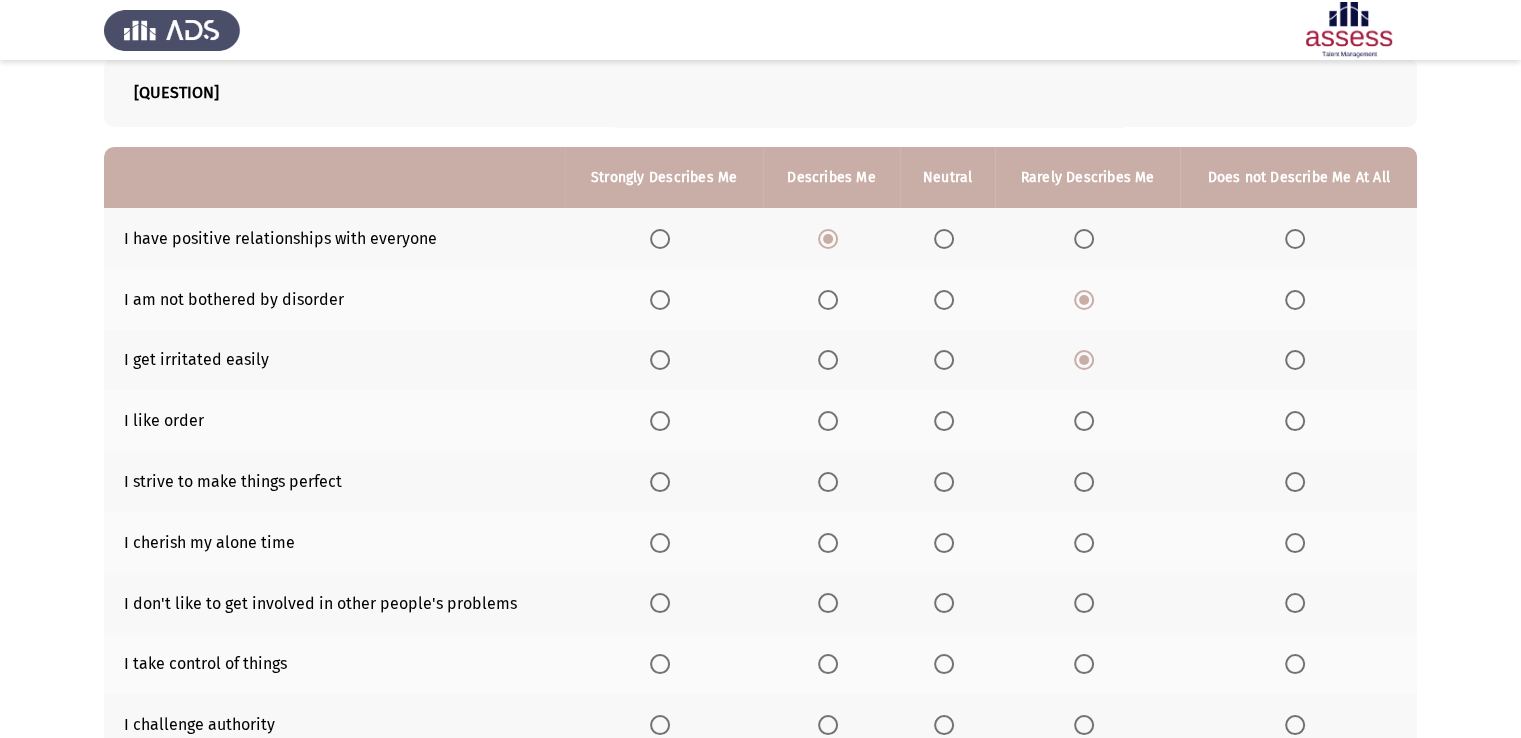 click at bounding box center [828, 421] 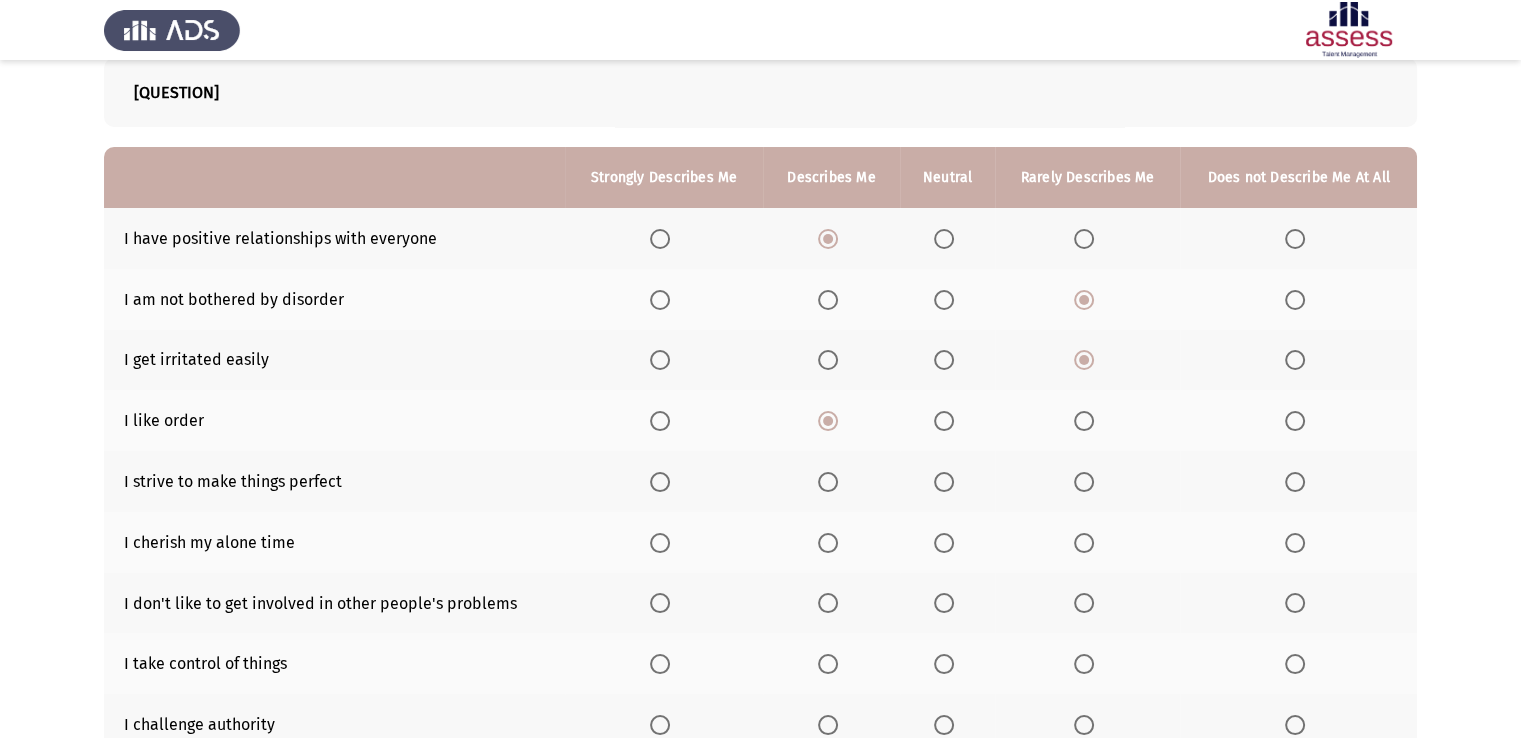 click 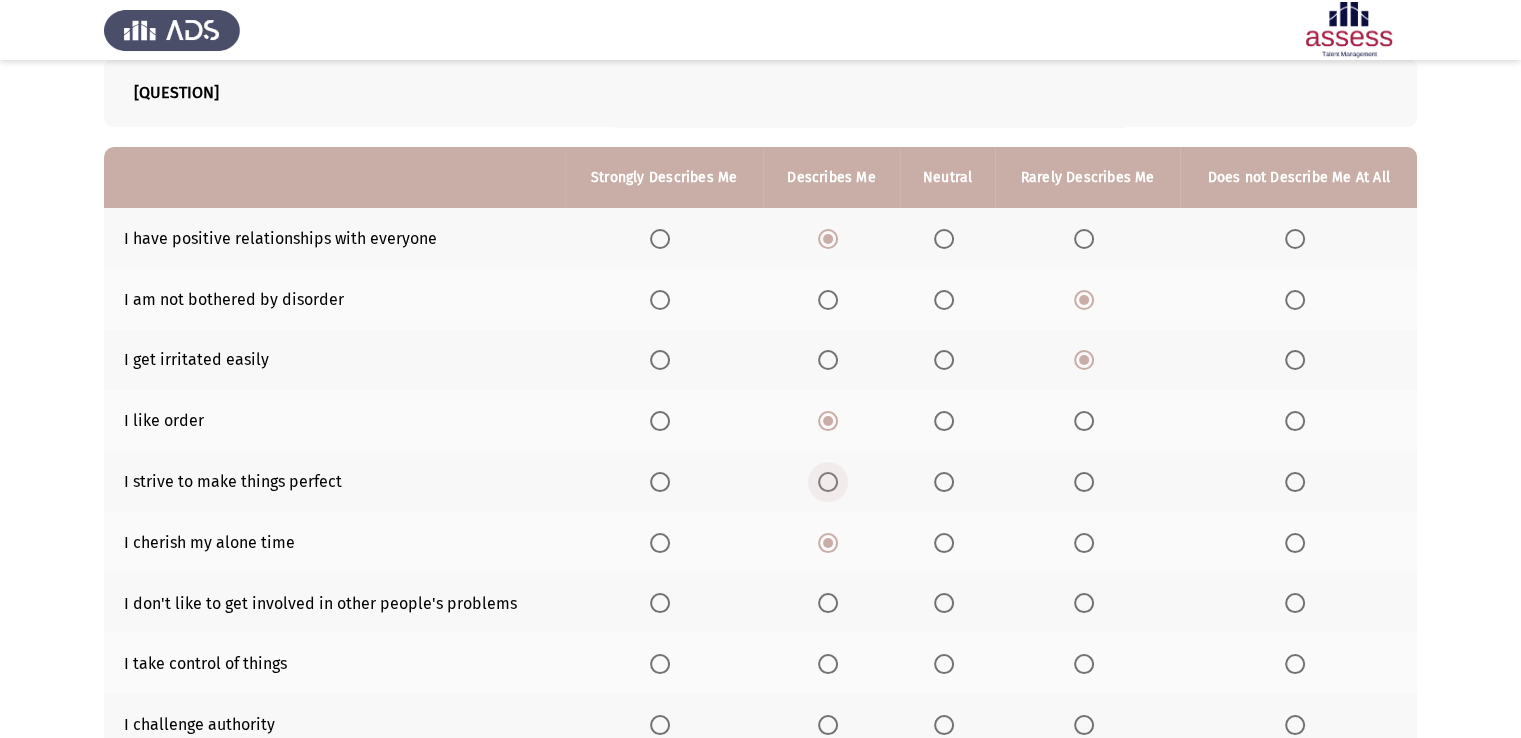 click at bounding box center [828, 482] 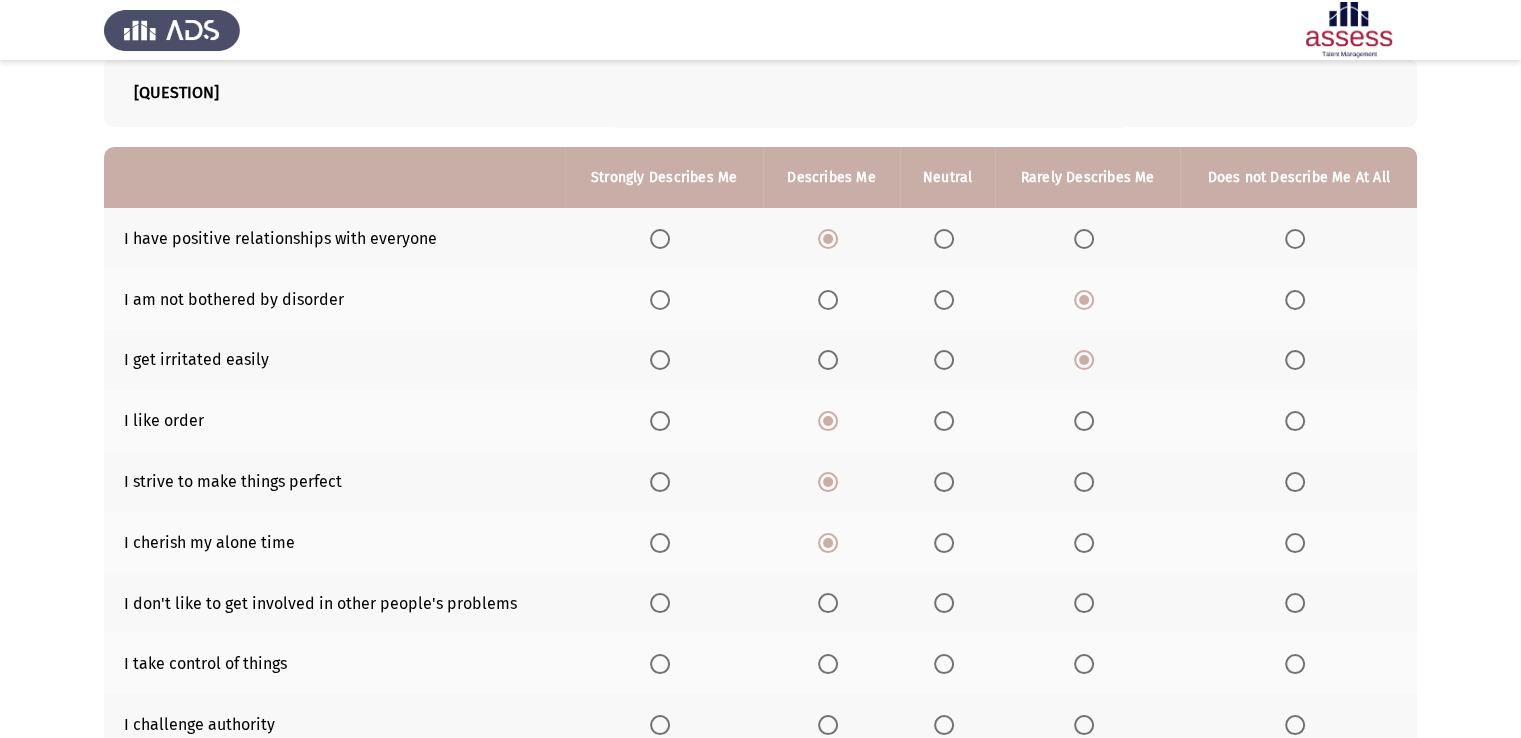 click at bounding box center (660, 543) 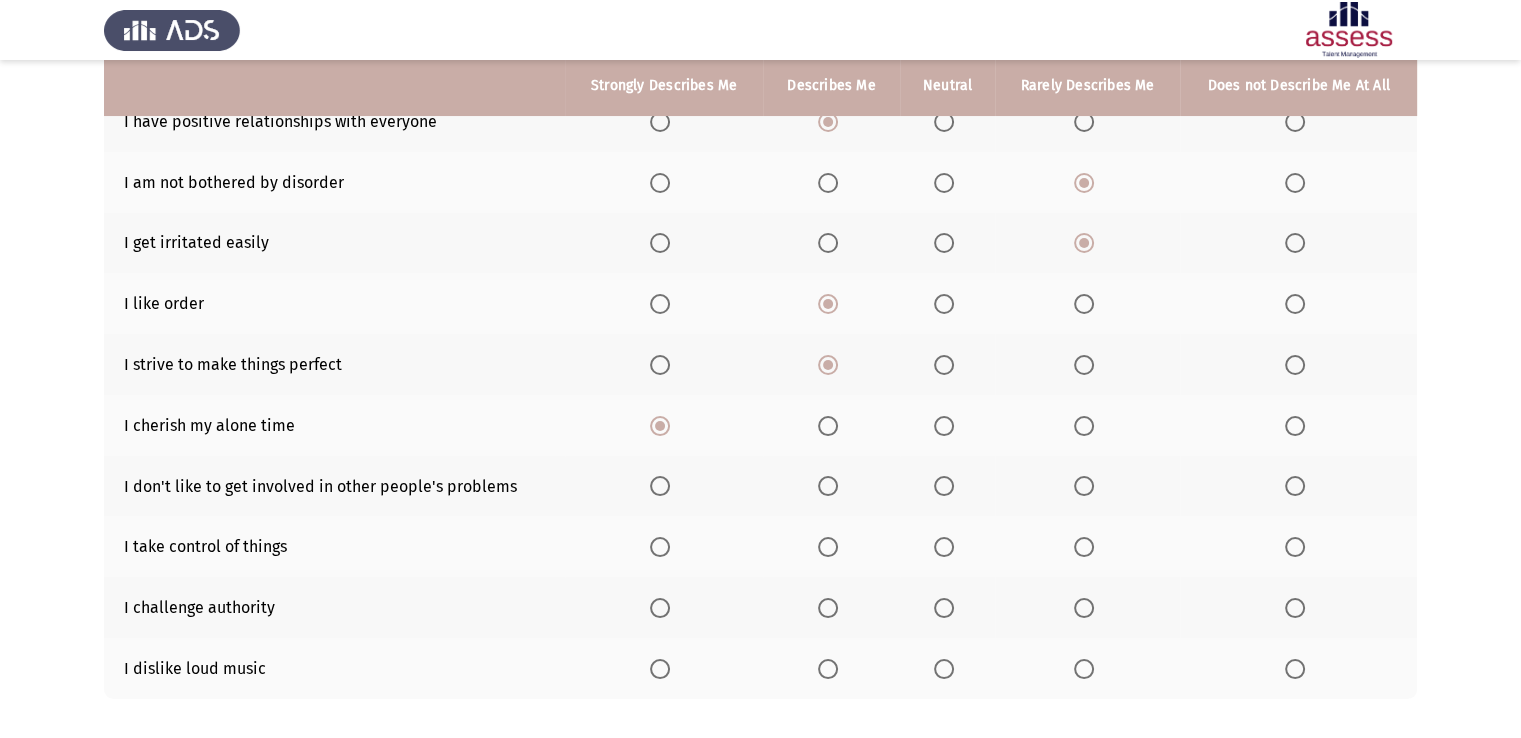 scroll, scrollTop: 248, scrollLeft: 0, axis: vertical 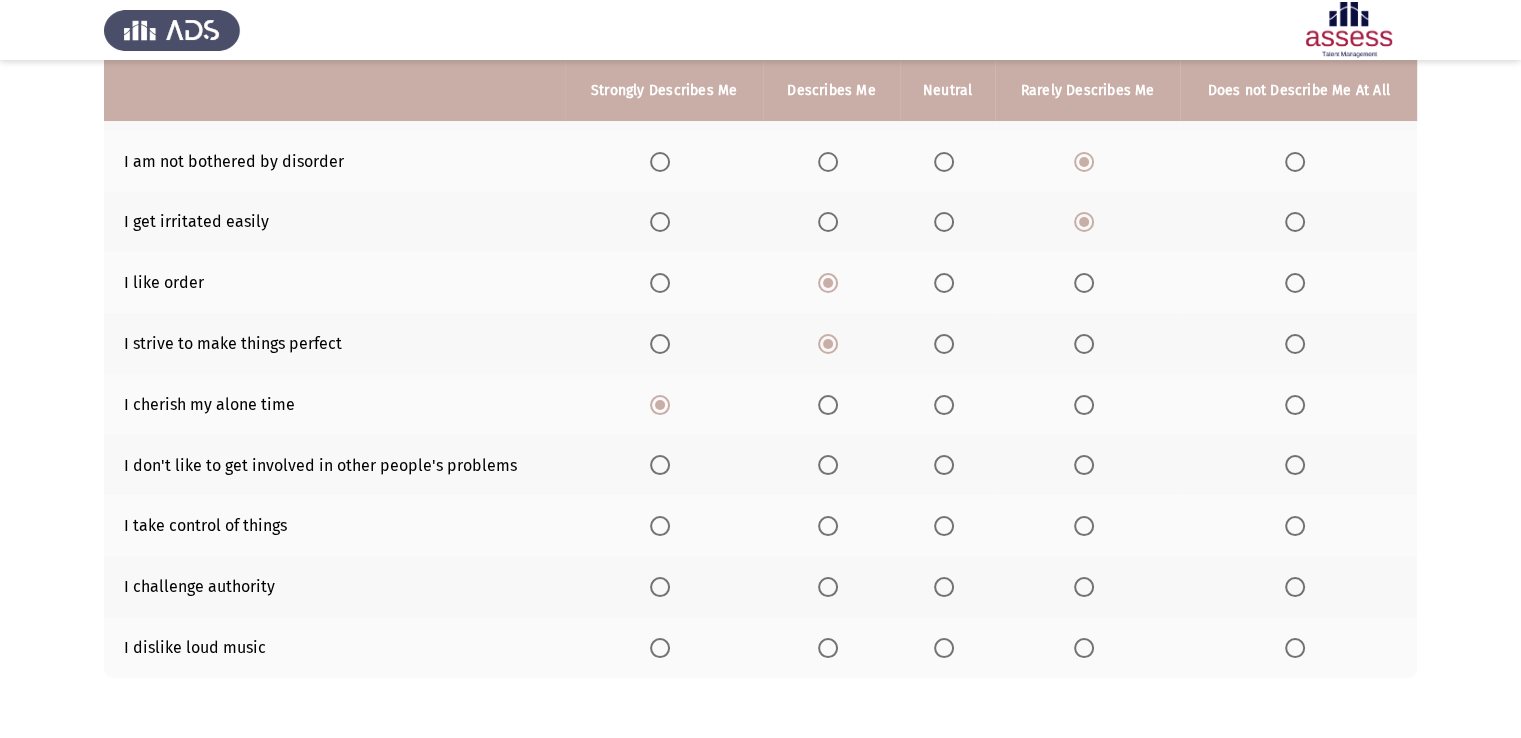 click at bounding box center (660, 465) 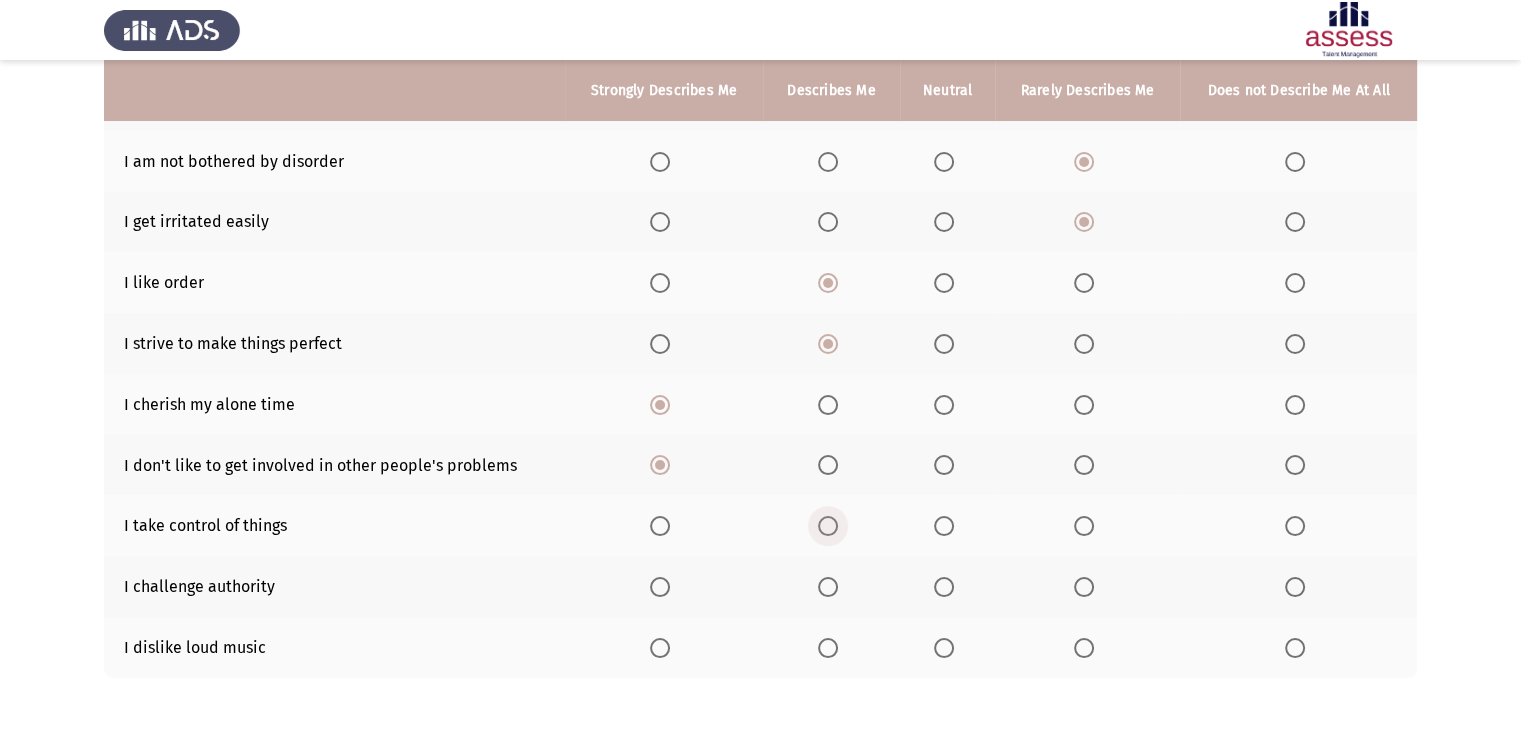 click at bounding box center [828, 526] 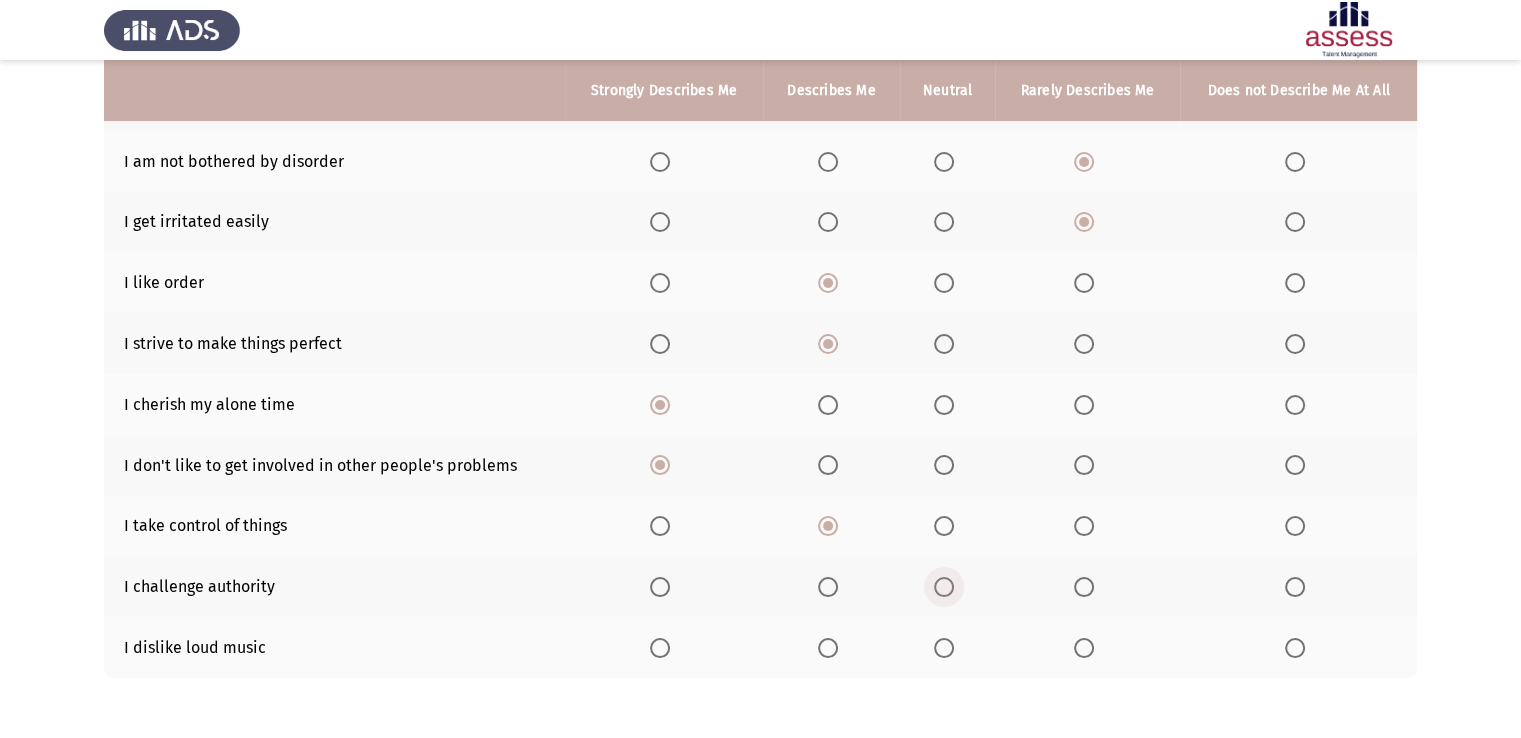 click at bounding box center [944, 587] 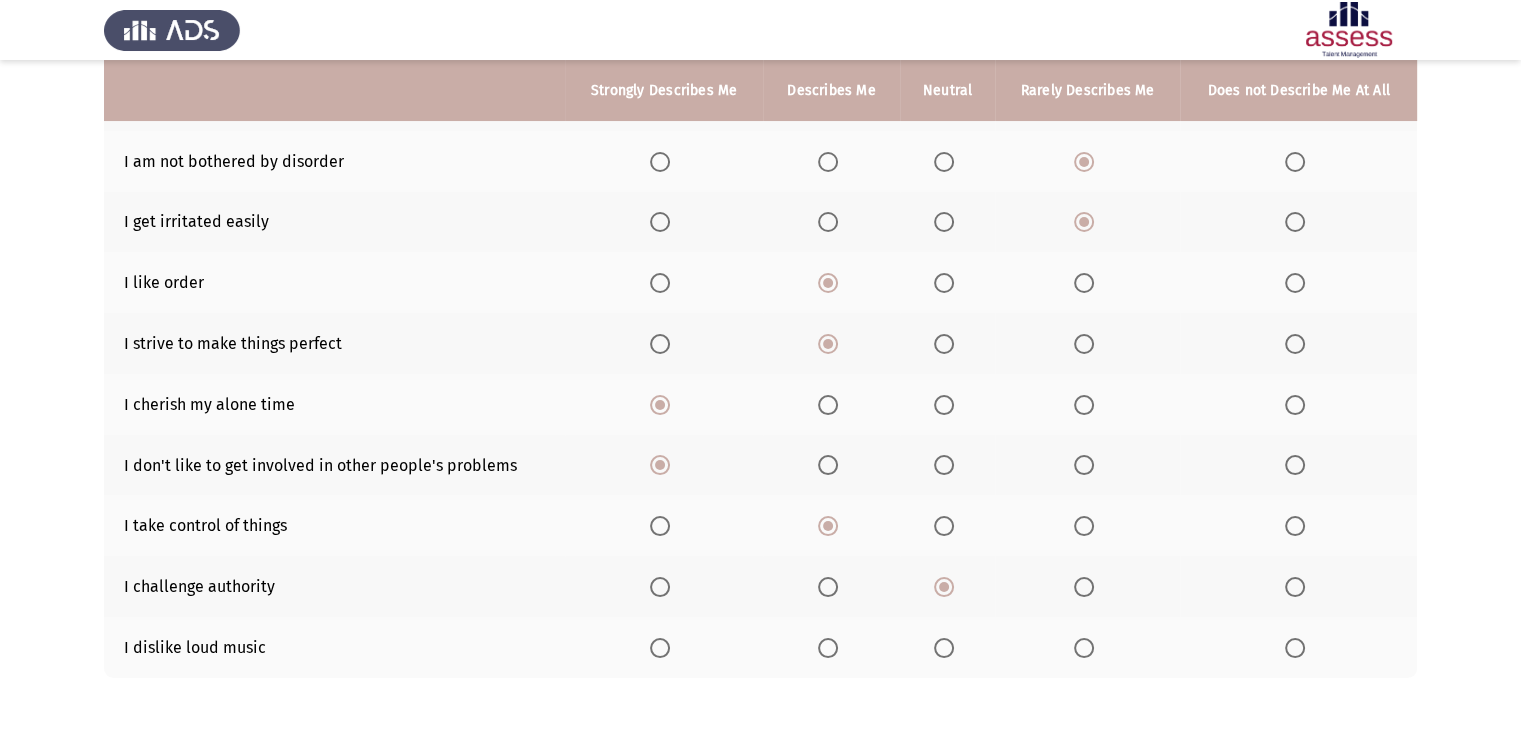 click at bounding box center (944, 648) 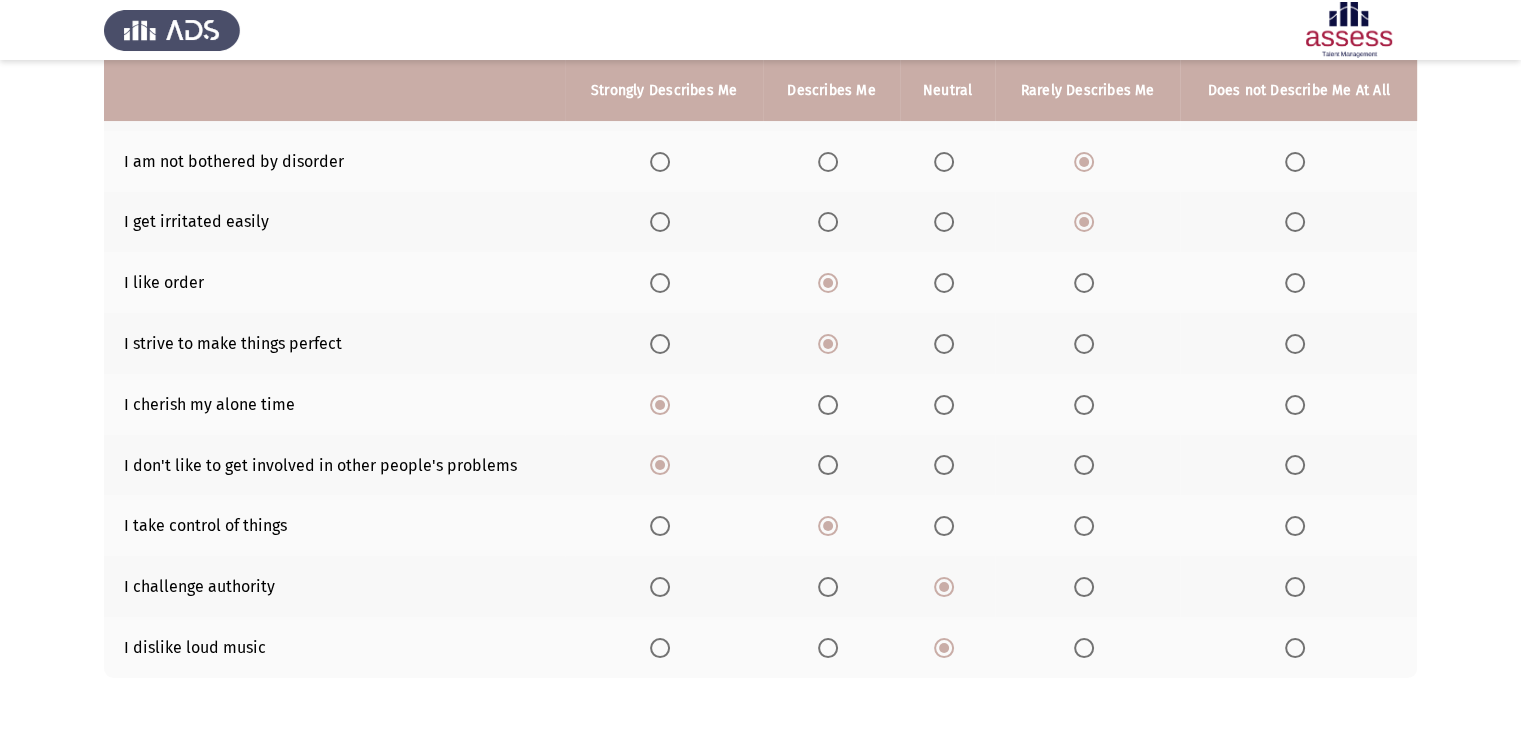 click at bounding box center (828, 648) 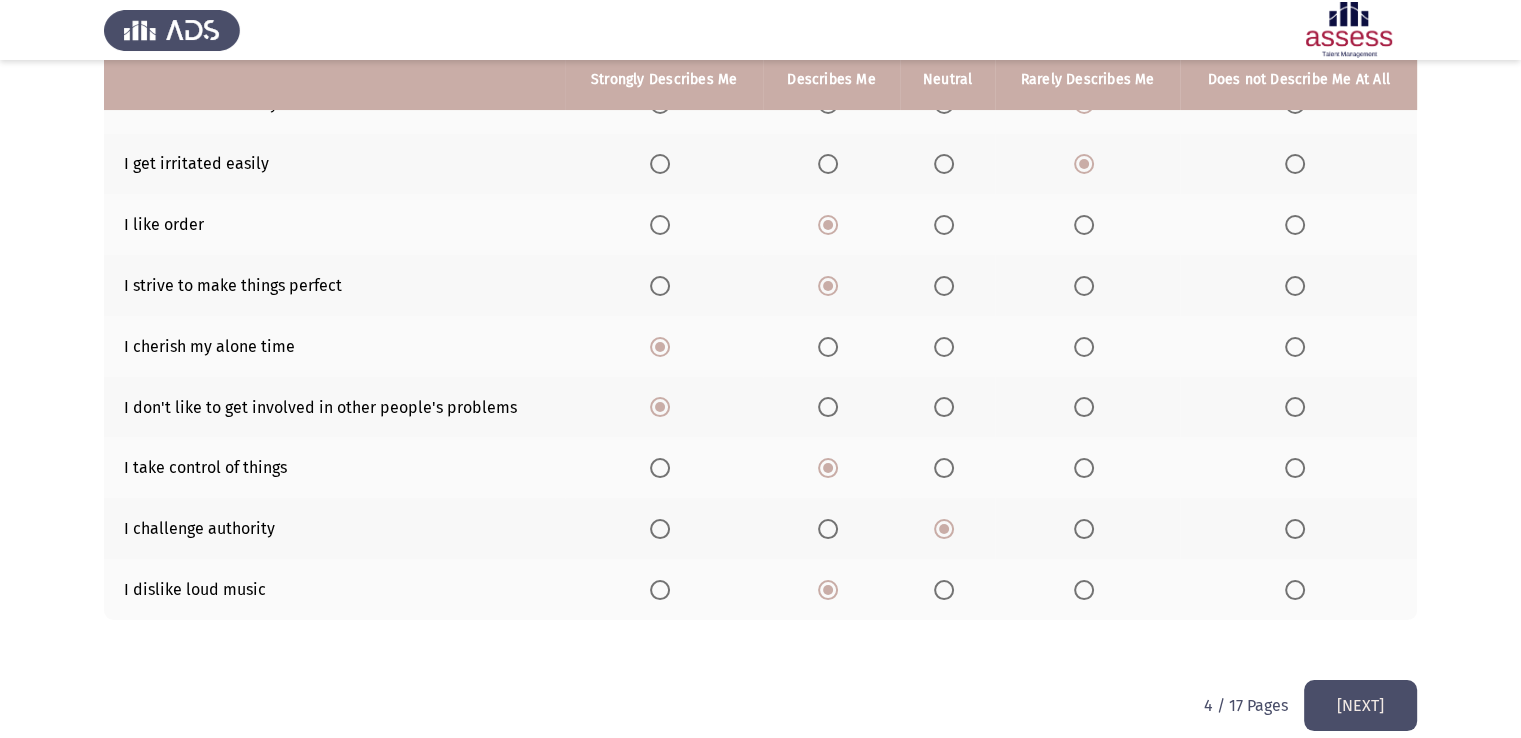 scroll, scrollTop: 330, scrollLeft: 0, axis: vertical 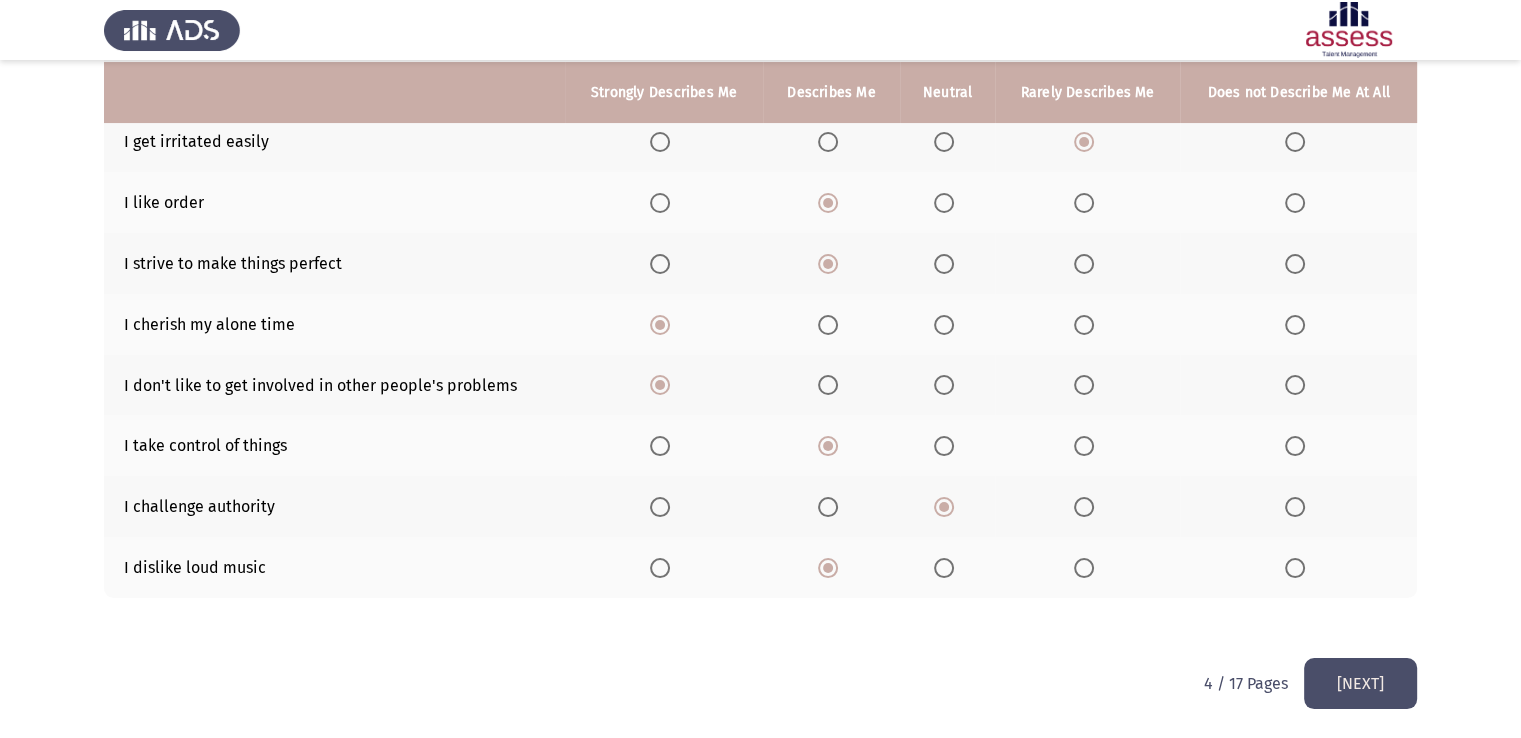 click on "[NEXT]" 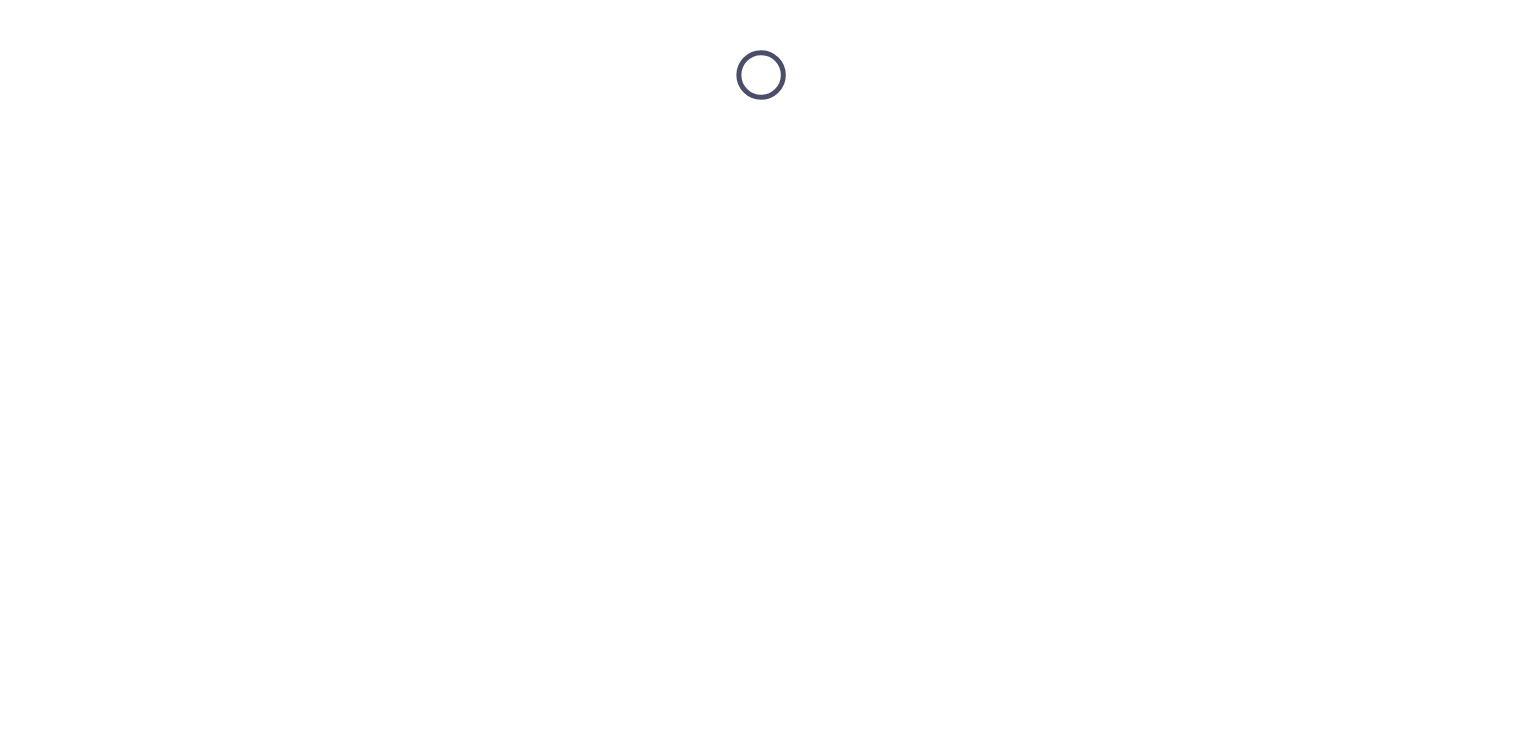 scroll, scrollTop: 0, scrollLeft: 0, axis: both 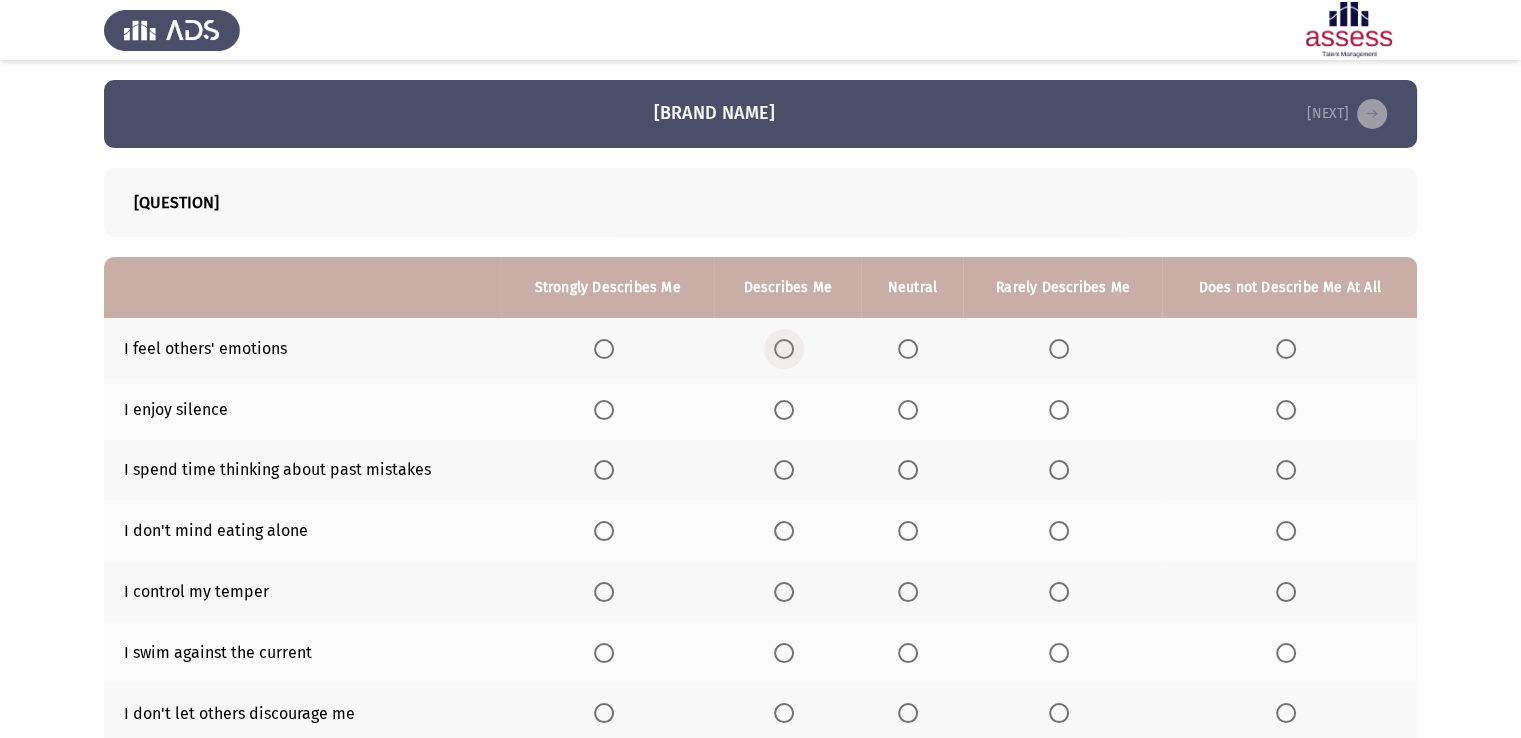 click at bounding box center (784, 349) 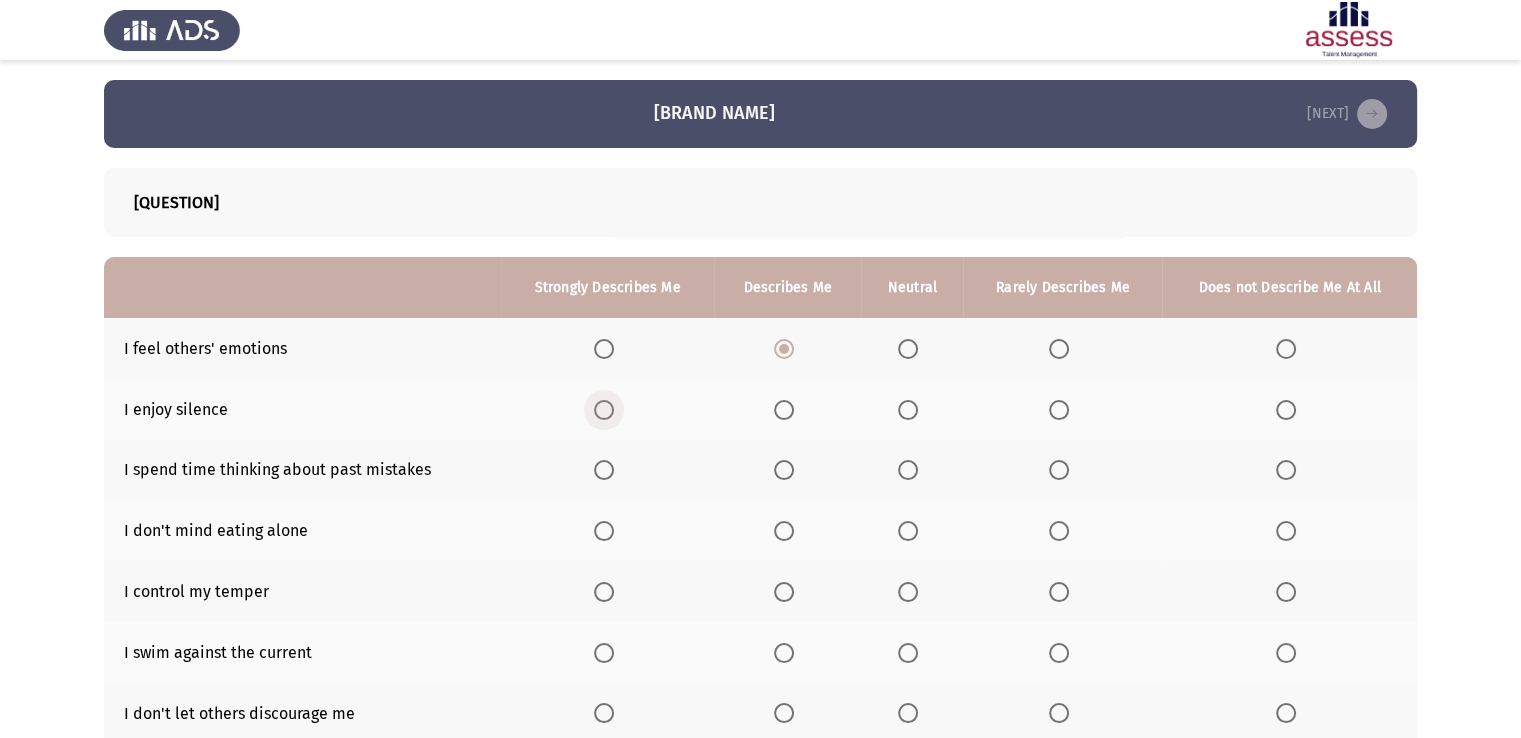 click at bounding box center (604, 410) 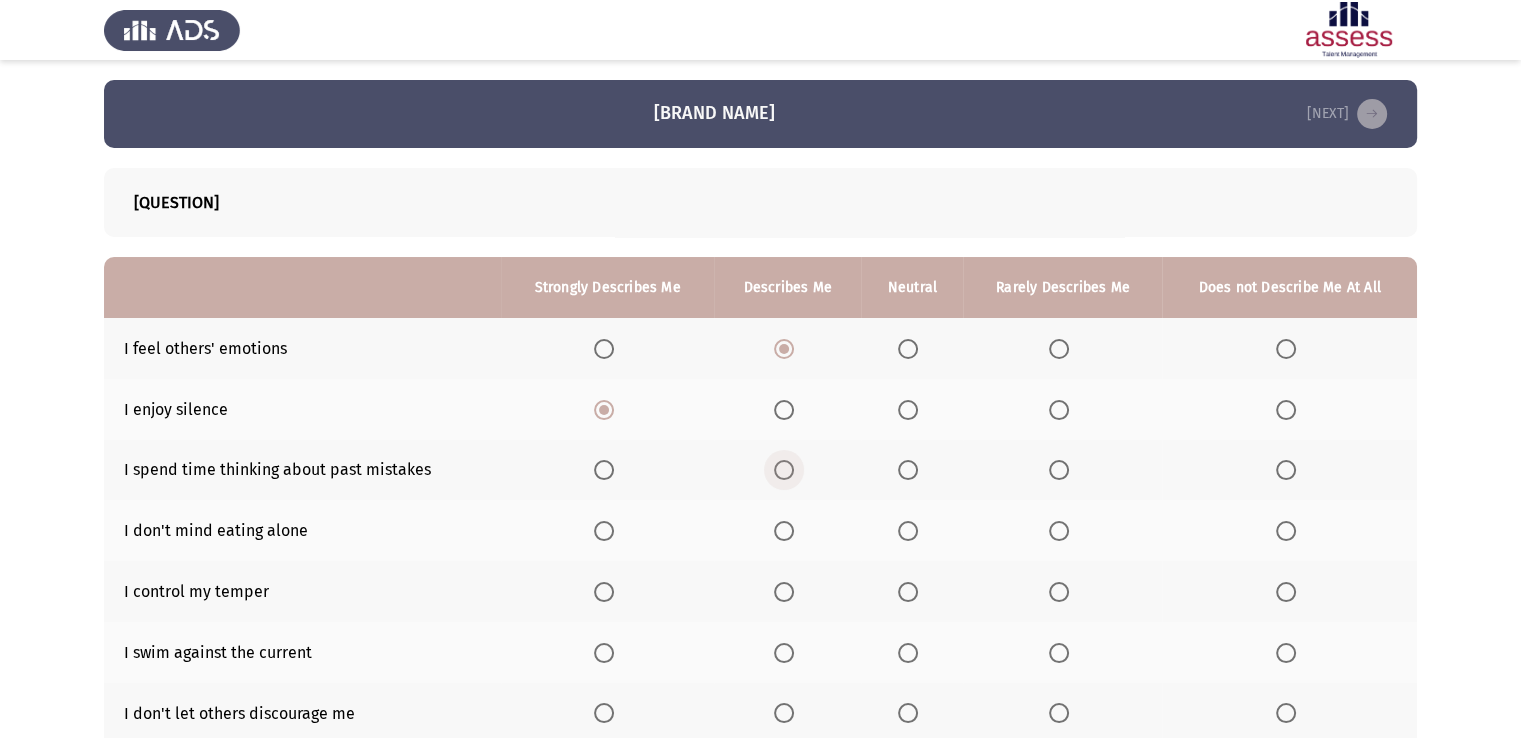 click at bounding box center [784, 470] 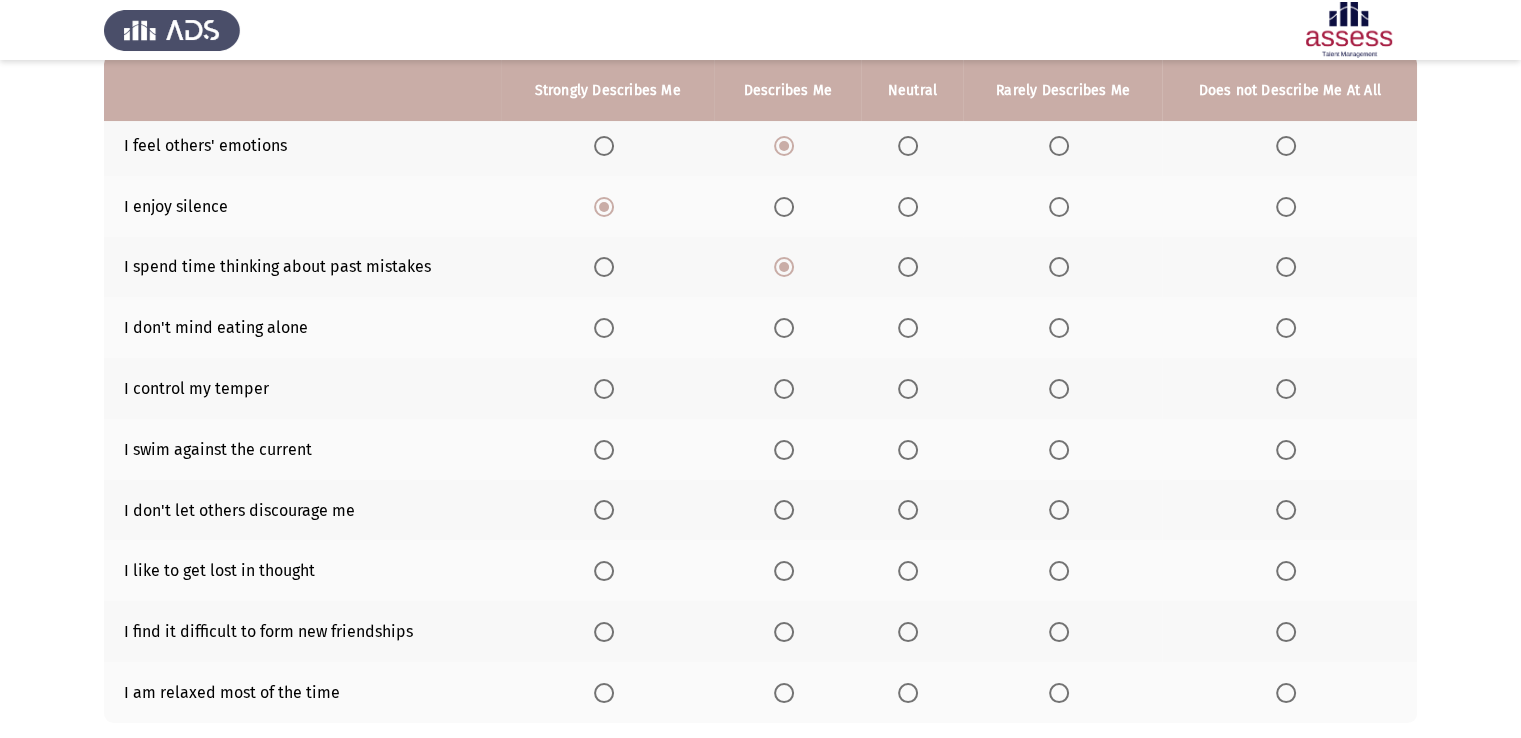 scroll, scrollTop: 200, scrollLeft: 0, axis: vertical 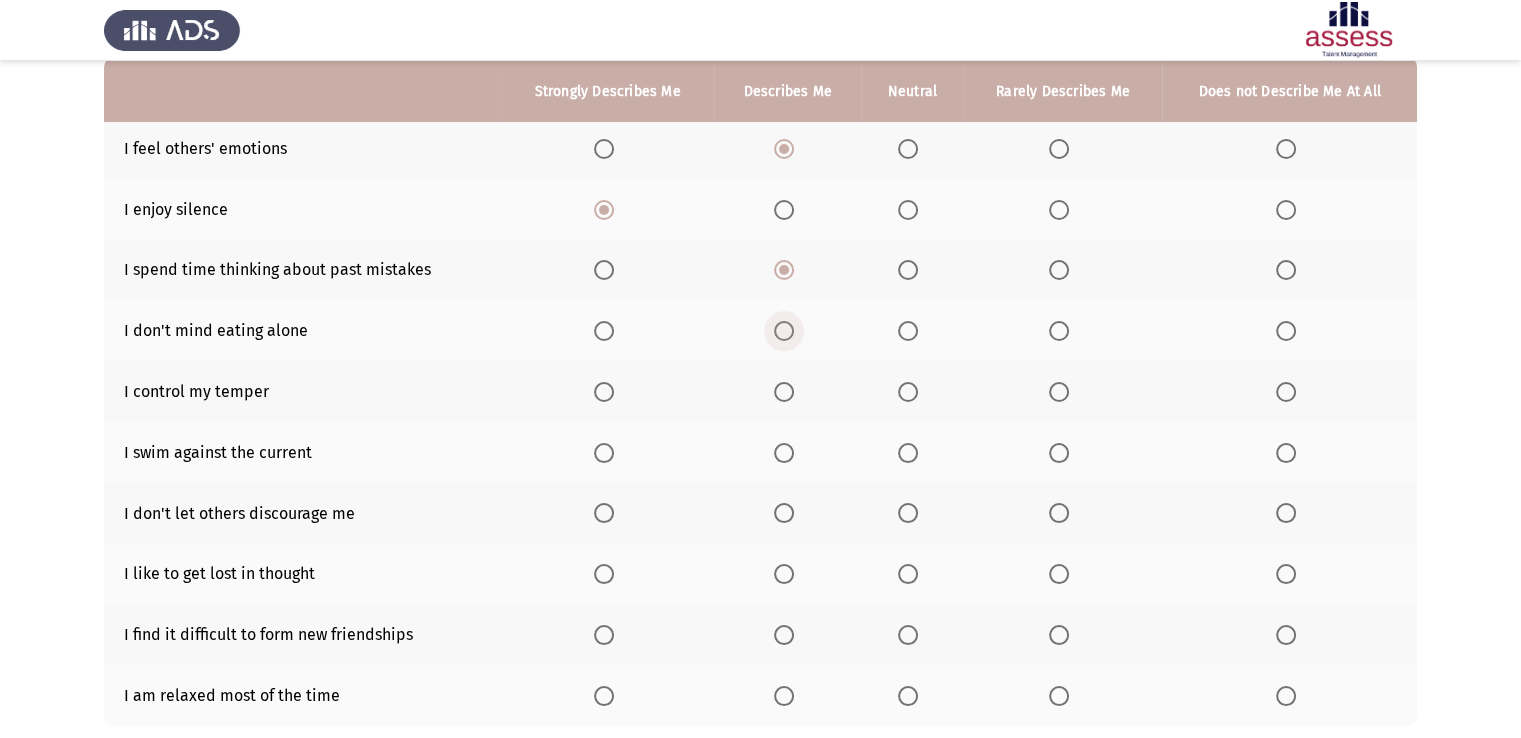 click at bounding box center (784, 331) 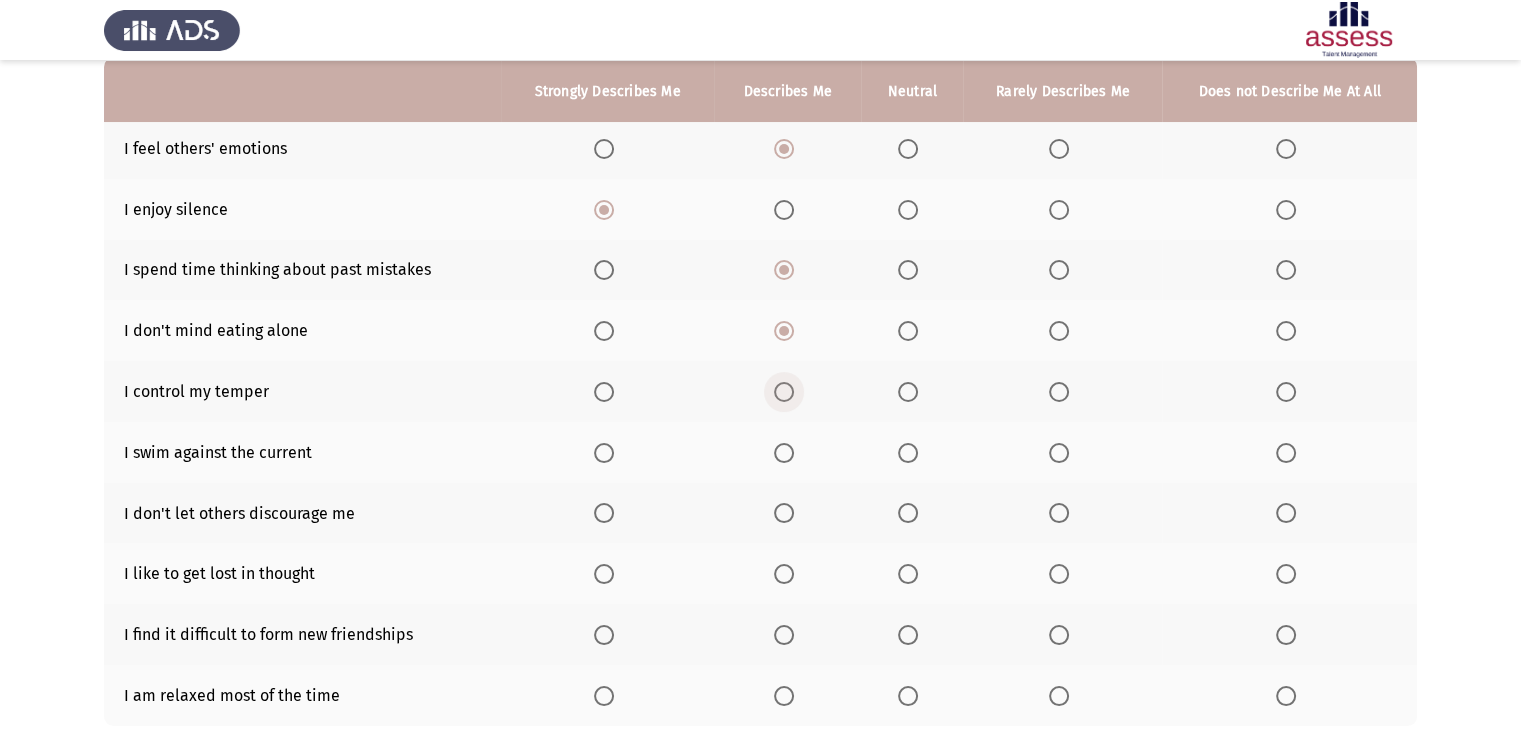 click at bounding box center [784, 392] 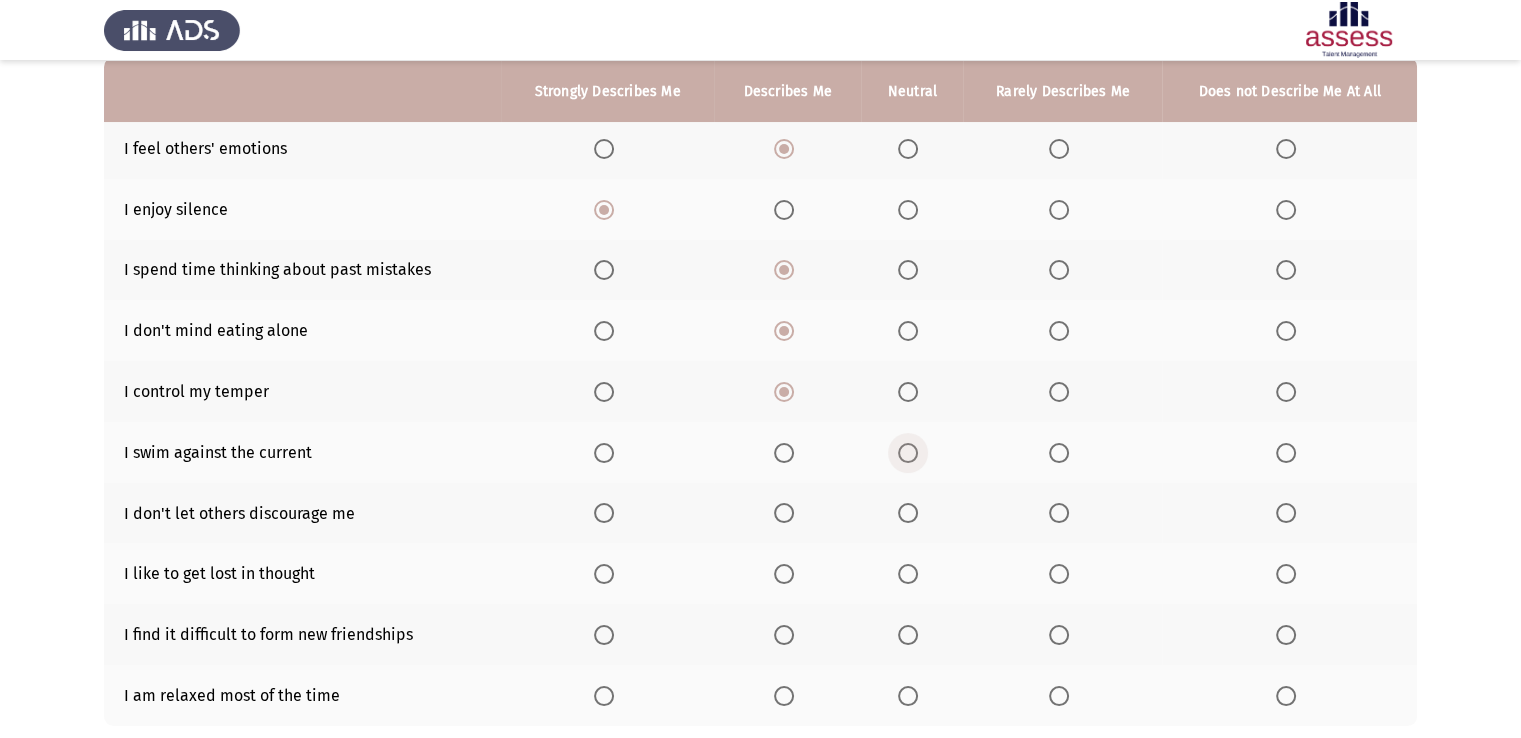 click at bounding box center (908, 453) 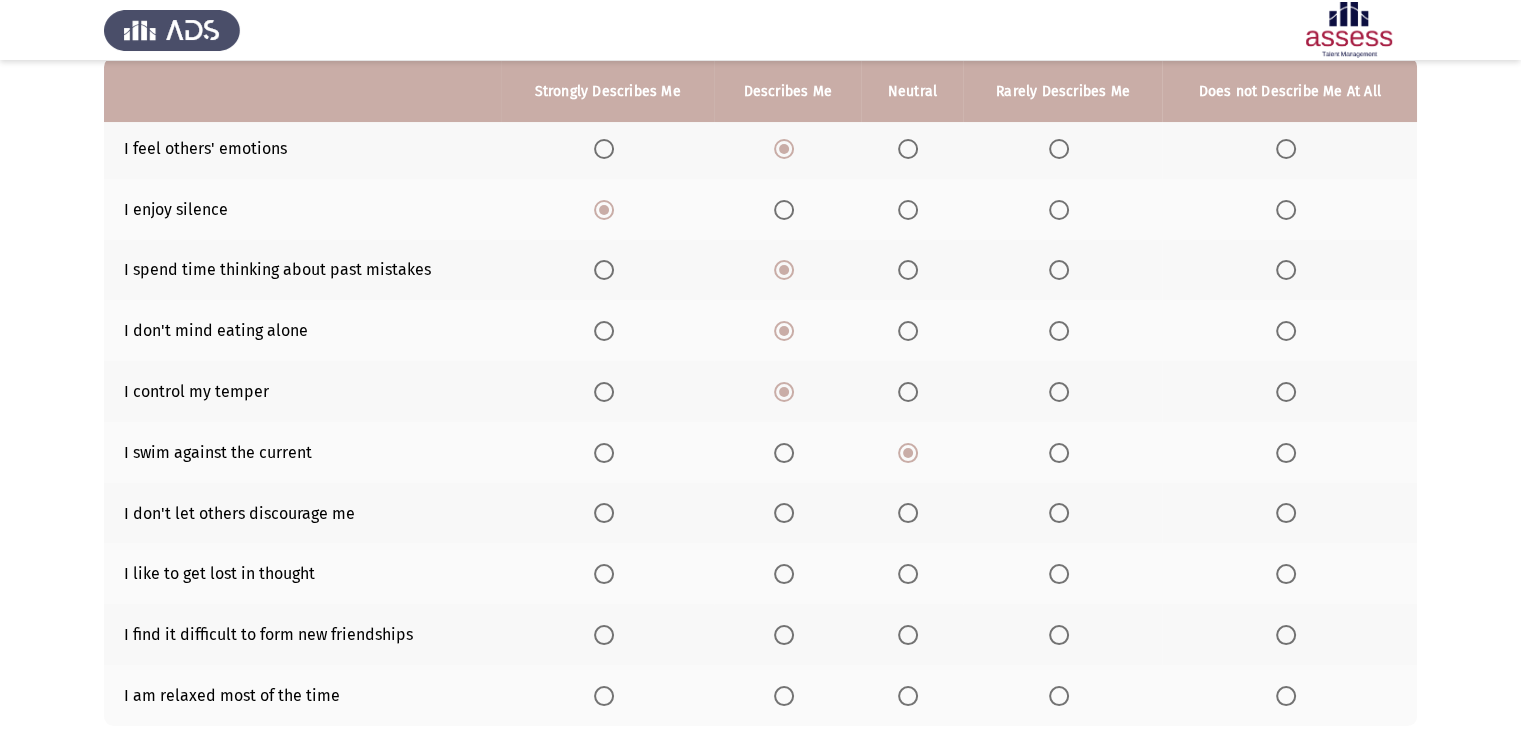 click at bounding box center (604, 513) 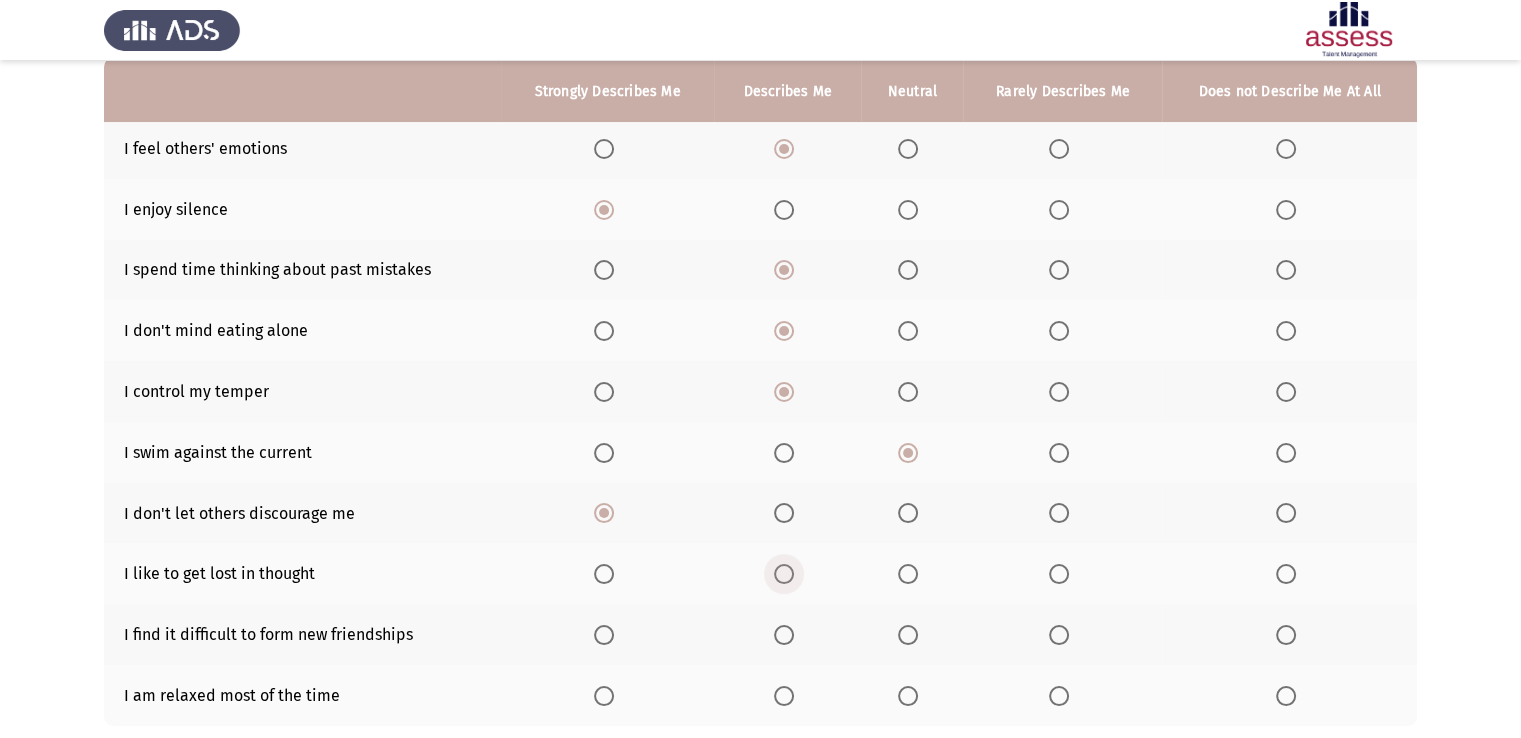click at bounding box center (784, 574) 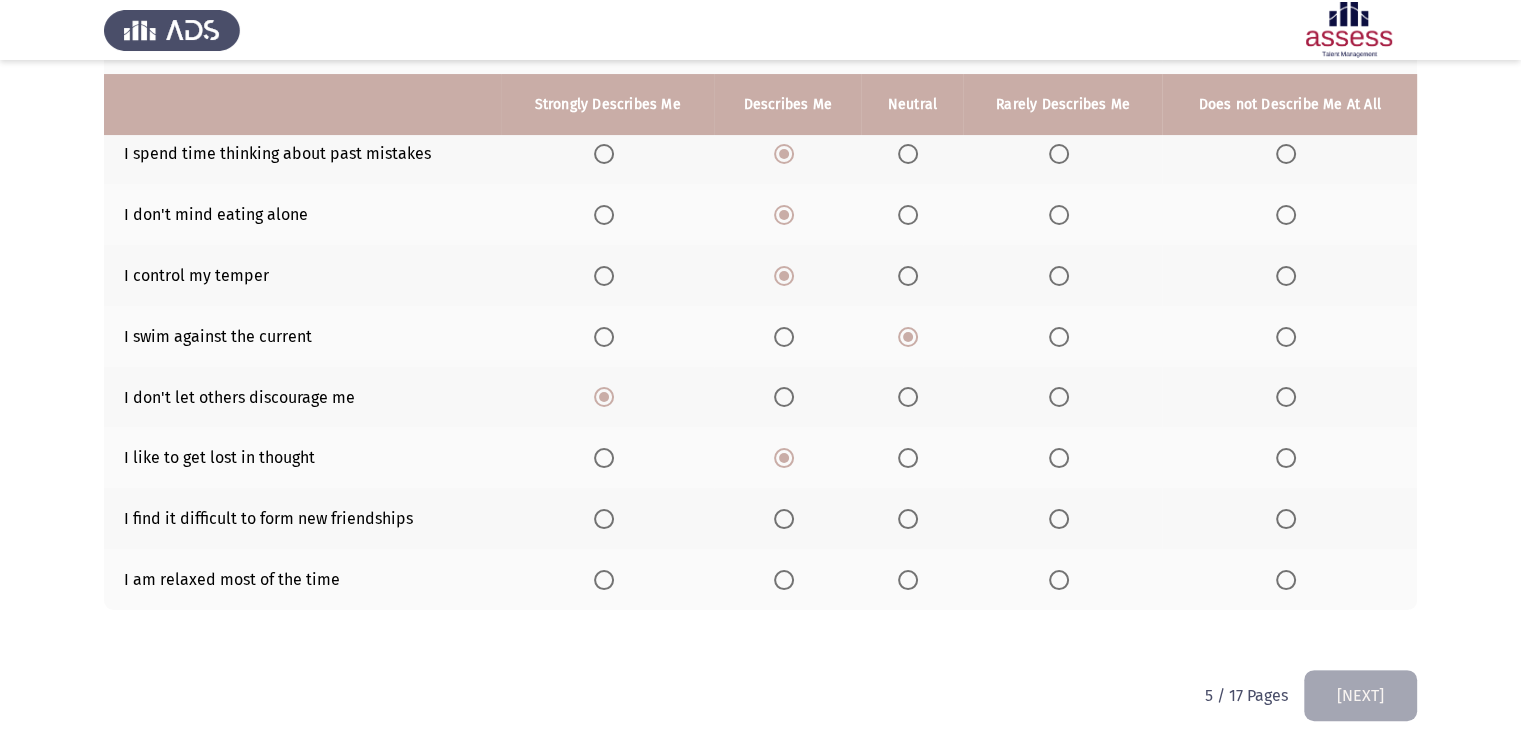 scroll, scrollTop: 330, scrollLeft: 0, axis: vertical 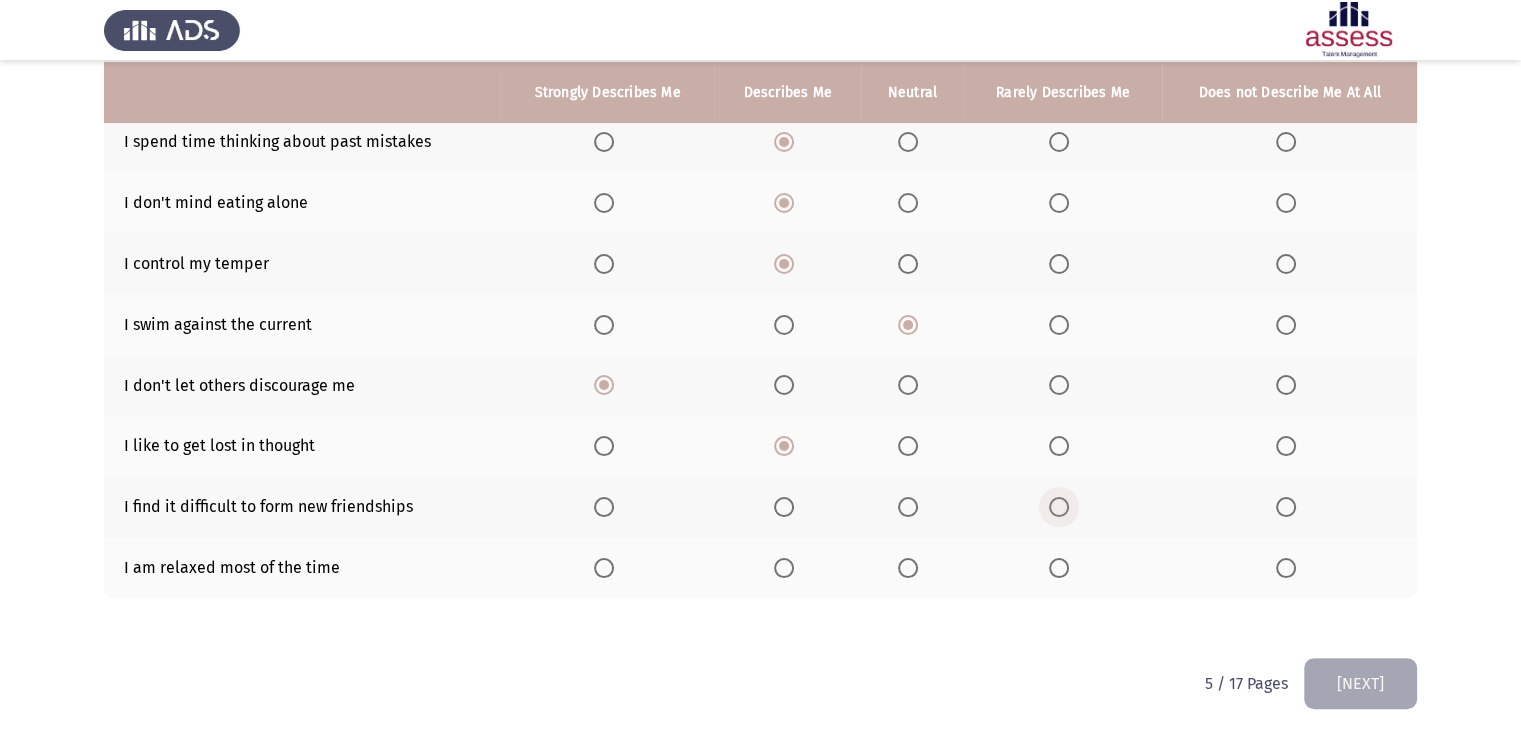 click at bounding box center [1059, 507] 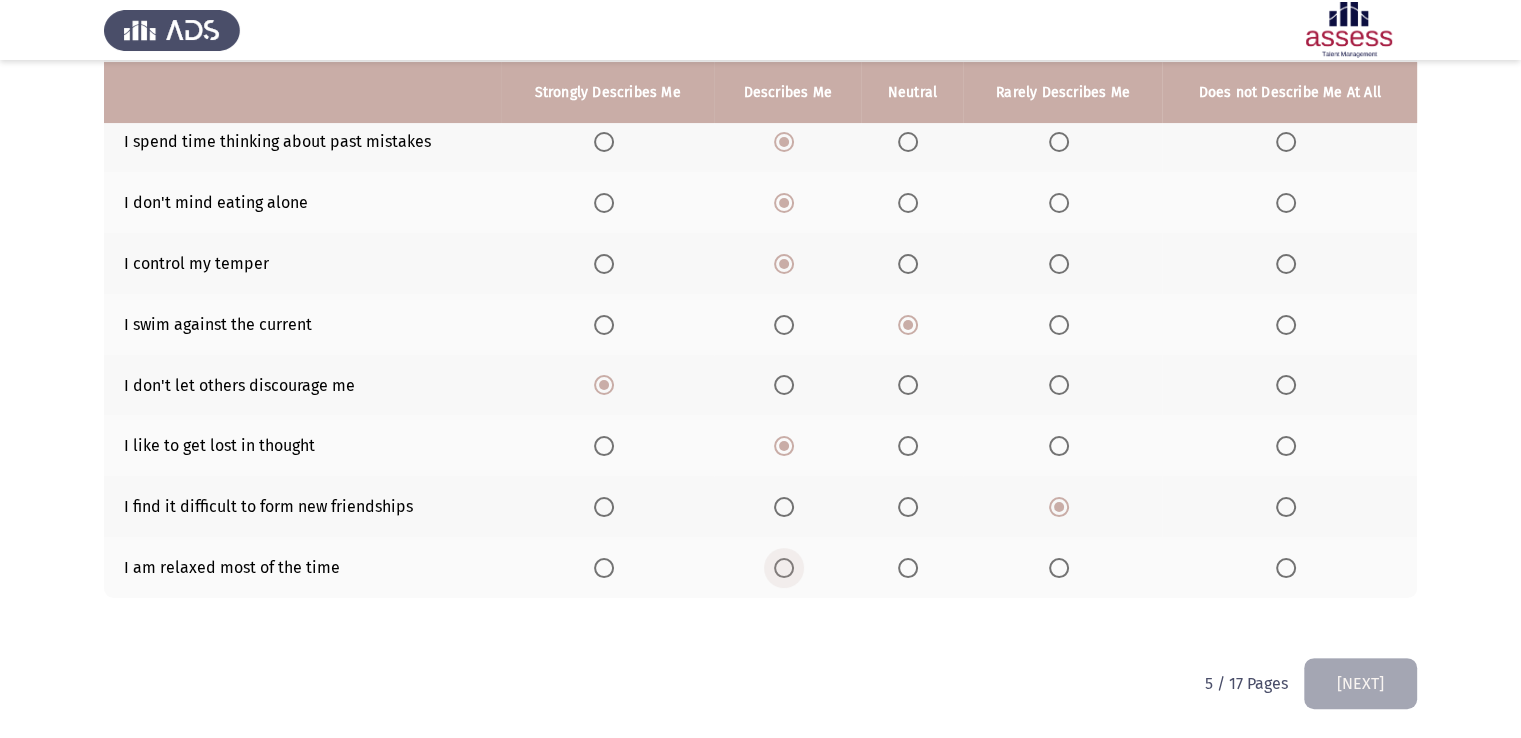 click at bounding box center (784, 568) 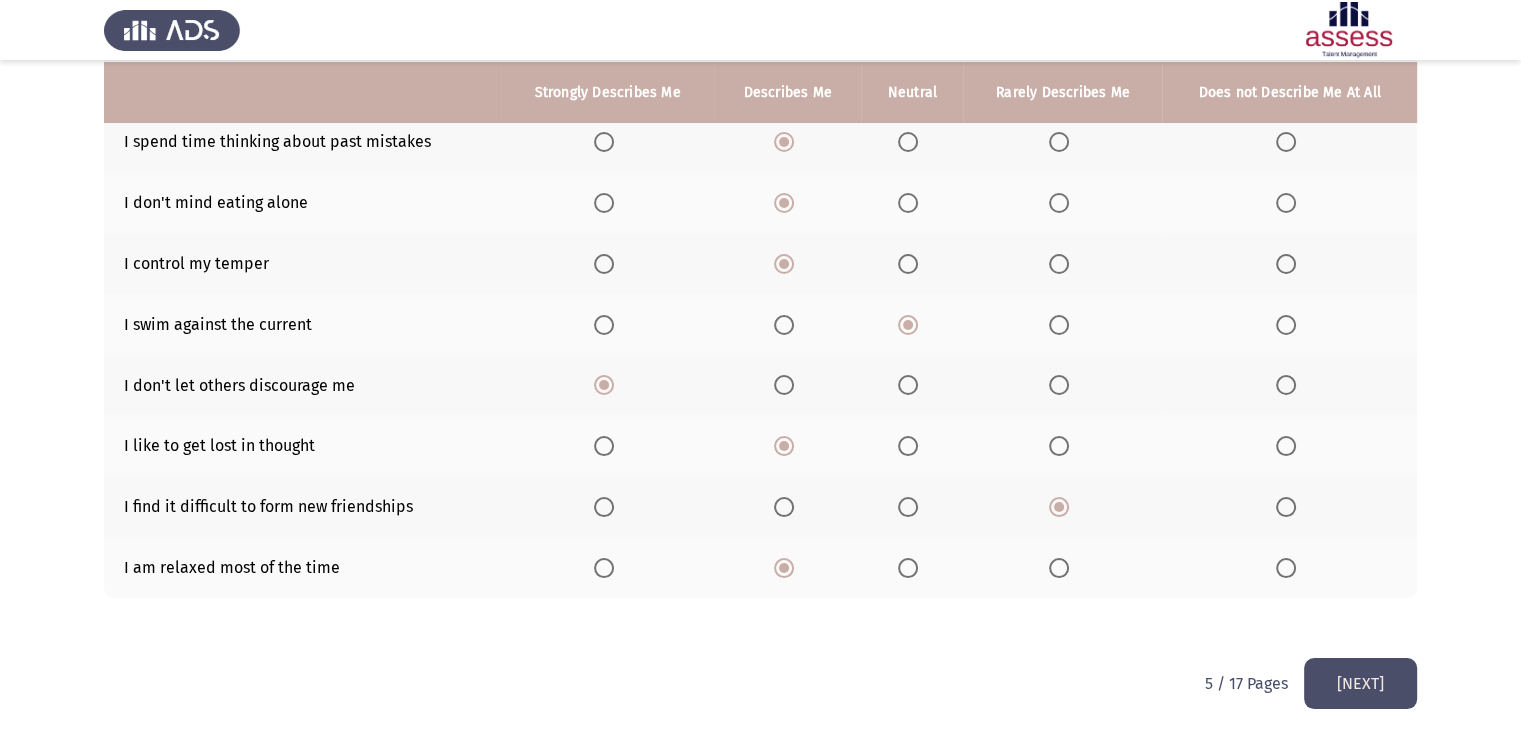 click on "[NEXT]" 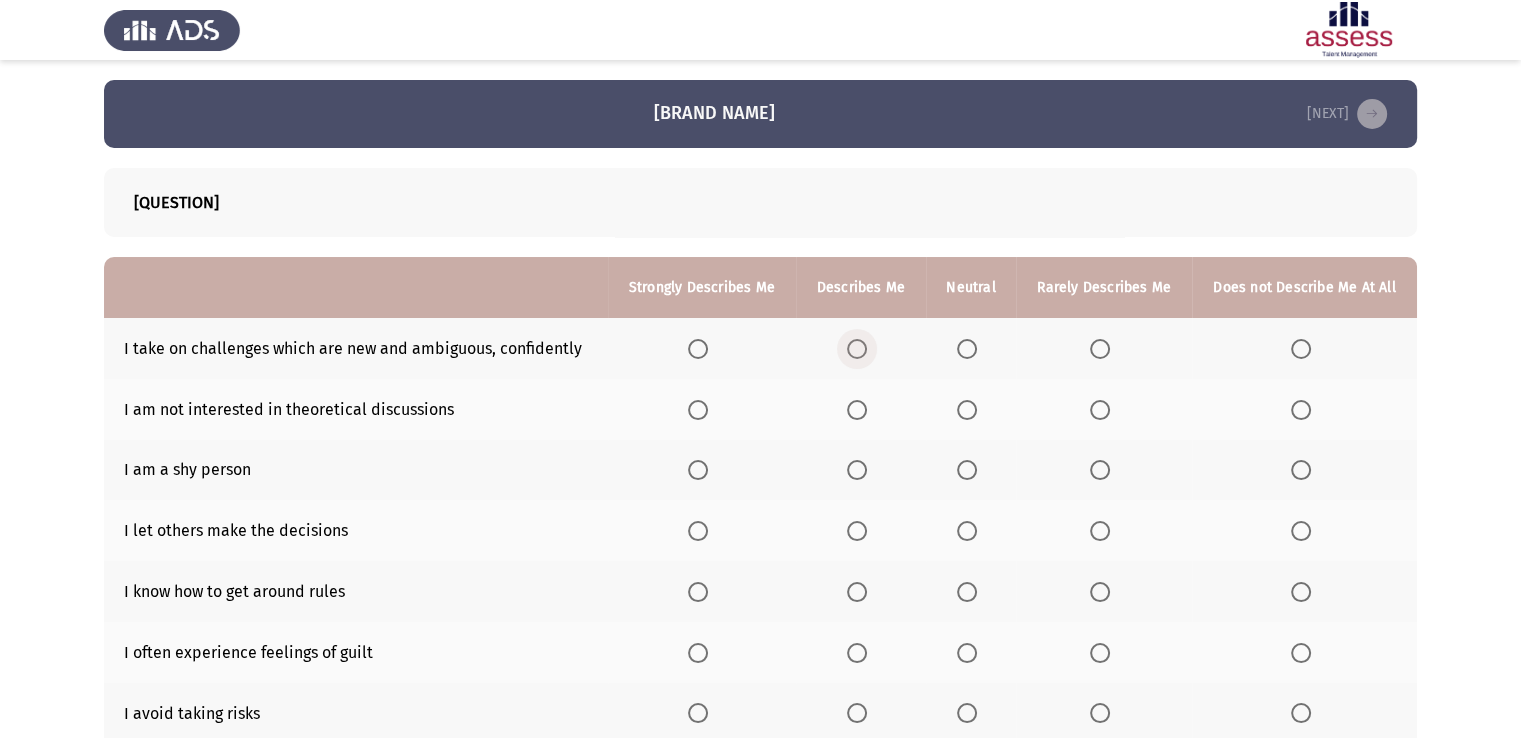click at bounding box center (857, 349) 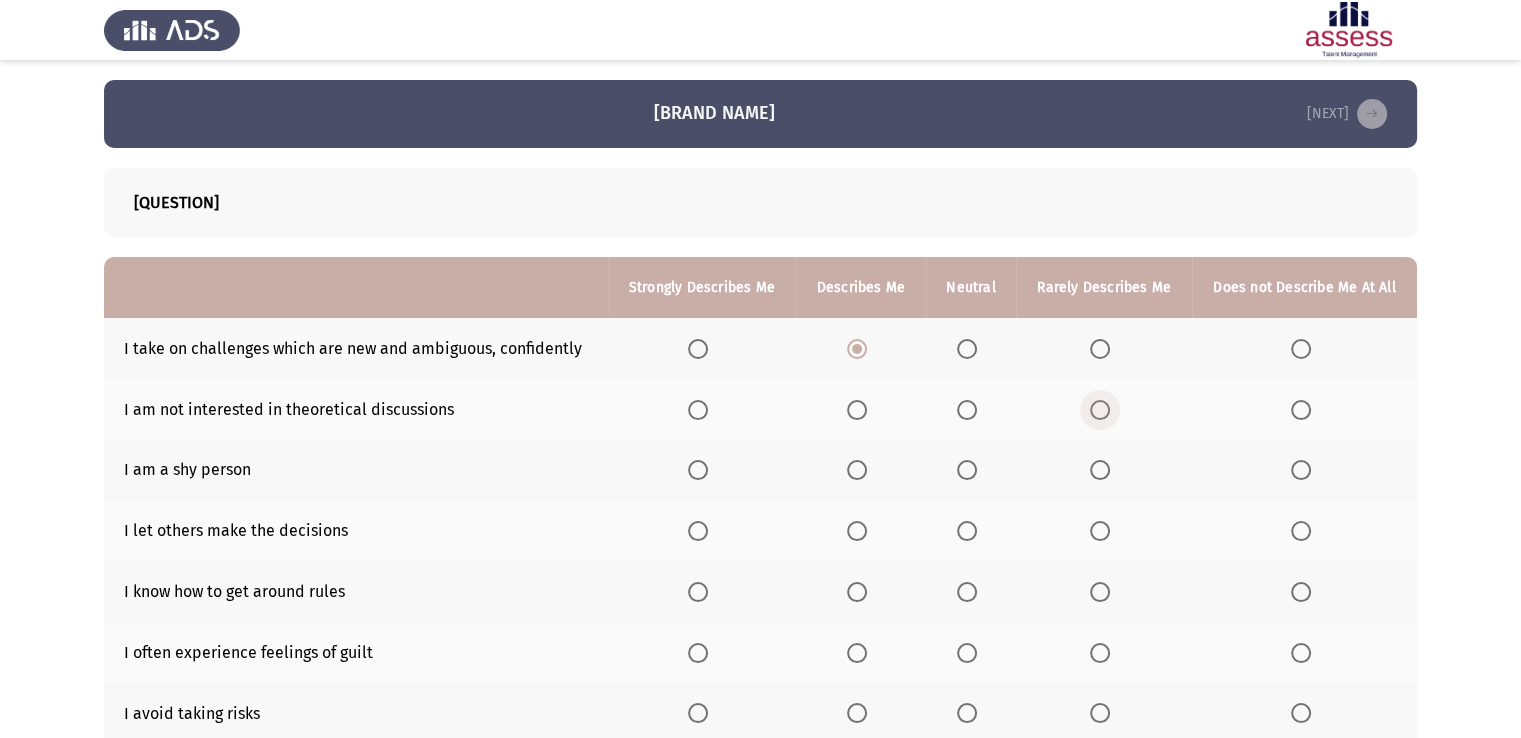 click at bounding box center [1100, 410] 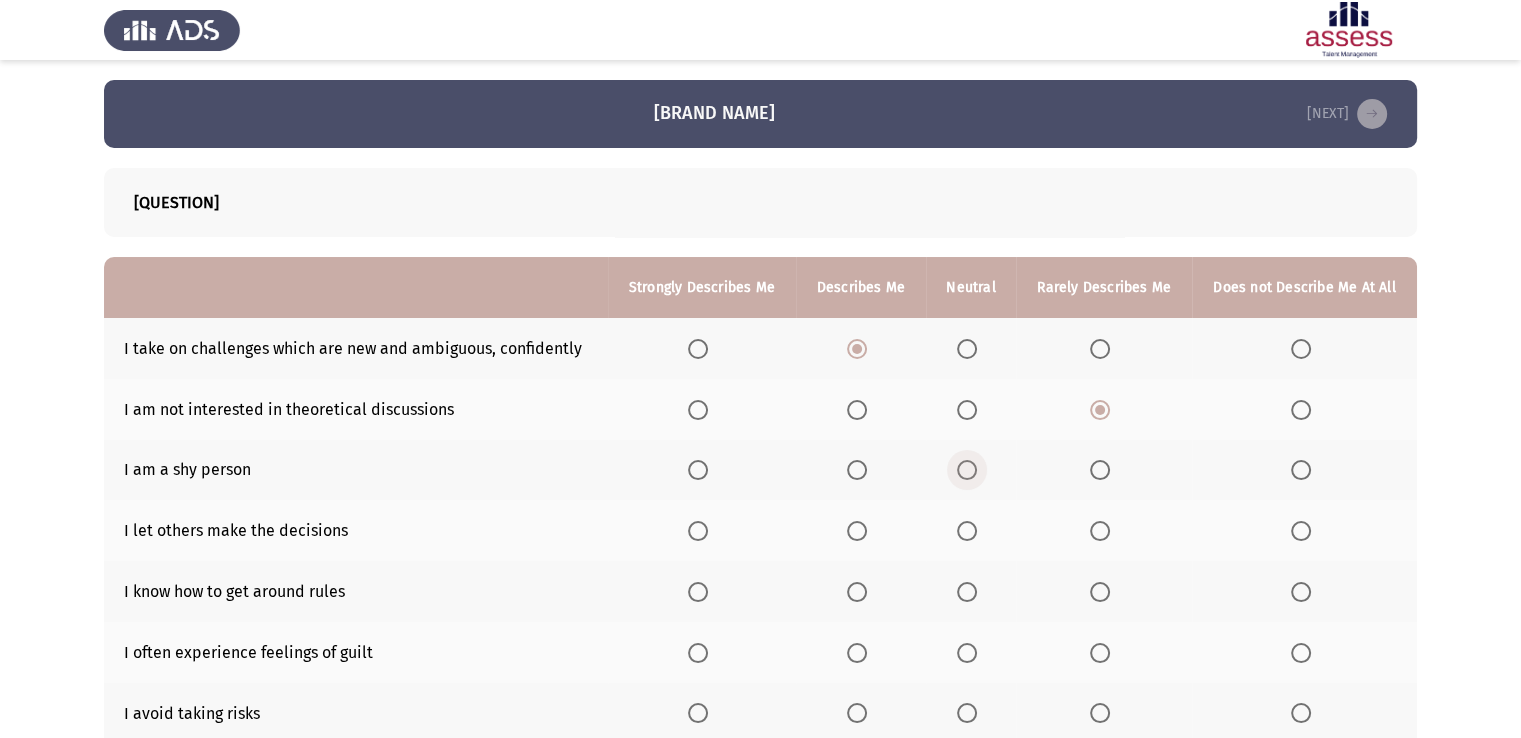 click at bounding box center (967, 470) 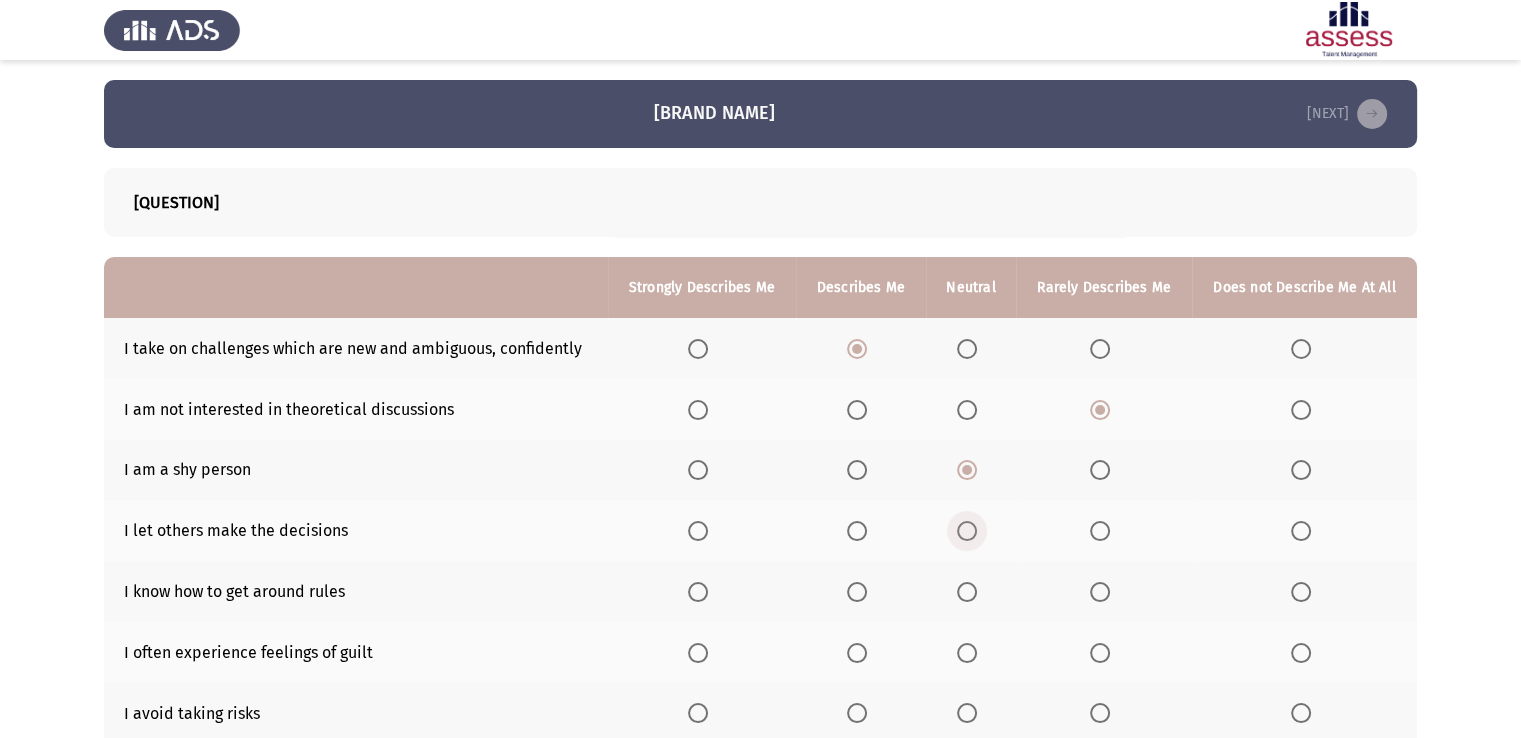 click at bounding box center [967, 531] 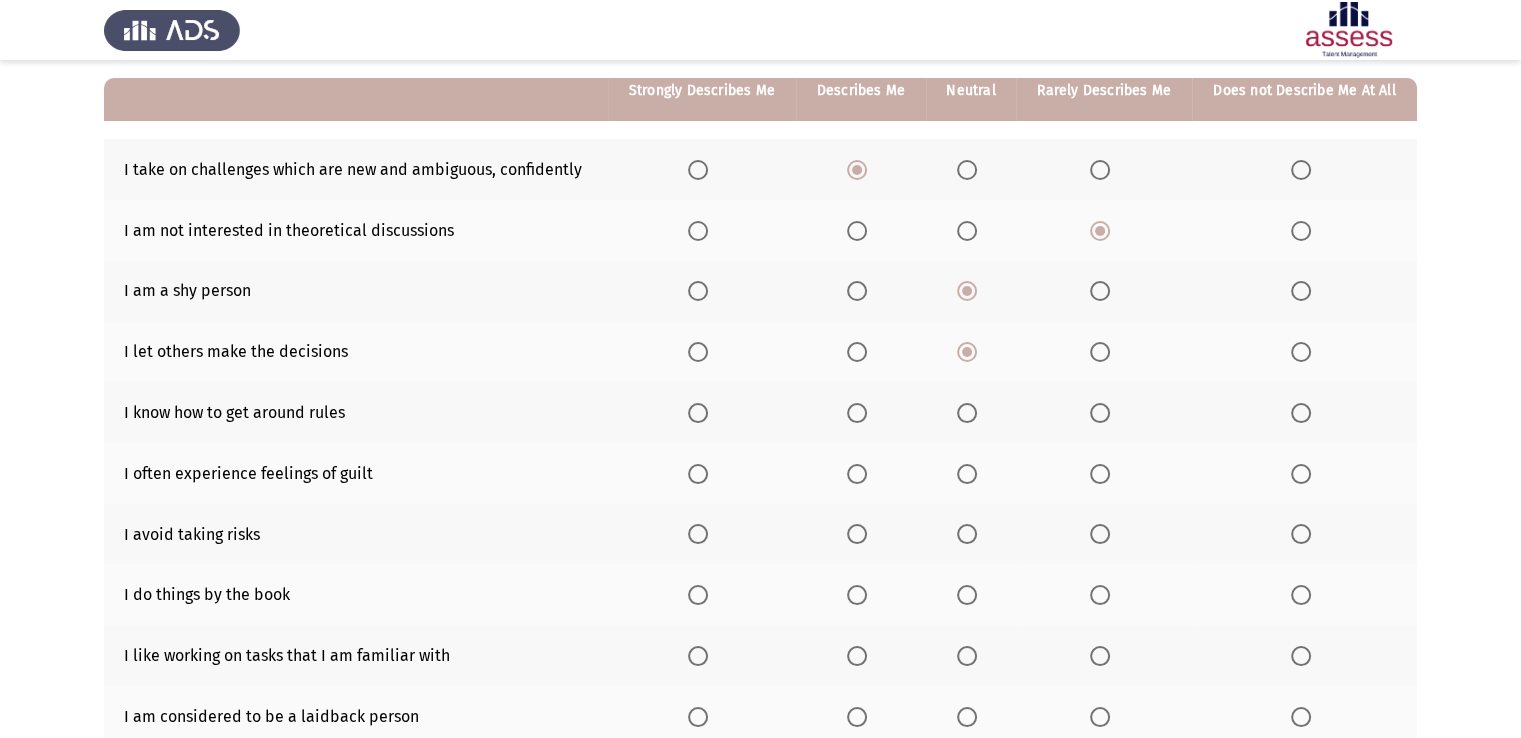 scroll, scrollTop: 180, scrollLeft: 0, axis: vertical 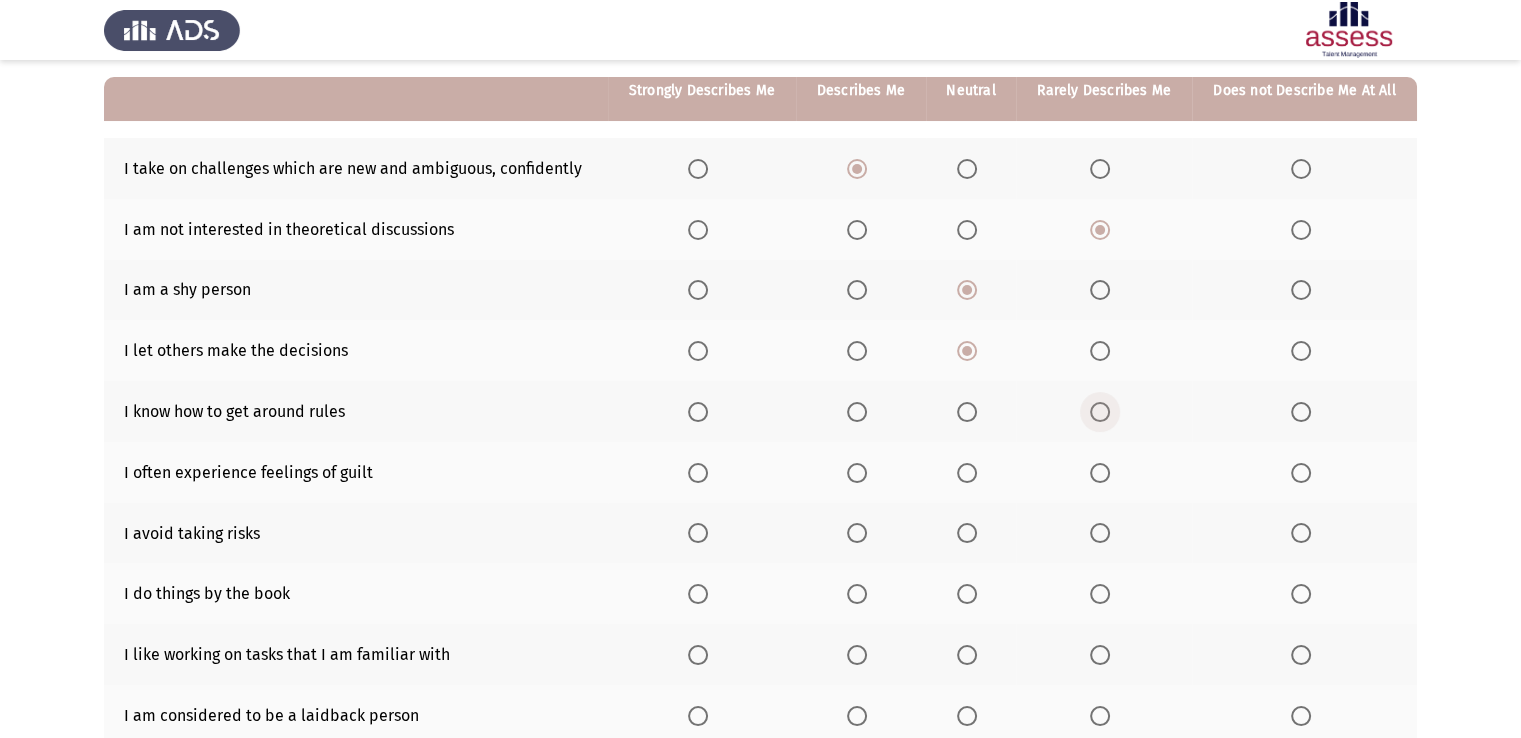 click at bounding box center (1100, 412) 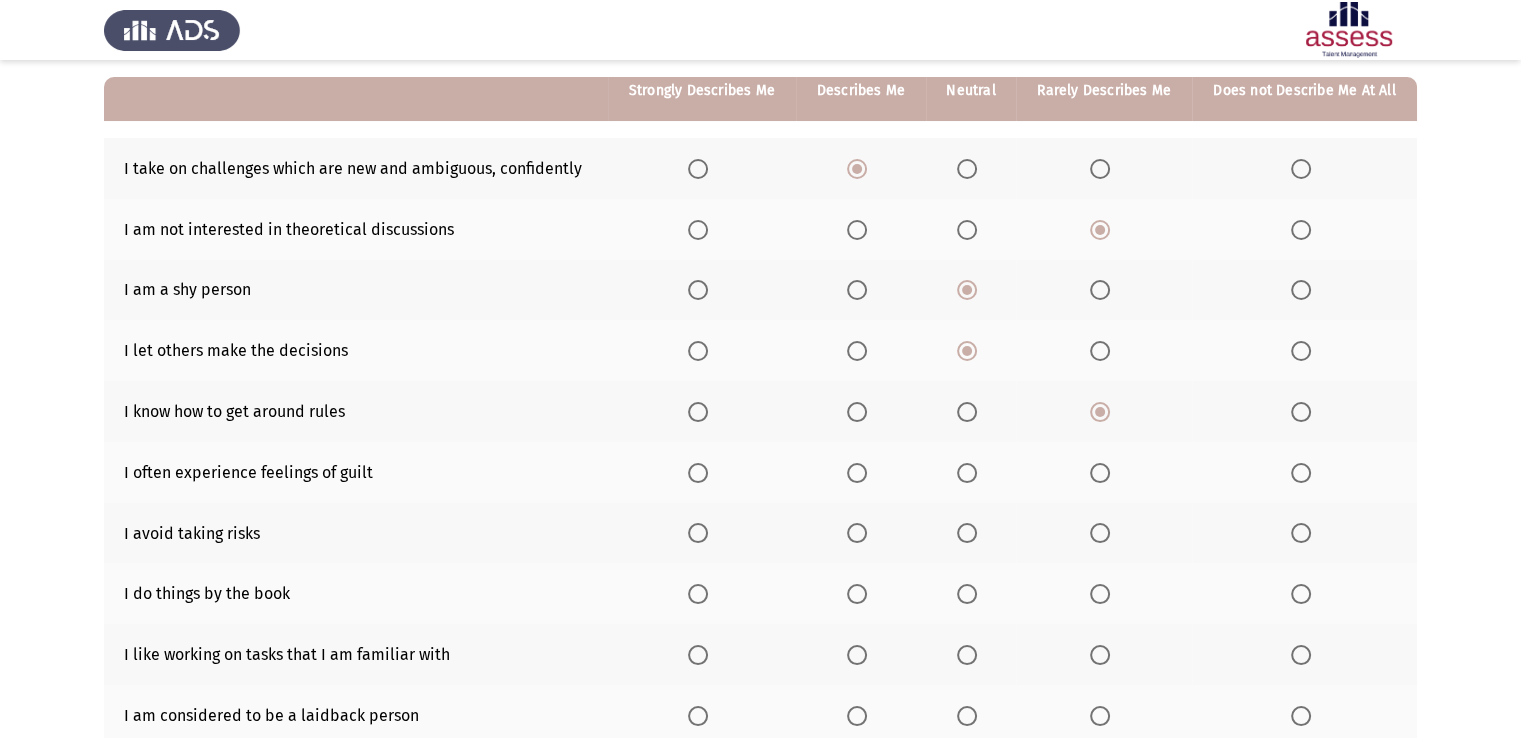 click at bounding box center [857, 473] 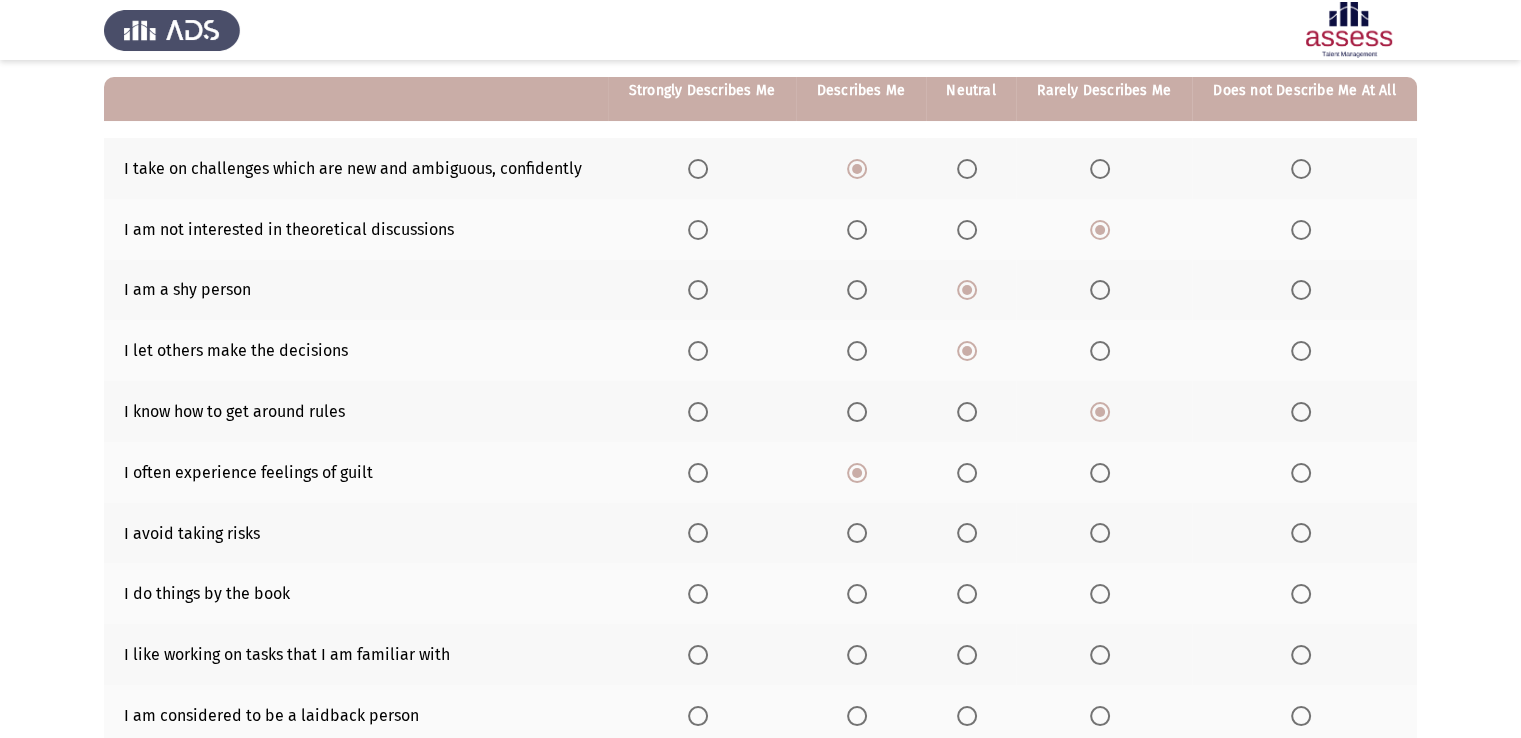 click at bounding box center (967, 533) 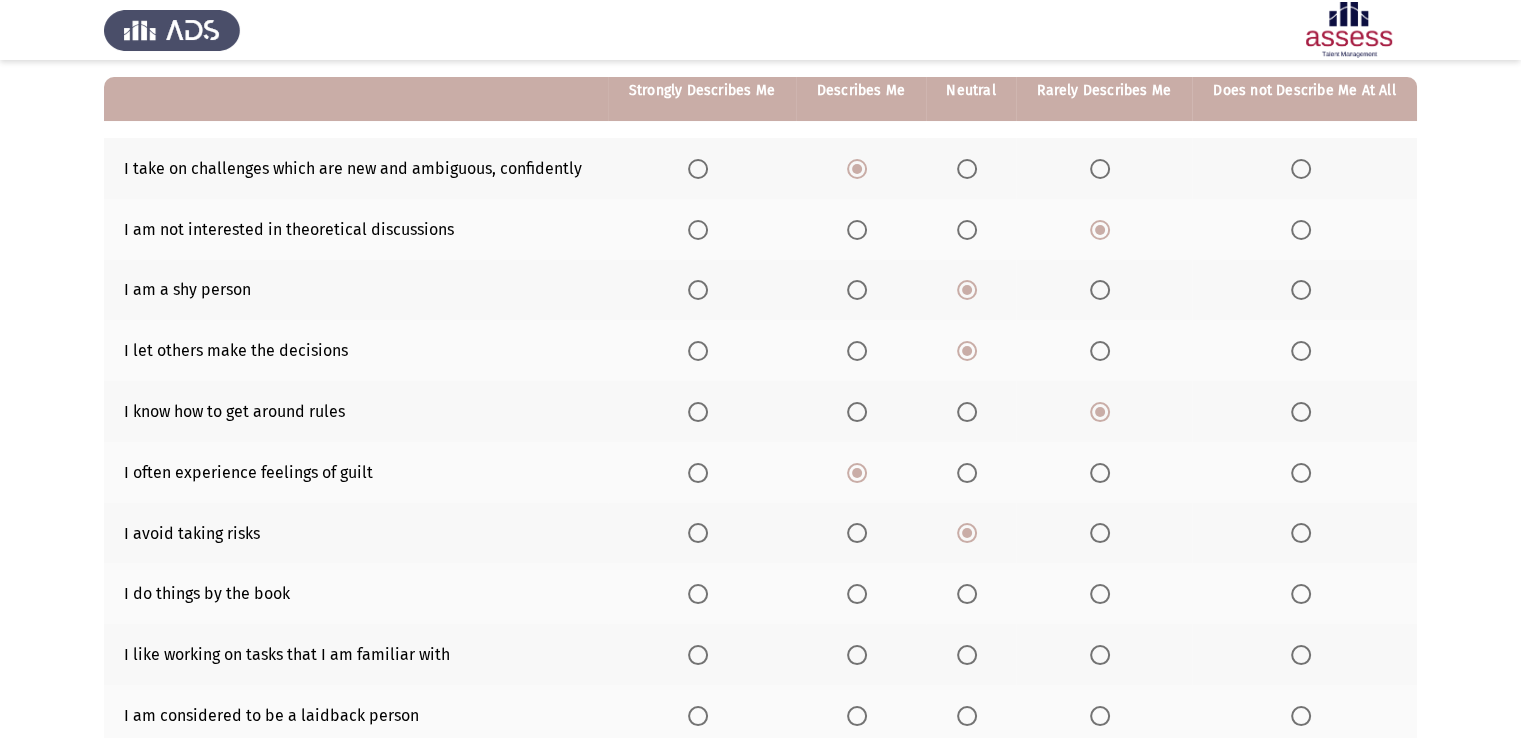 click 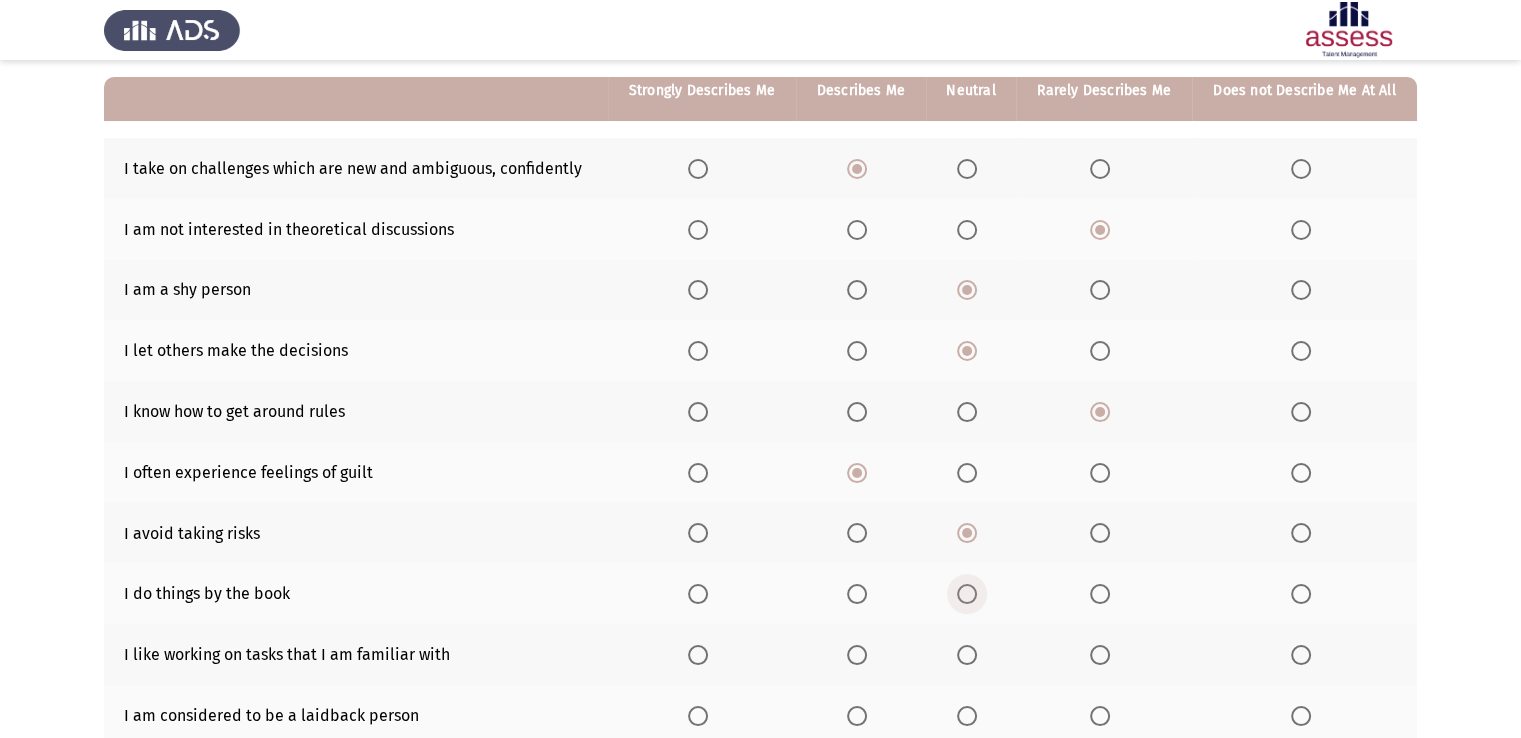 click at bounding box center (967, 594) 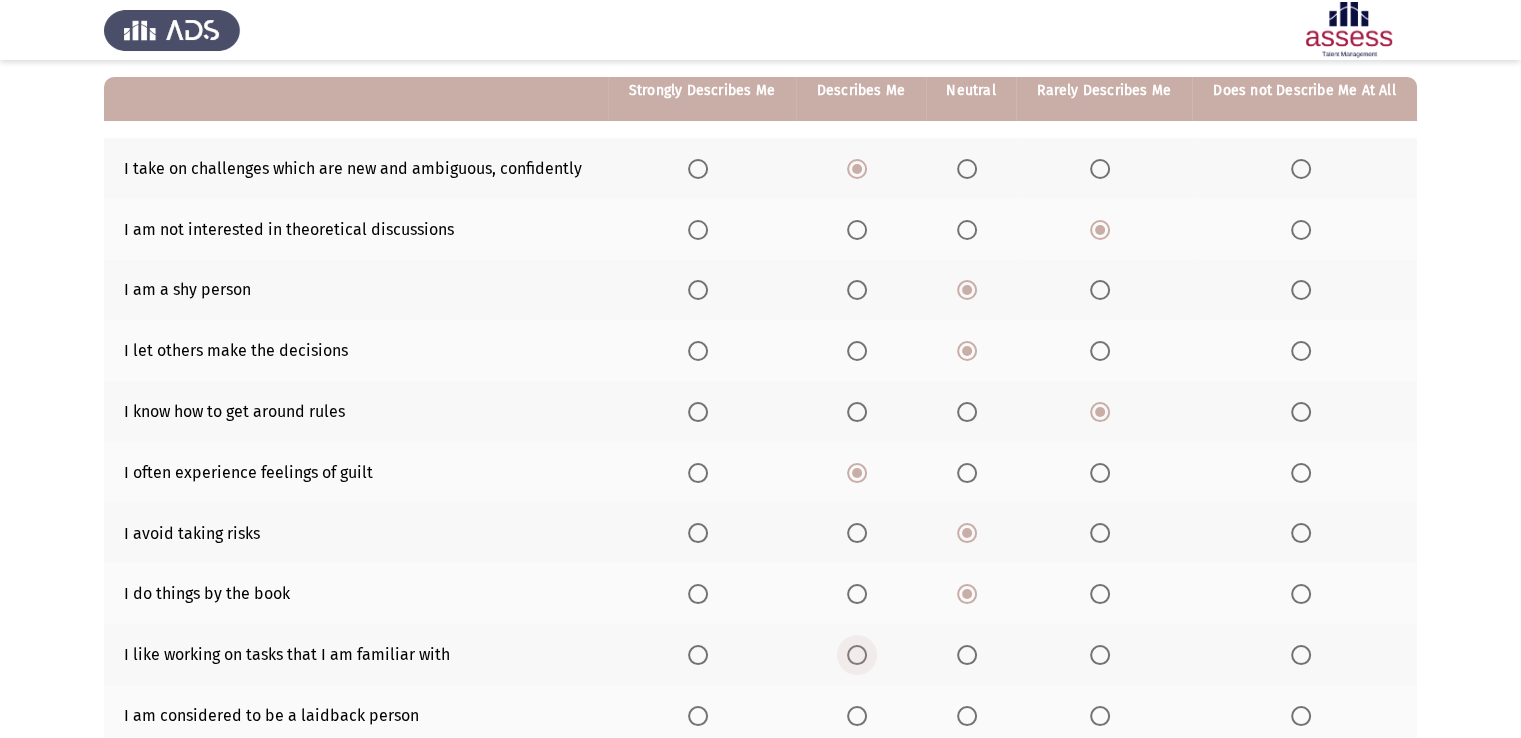 click at bounding box center [857, 655] 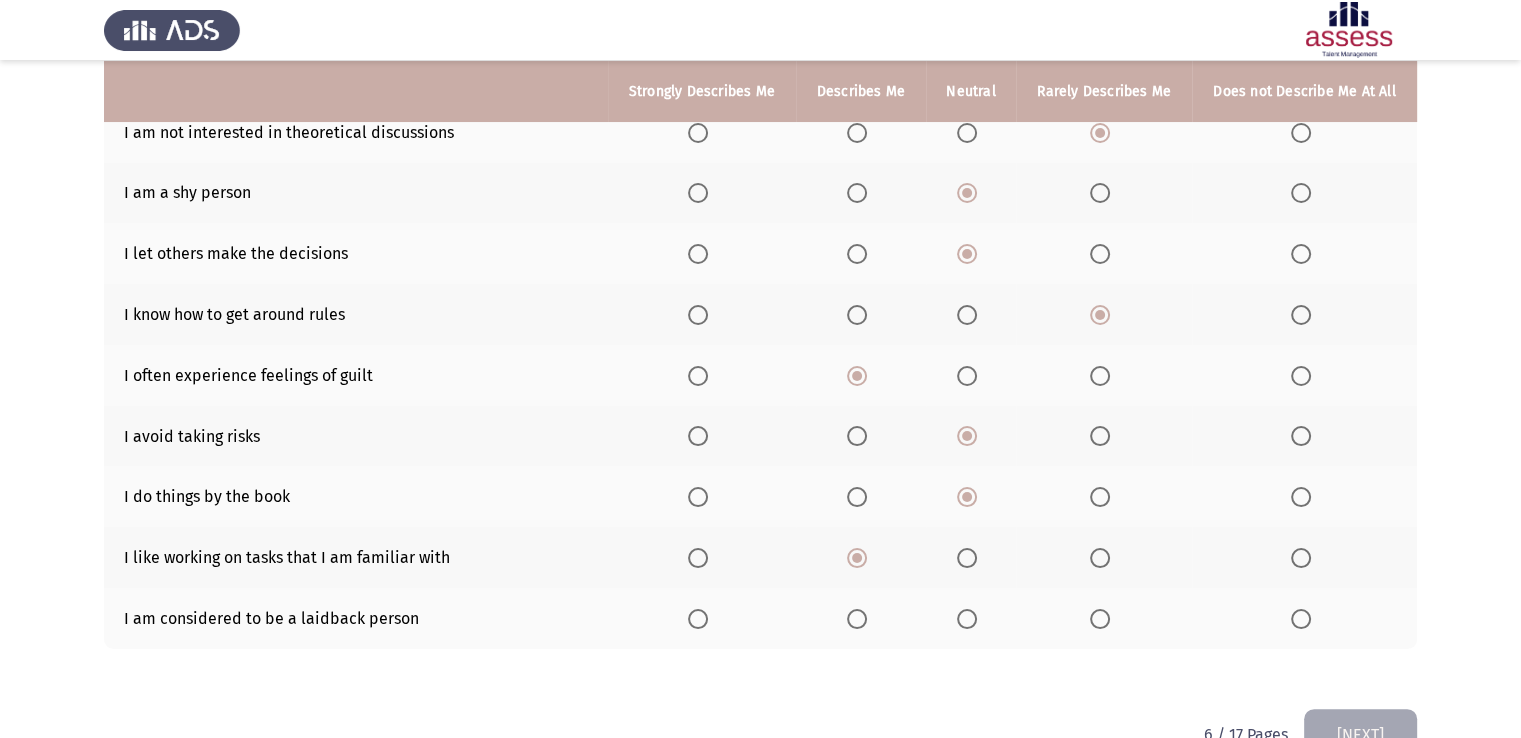 scroll, scrollTop: 278, scrollLeft: 0, axis: vertical 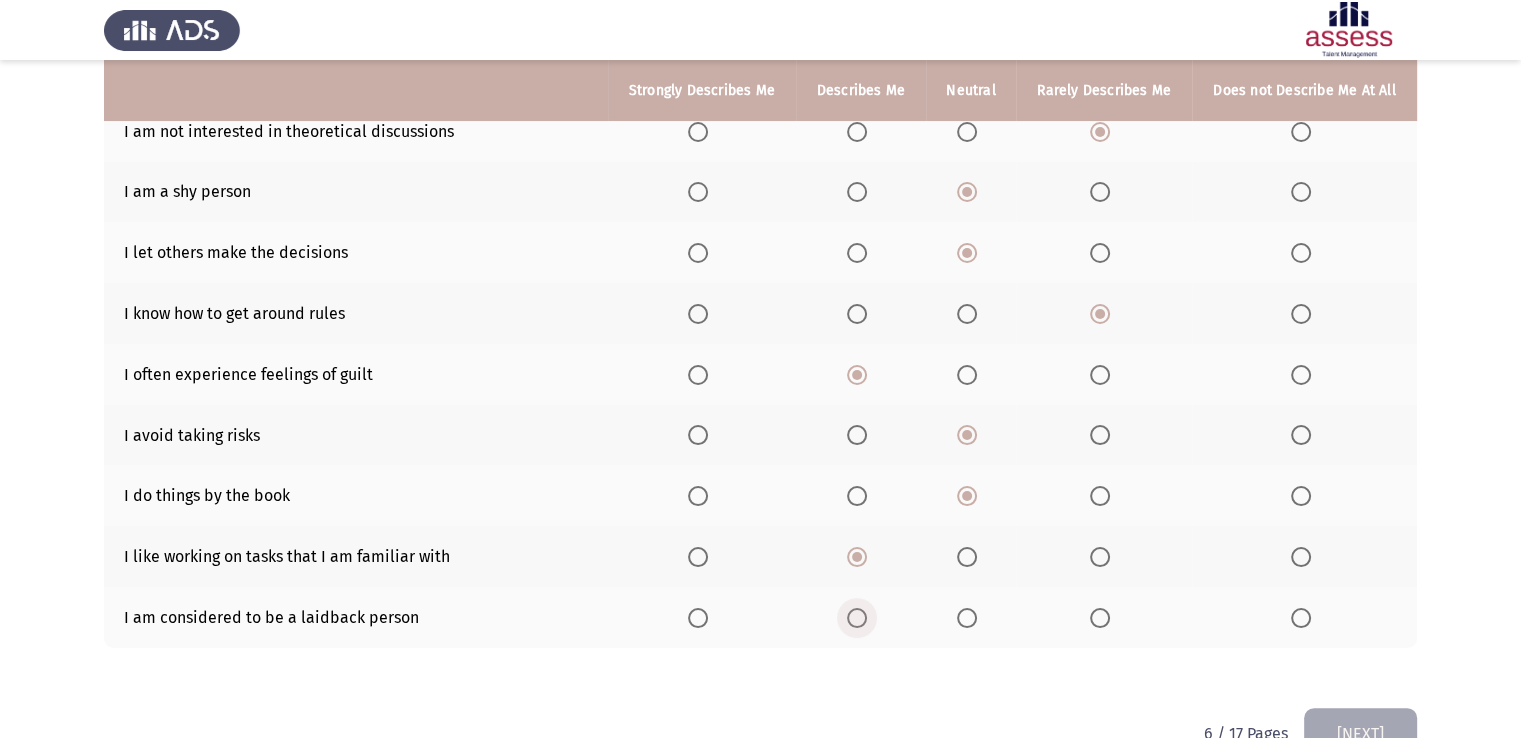 click at bounding box center (857, 618) 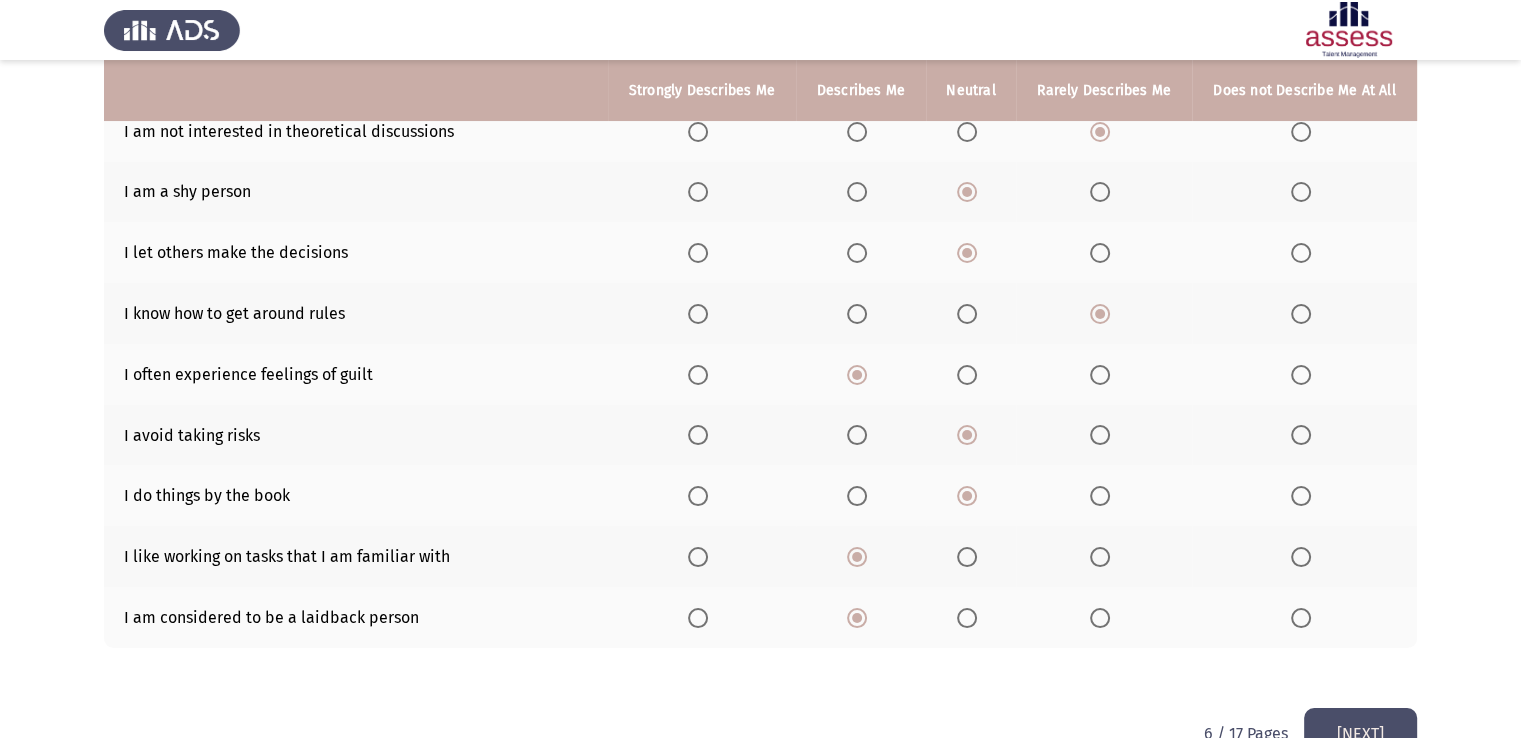 scroll, scrollTop: 330, scrollLeft: 0, axis: vertical 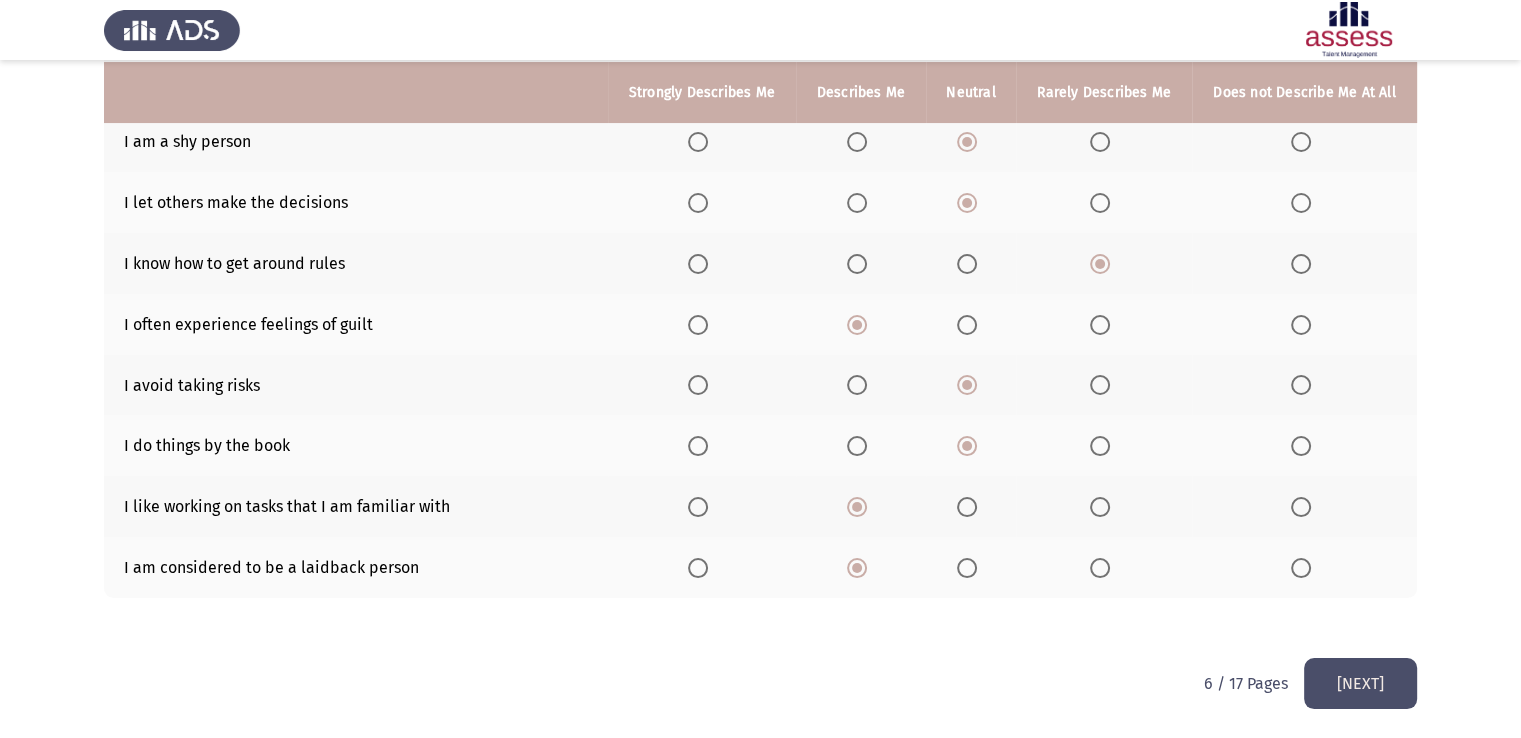 click on "[NEXT]" 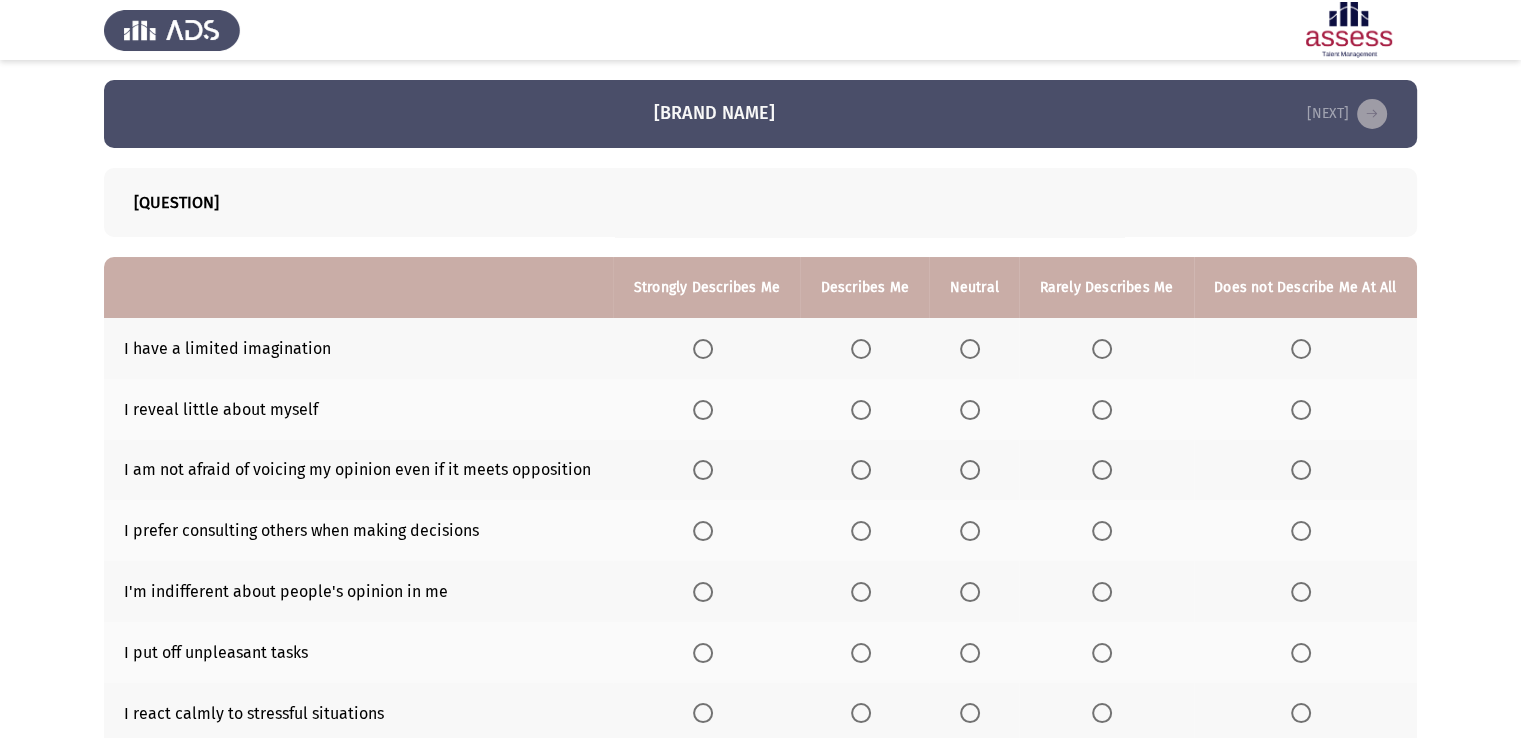 click at bounding box center (1102, 349) 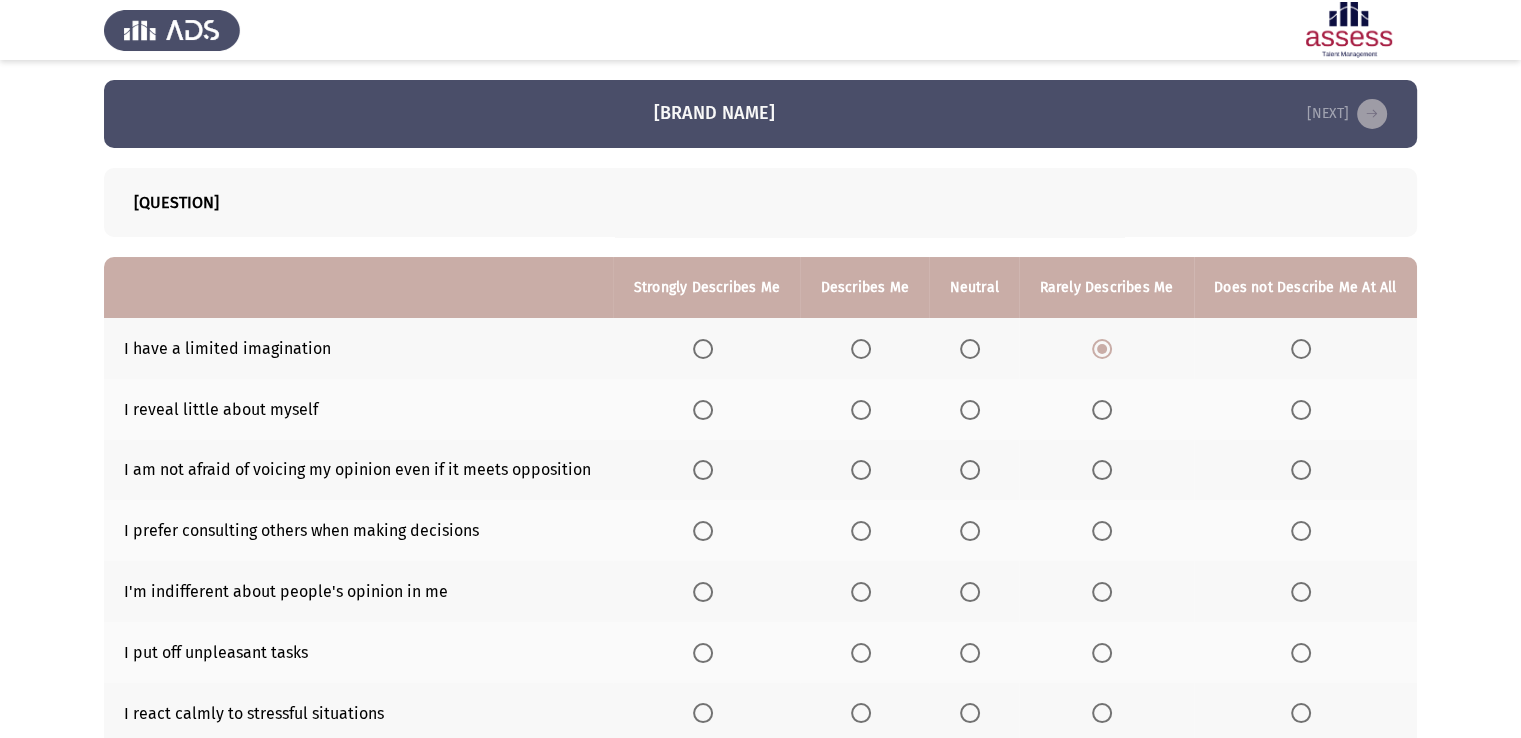 click at bounding box center (861, 410) 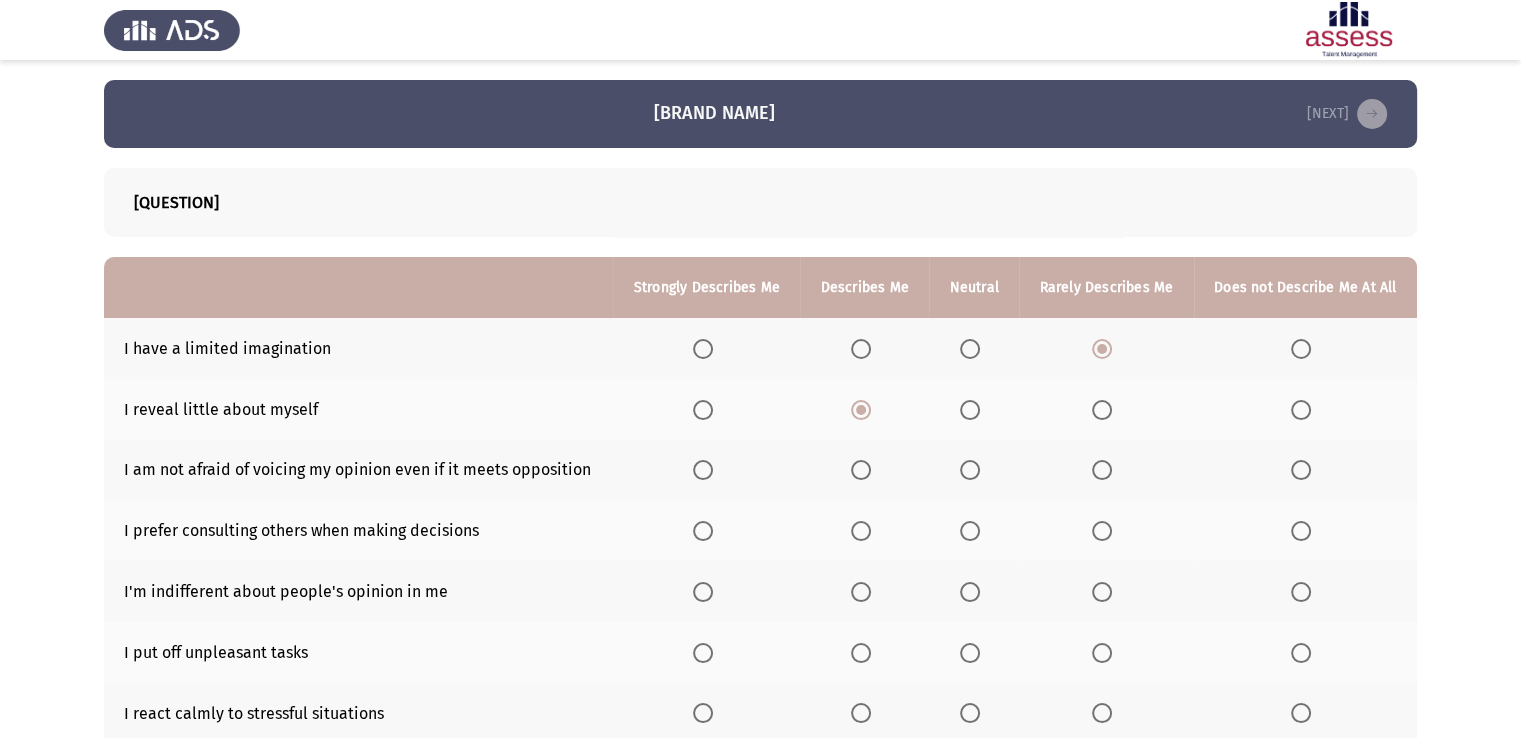 click at bounding box center (703, 470) 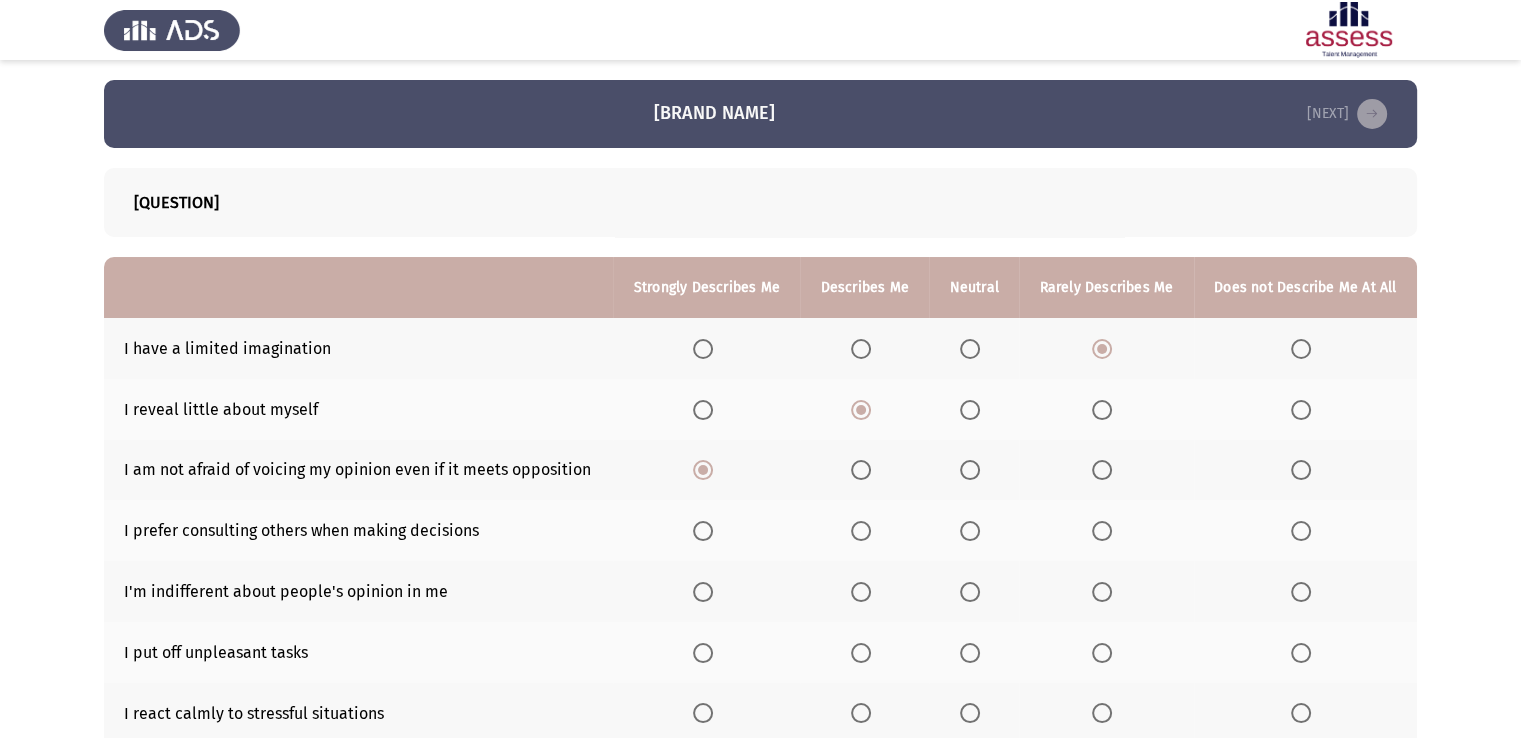 click at bounding box center (861, 531) 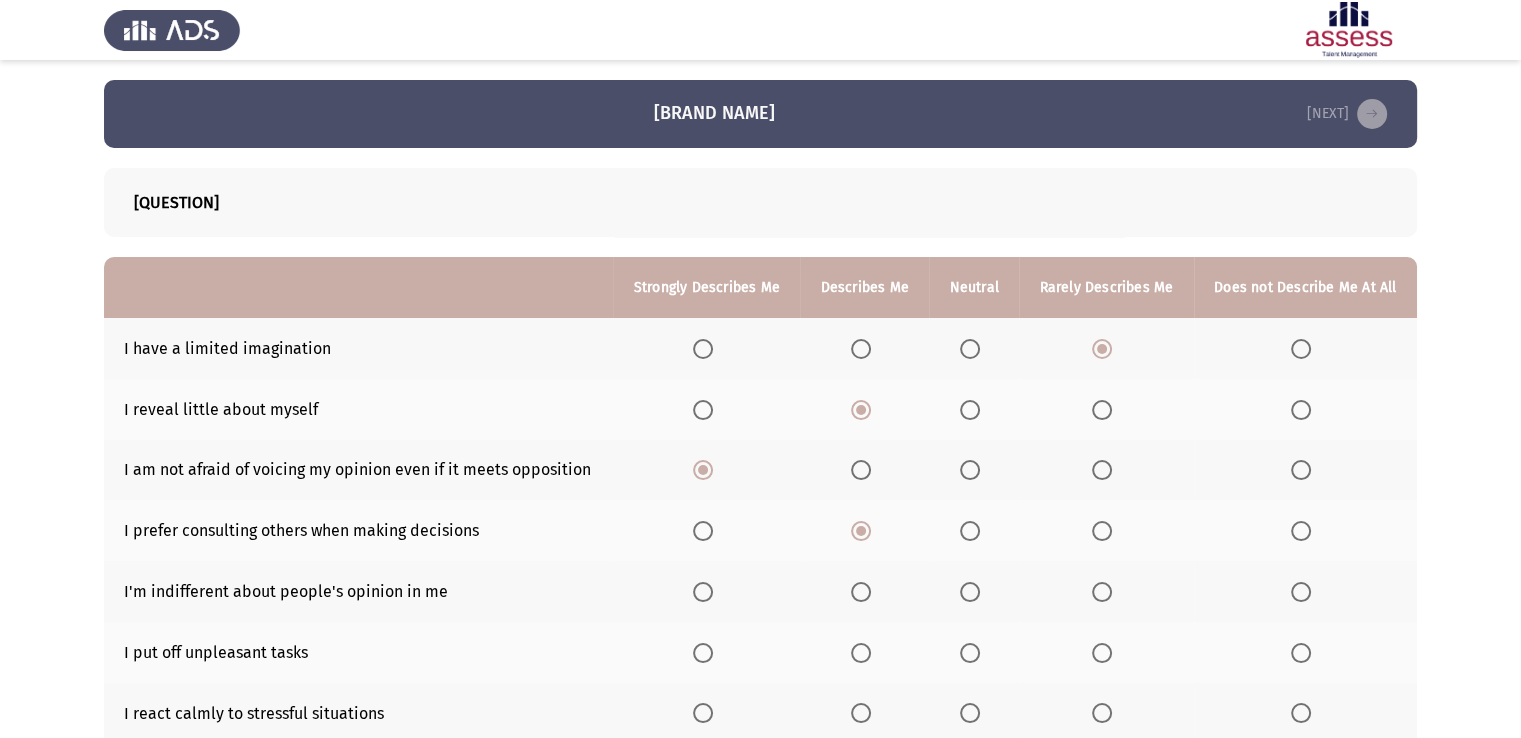 click 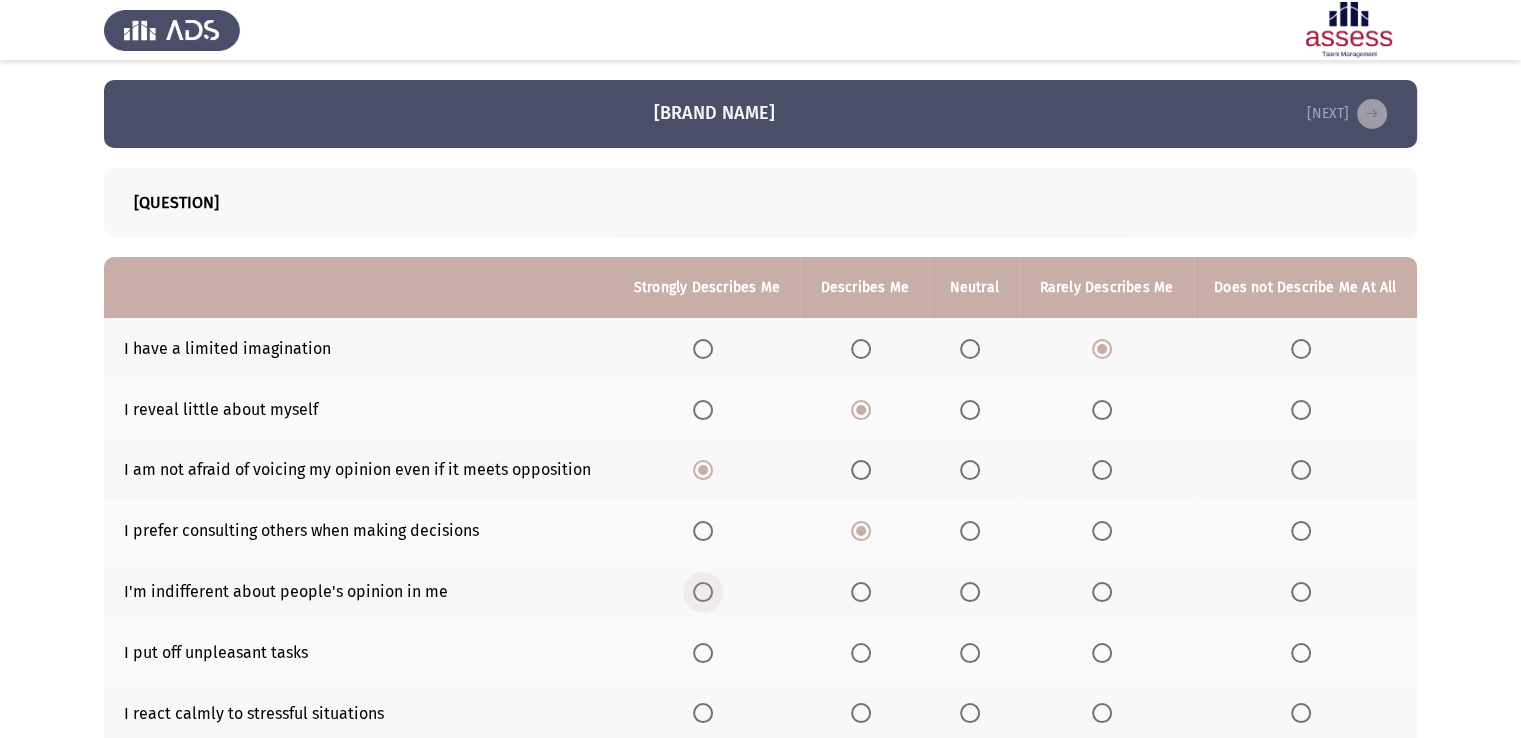 click at bounding box center (703, 592) 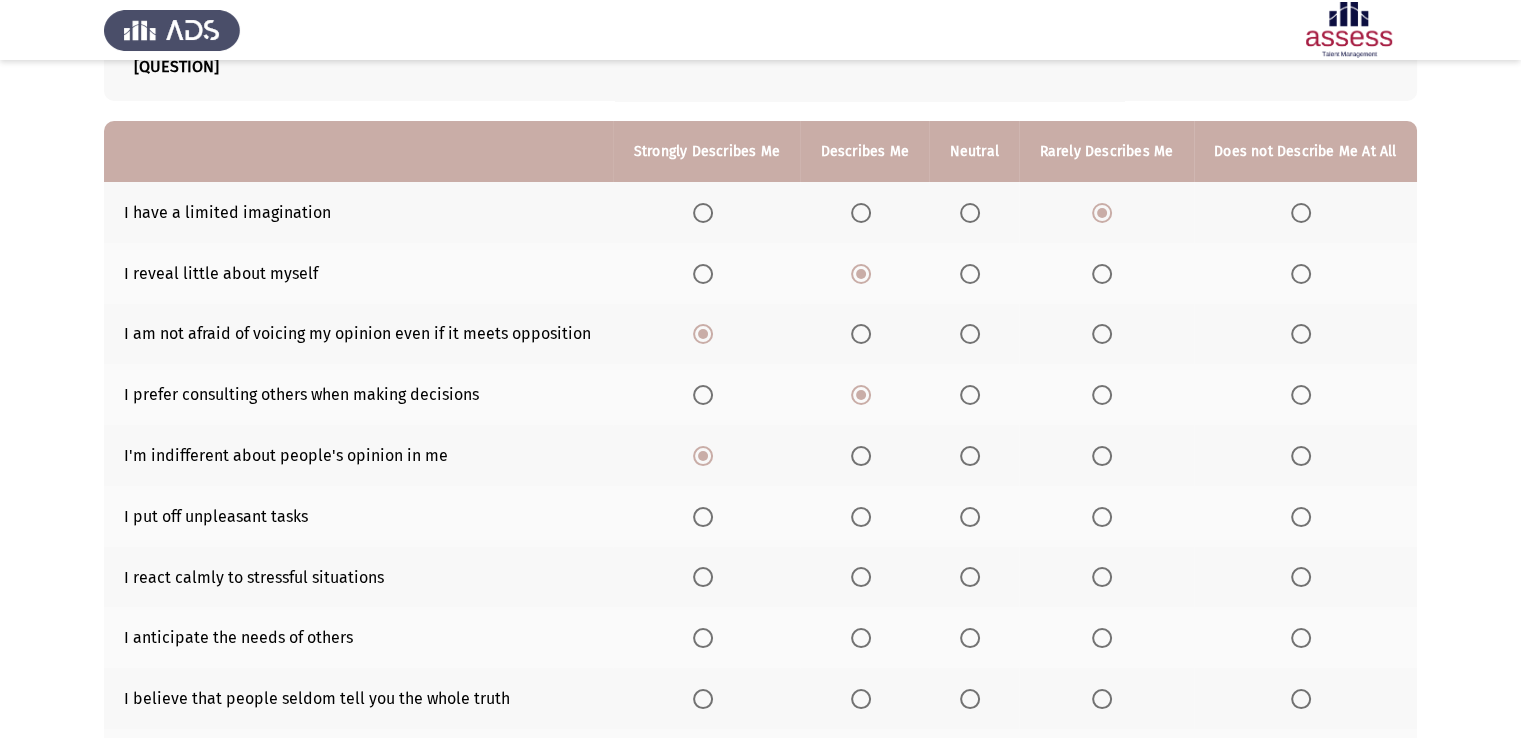 scroll, scrollTop: 143, scrollLeft: 0, axis: vertical 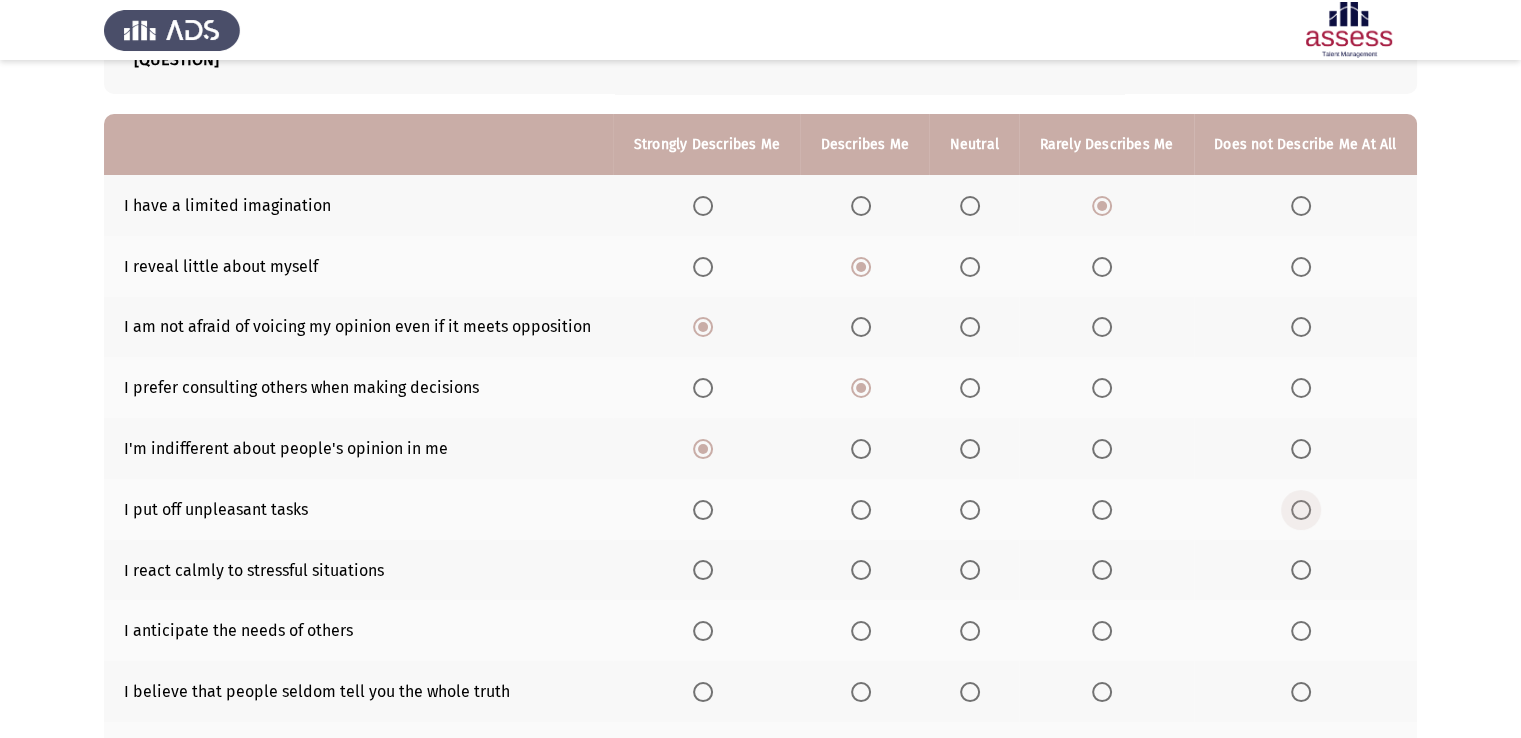 click at bounding box center [1301, 510] 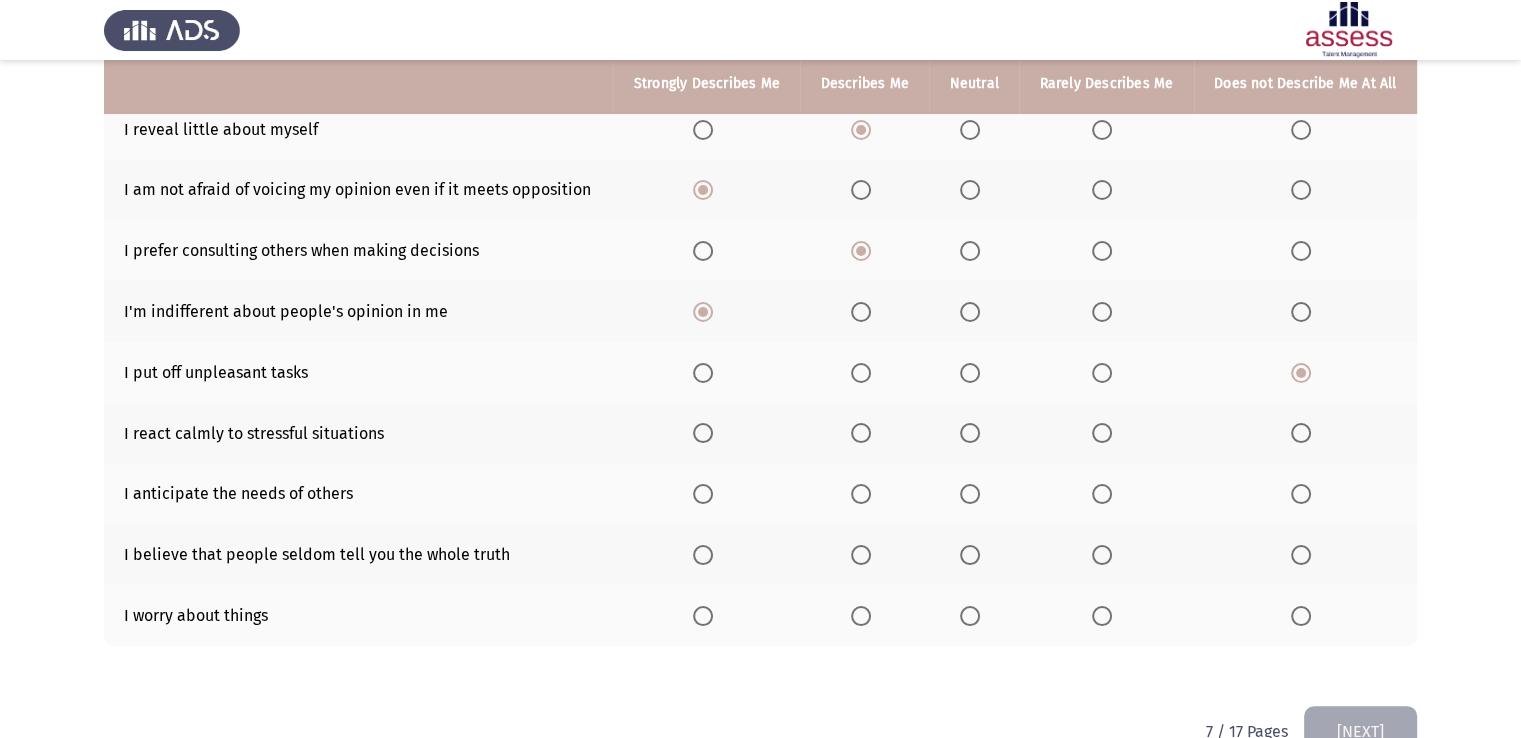 scroll, scrollTop: 289, scrollLeft: 0, axis: vertical 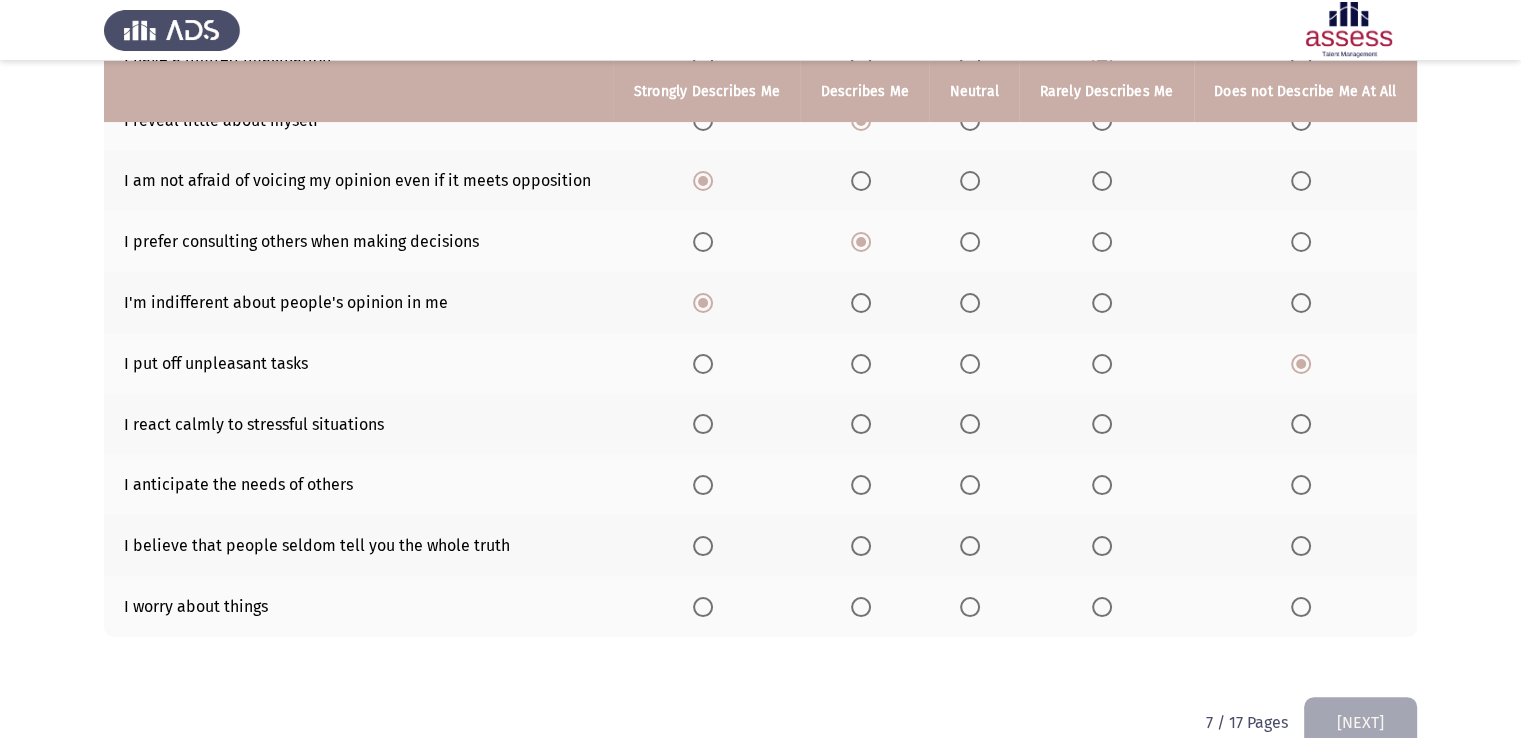 click at bounding box center [861, 424] 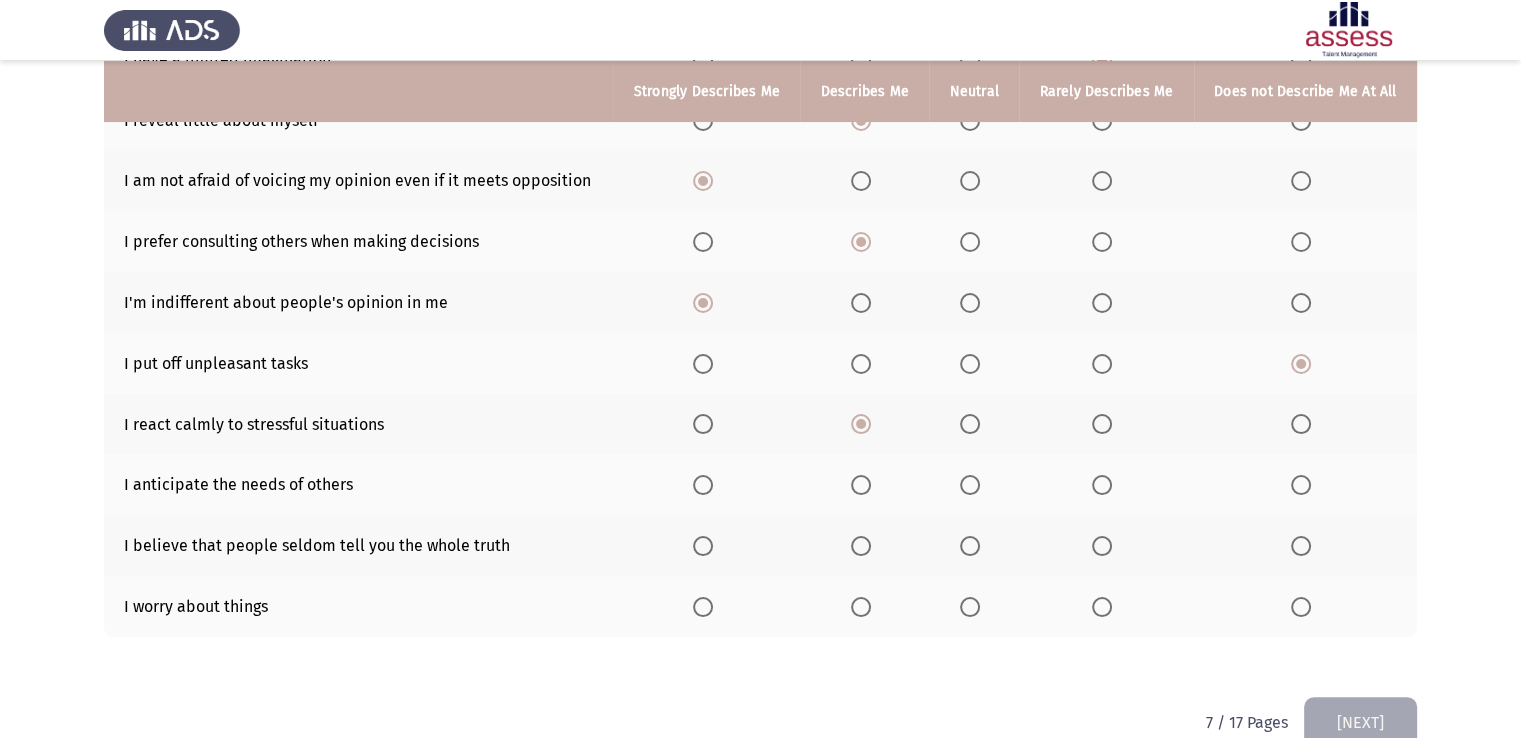 click at bounding box center (861, 485) 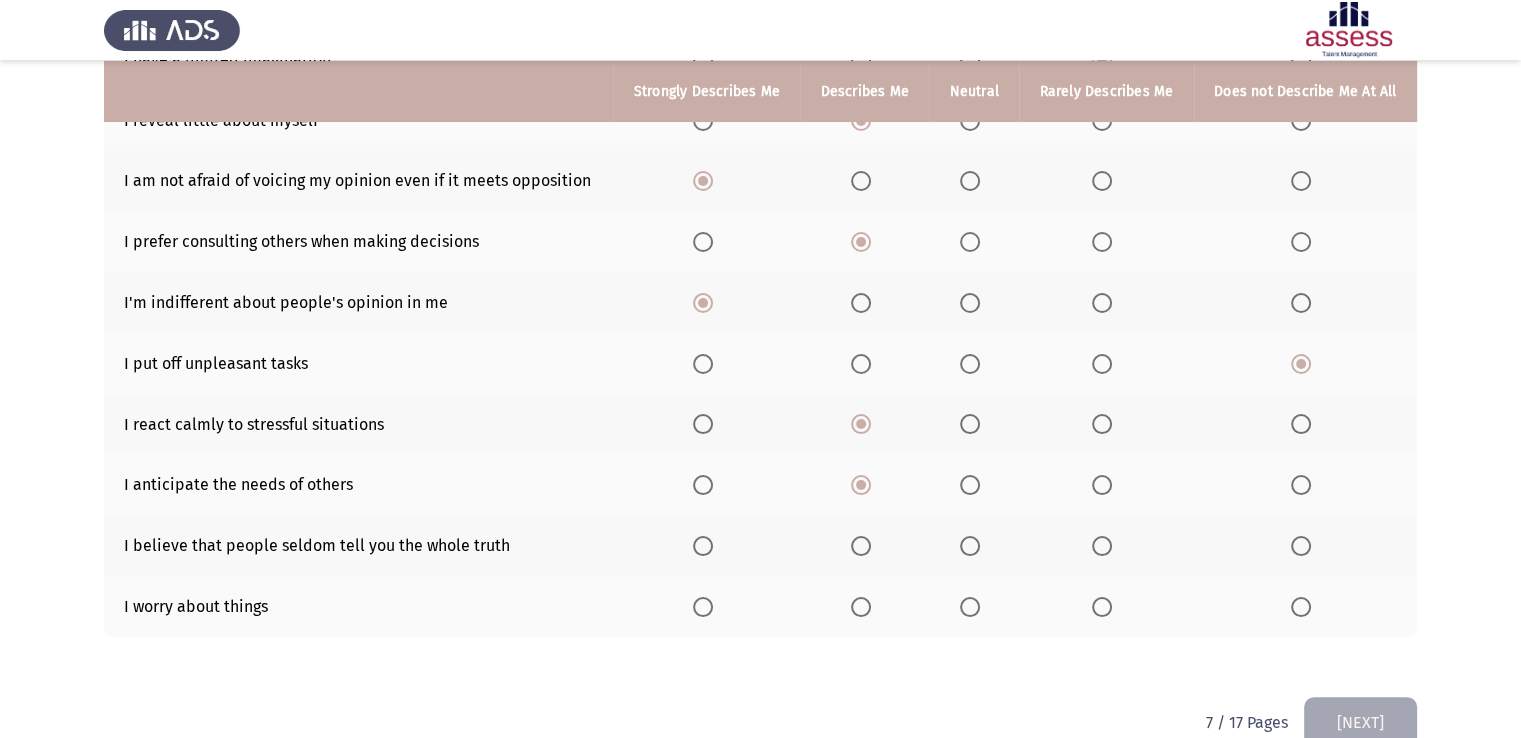 click at bounding box center (970, 546) 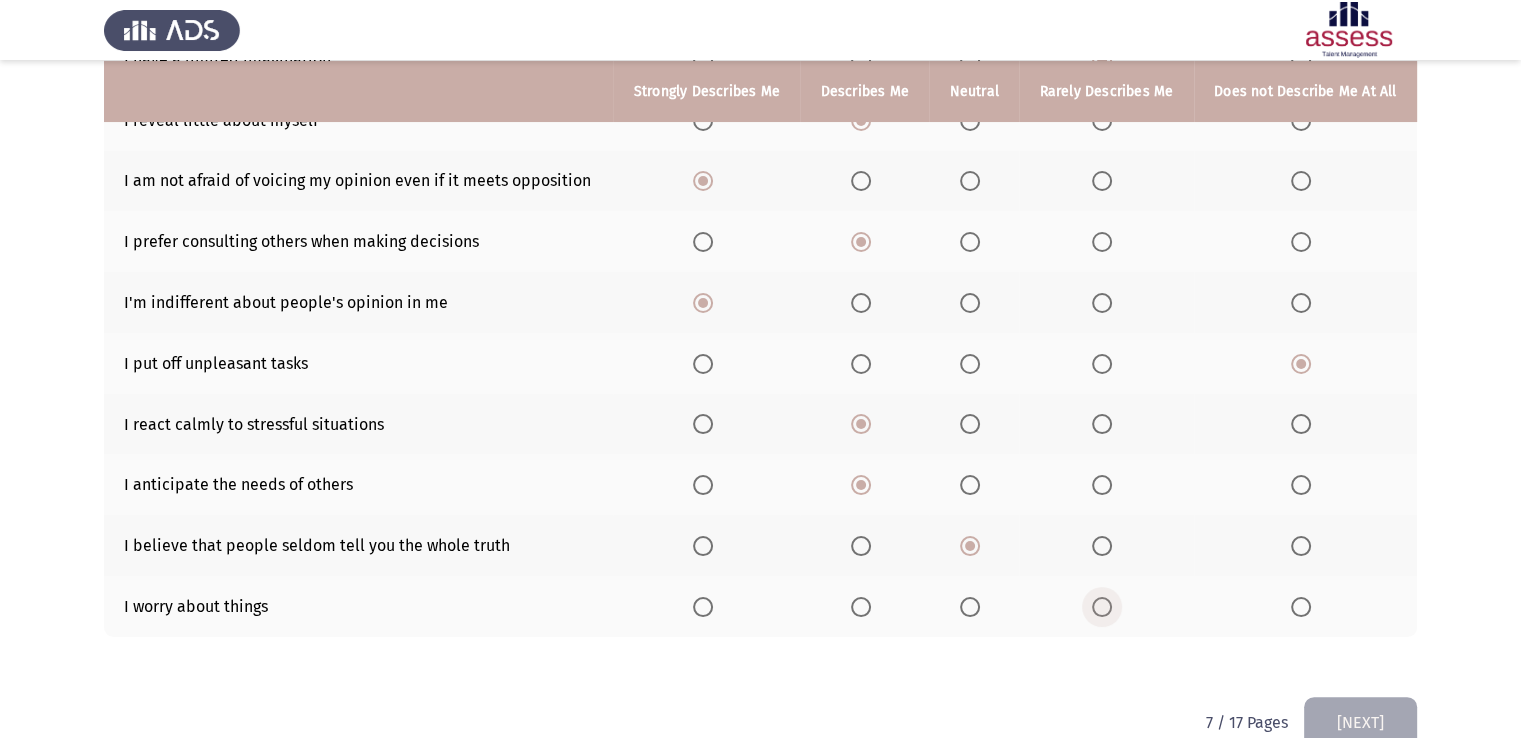 click at bounding box center (1102, 607) 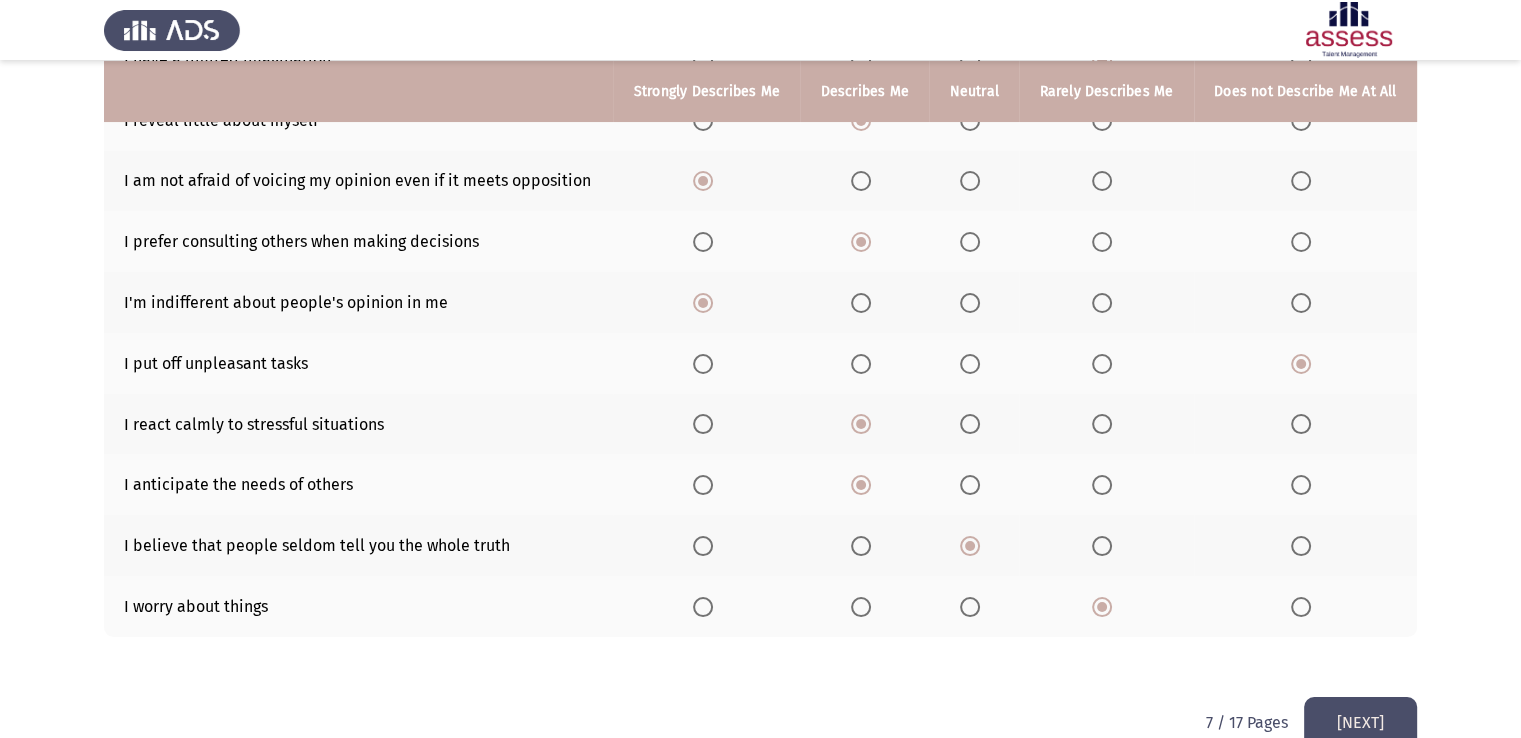 click on "[NEXT]" 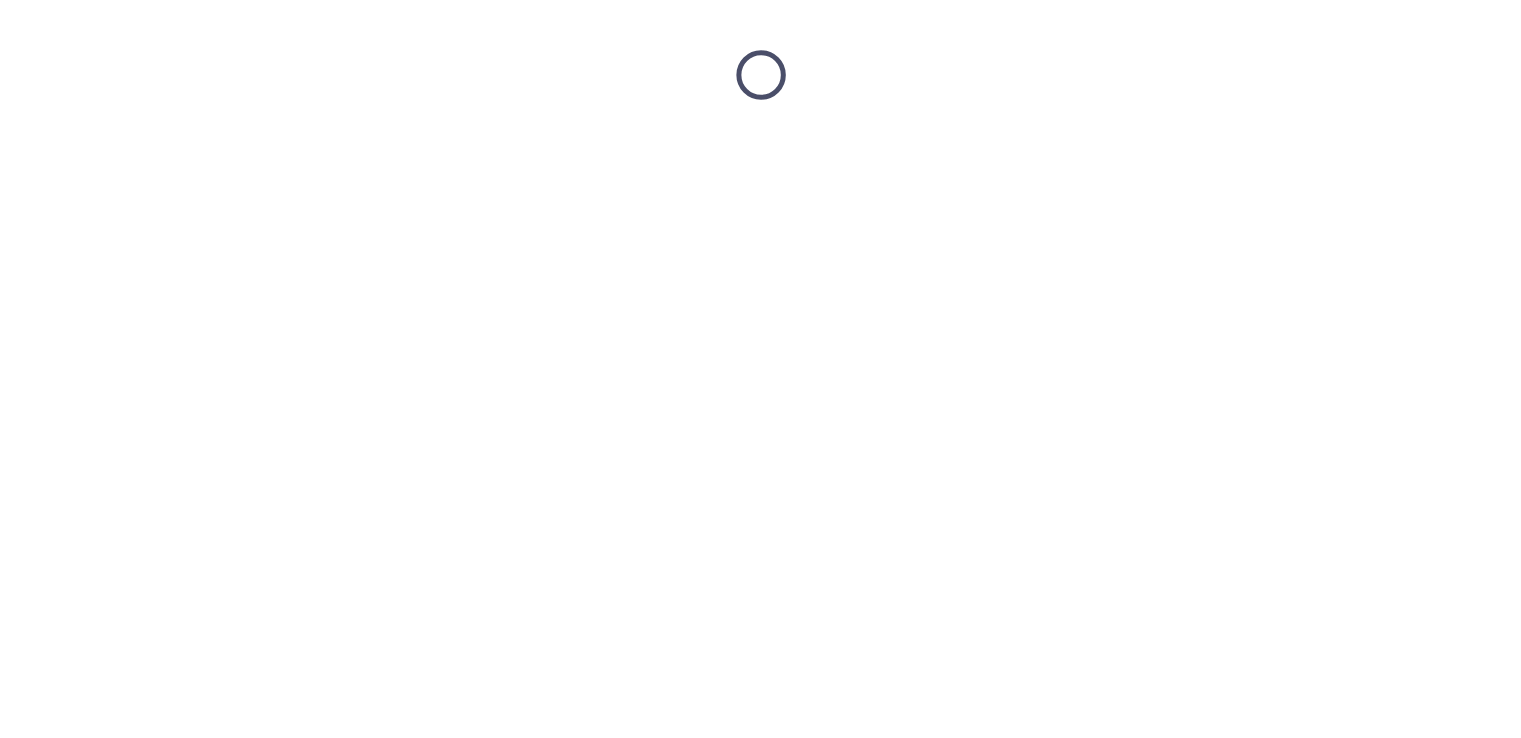 scroll, scrollTop: 0, scrollLeft: 0, axis: both 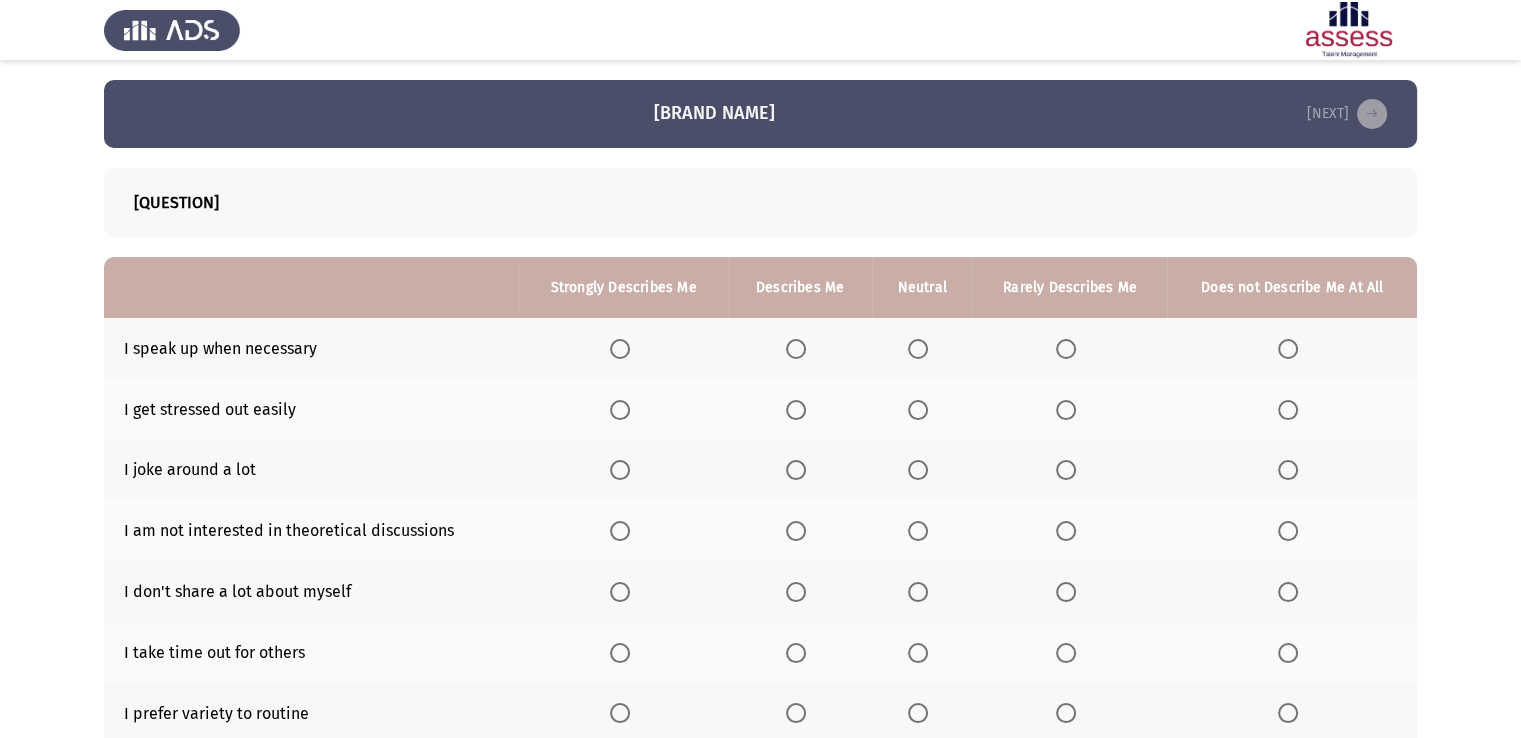 click at bounding box center [620, 349] 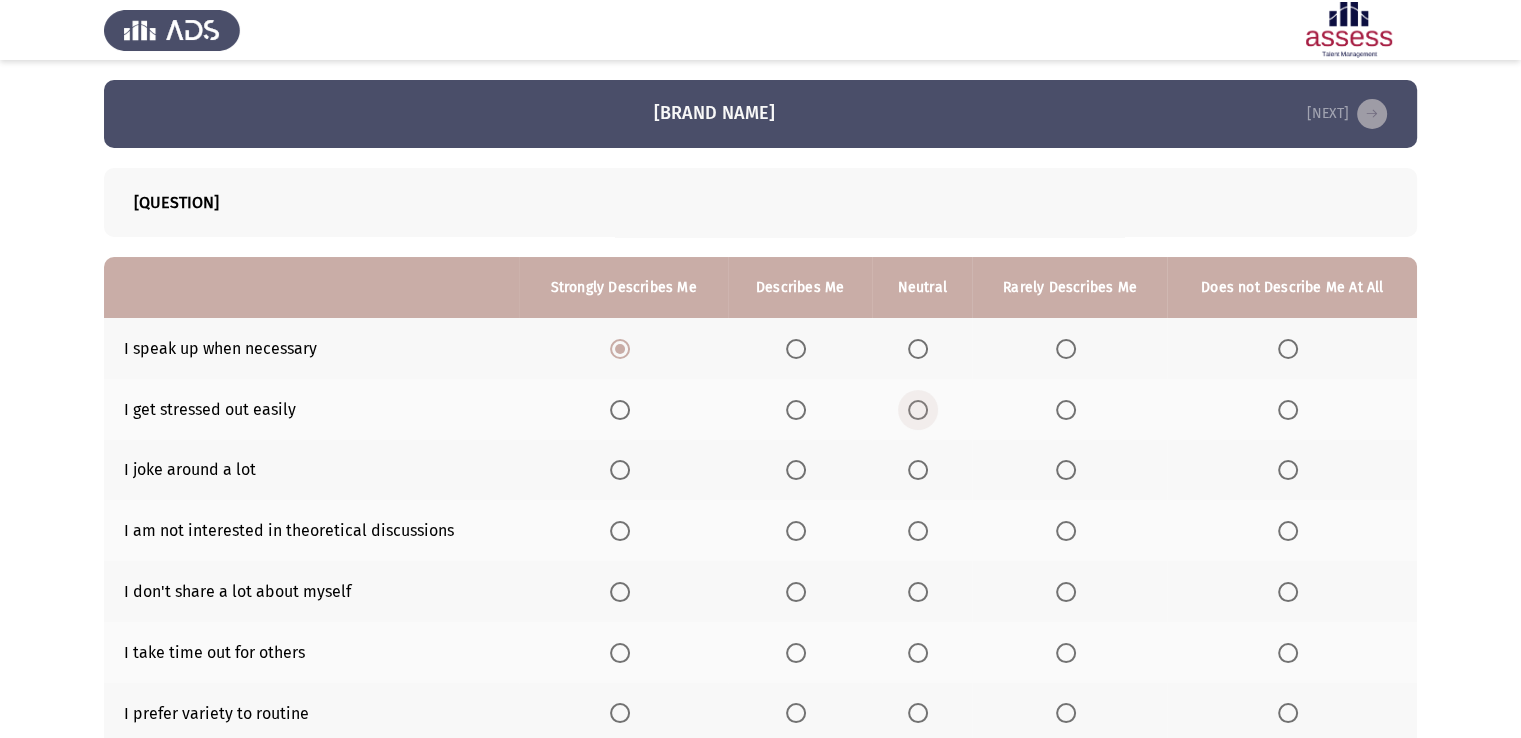 click at bounding box center (918, 410) 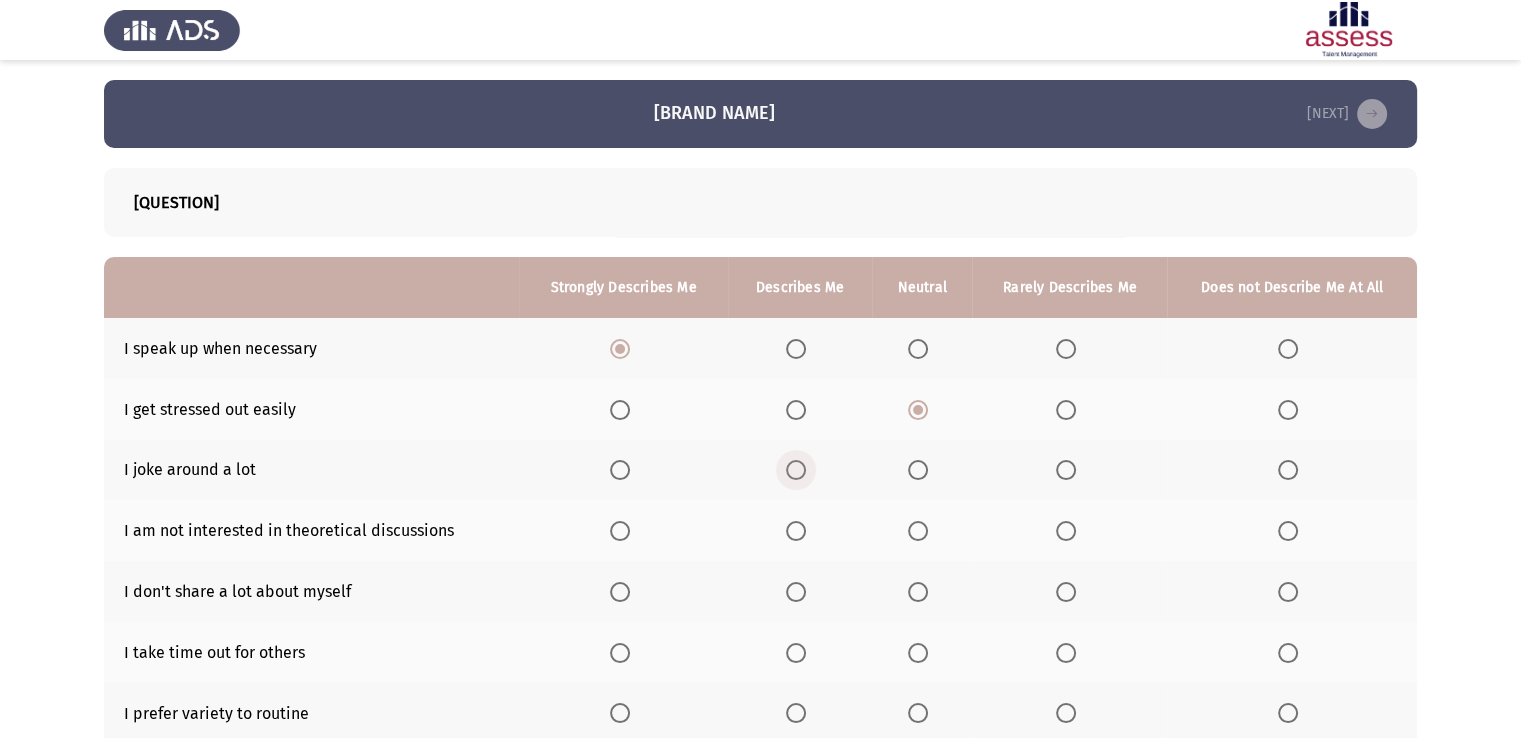 click at bounding box center (796, 470) 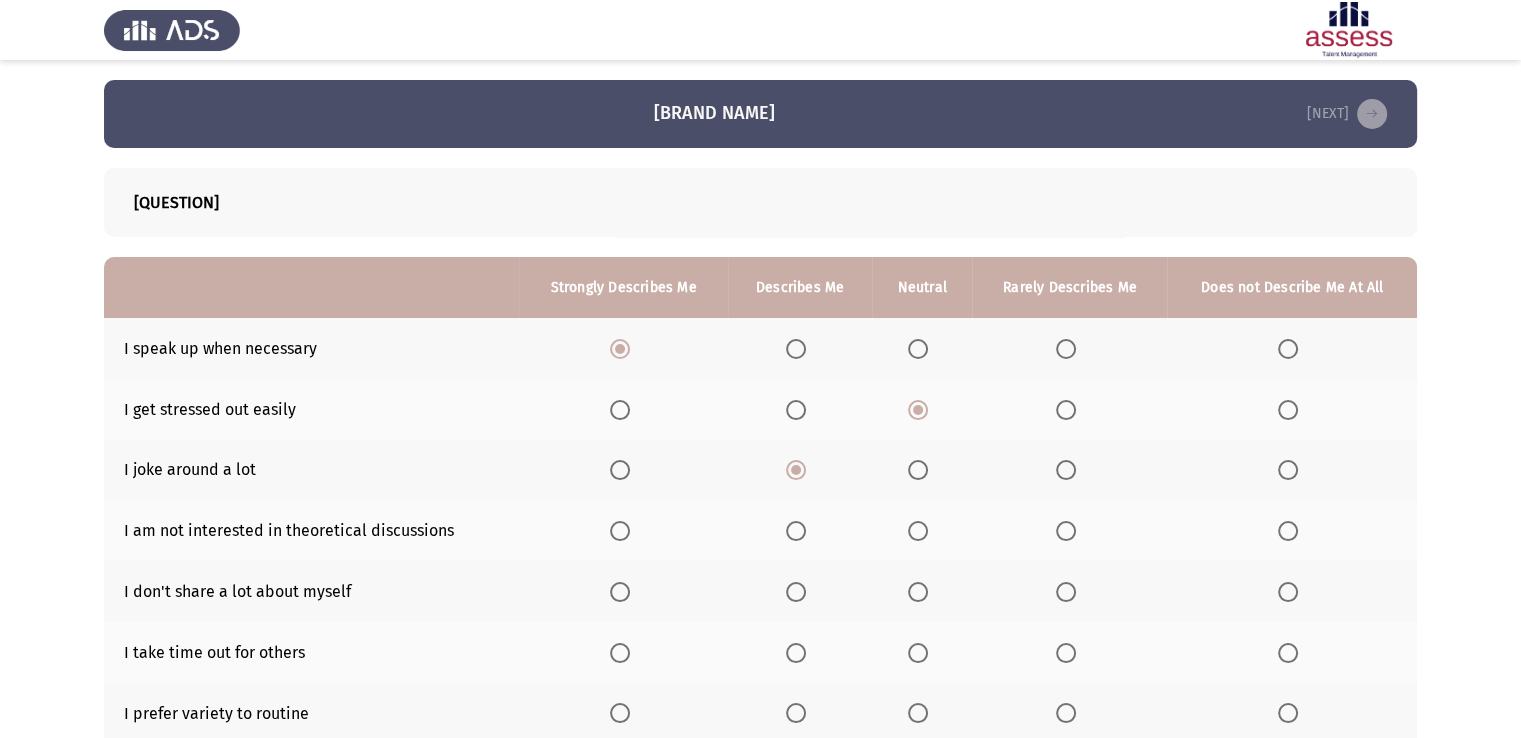click at bounding box center [1288, 531] 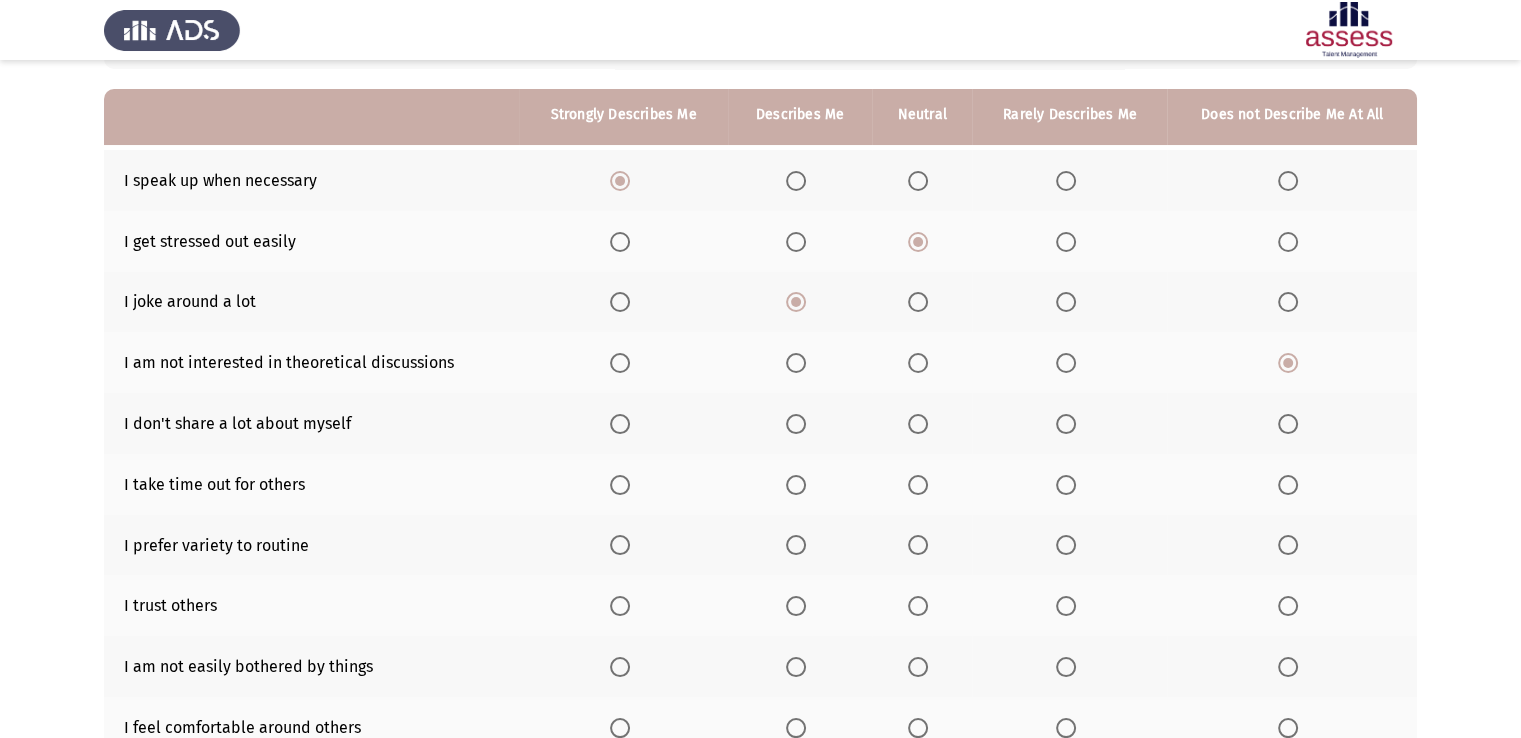 scroll, scrollTop: 198, scrollLeft: 0, axis: vertical 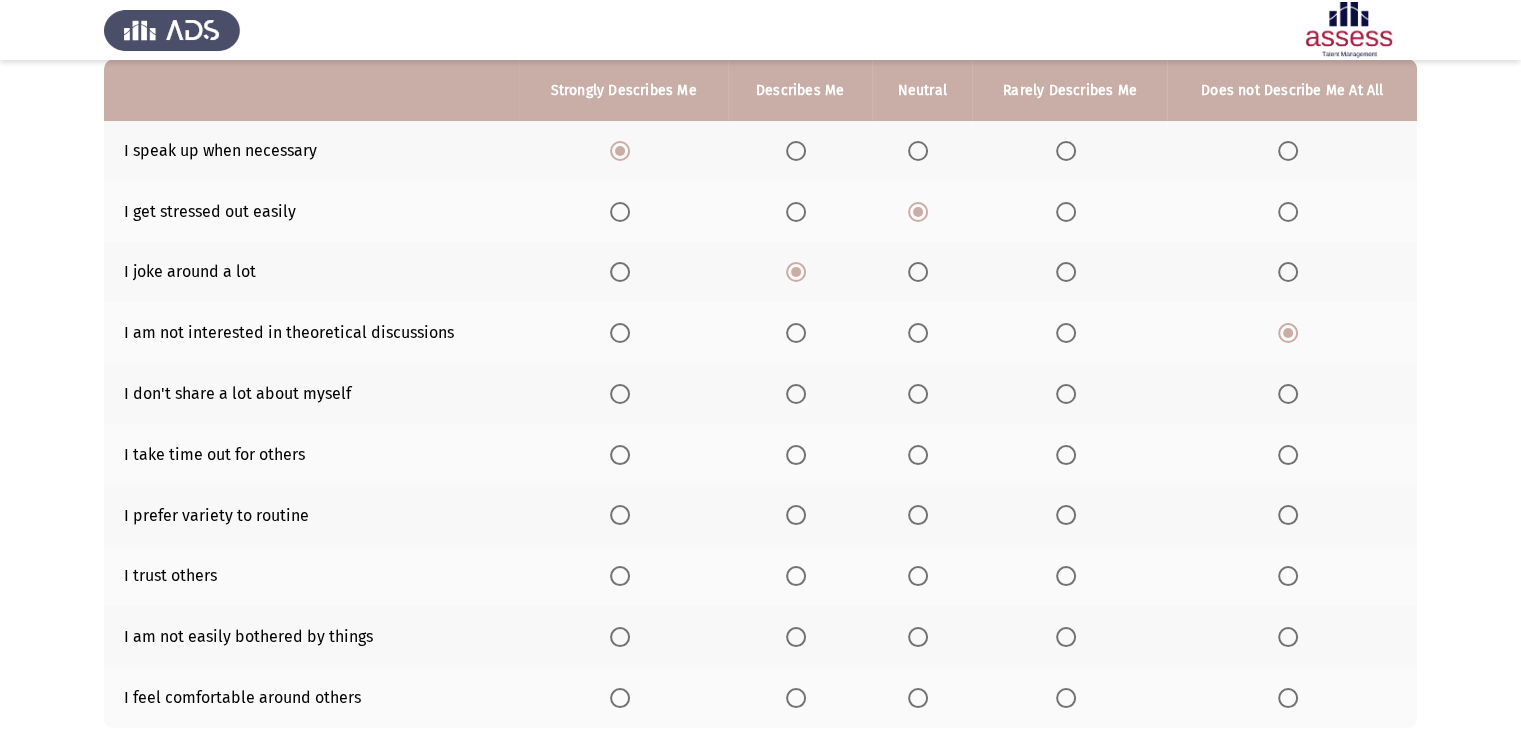 click at bounding box center (620, 394) 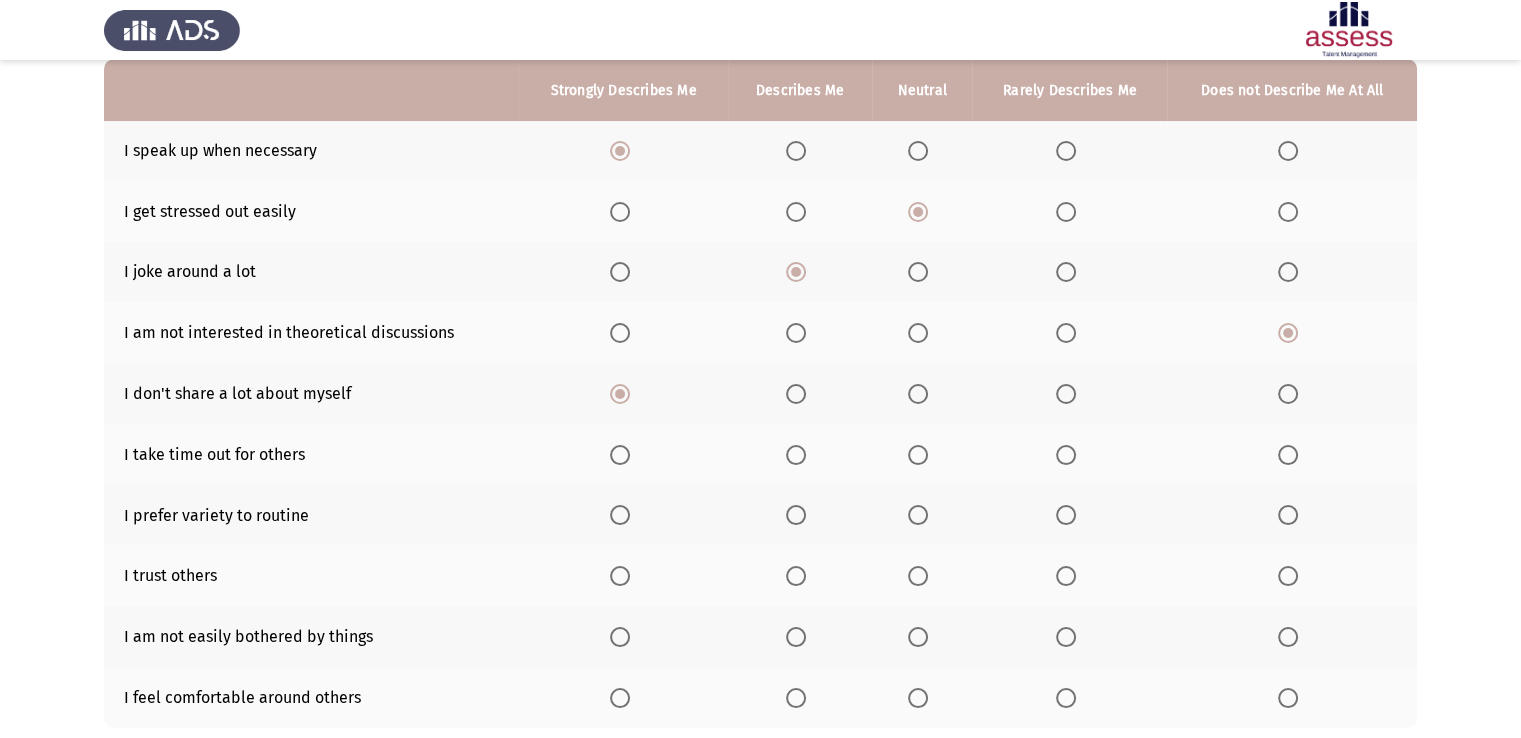 click at bounding box center [620, 455] 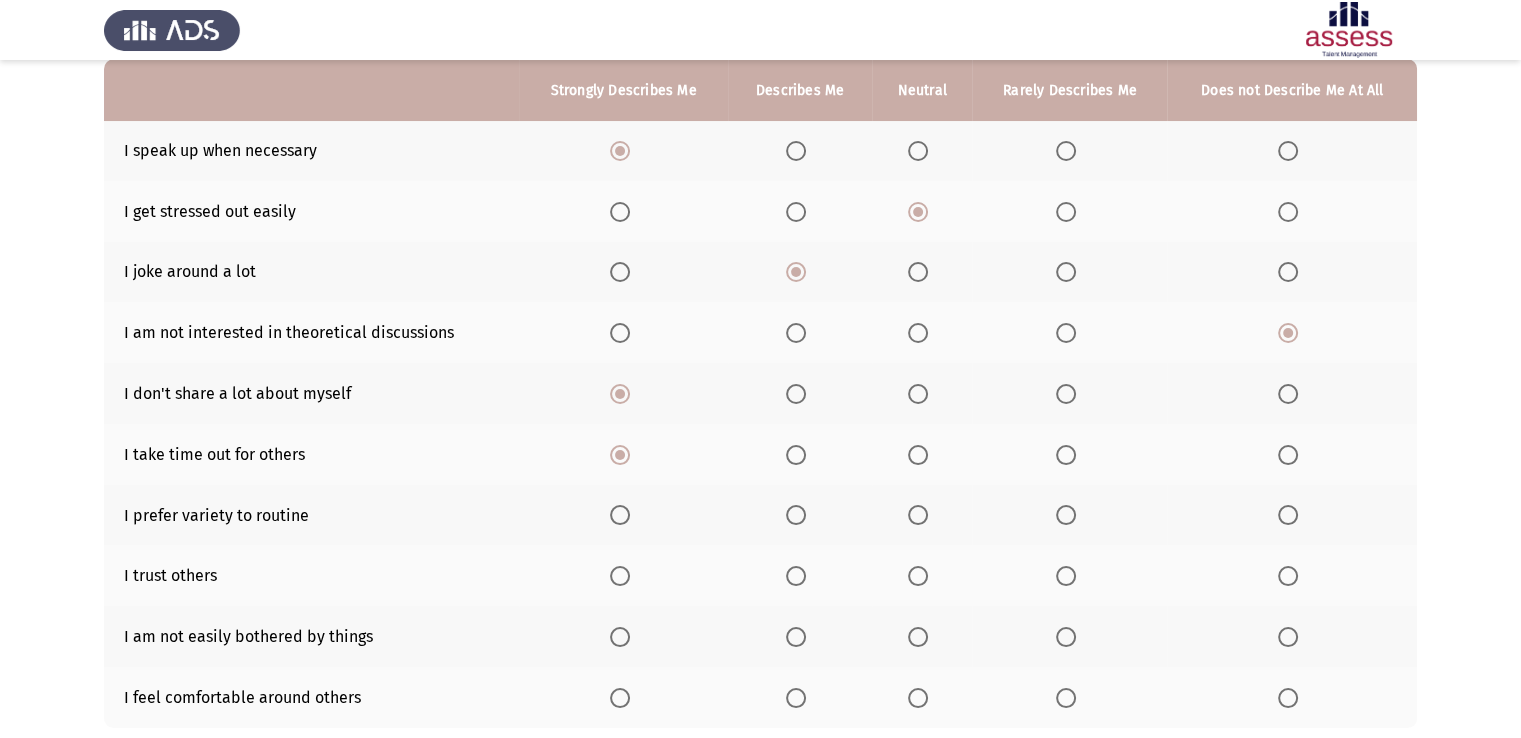 click 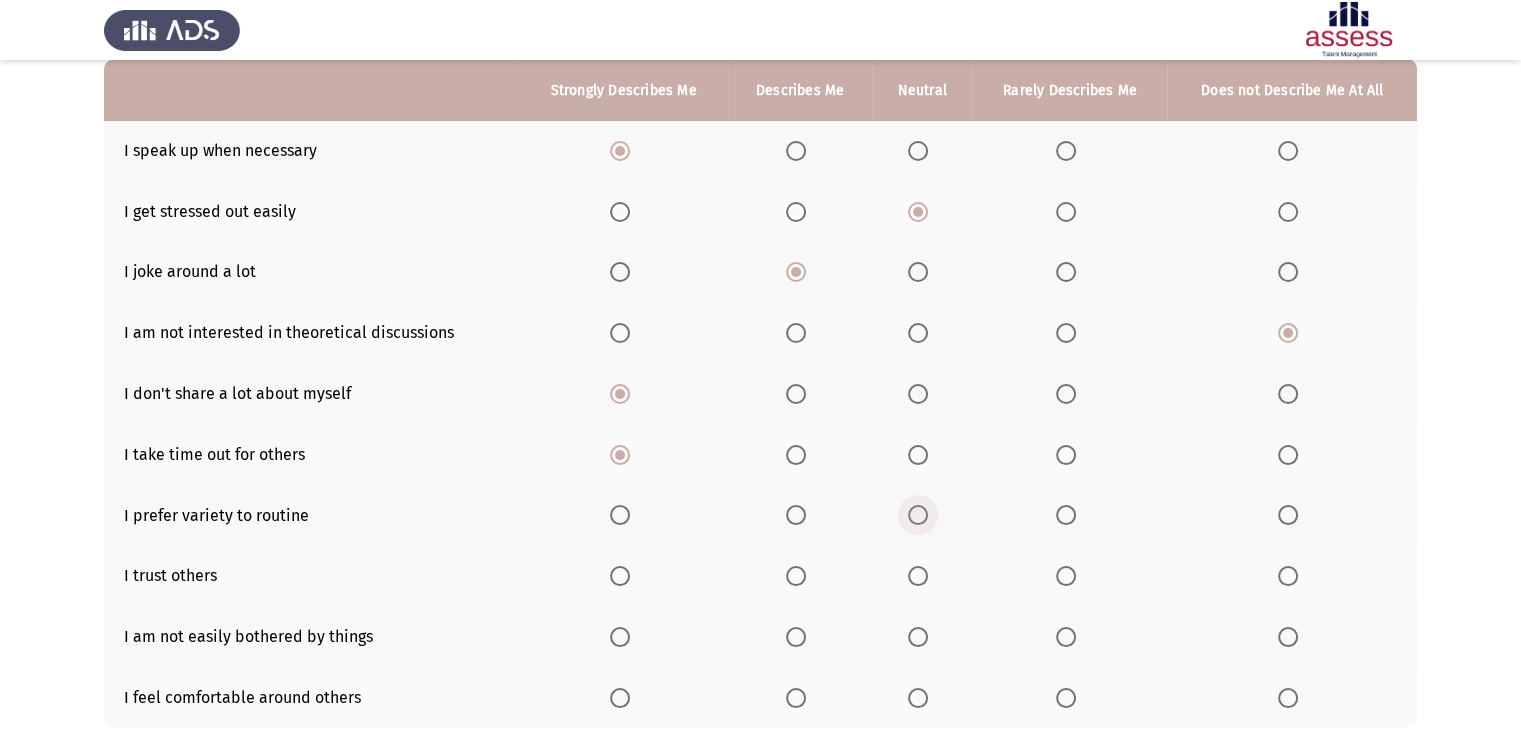 click at bounding box center (918, 515) 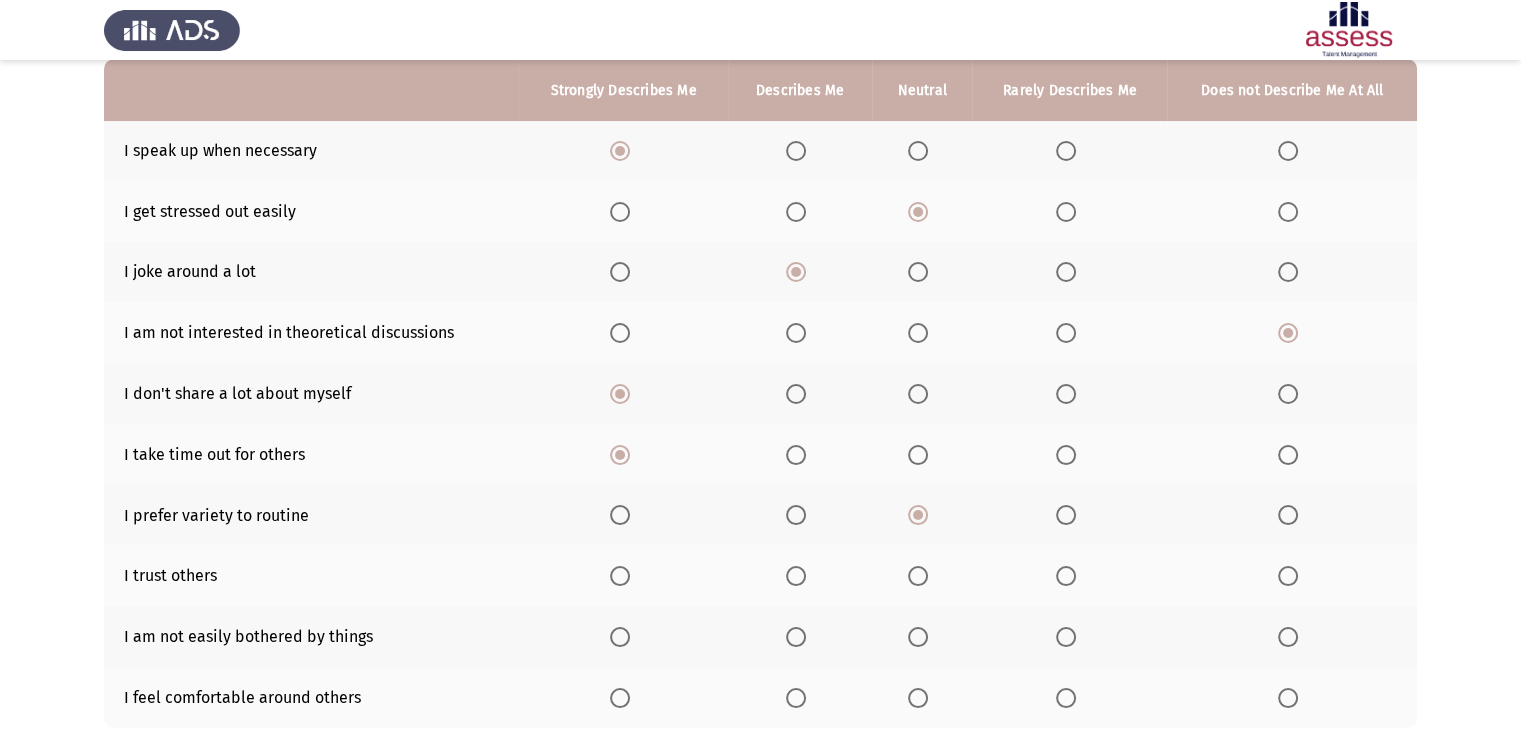 click 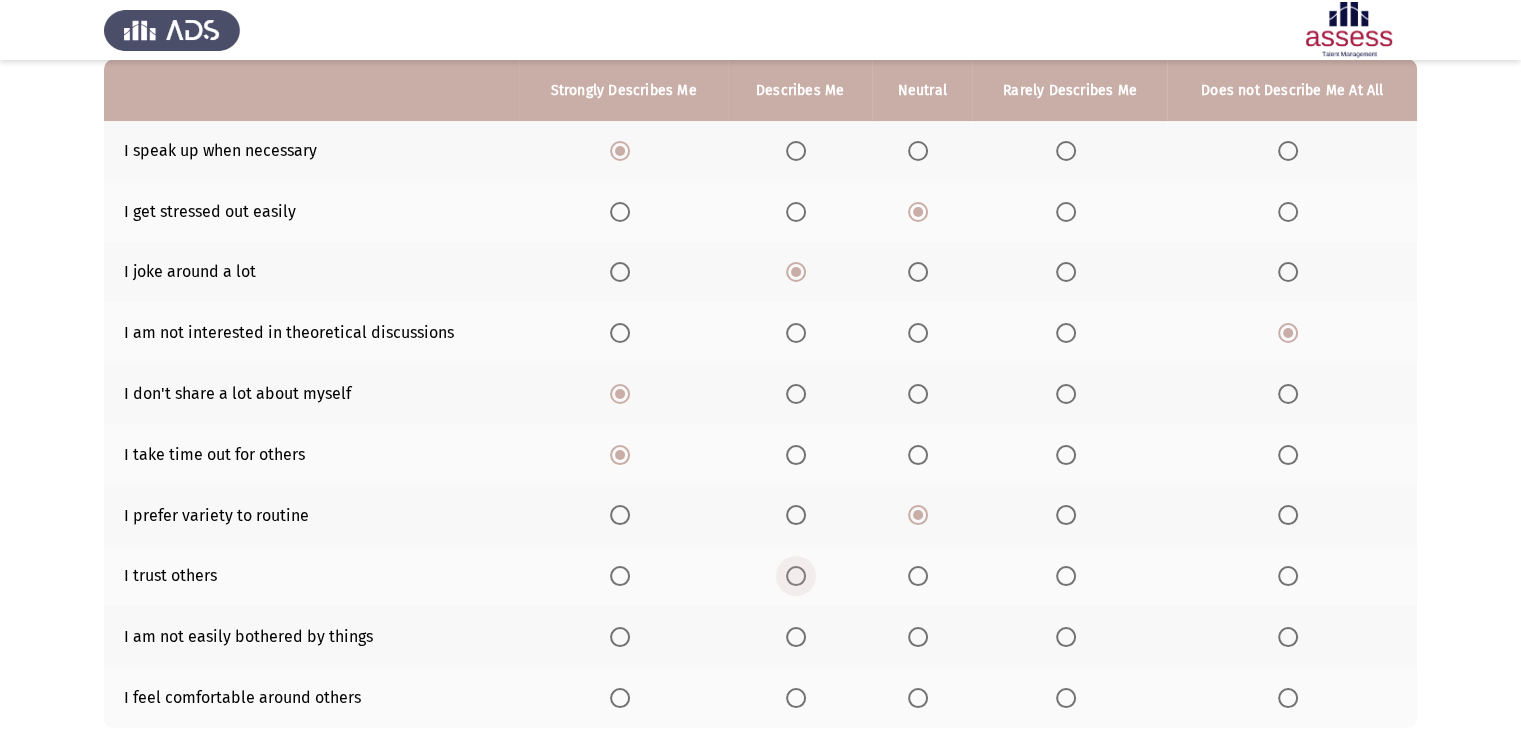 click at bounding box center [796, 576] 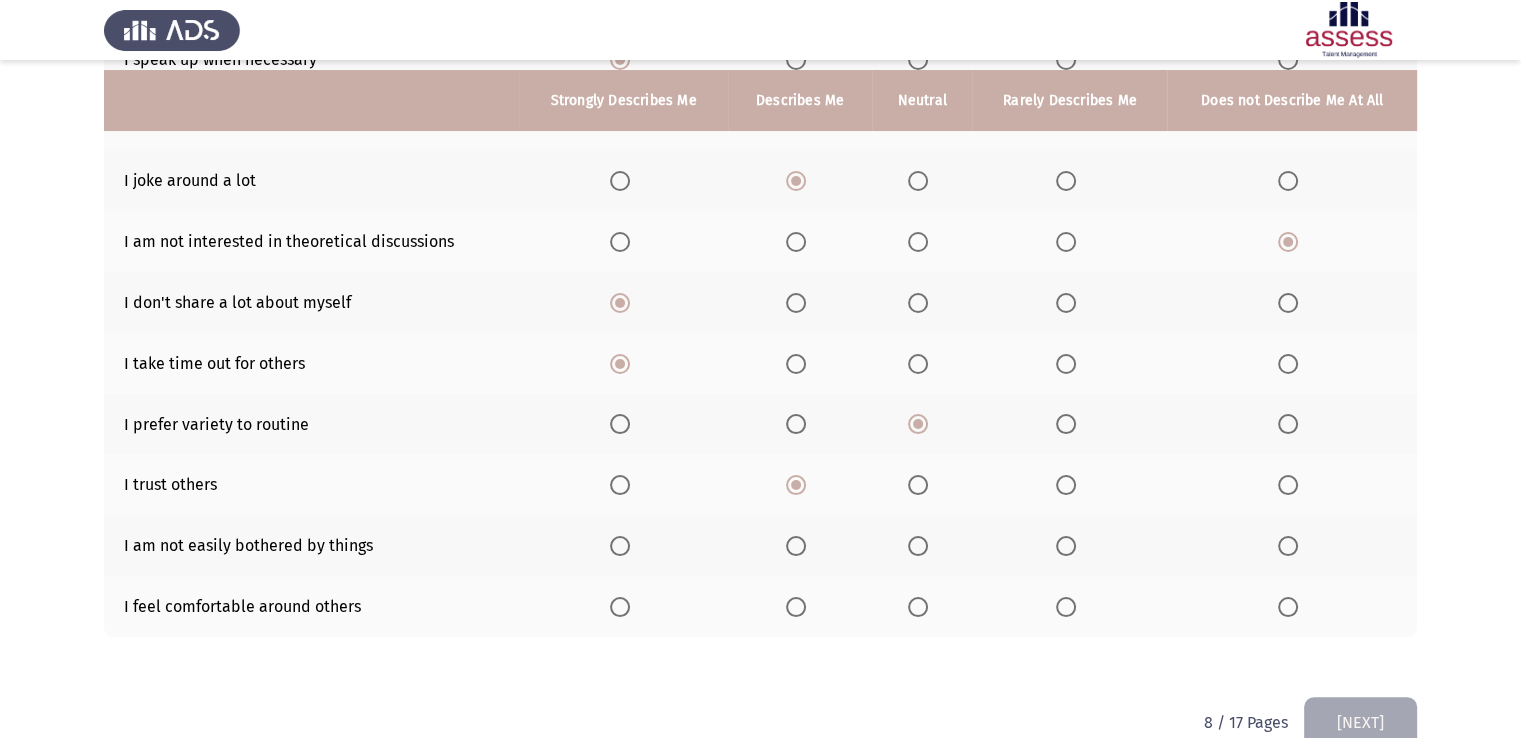 scroll, scrollTop: 299, scrollLeft: 0, axis: vertical 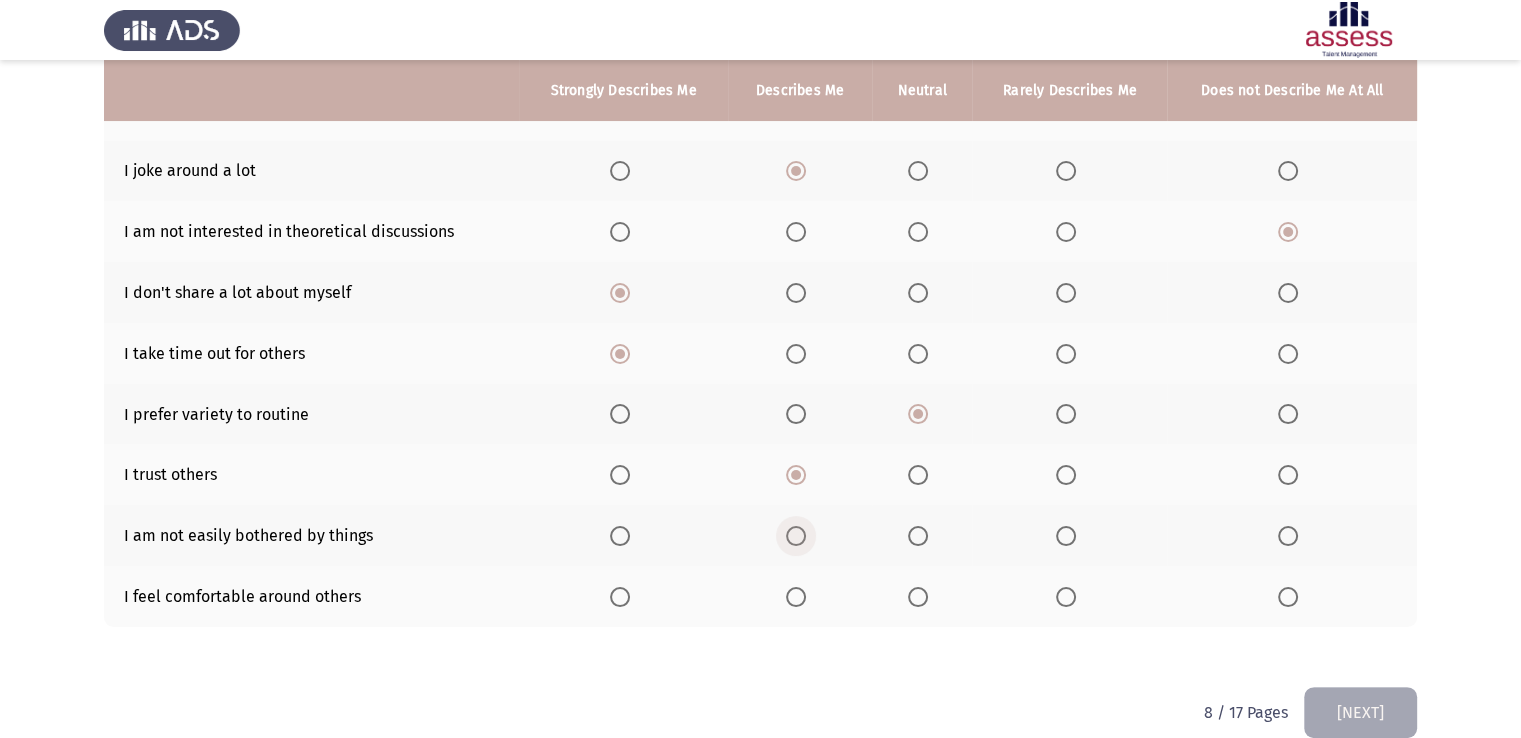 click at bounding box center (796, 536) 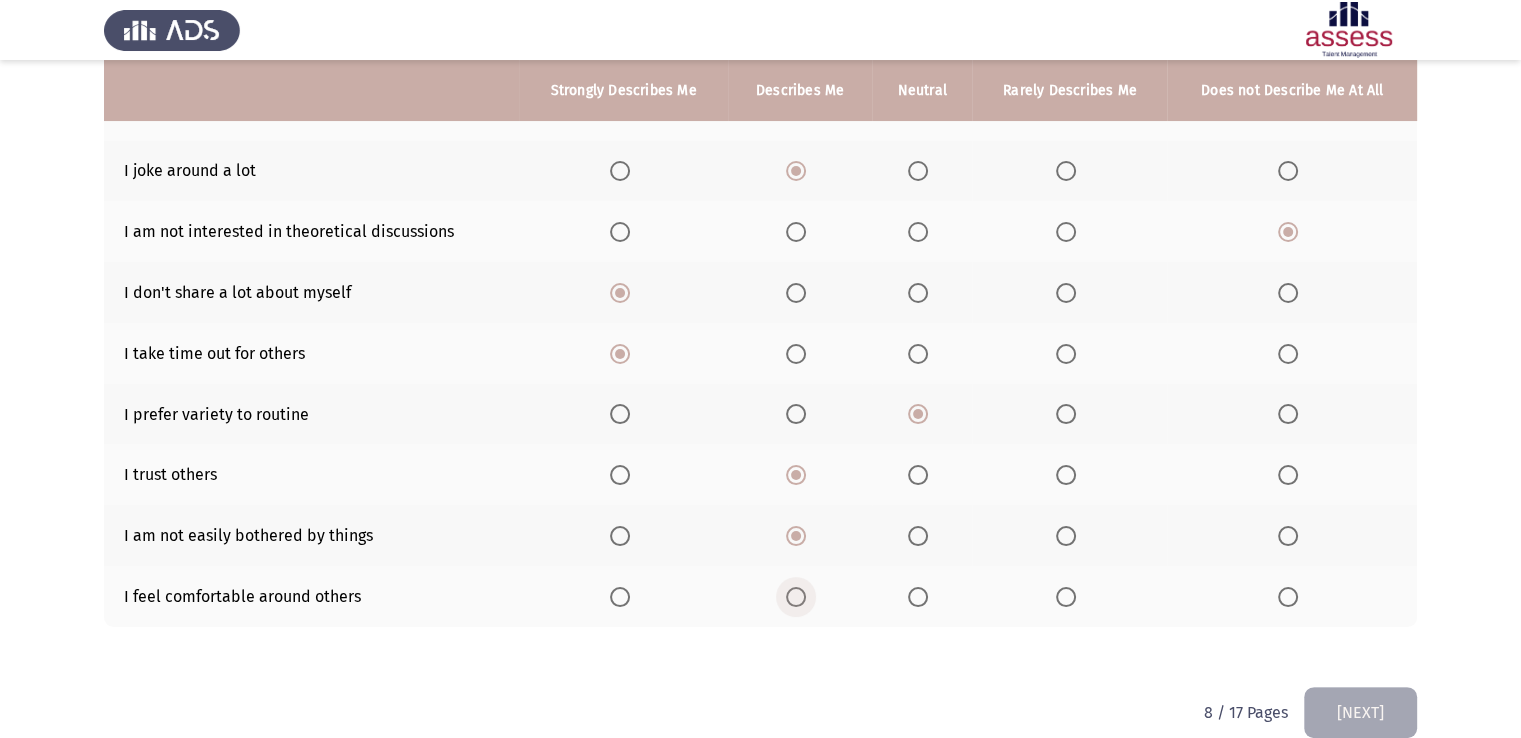 click at bounding box center (796, 597) 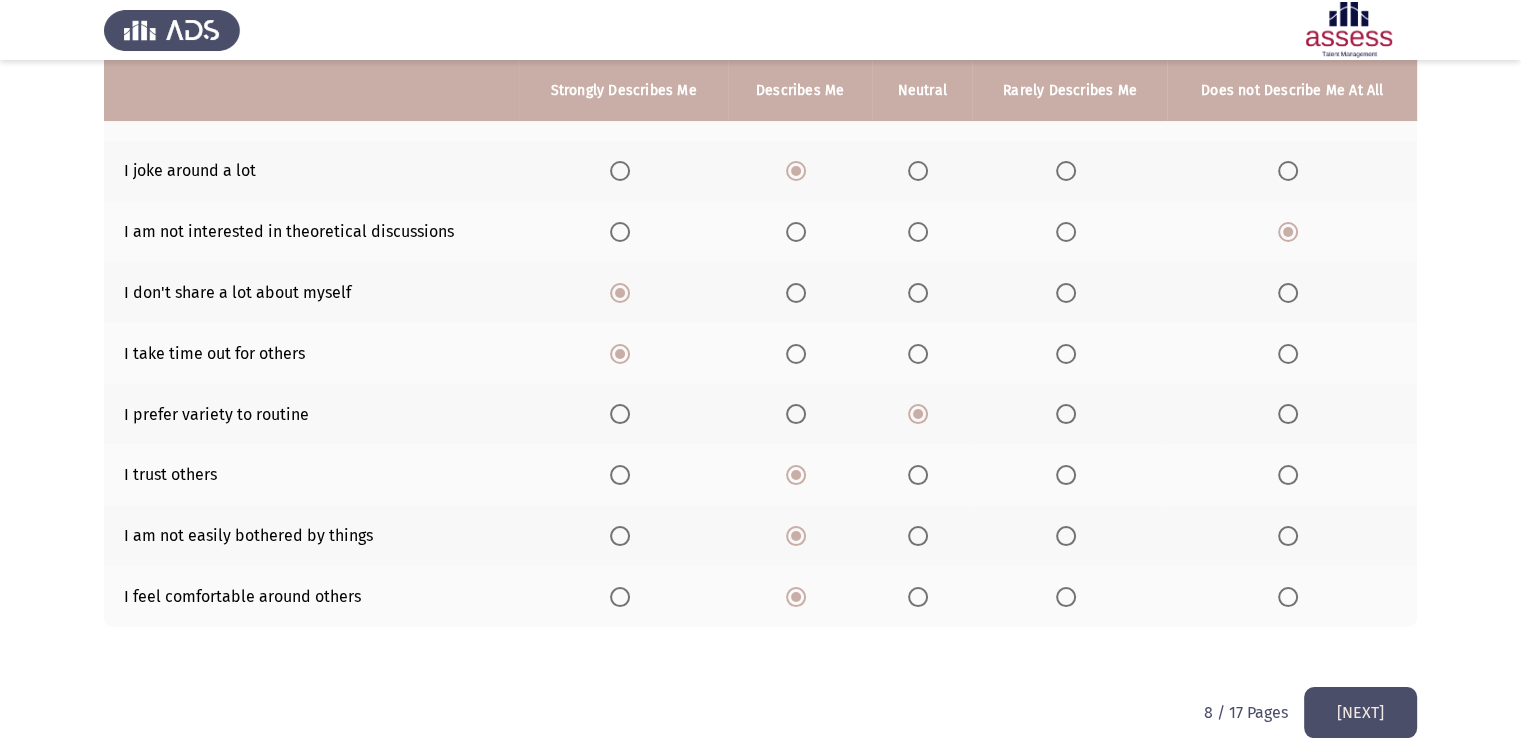 click on "[NEXT]" 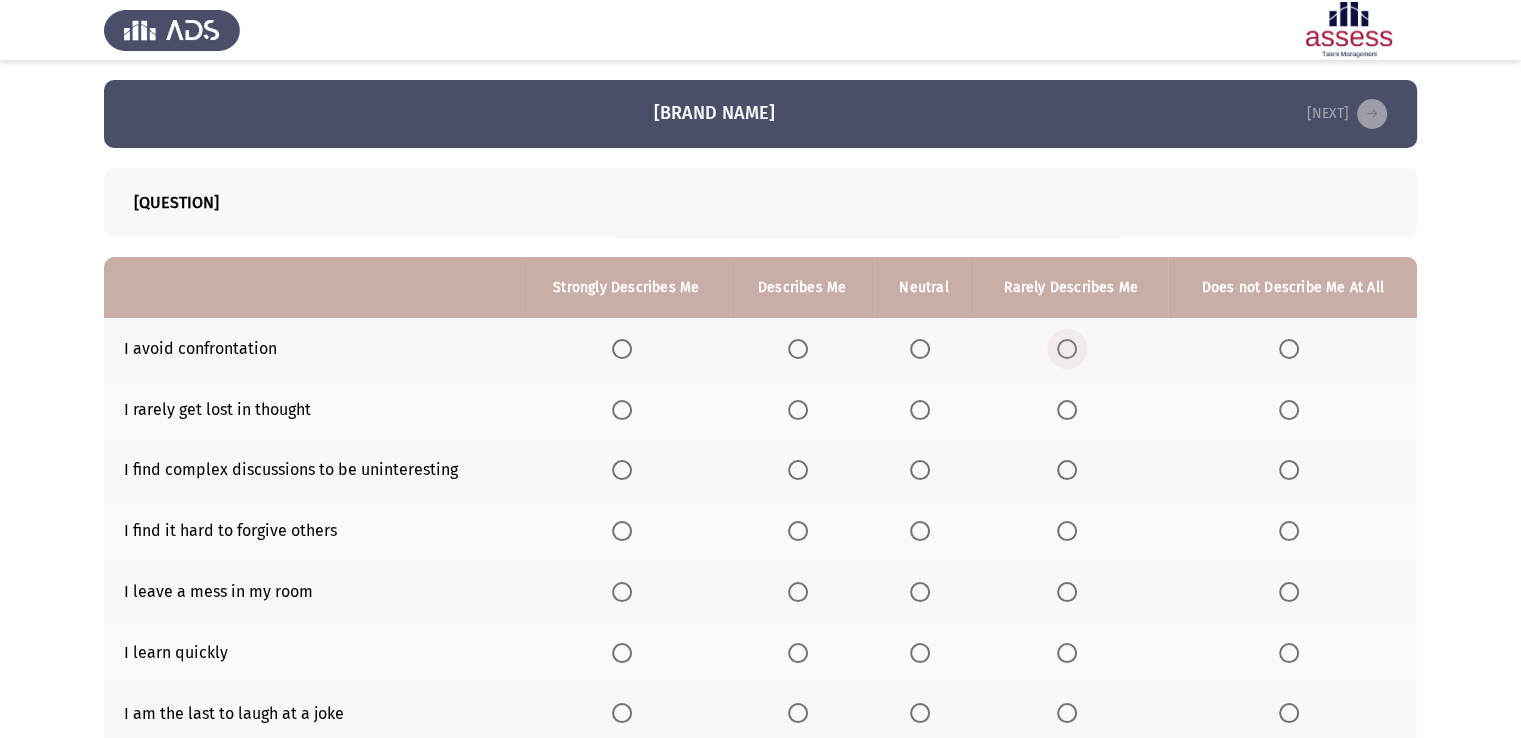 click at bounding box center [1067, 349] 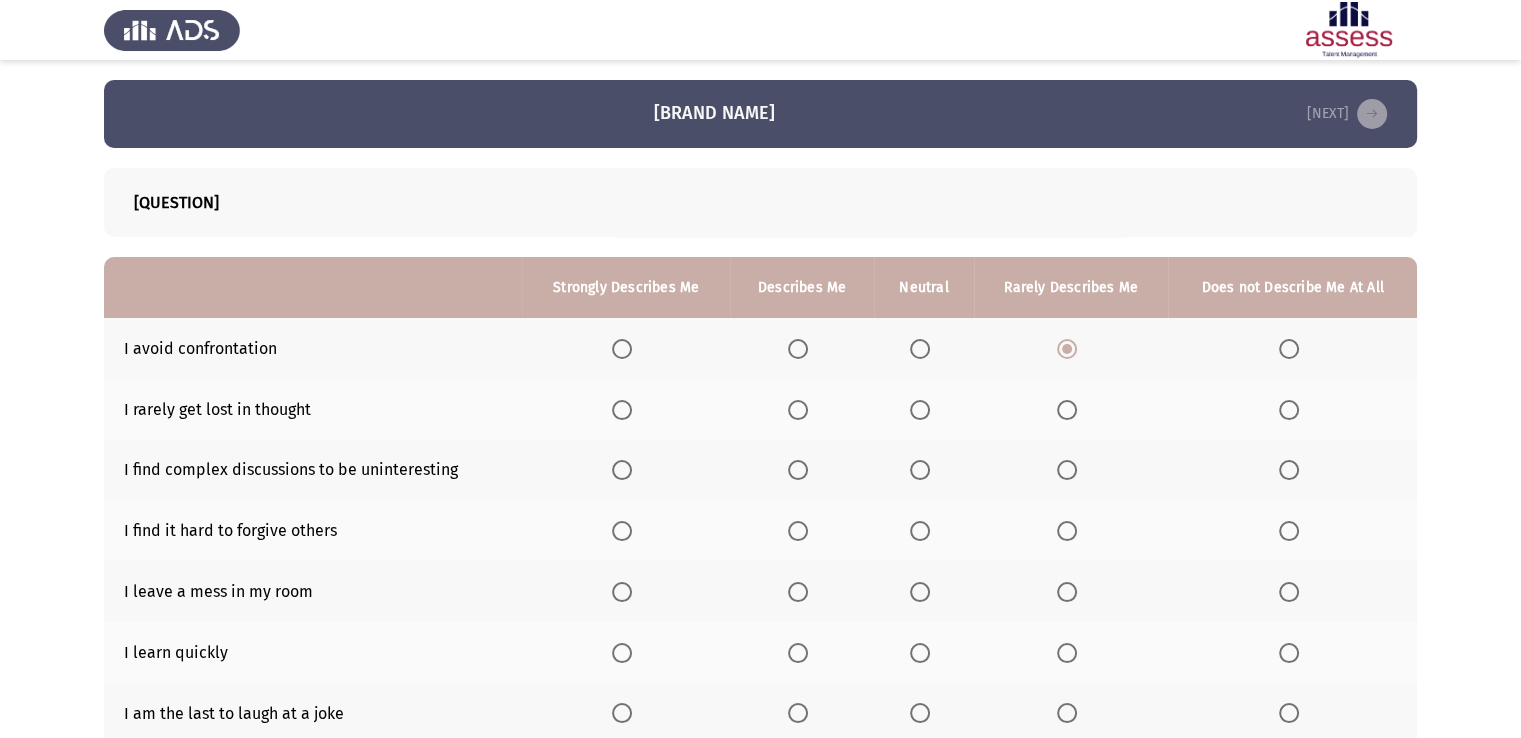 click 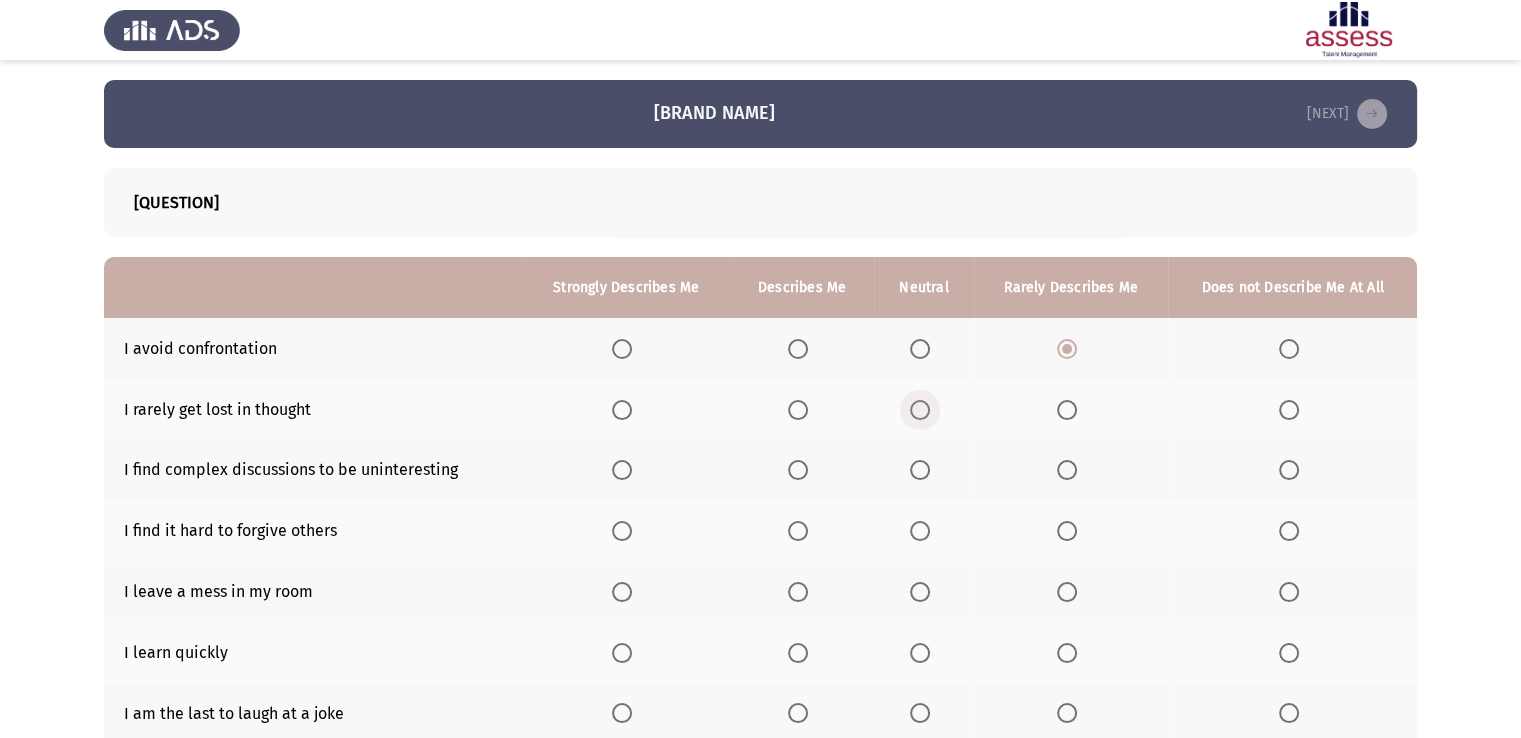 click at bounding box center [920, 410] 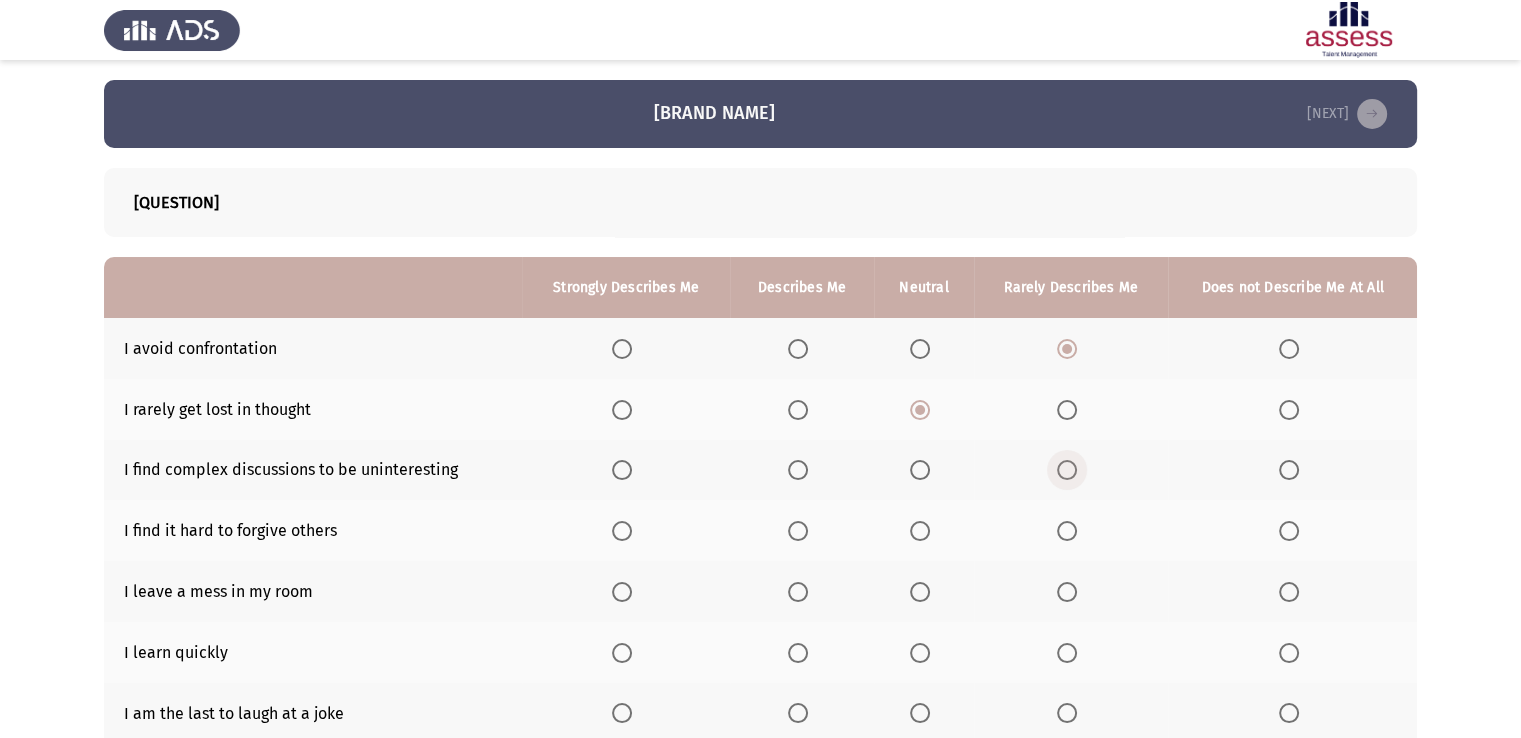click at bounding box center [1067, 470] 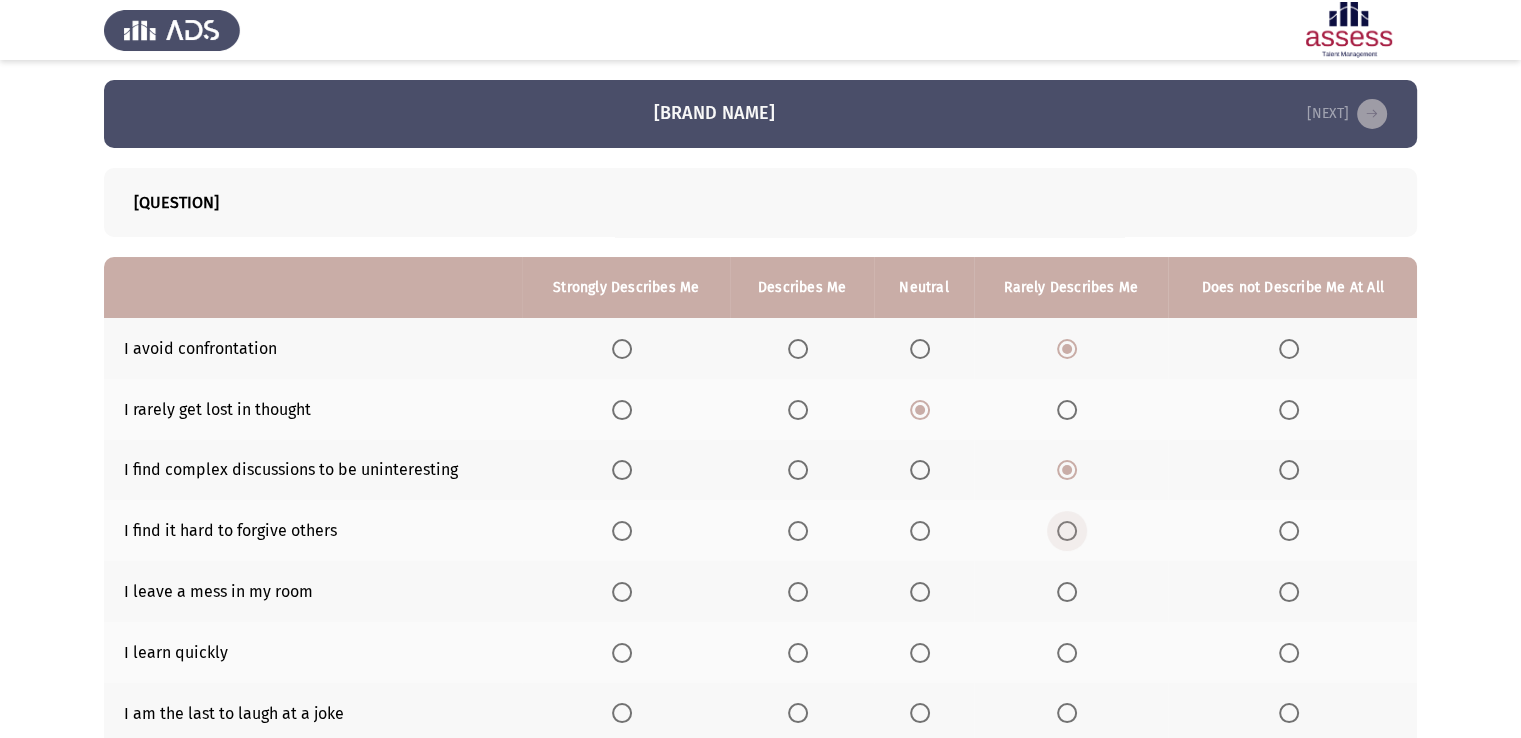 click at bounding box center (1067, 531) 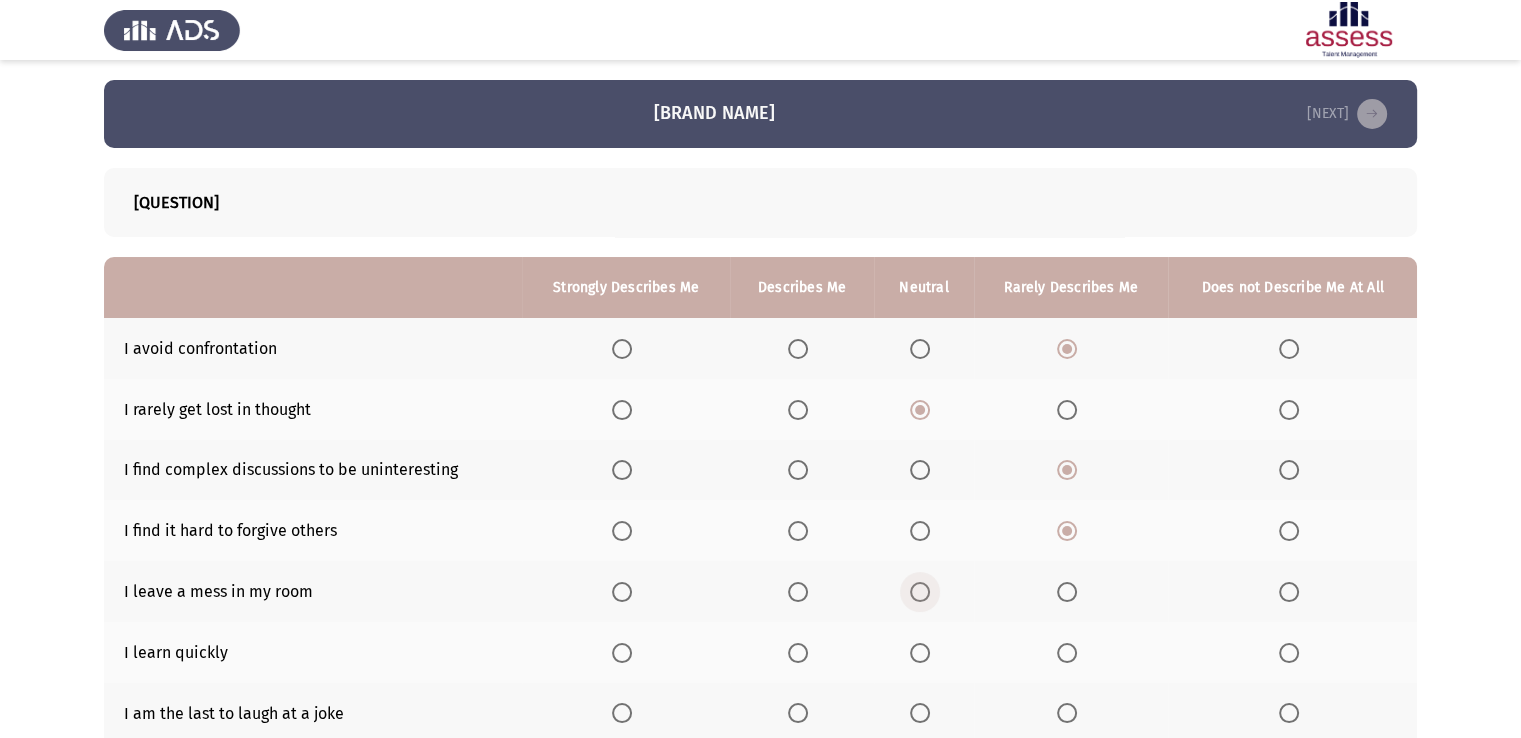 click at bounding box center [920, 592] 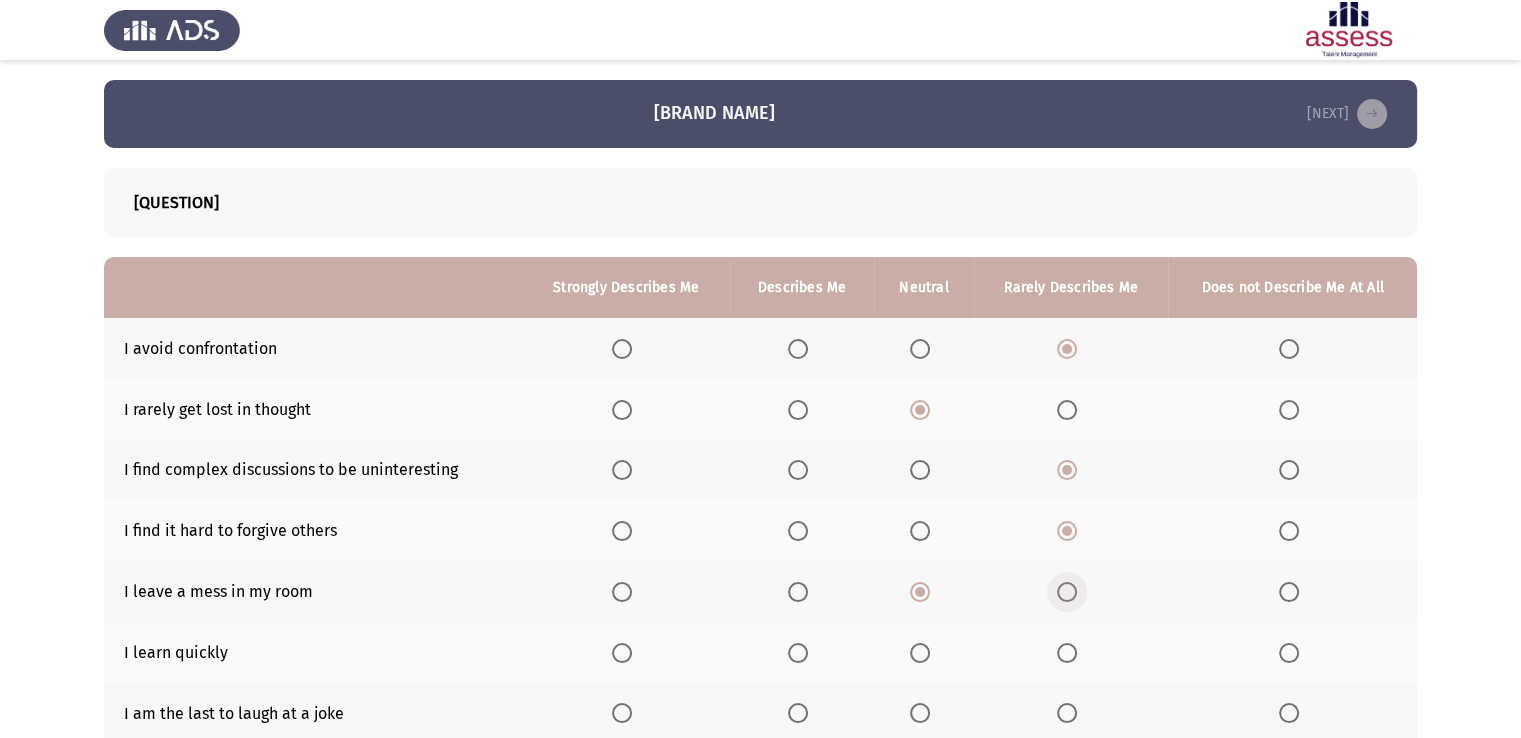 click at bounding box center [1067, 592] 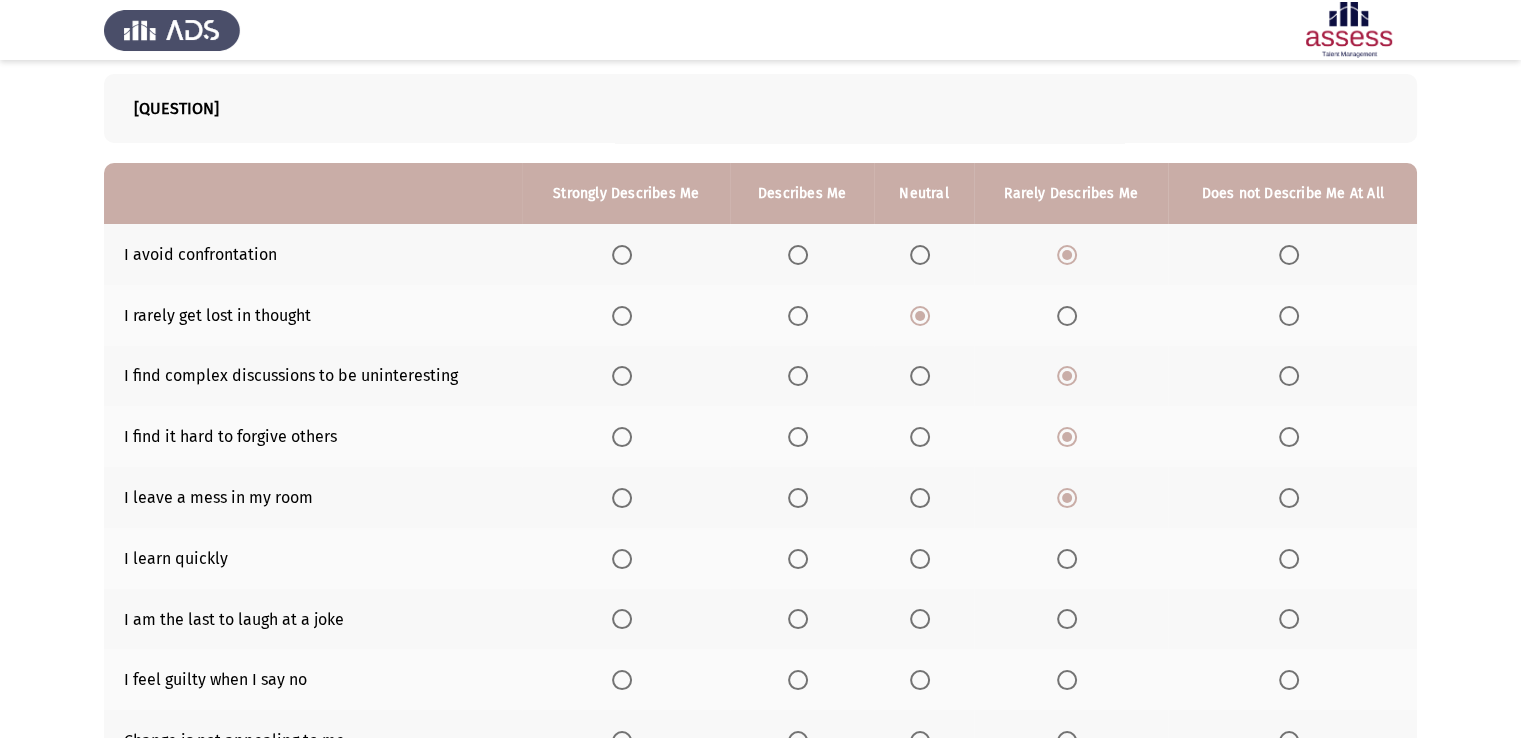 scroll, scrollTop: 144, scrollLeft: 0, axis: vertical 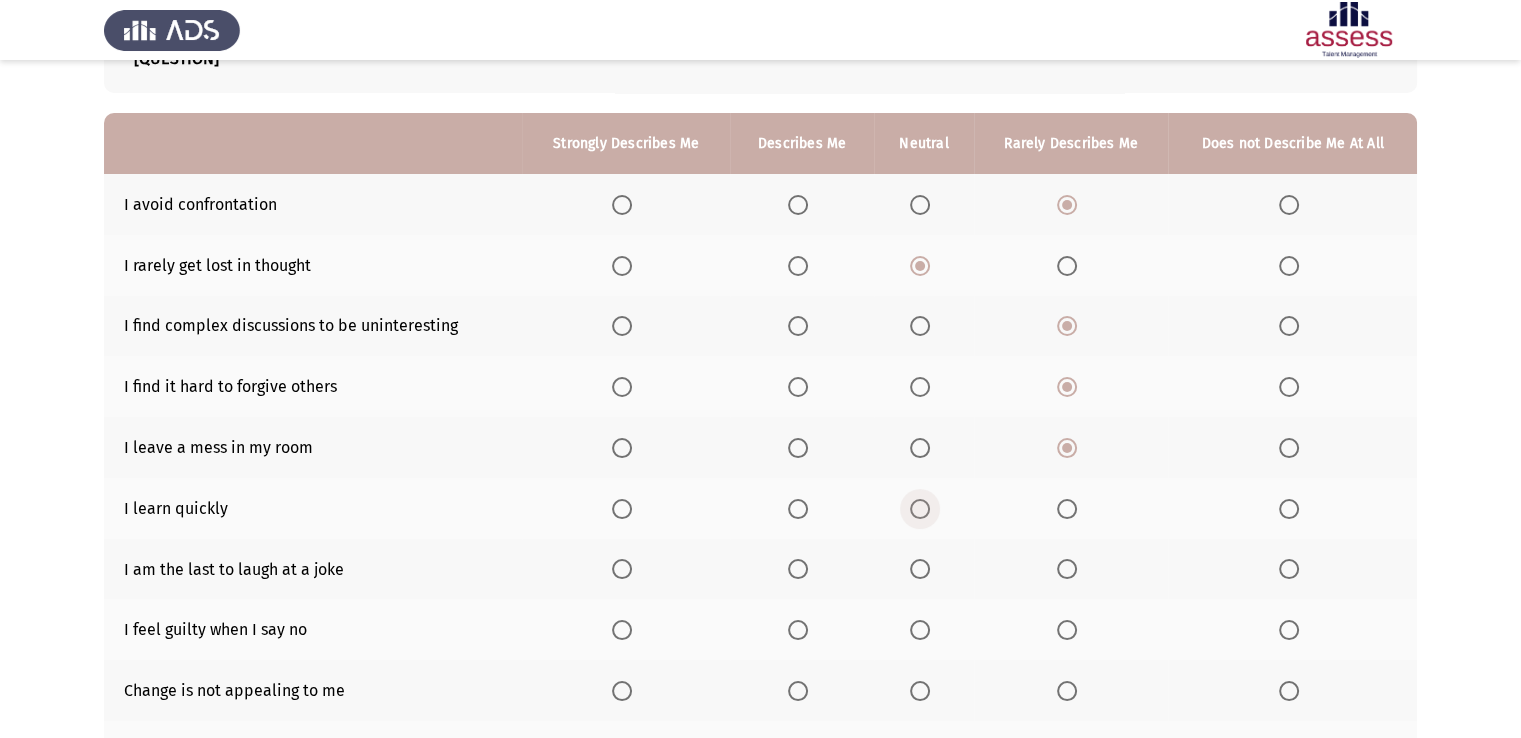 click at bounding box center [920, 509] 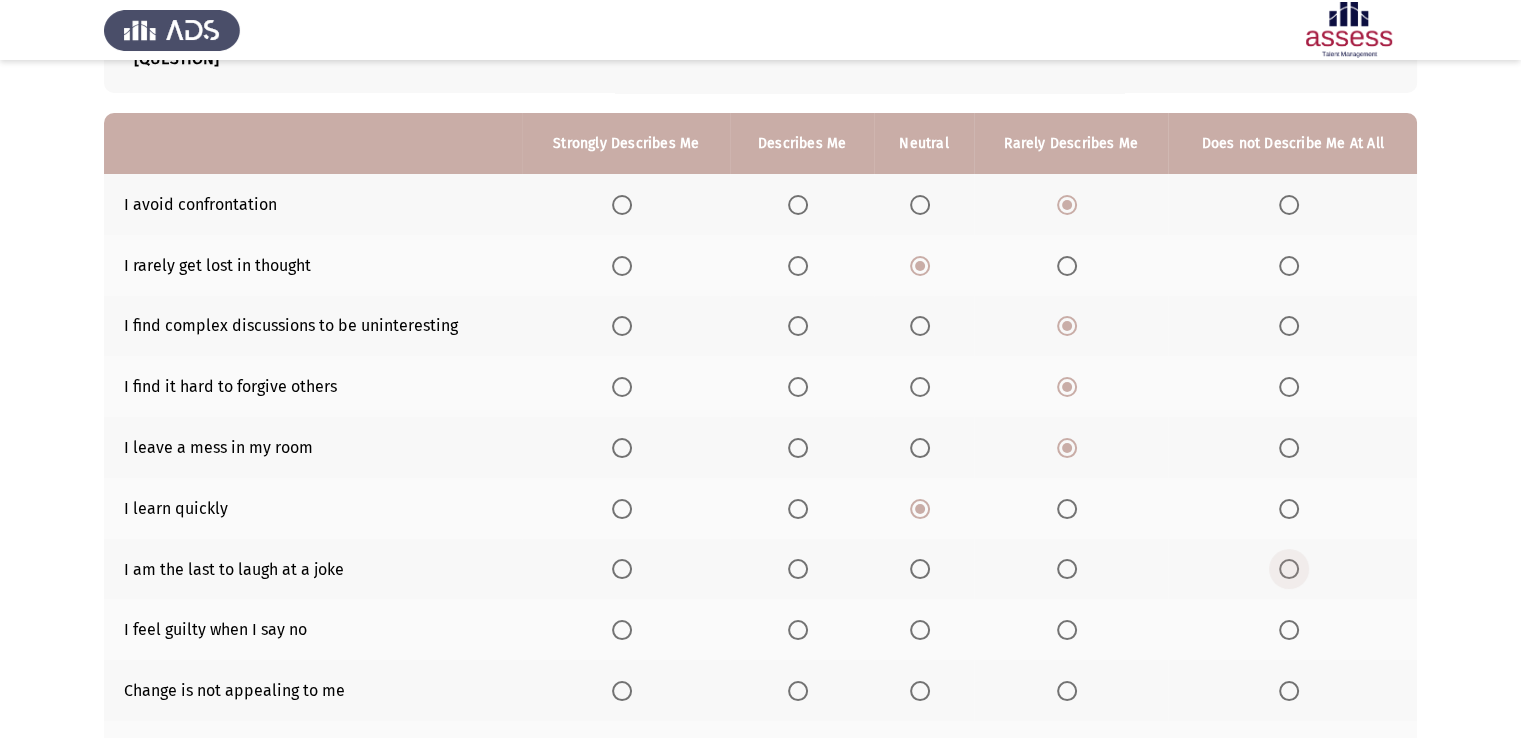click at bounding box center (1289, 569) 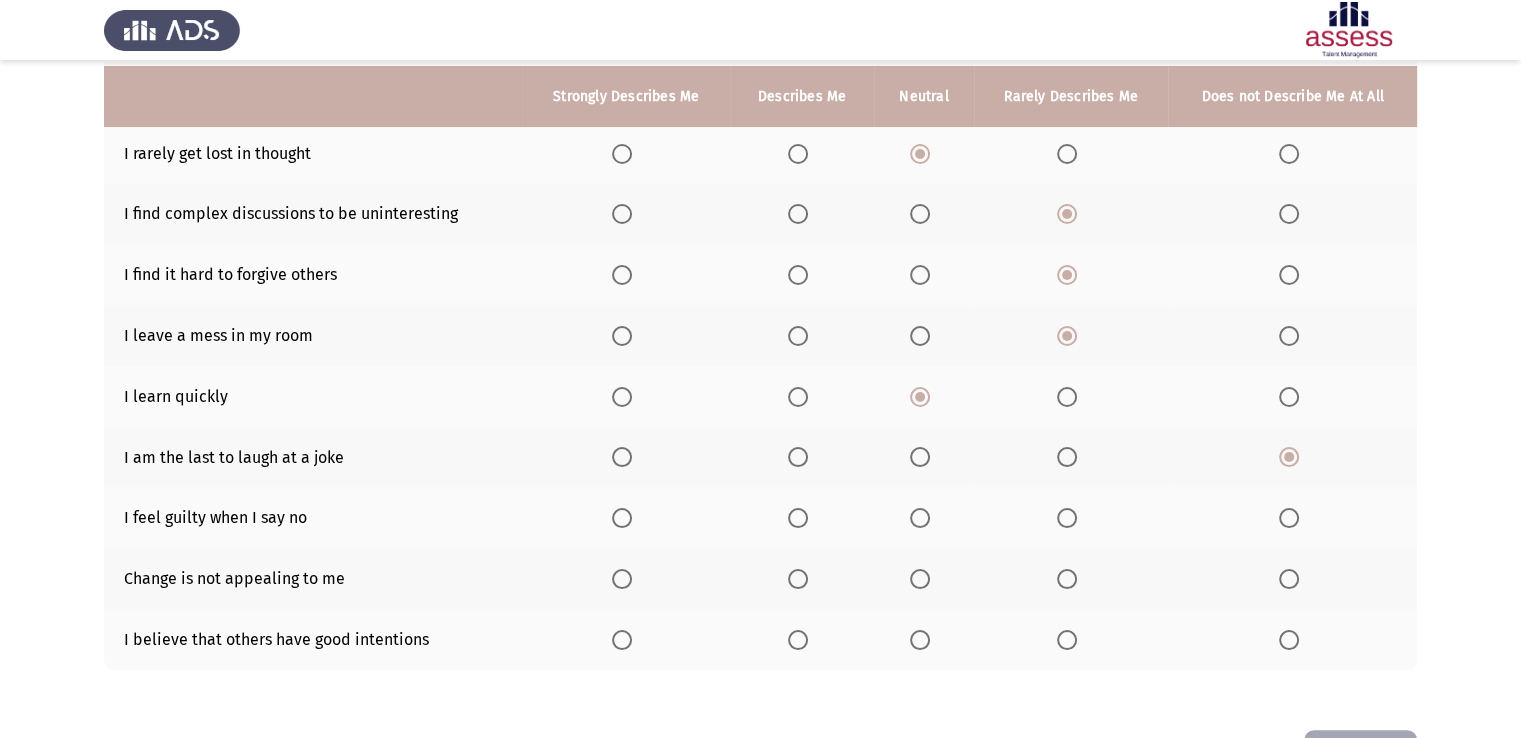 scroll, scrollTop: 262, scrollLeft: 0, axis: vertical 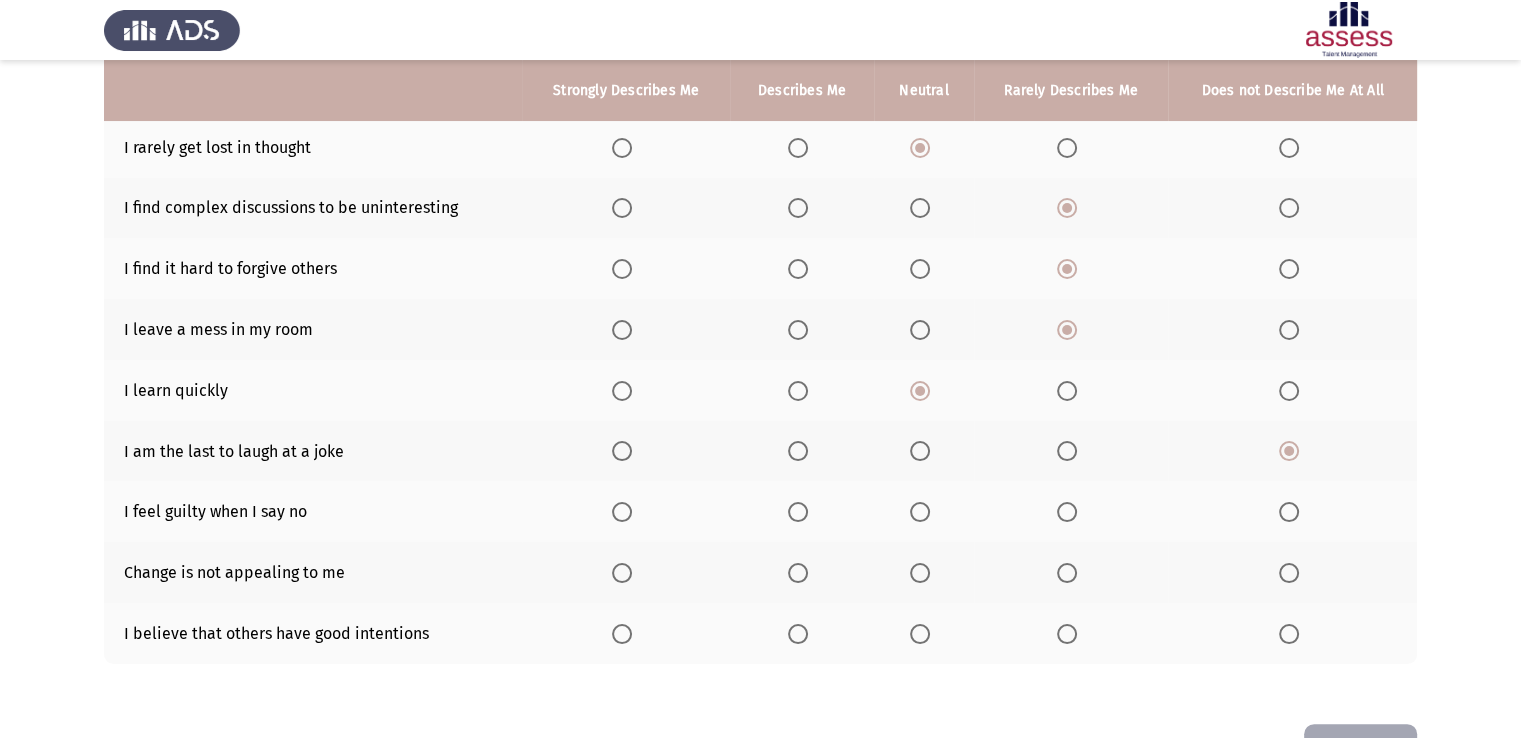click 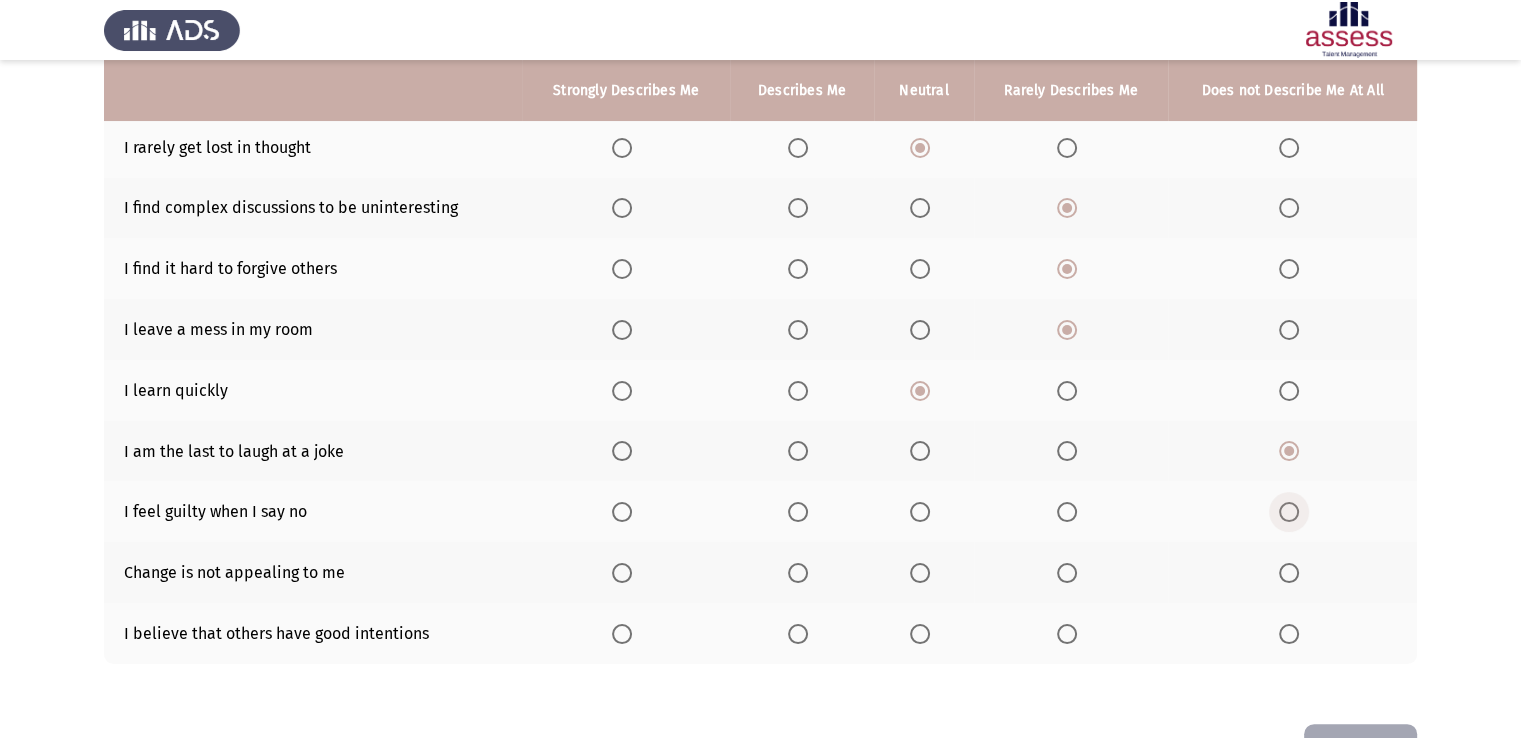 click at bounding box center (1289, 512) 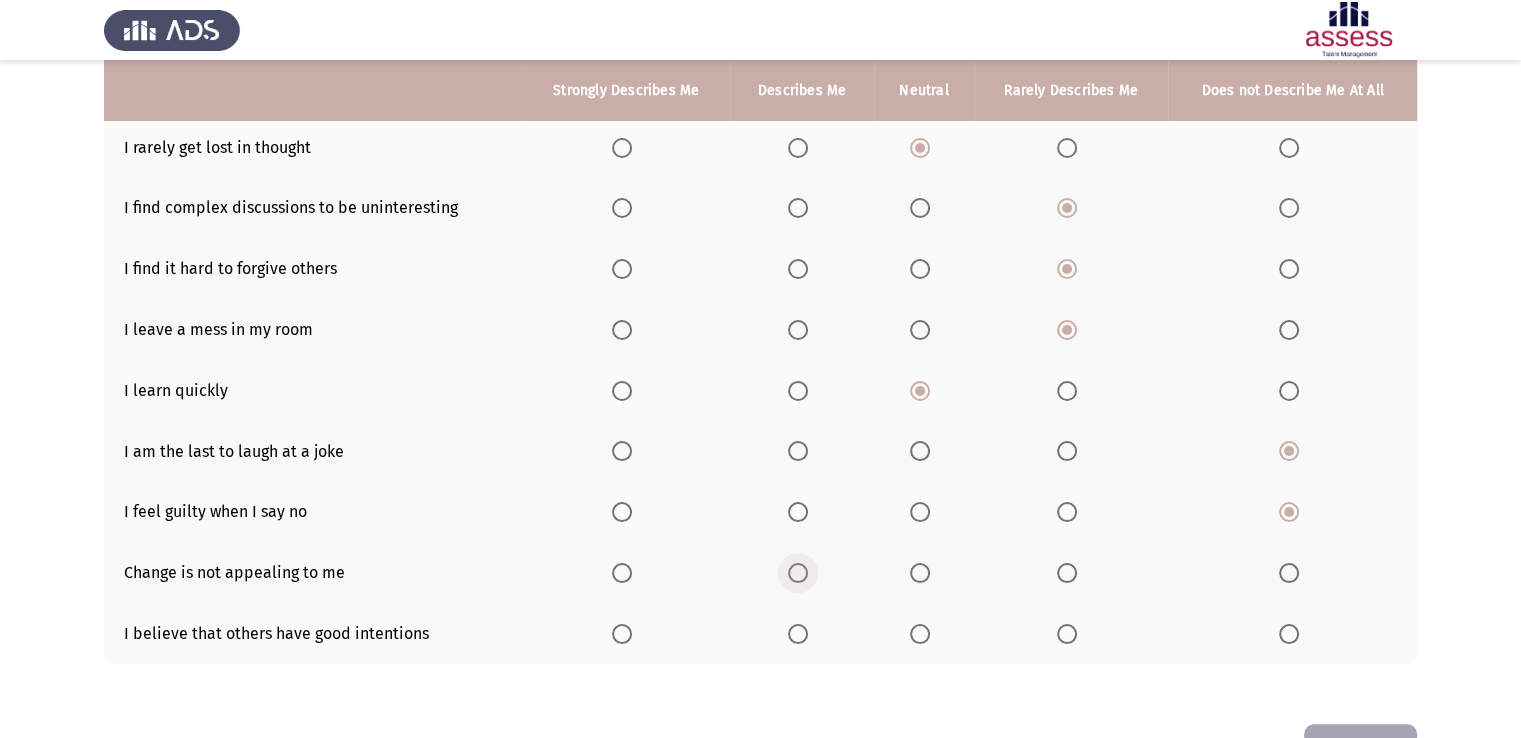 click at bounding box center (798, 573) 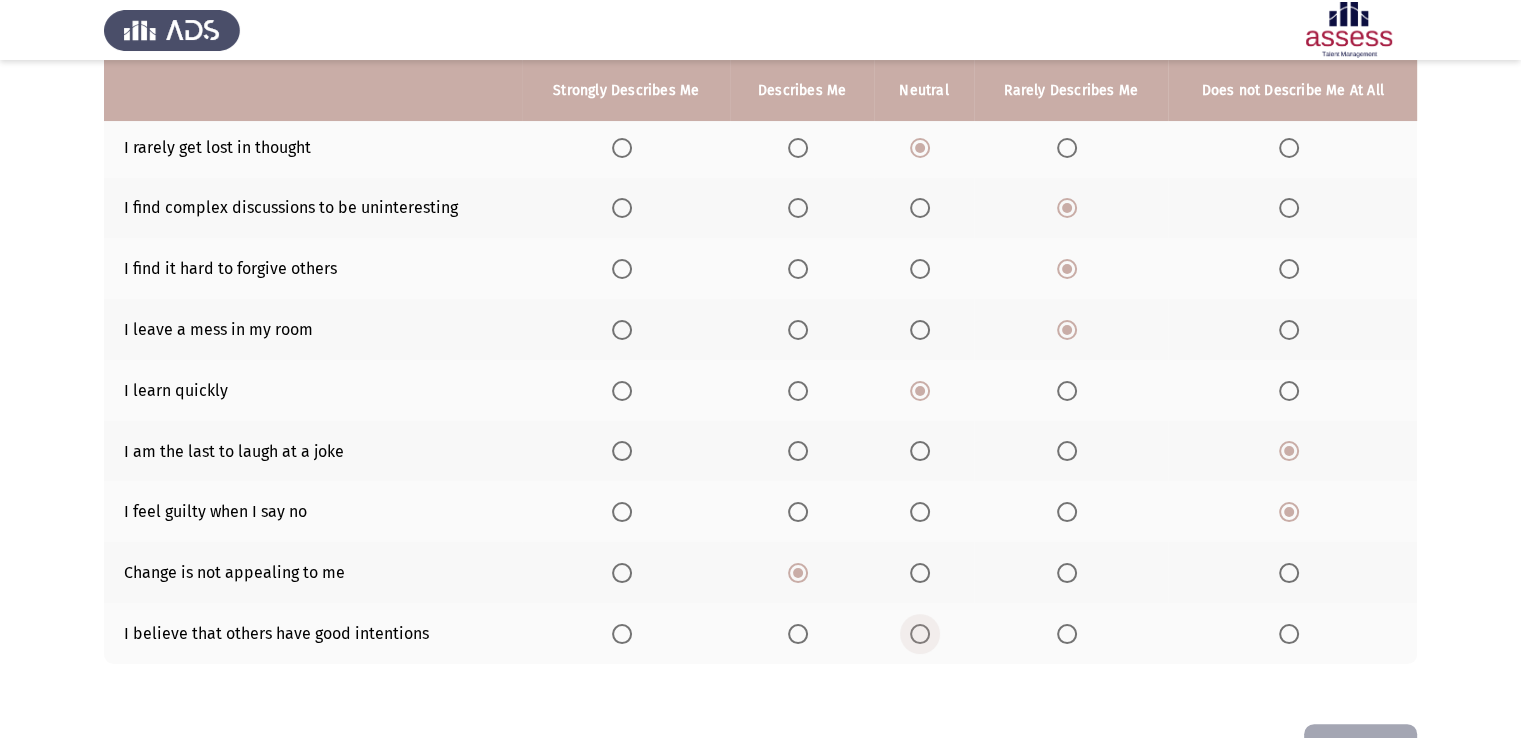 click at bounding box center [920, 634] 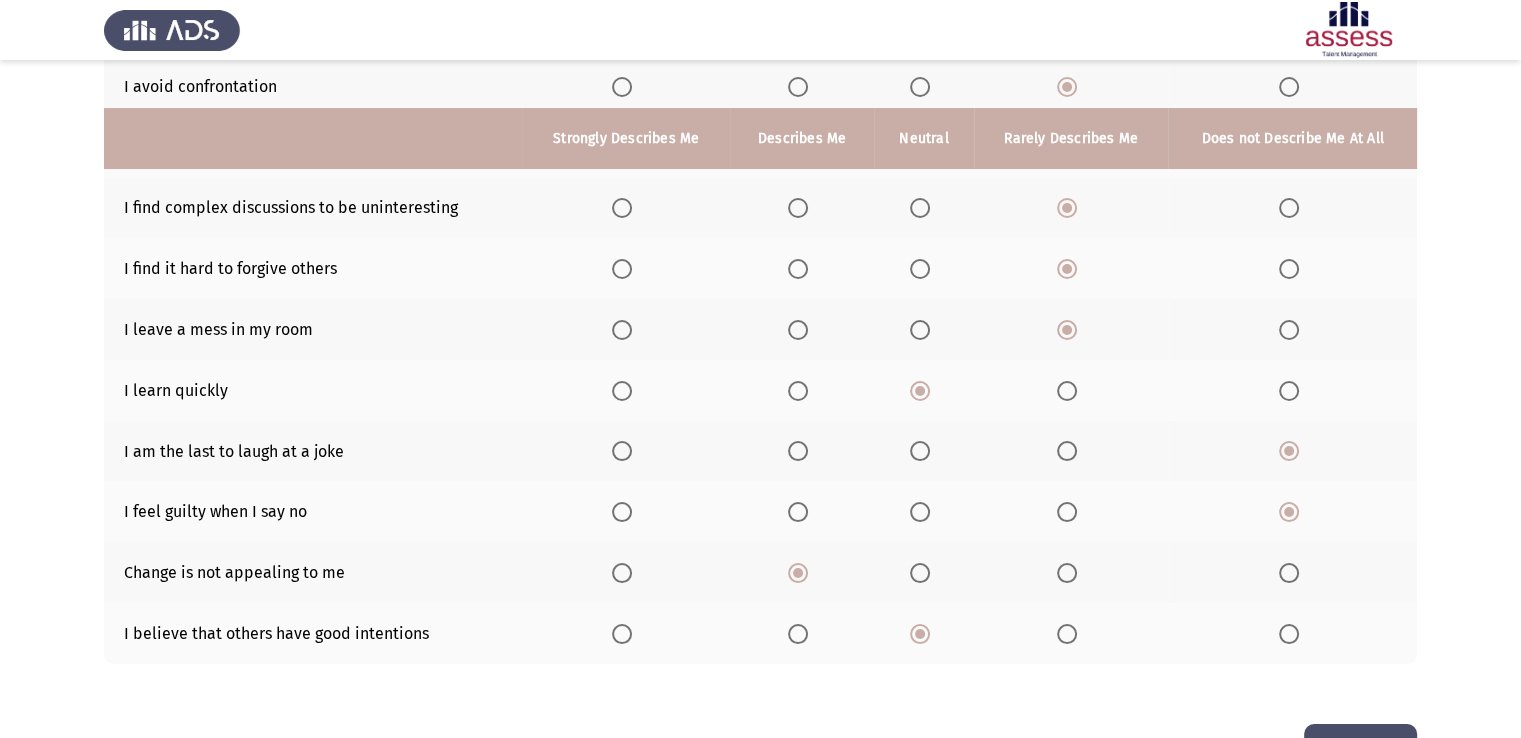 scroll, scrollTop: 330, scrollLeft: 0, axis: vertical 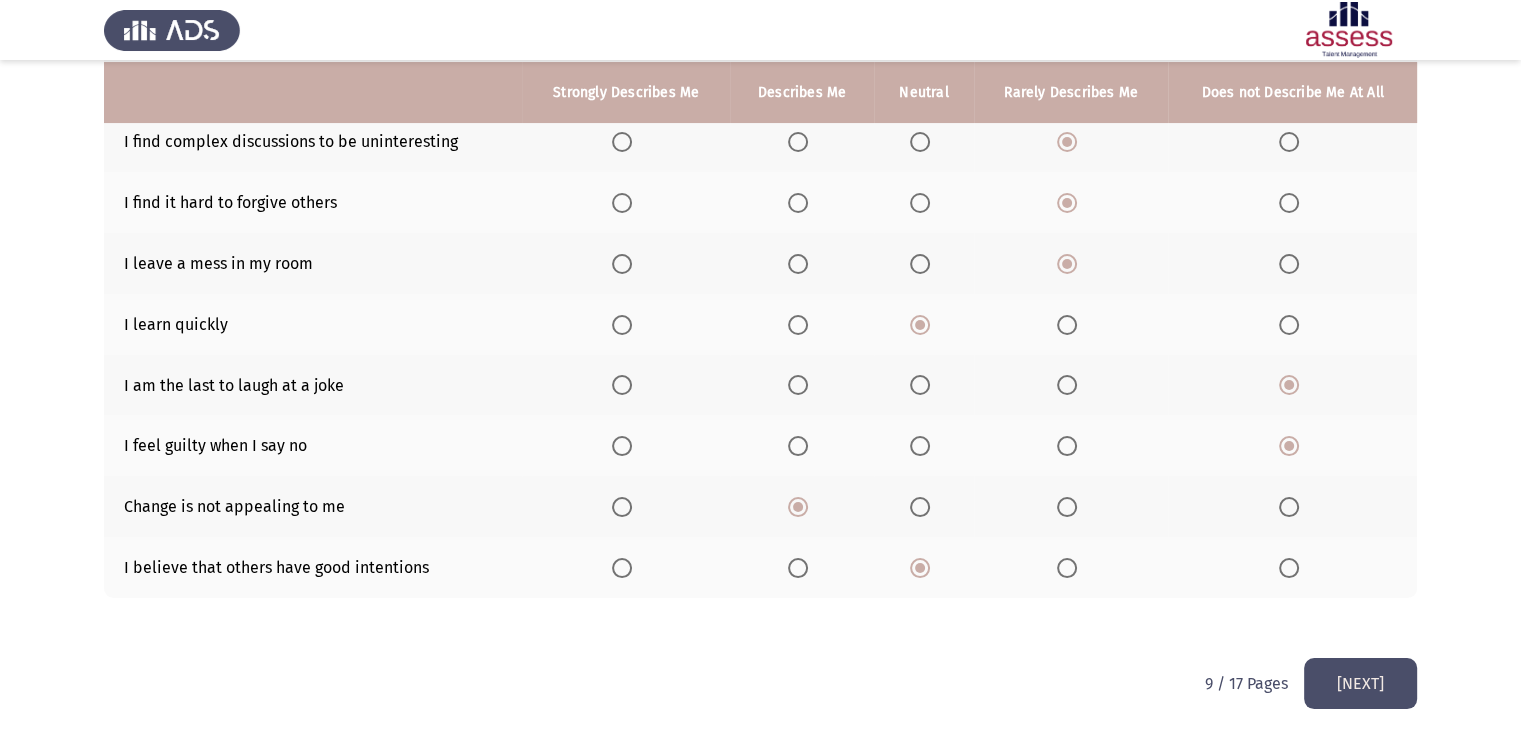 click on "[NEXT]" 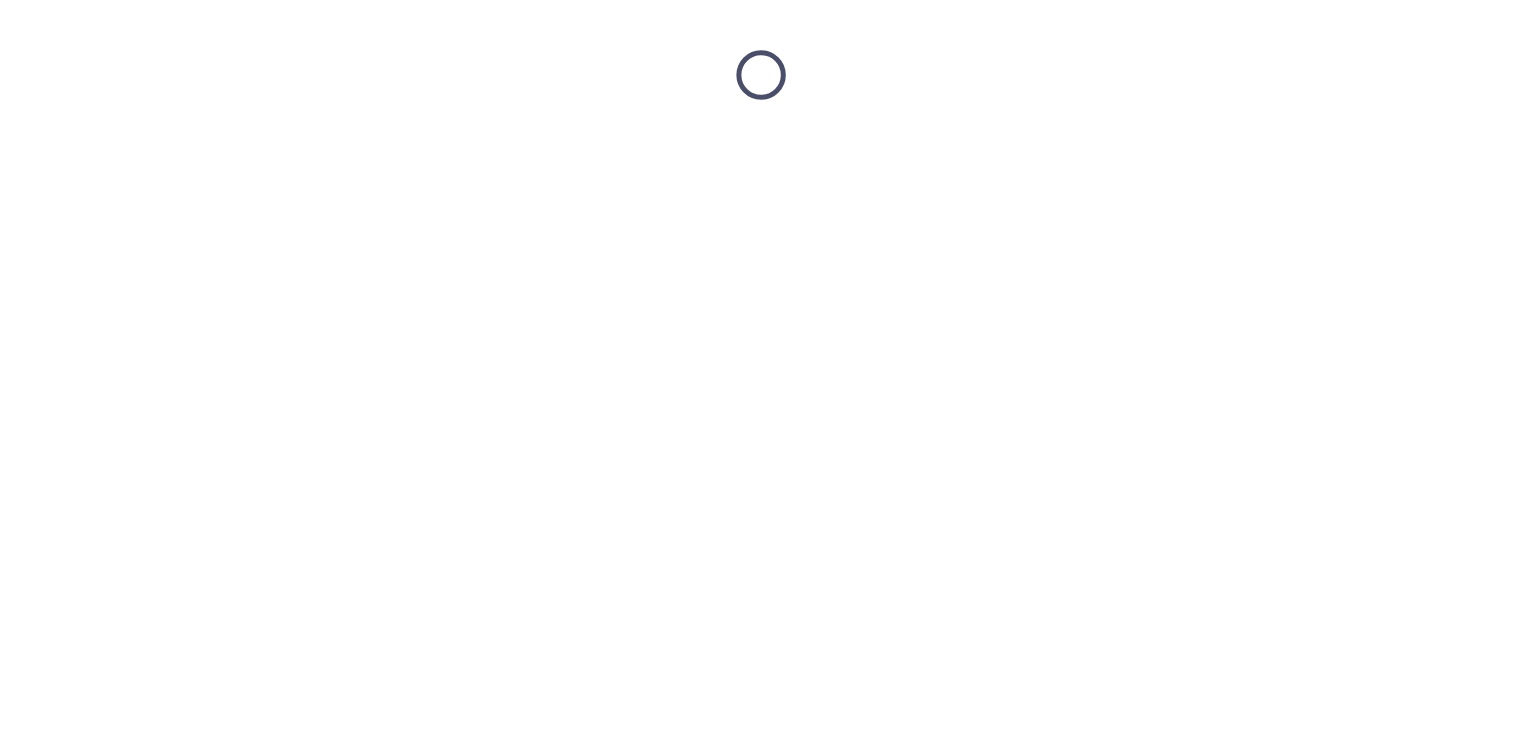 scroll, scrollTop: 0, scrollLeft: 0, axis: both 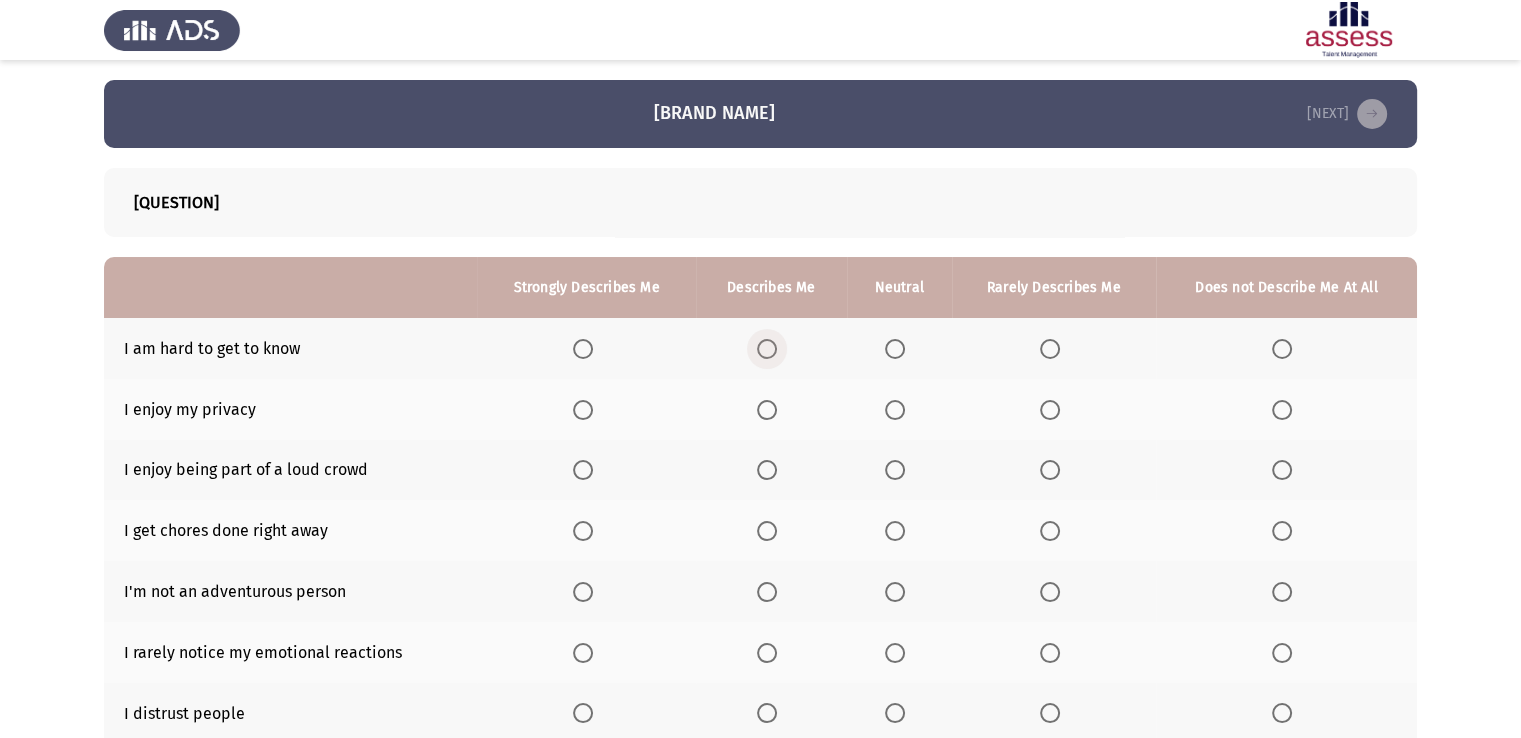 click at bounding box center [771, 349] 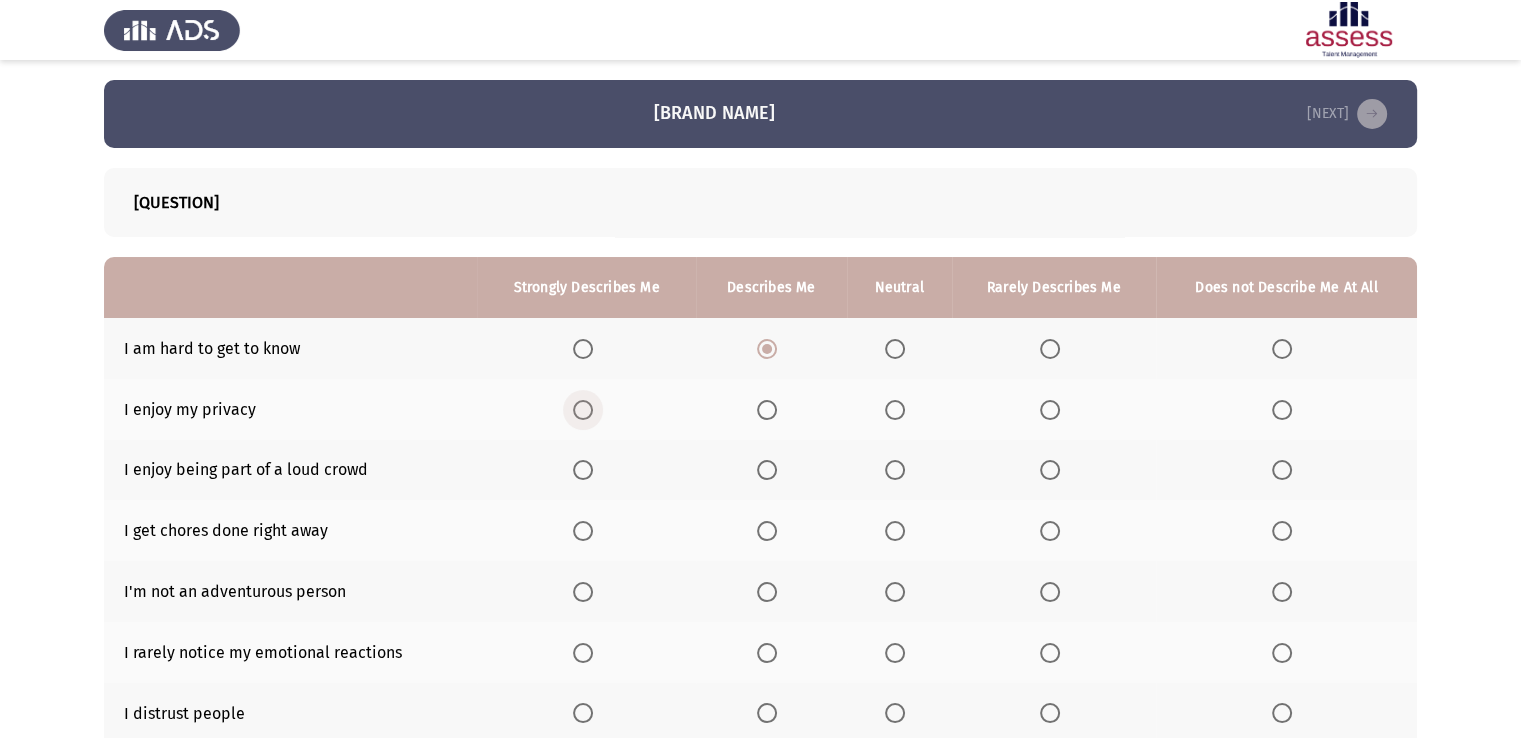 click at bounding box center [587, 410] 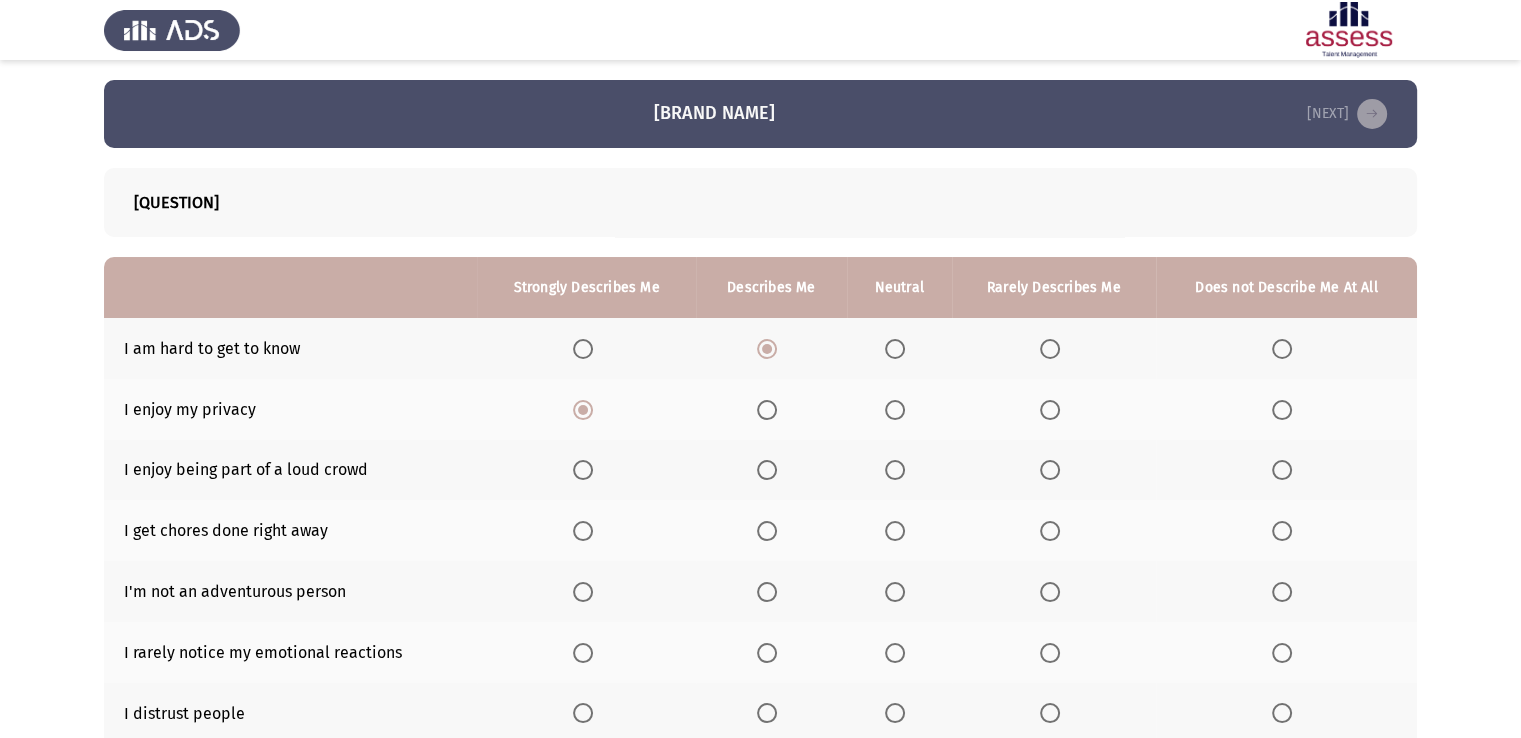 click at bounding box center [1286, 470] 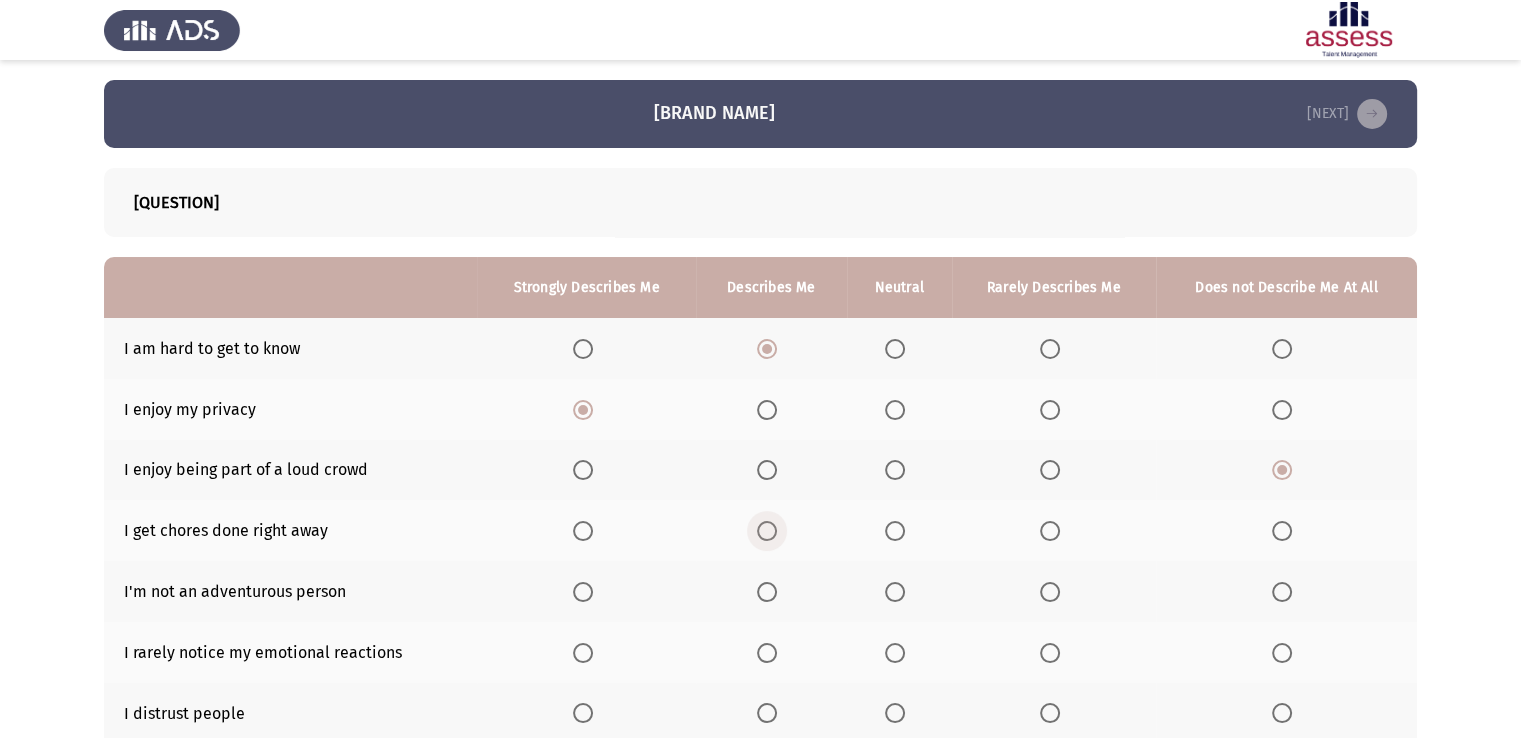 click at bounding box center (767, 531) 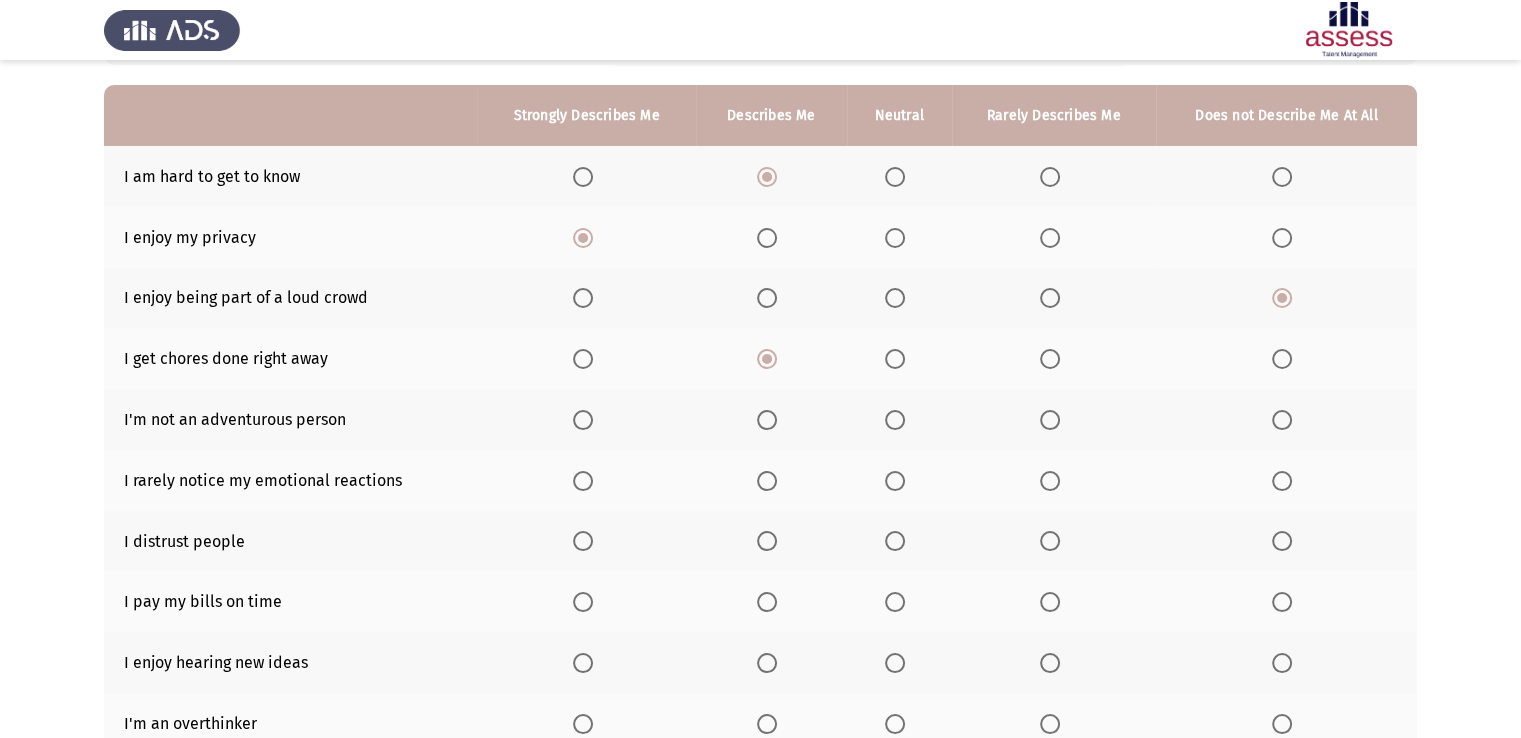 scroll, scrollTop: 176, scrollLeft: 0, axis: vertical 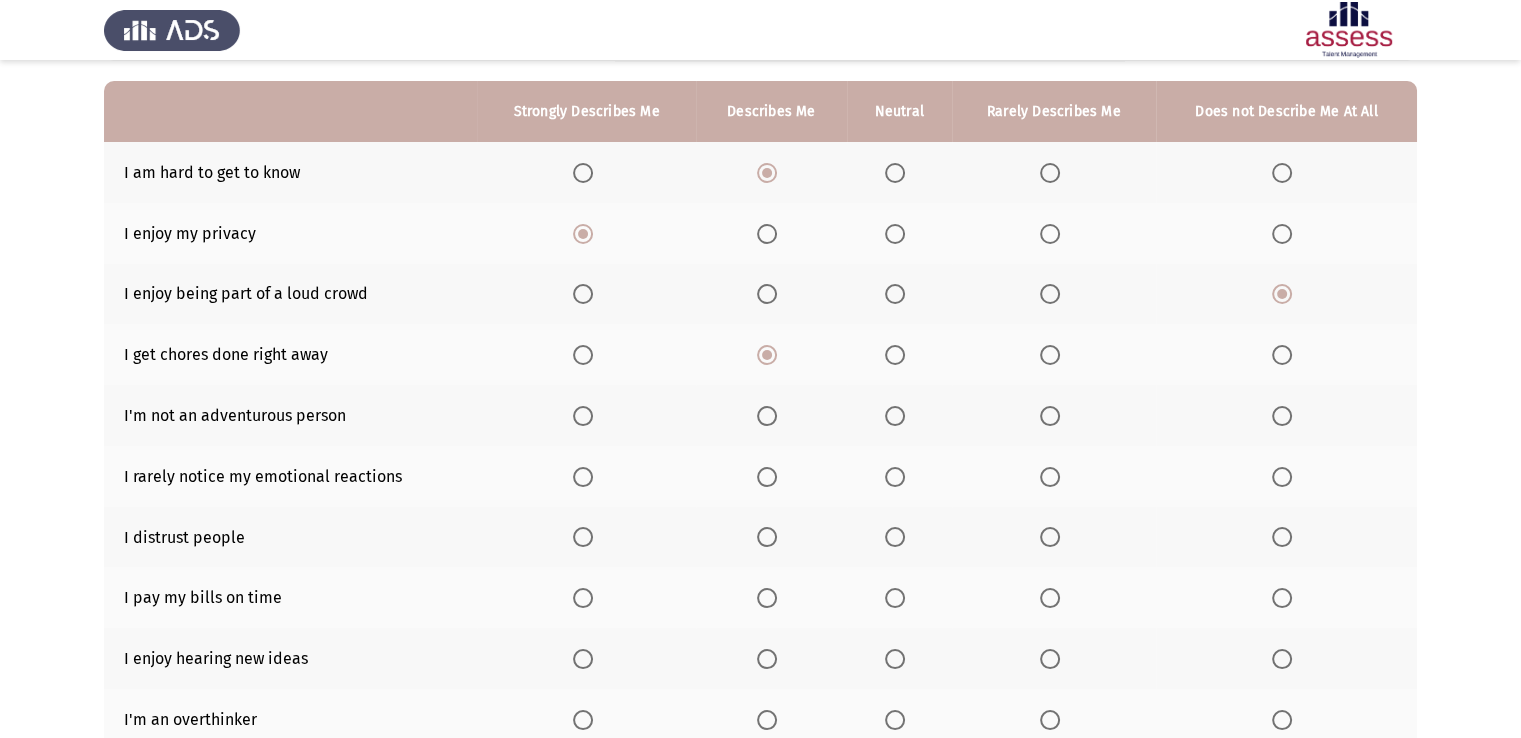 click at bounding box center [1050, 416] 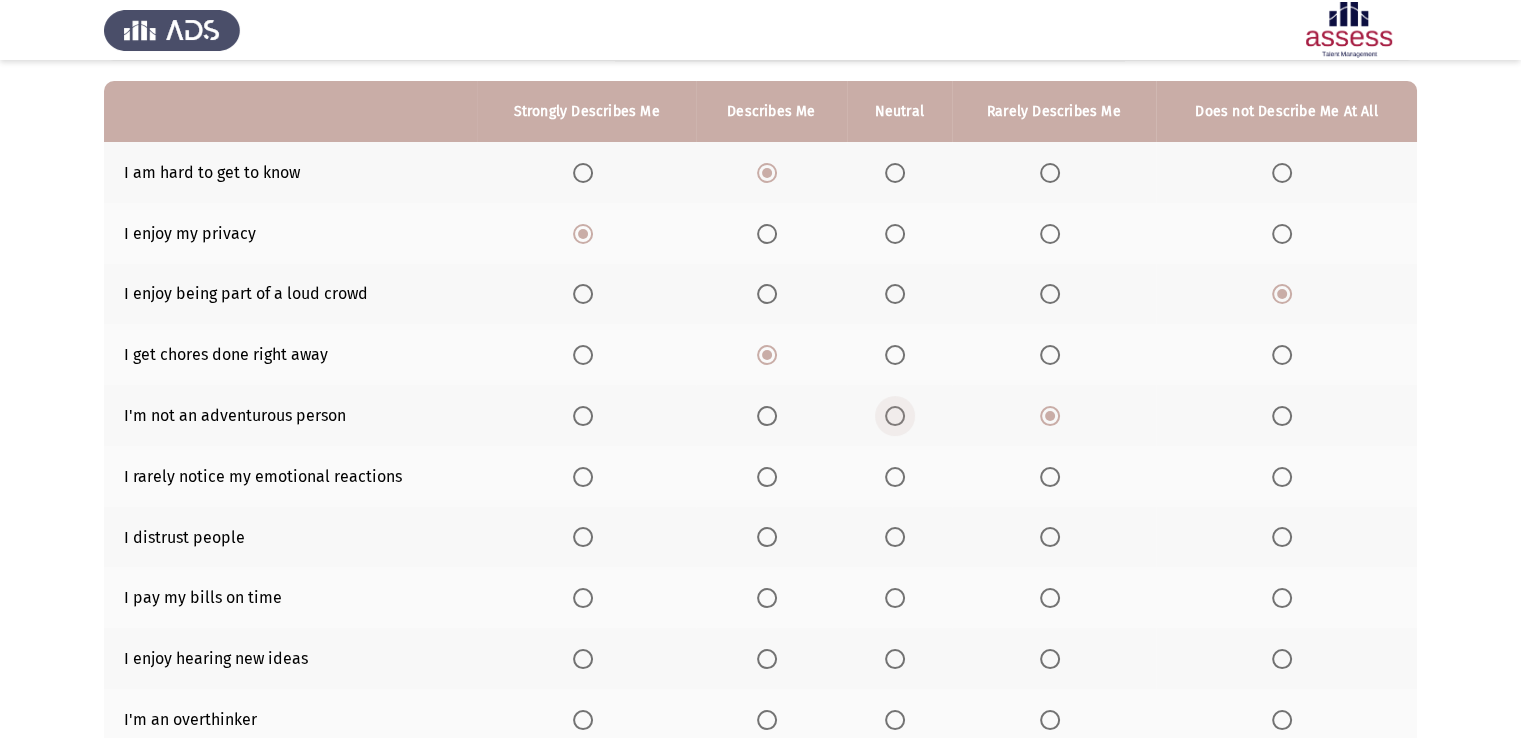 click at bounding box center (895, 416) 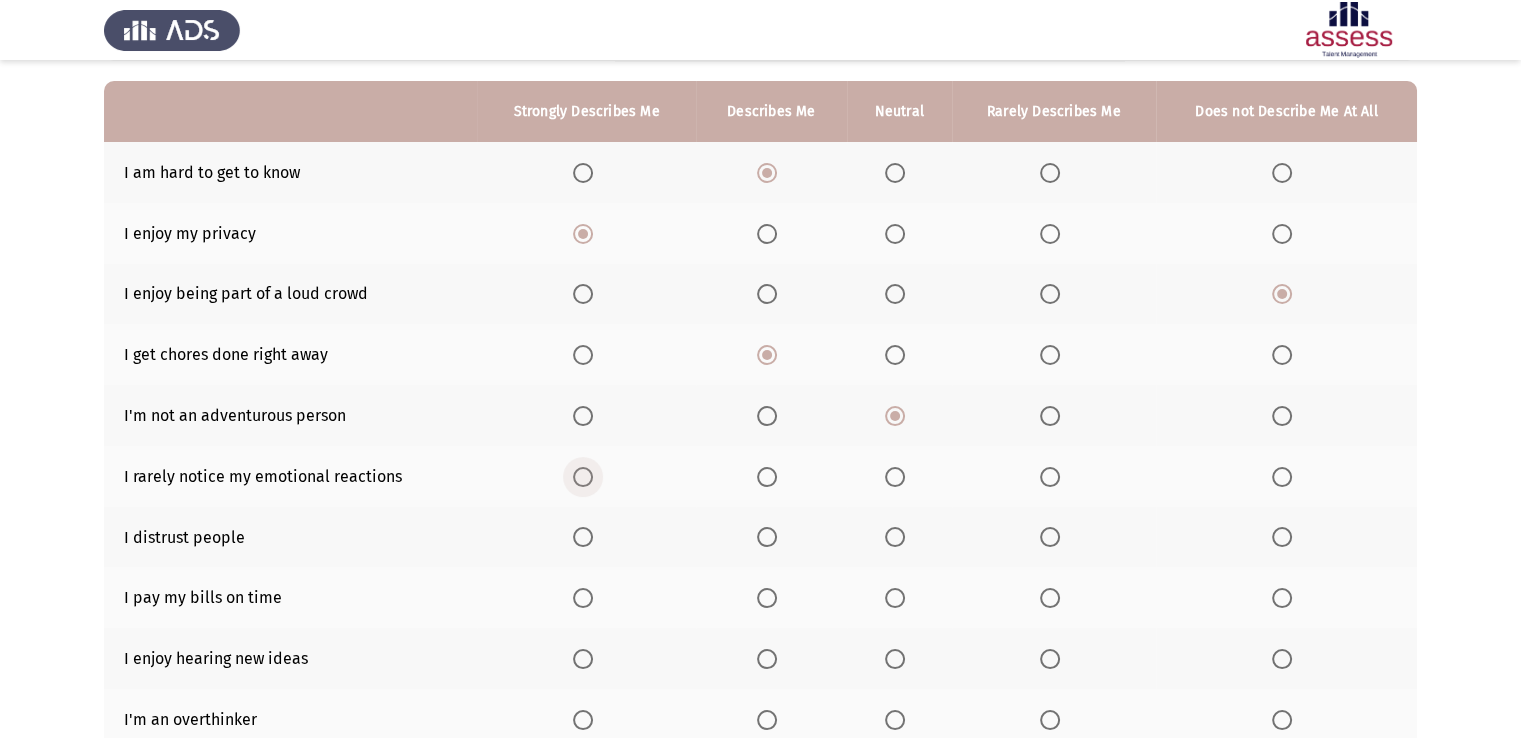 click at bounding box center (587, 477) 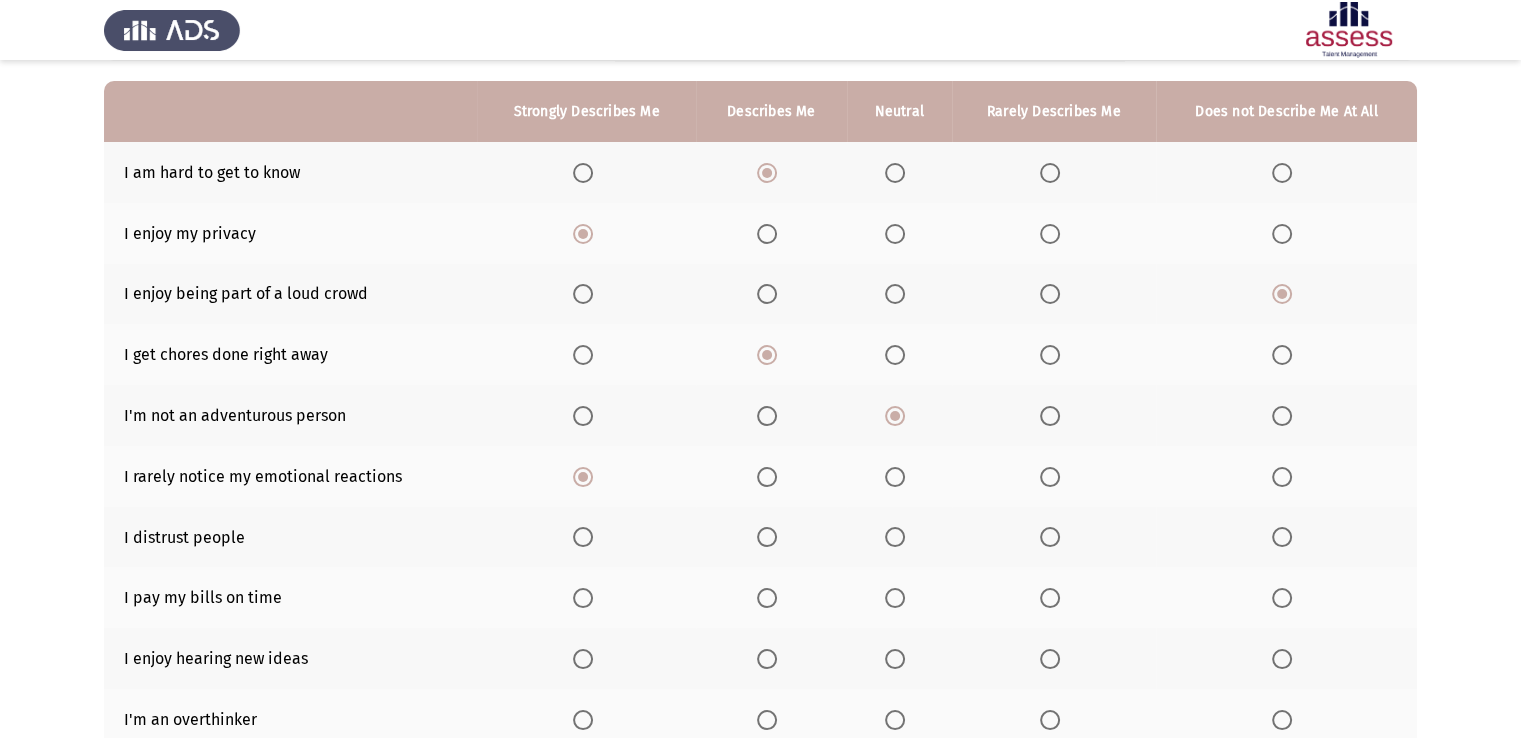 click at bounding box center [1282, 477] 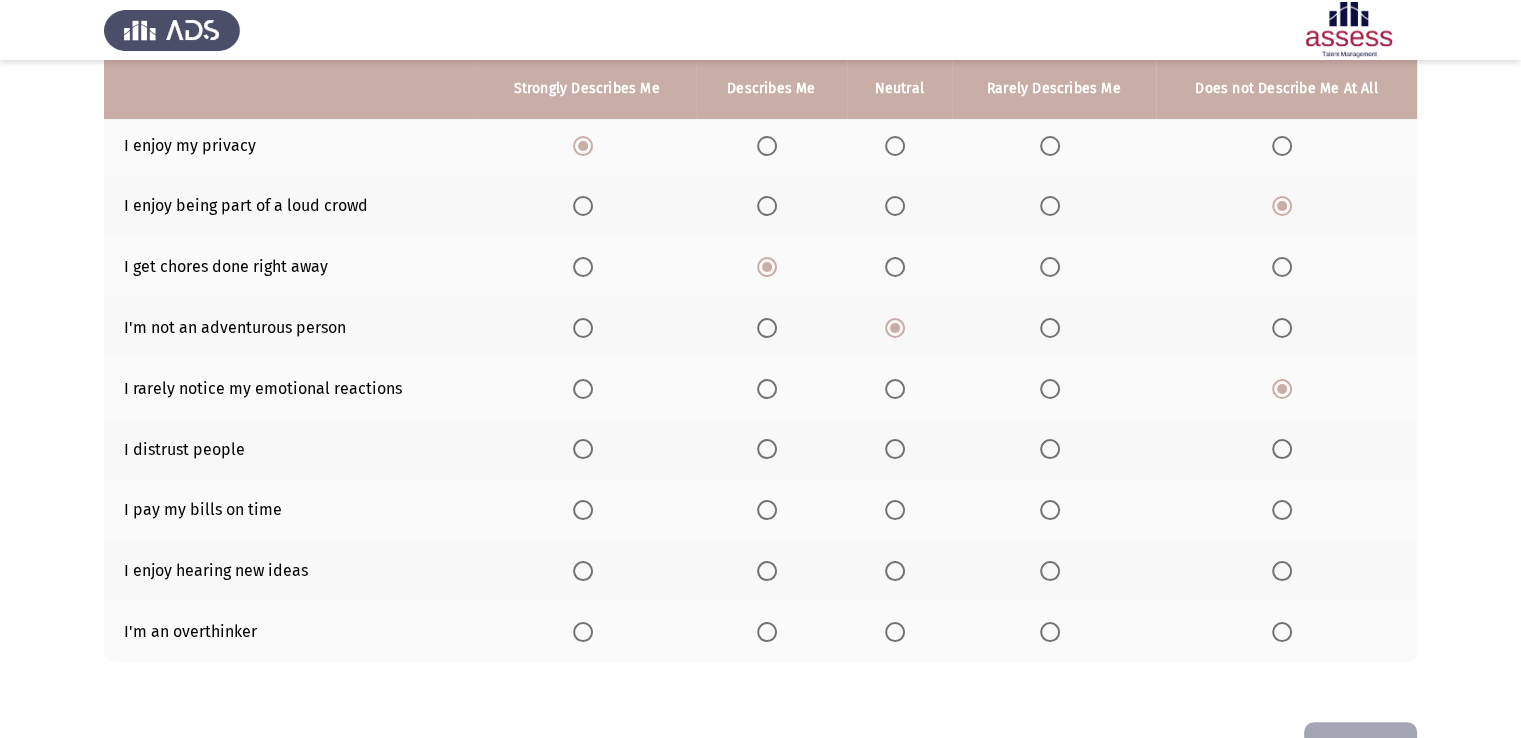 scroll, scrollTop: 268, scrollLeft: 0, axis: vertical 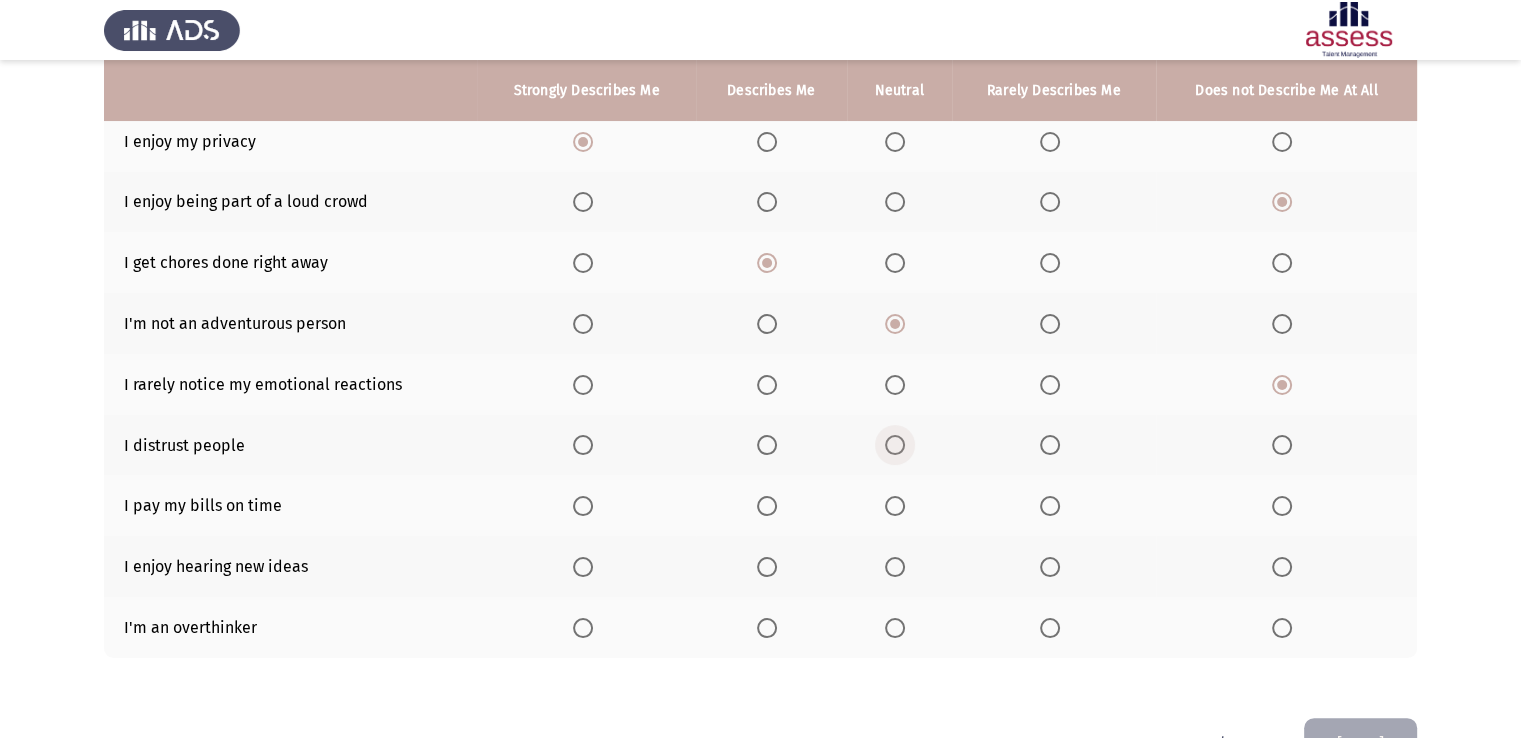 click at bounding box center (895, 445) 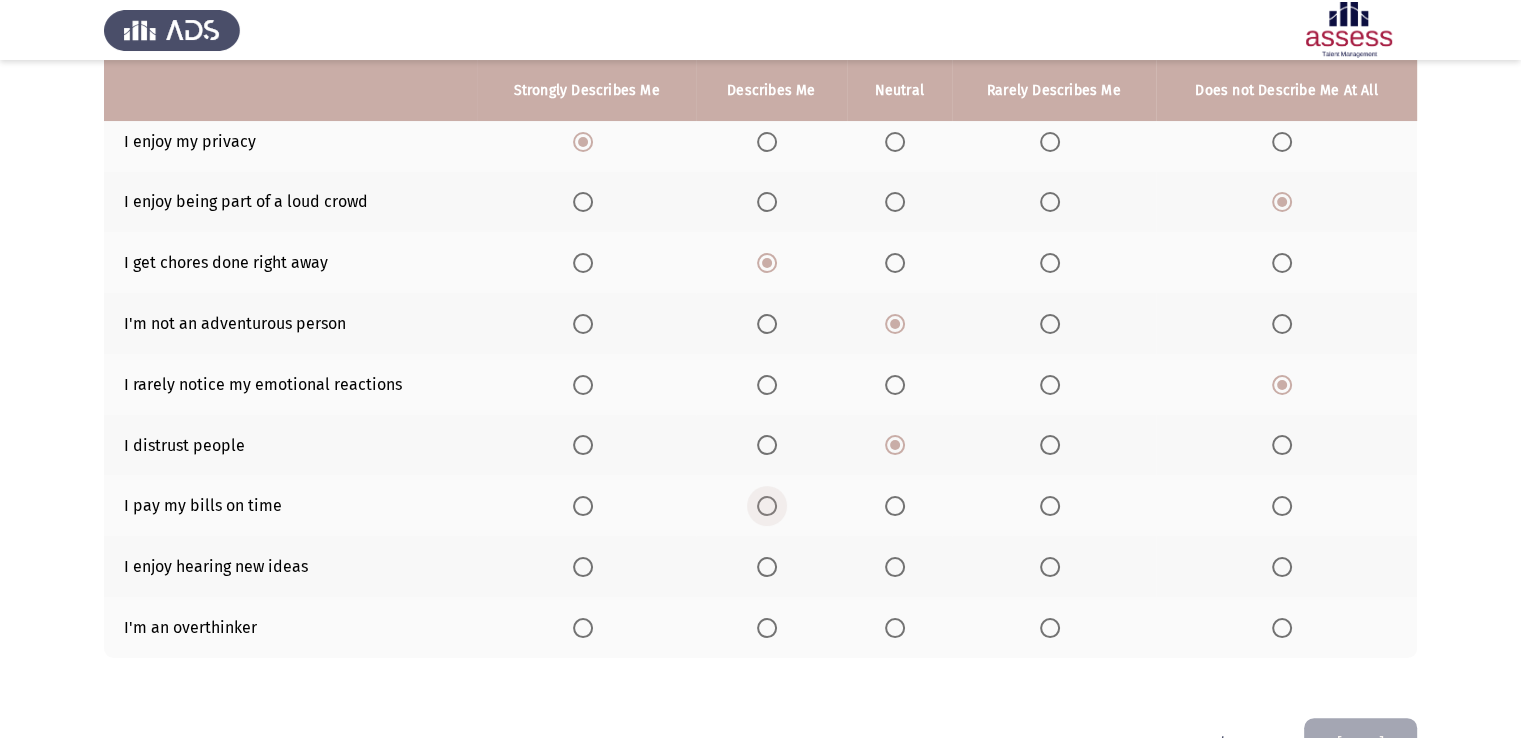 click at bounding box center [767, 506] 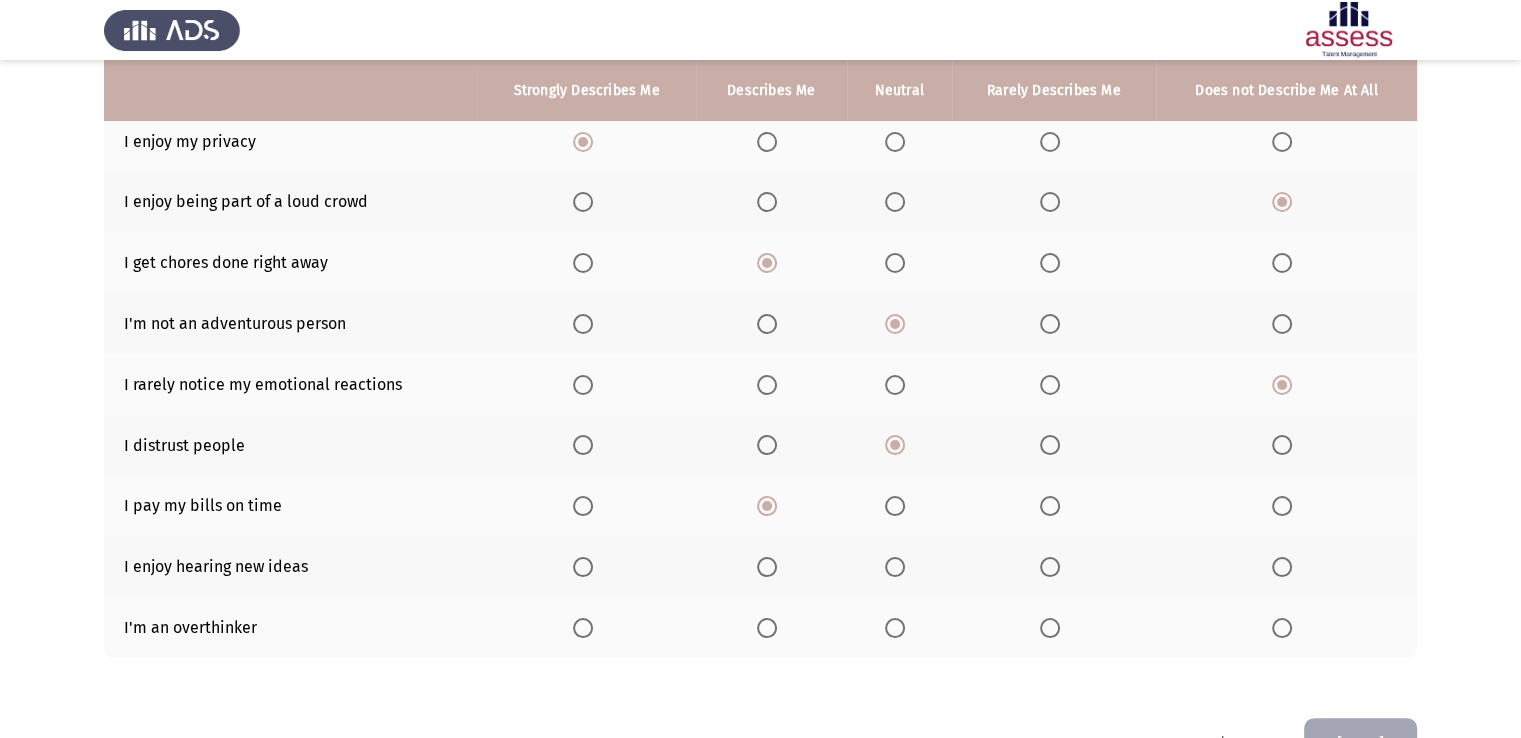 click at bounding box center (767, 567) 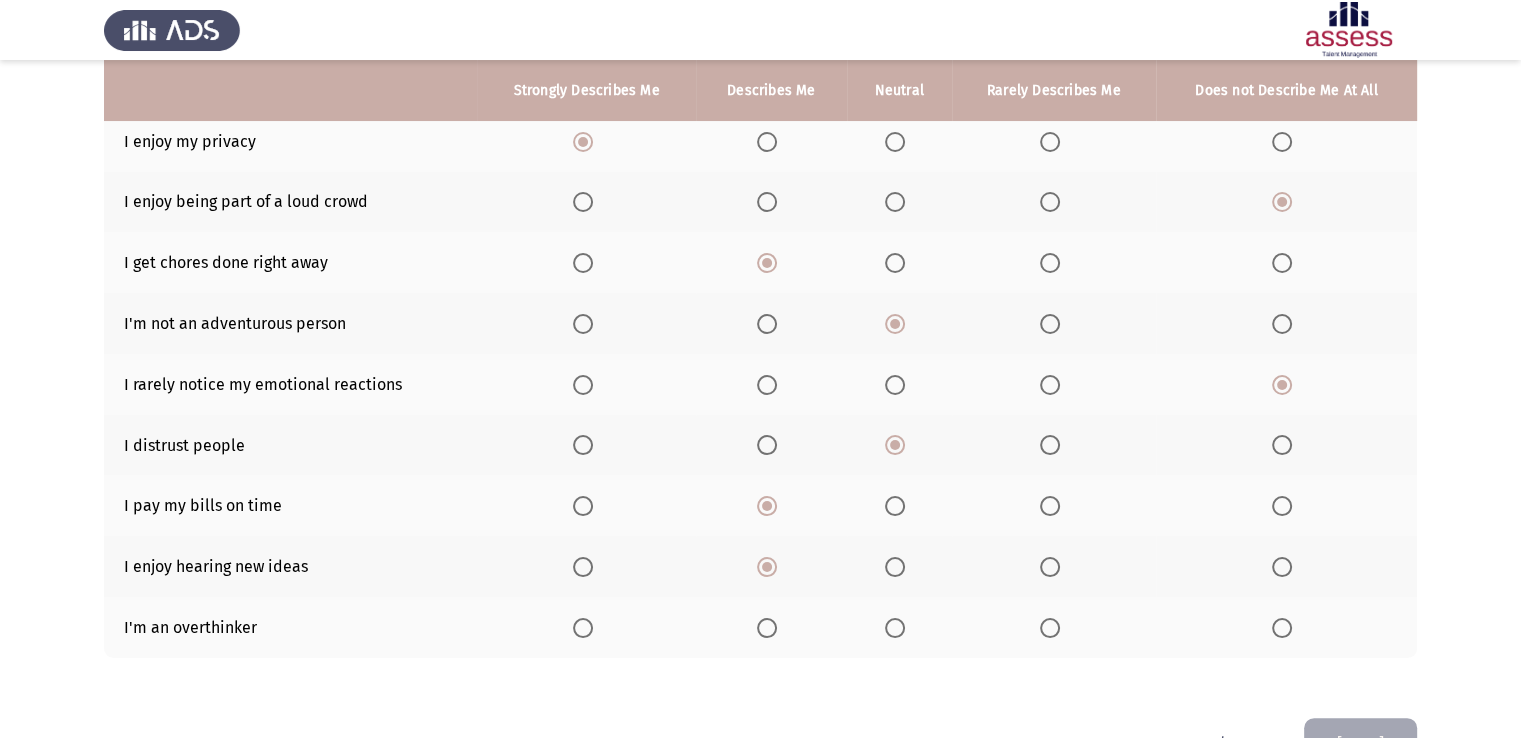 click at bounding box center (767, 628) 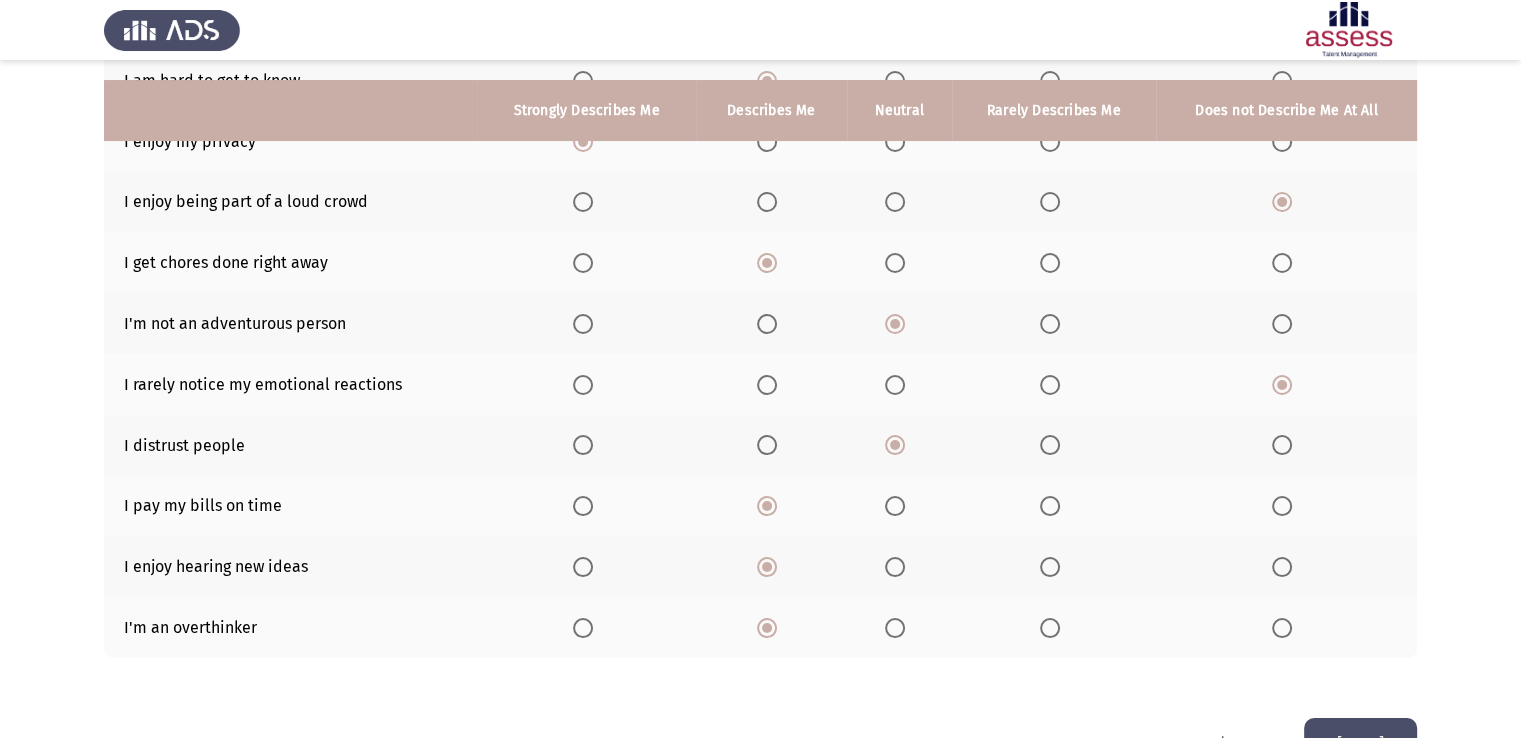scroll, scrollTop: 330, scrollLeft: 0, axis: vertical 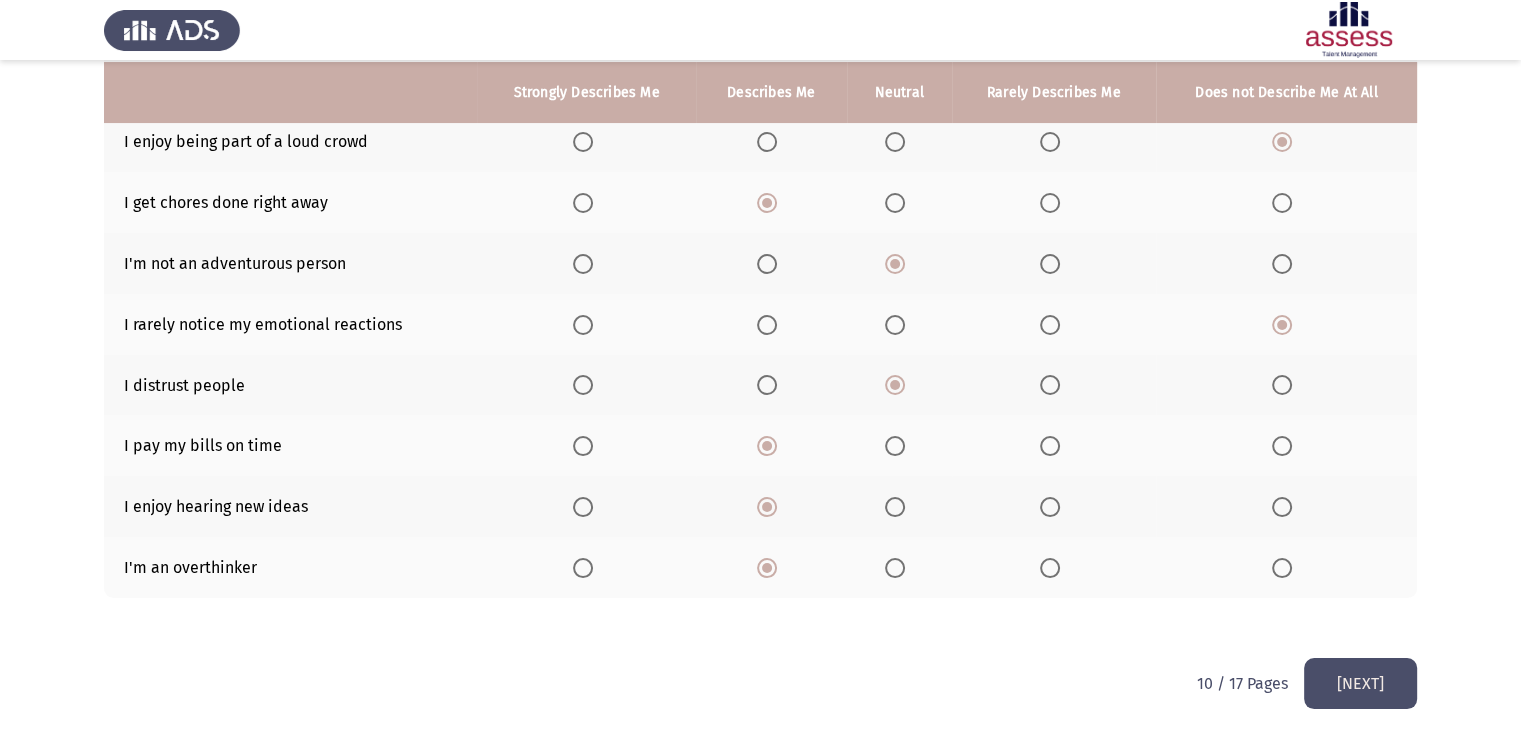 click on "[NEXT]" 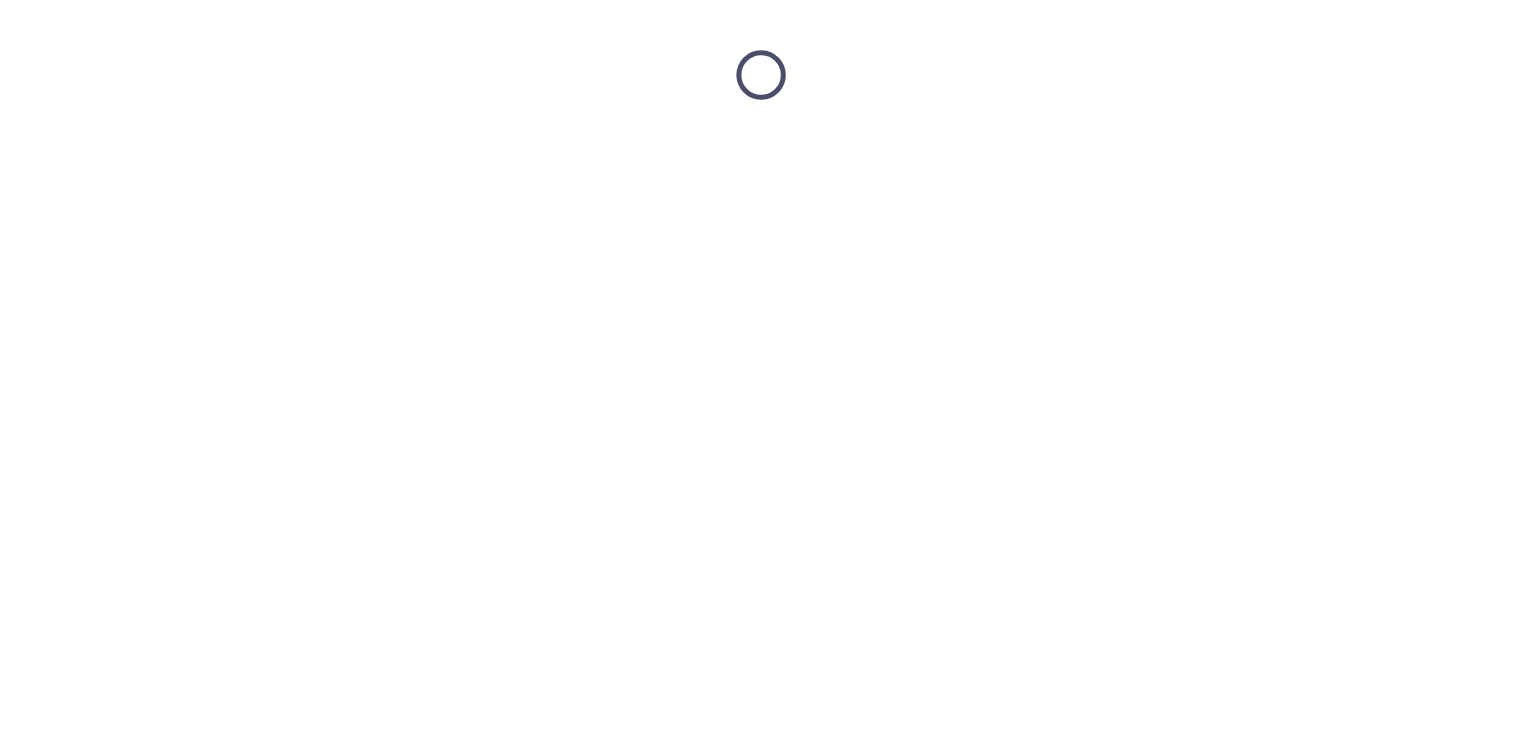 scroll, scrollTop: 0, scrollLeft: 0, axis: both 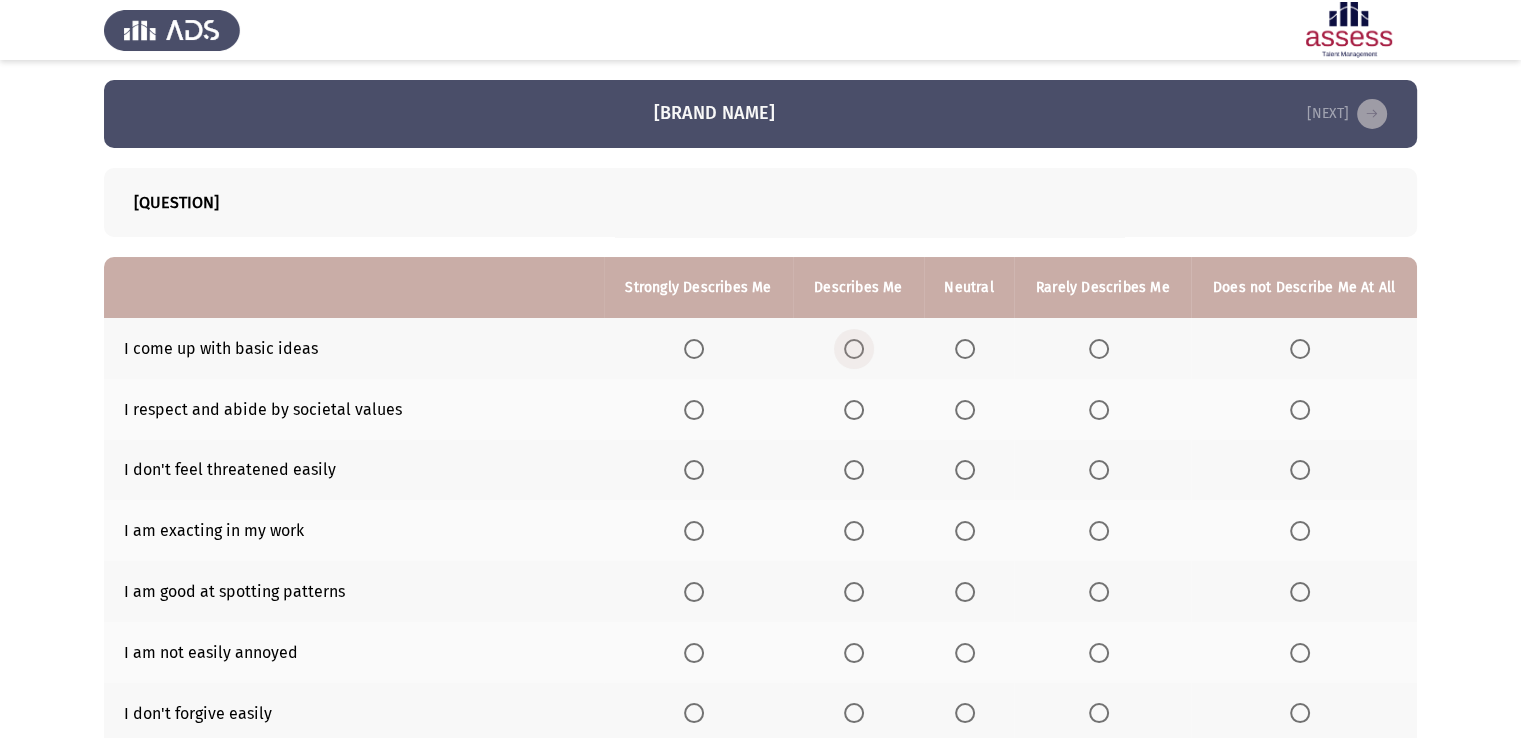click at bounding box center (854, 349) 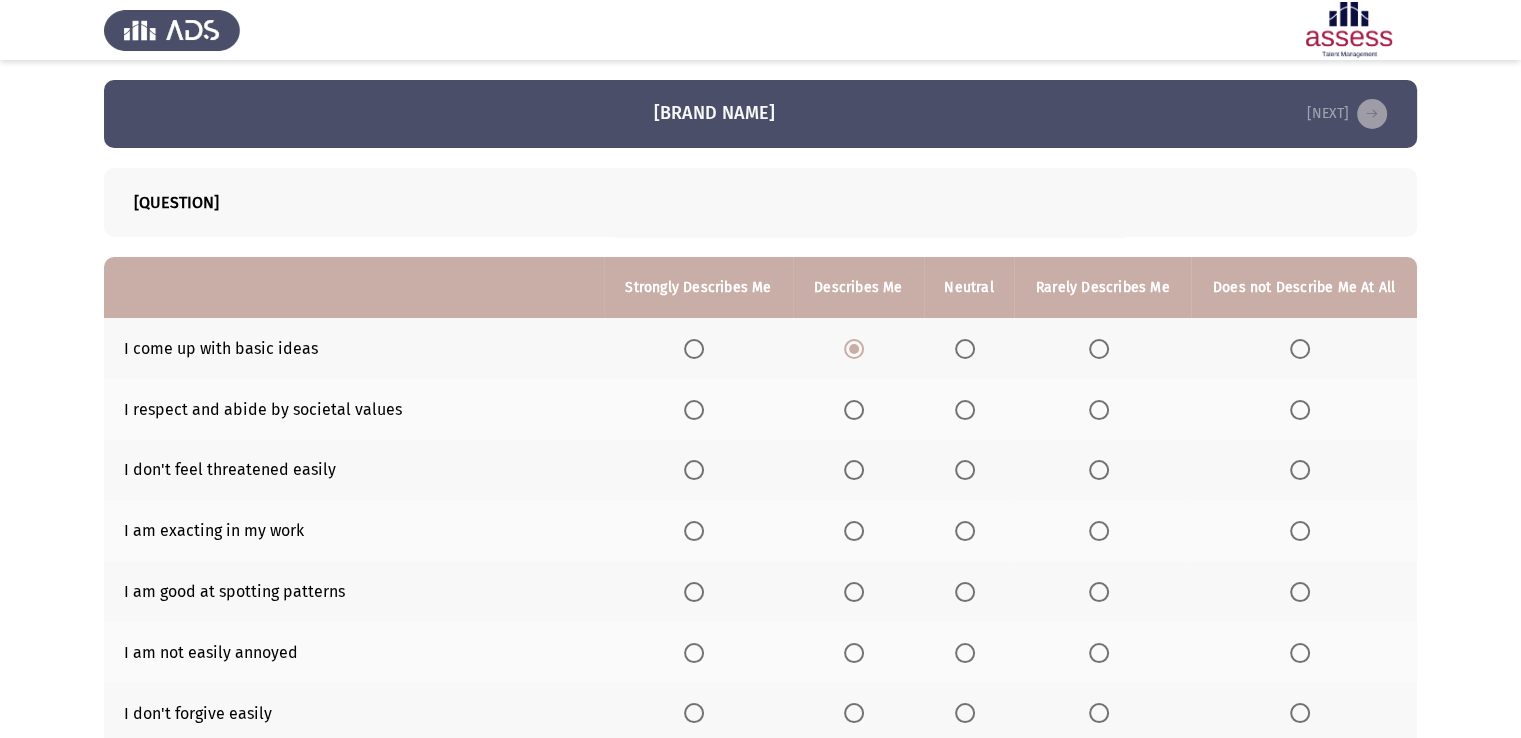 click at bounding box center (854, 410) 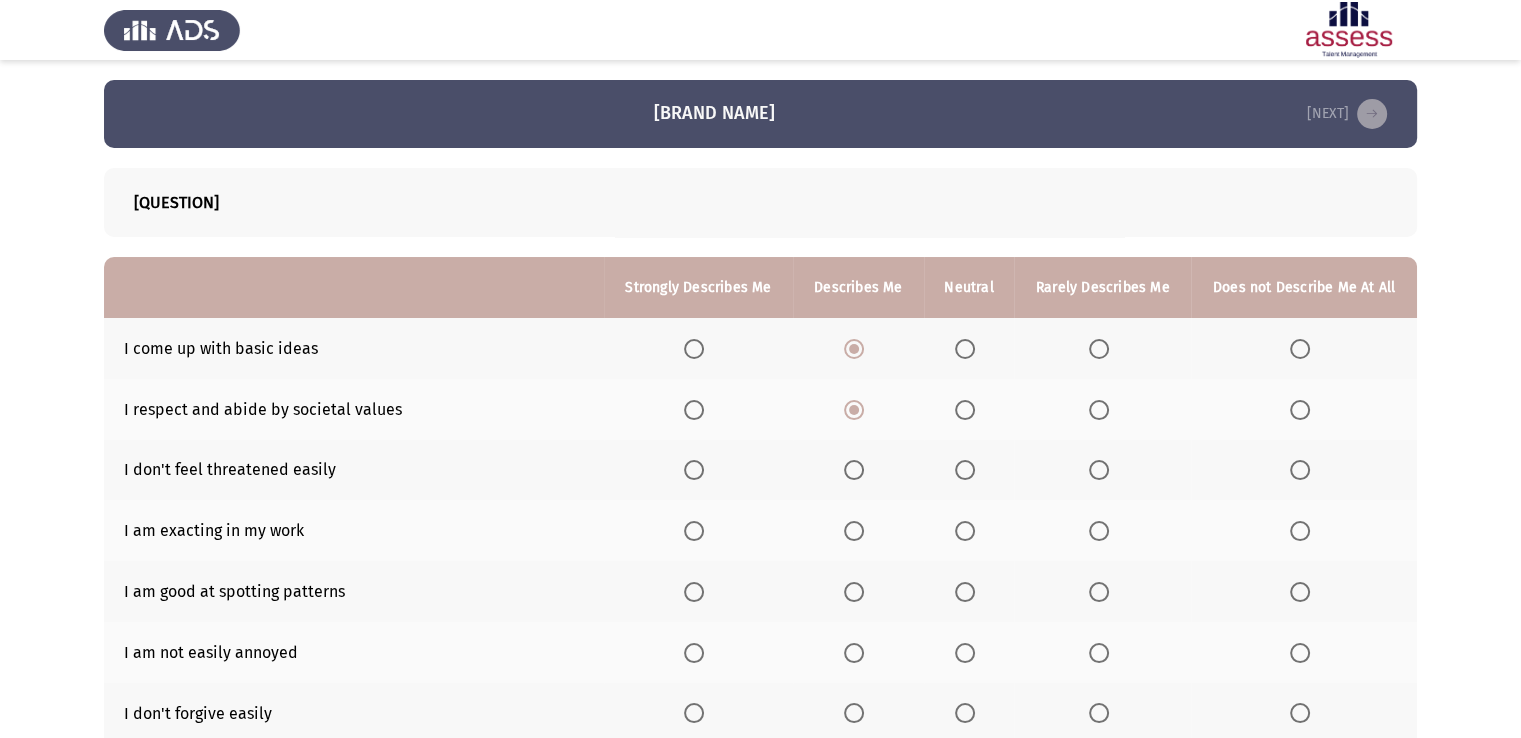 click at bounding box center (854, 470) 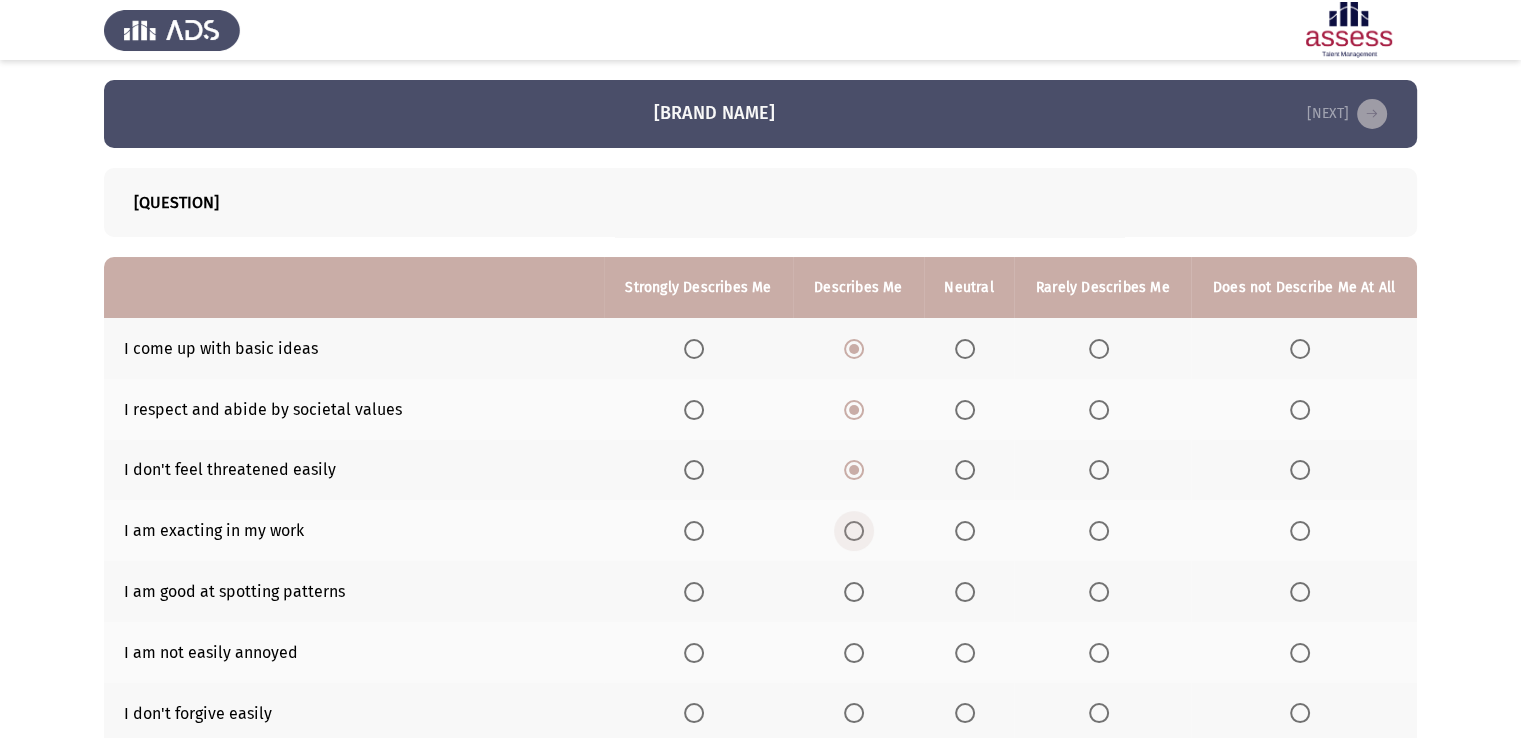 click at bounding box center [854, 531] 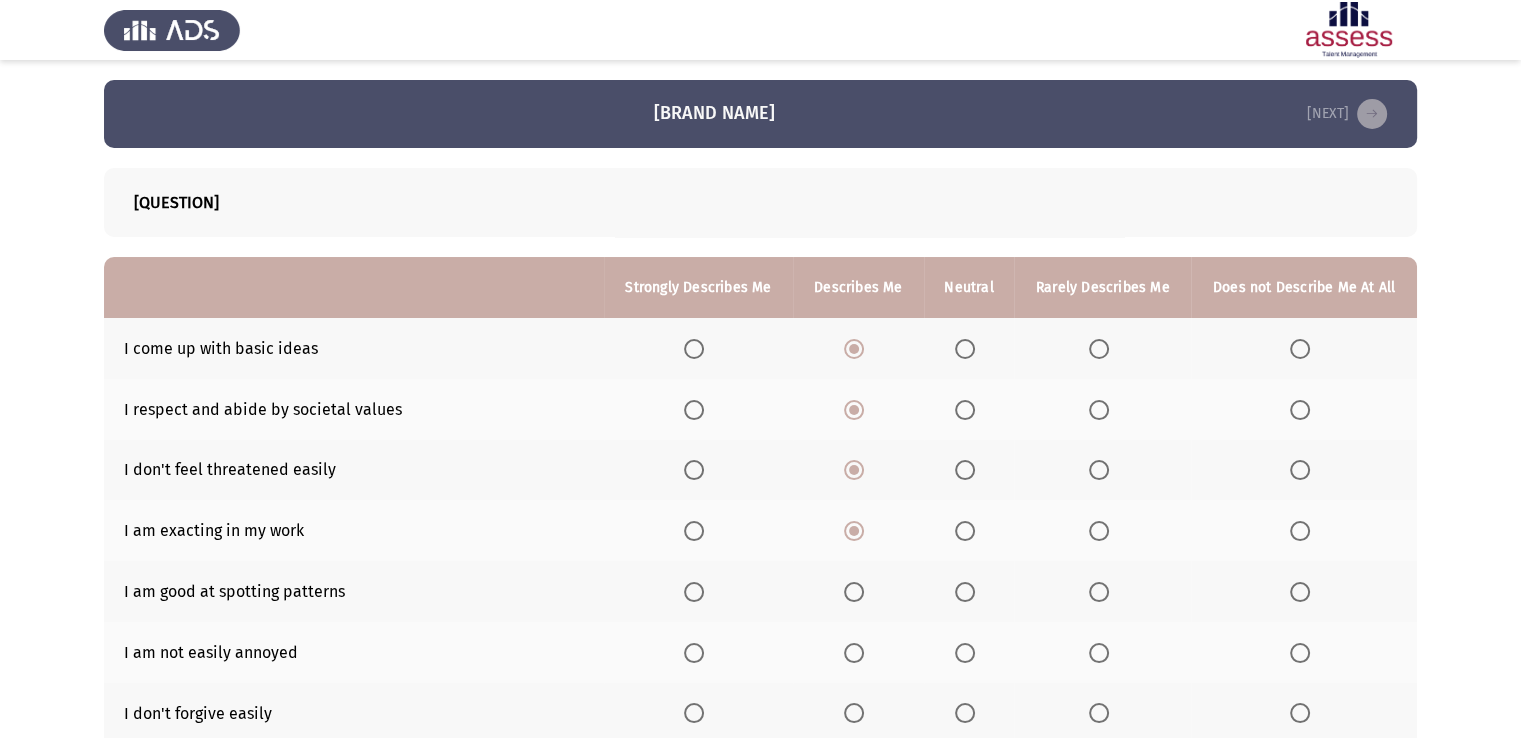 click at bounding box center (965, 592) 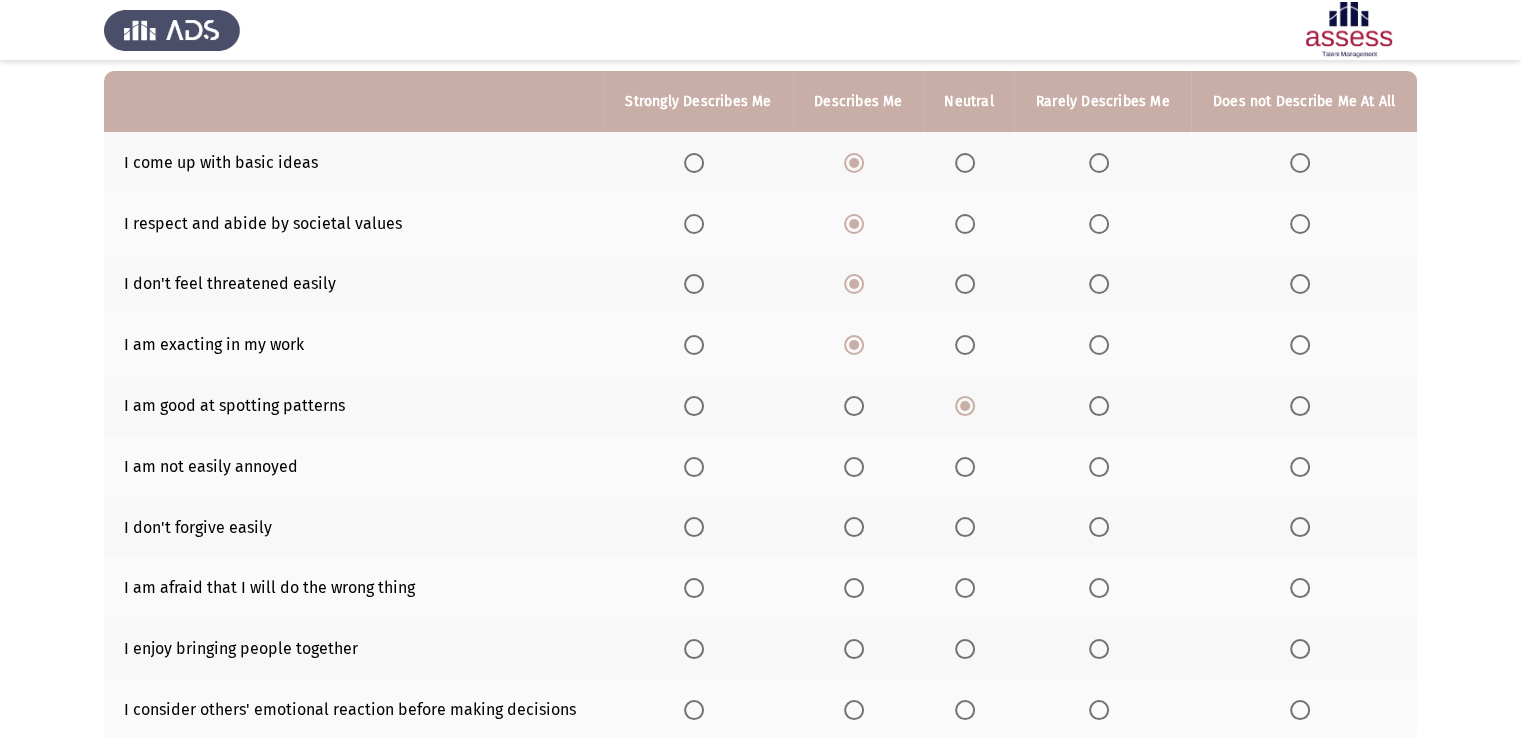 scroll, scrollTop: 193, scrollLeft: 0, axis: vertical 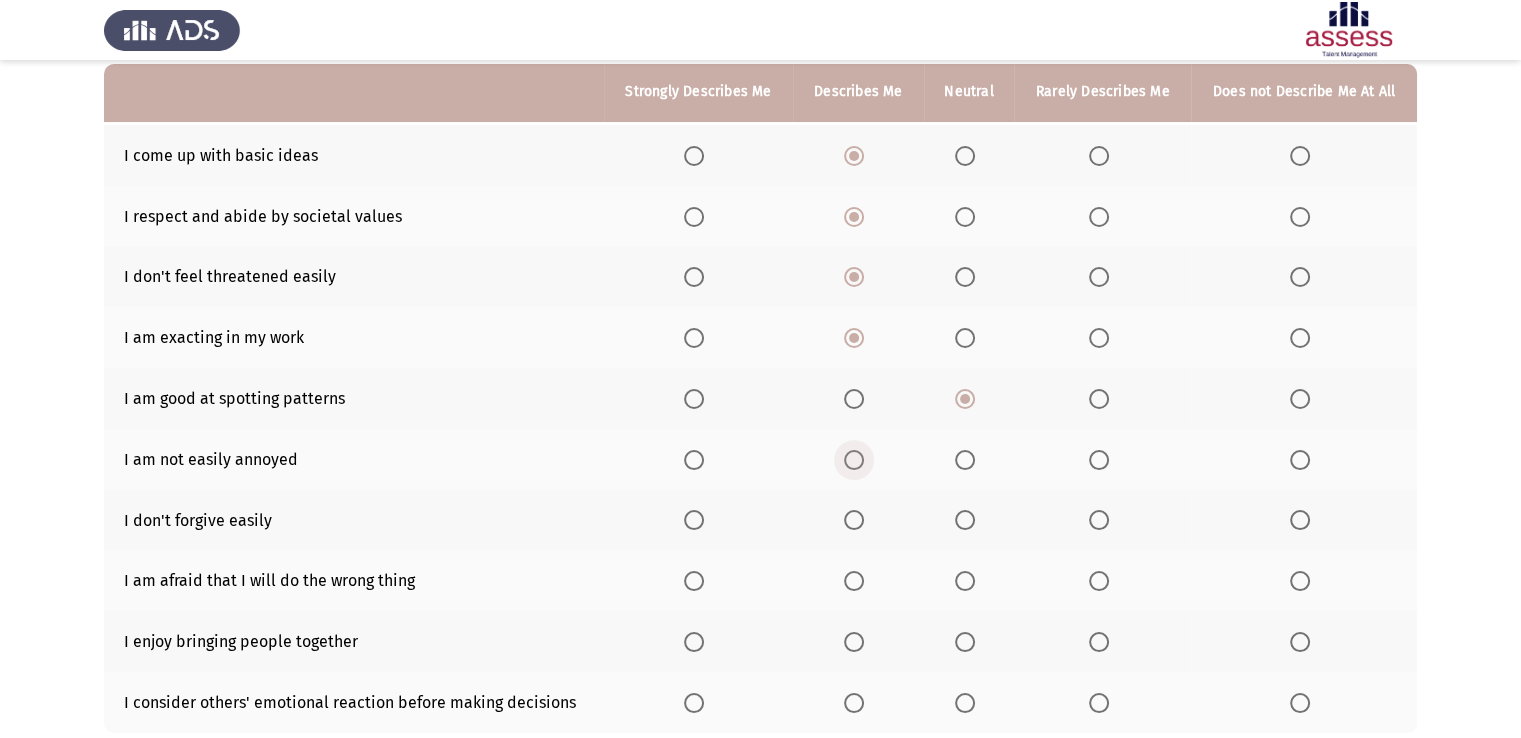 click at bounding box center (854, 460) 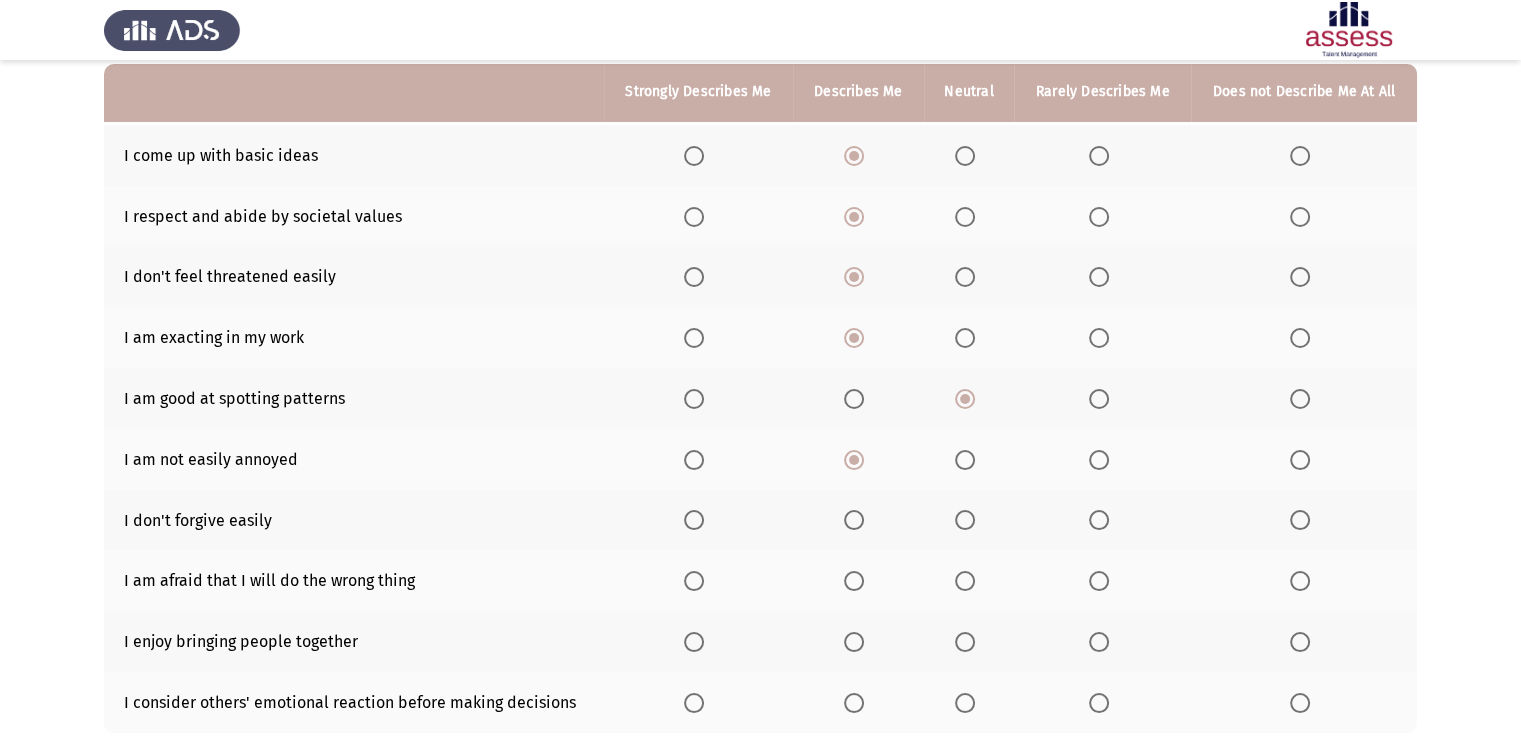 click at bounding box center (1099, 520) 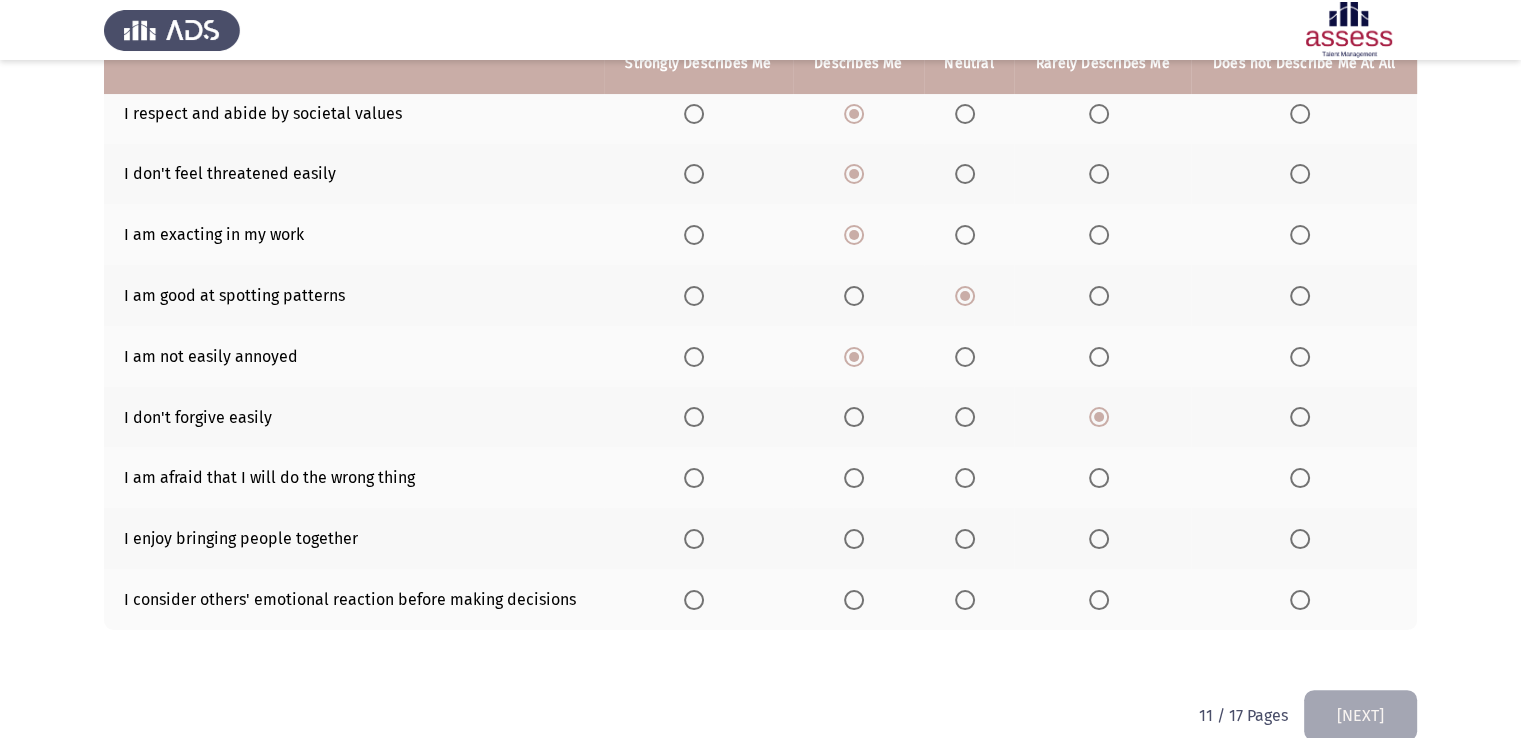 scroll, scrollTop: 330, scrollLeft: 0, axis: vertical 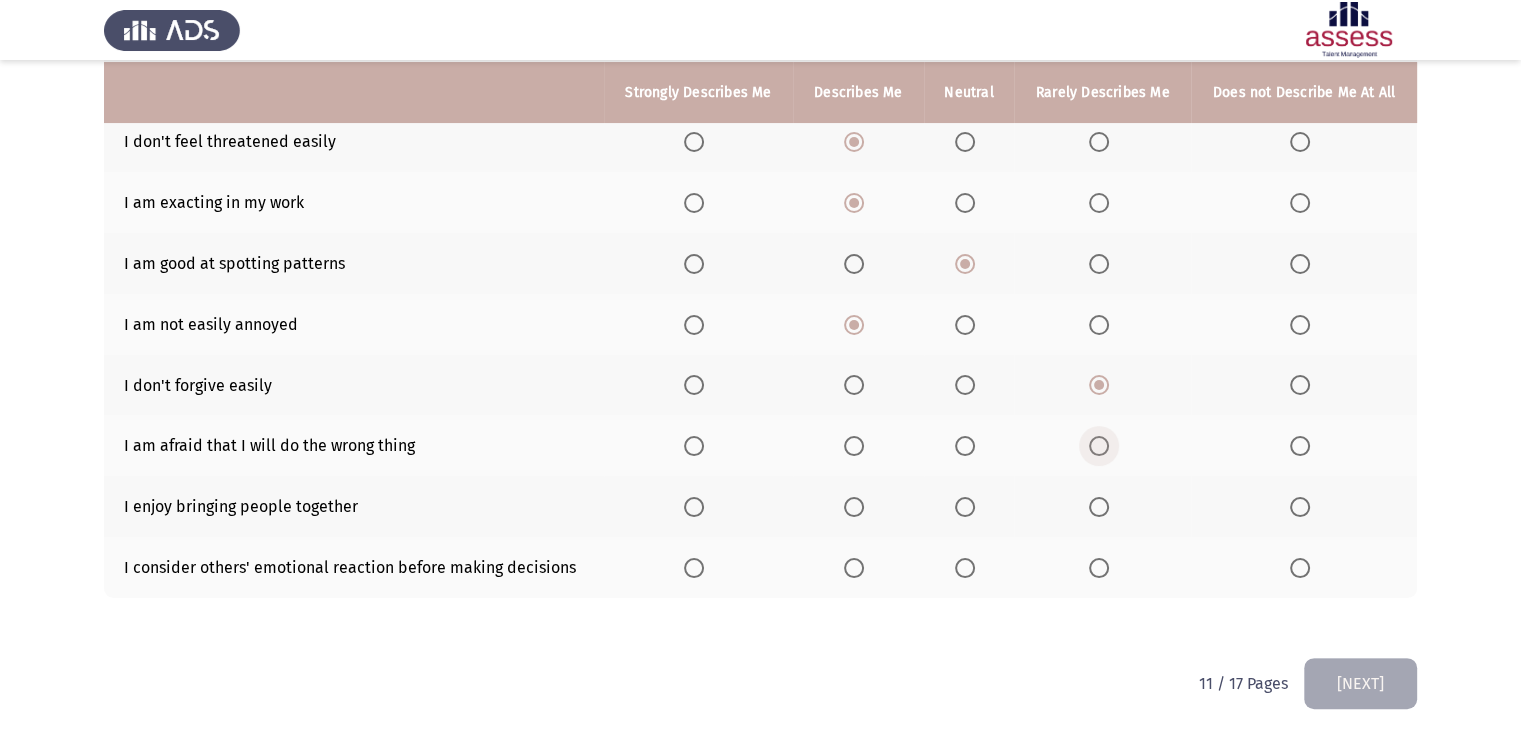 click at bounding box center [1099, 446] 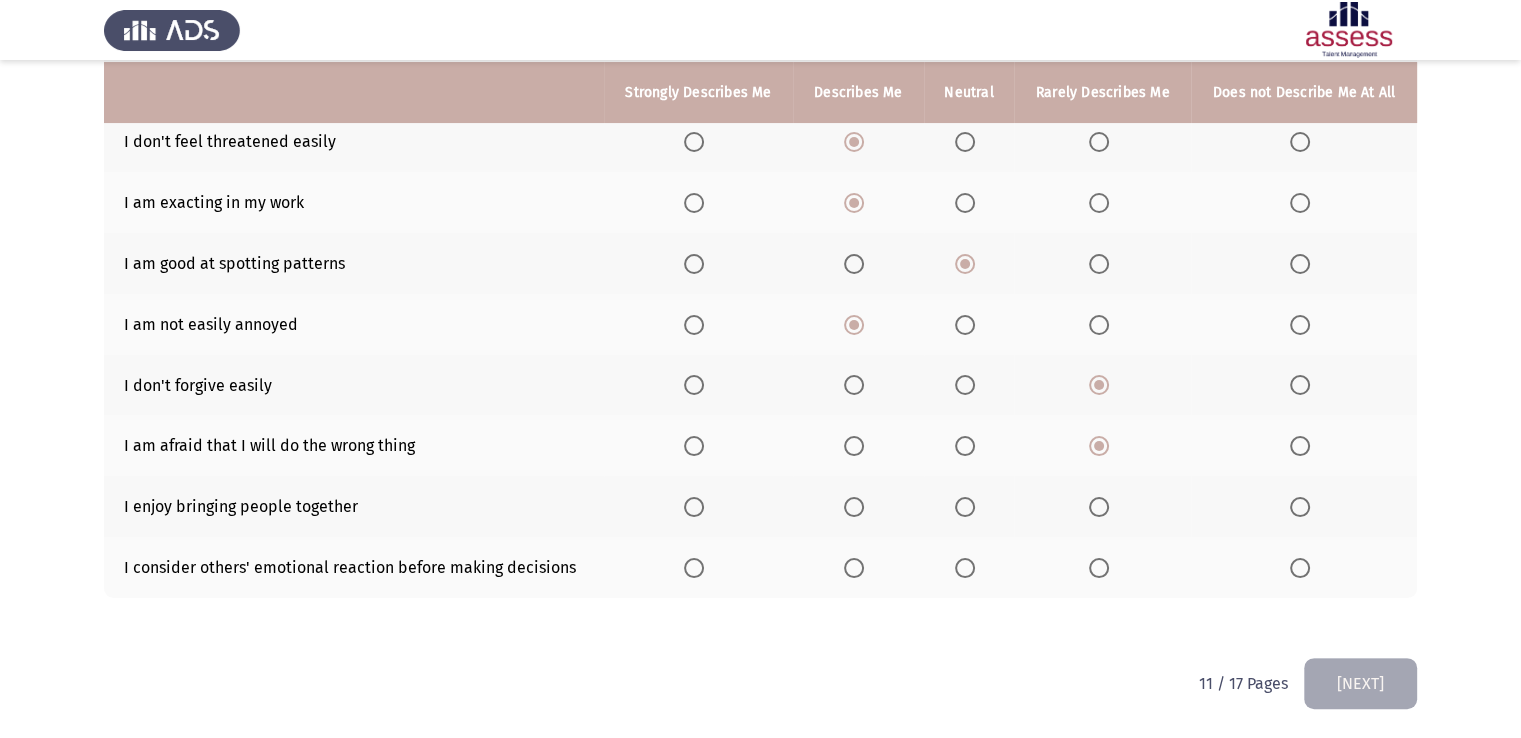 click 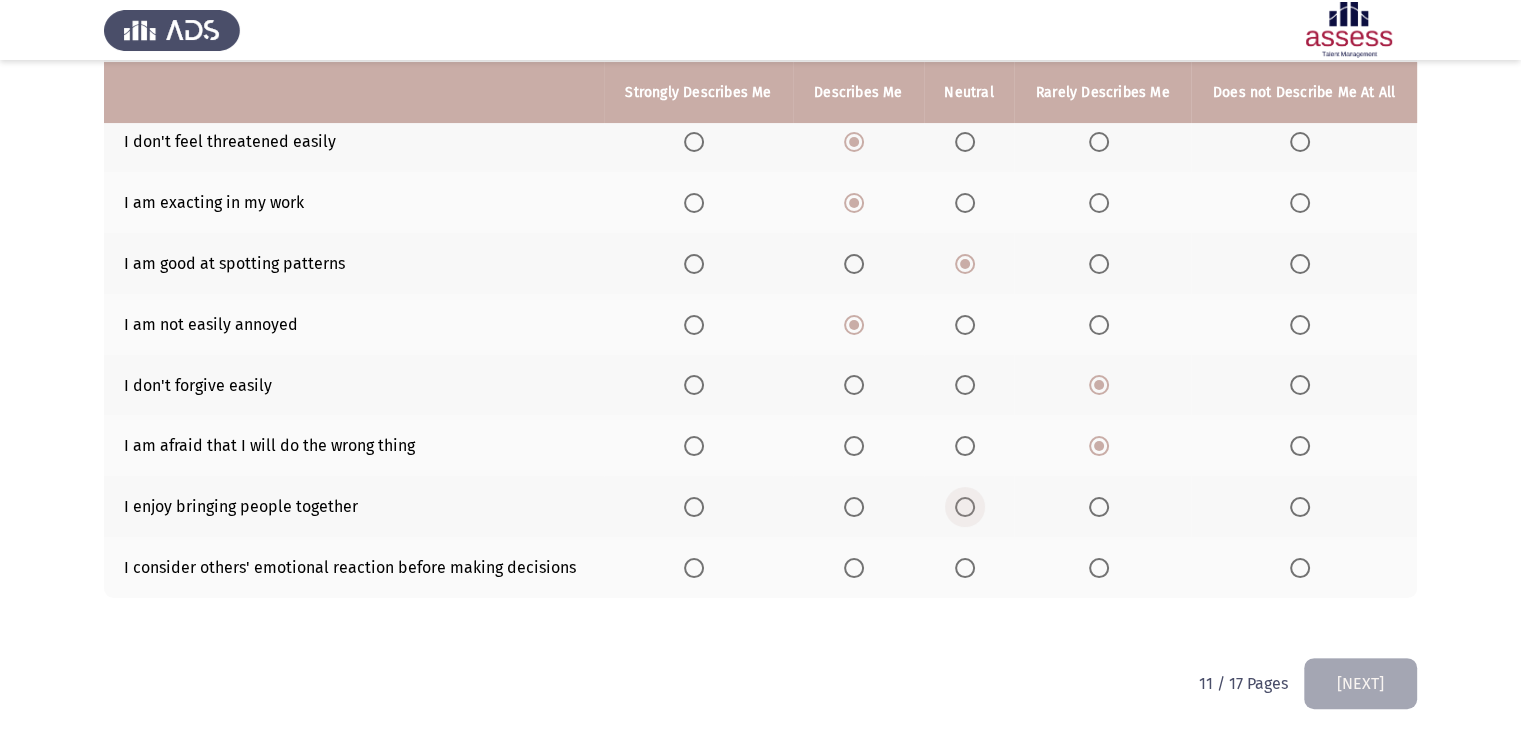 click at bounding box center (965, 507) 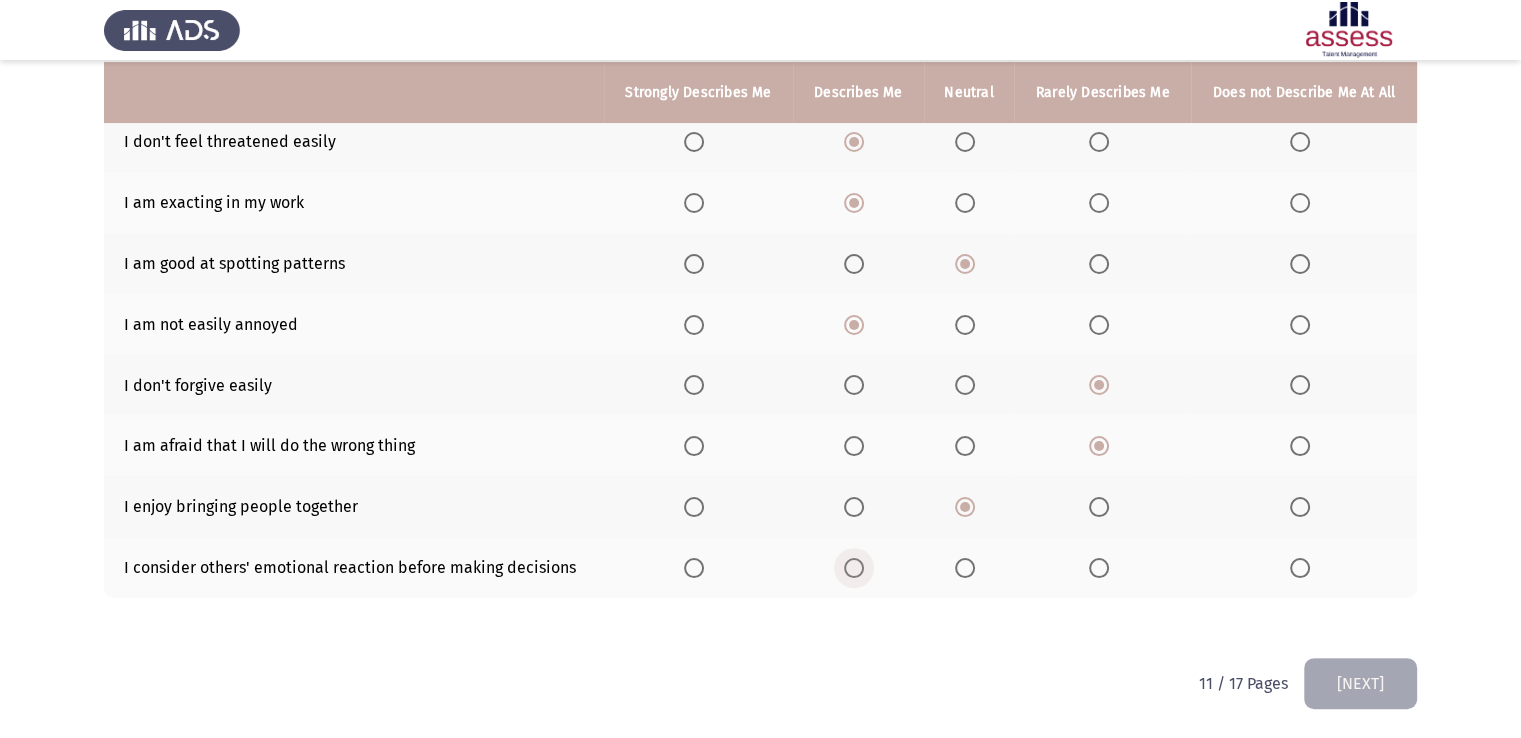 click at bounding box center (854, 568) 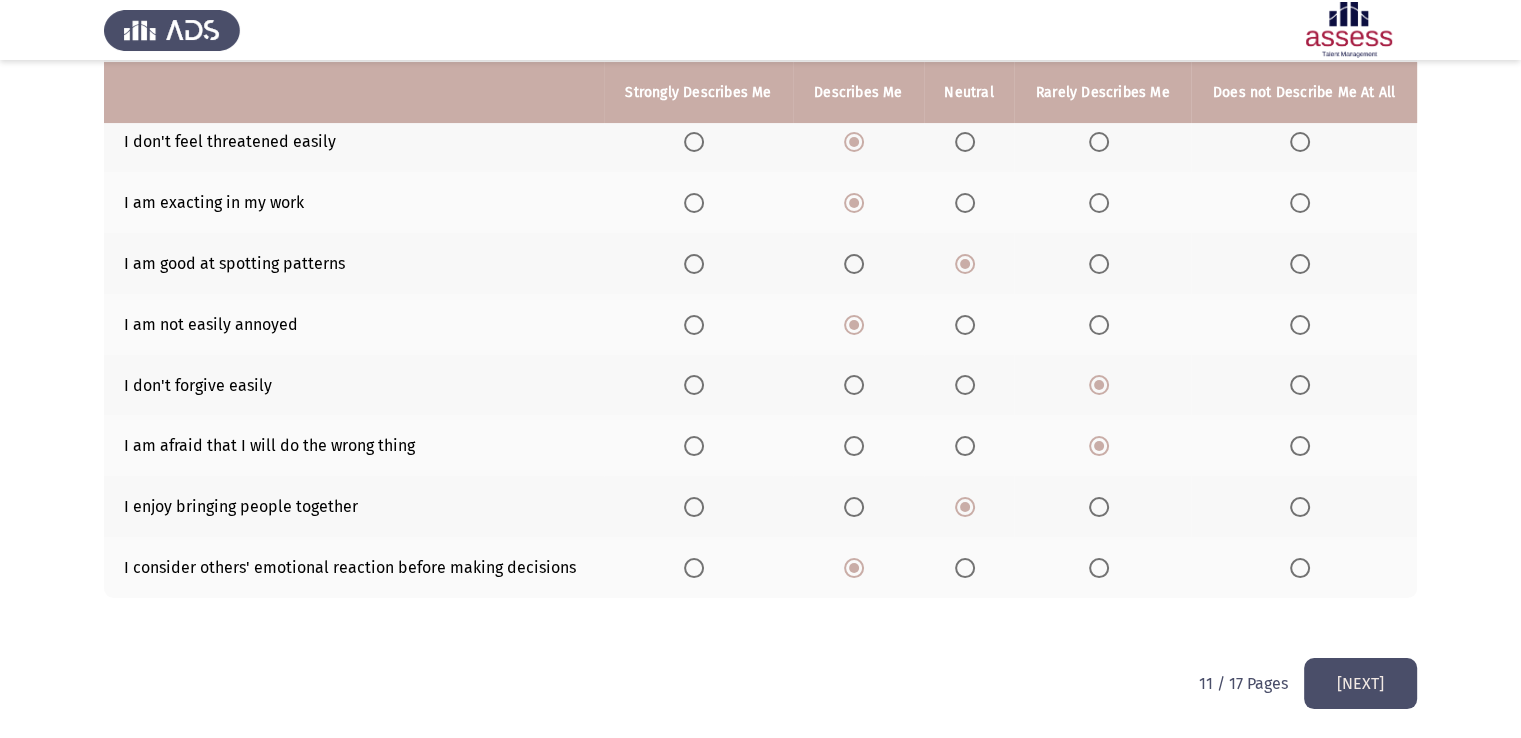 click on "[NEXT]" 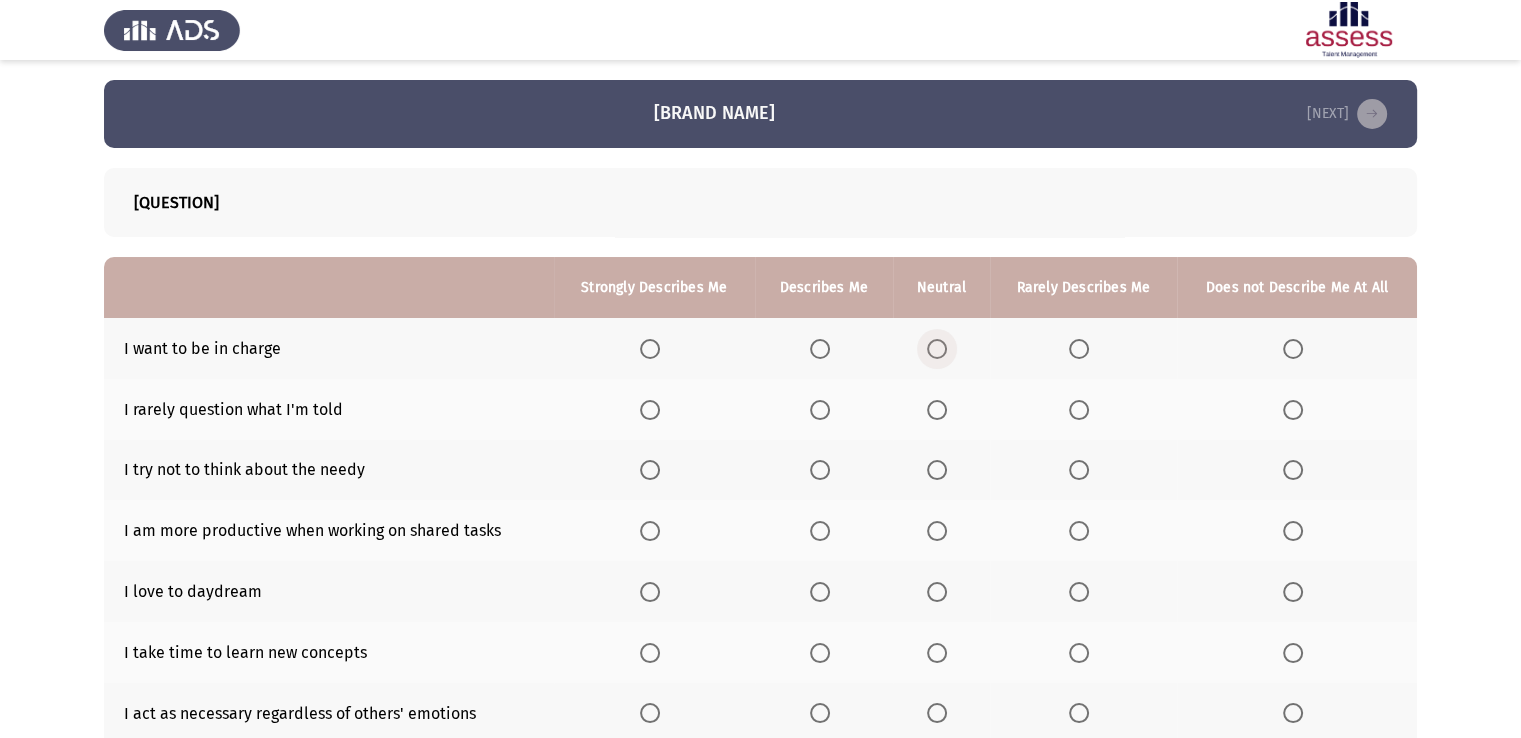 click at bounding box center [937, 349] 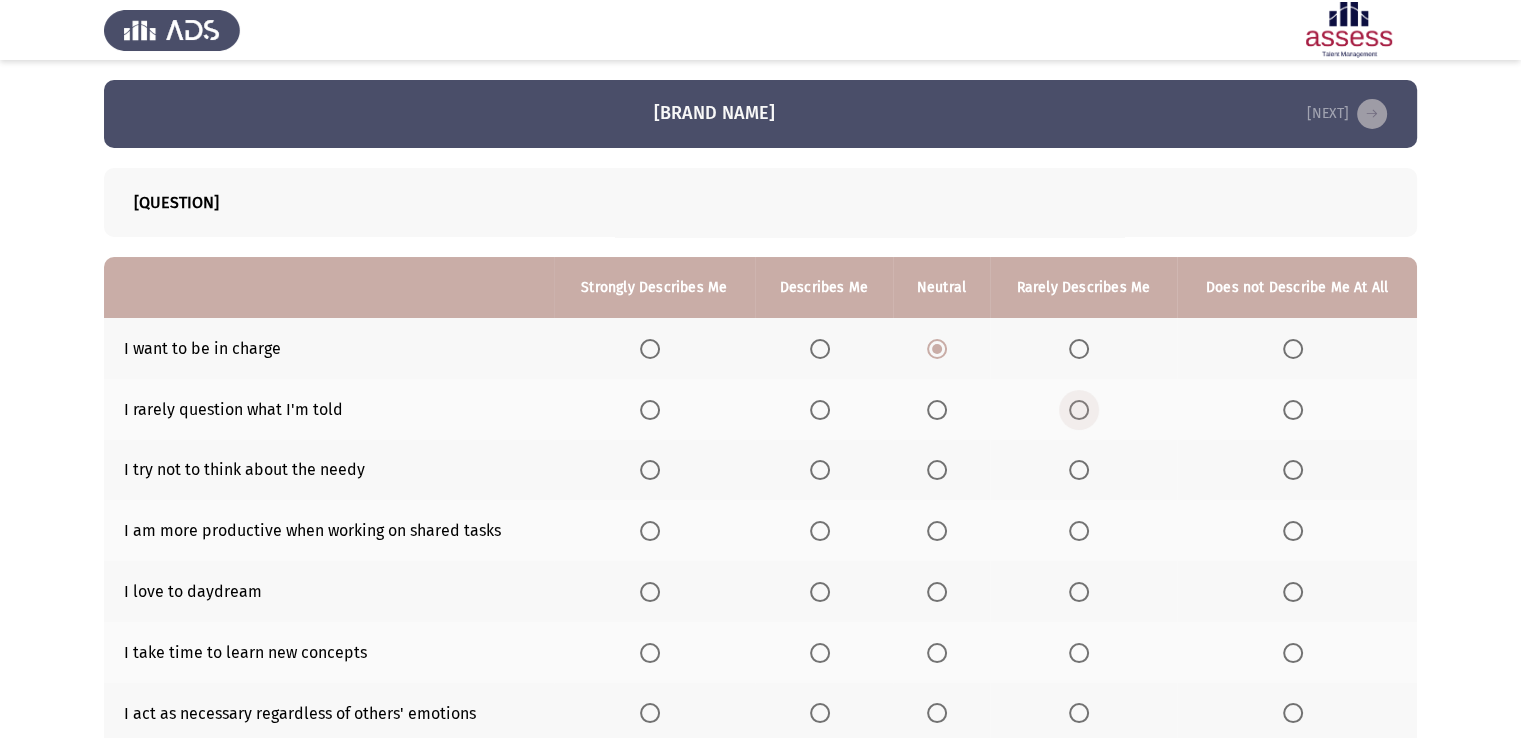 click at bounding box center [1079, 410] 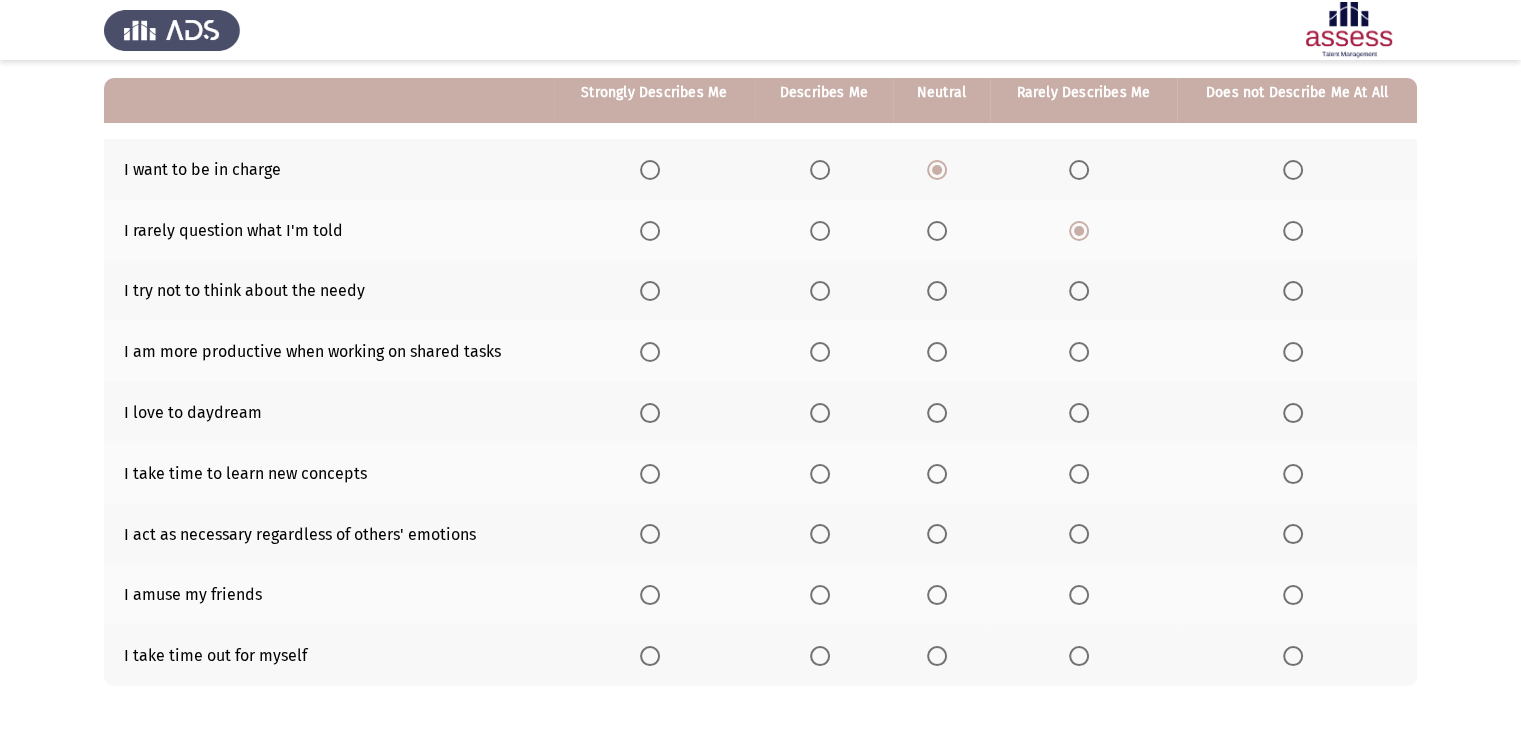 scroll, scrollTop: 180, scrollLeft: 0, axis: vertical 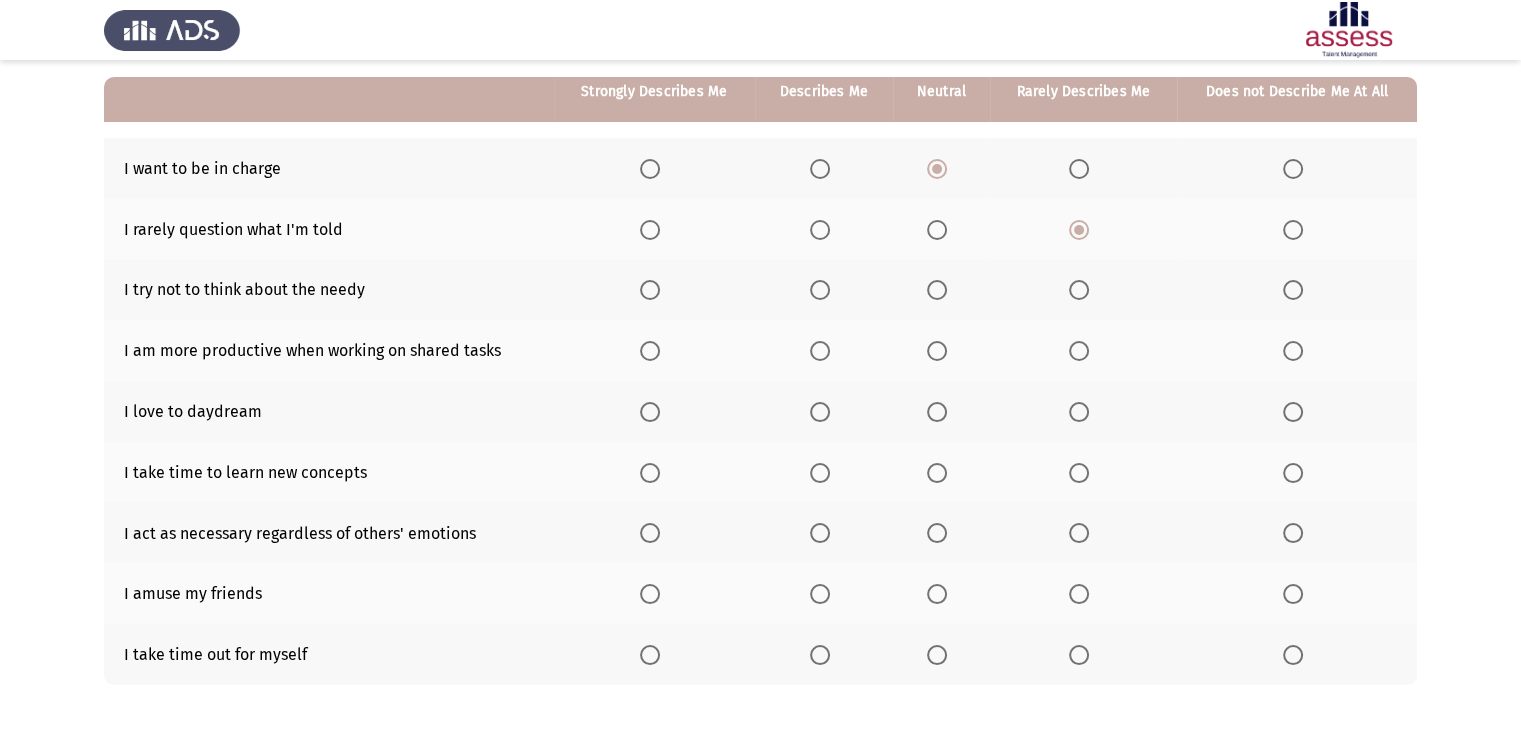 click 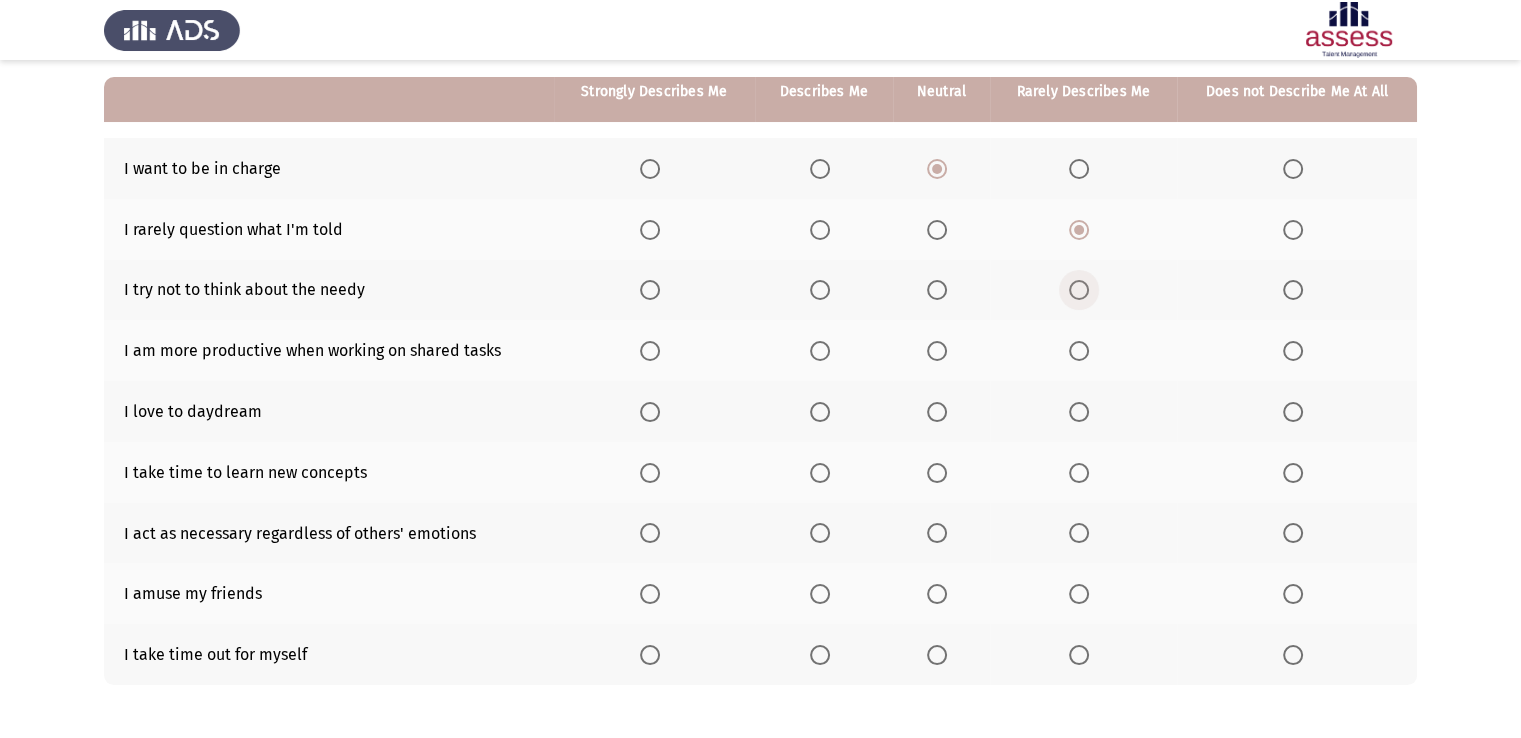 click at bounding box center (1079, 290) 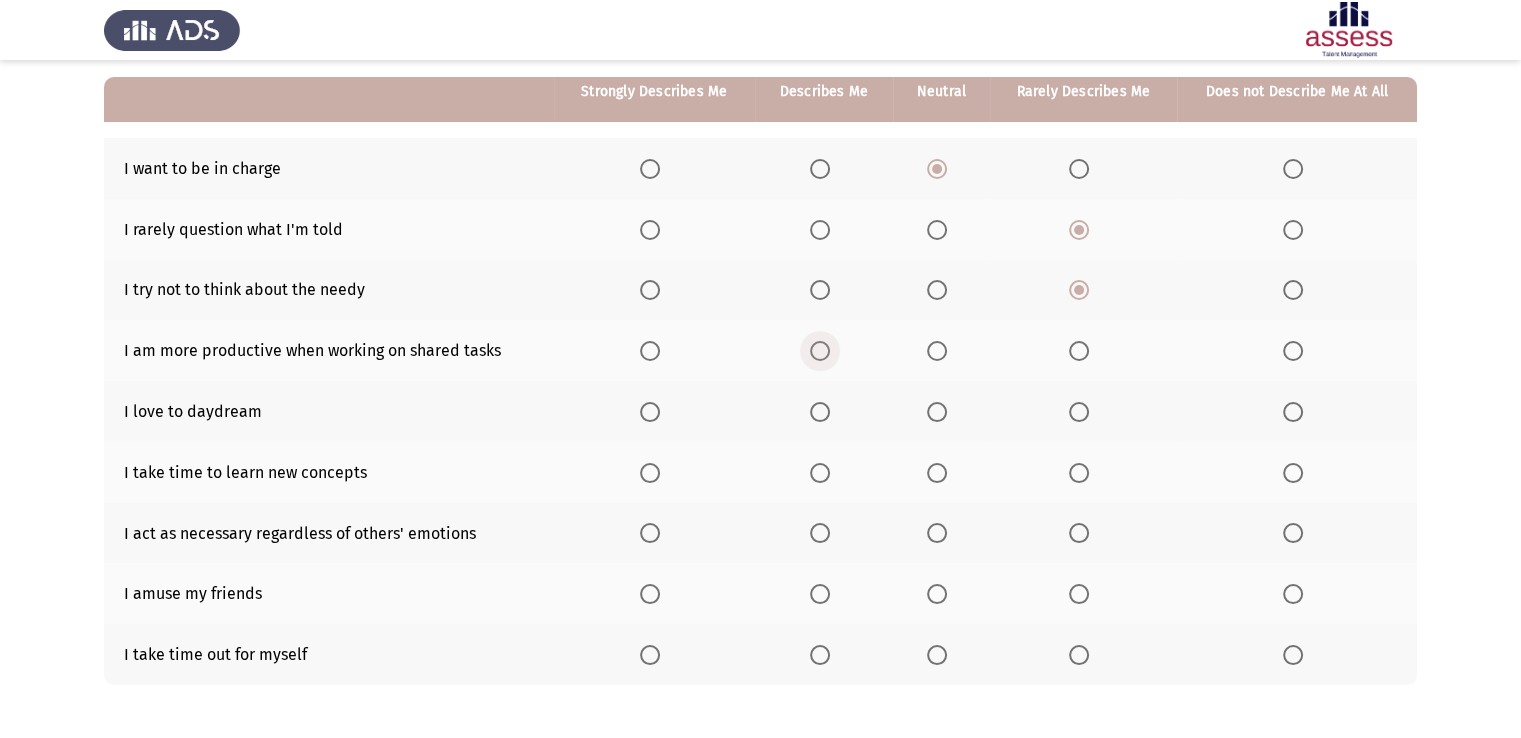 click at bounding box center [820, 351] 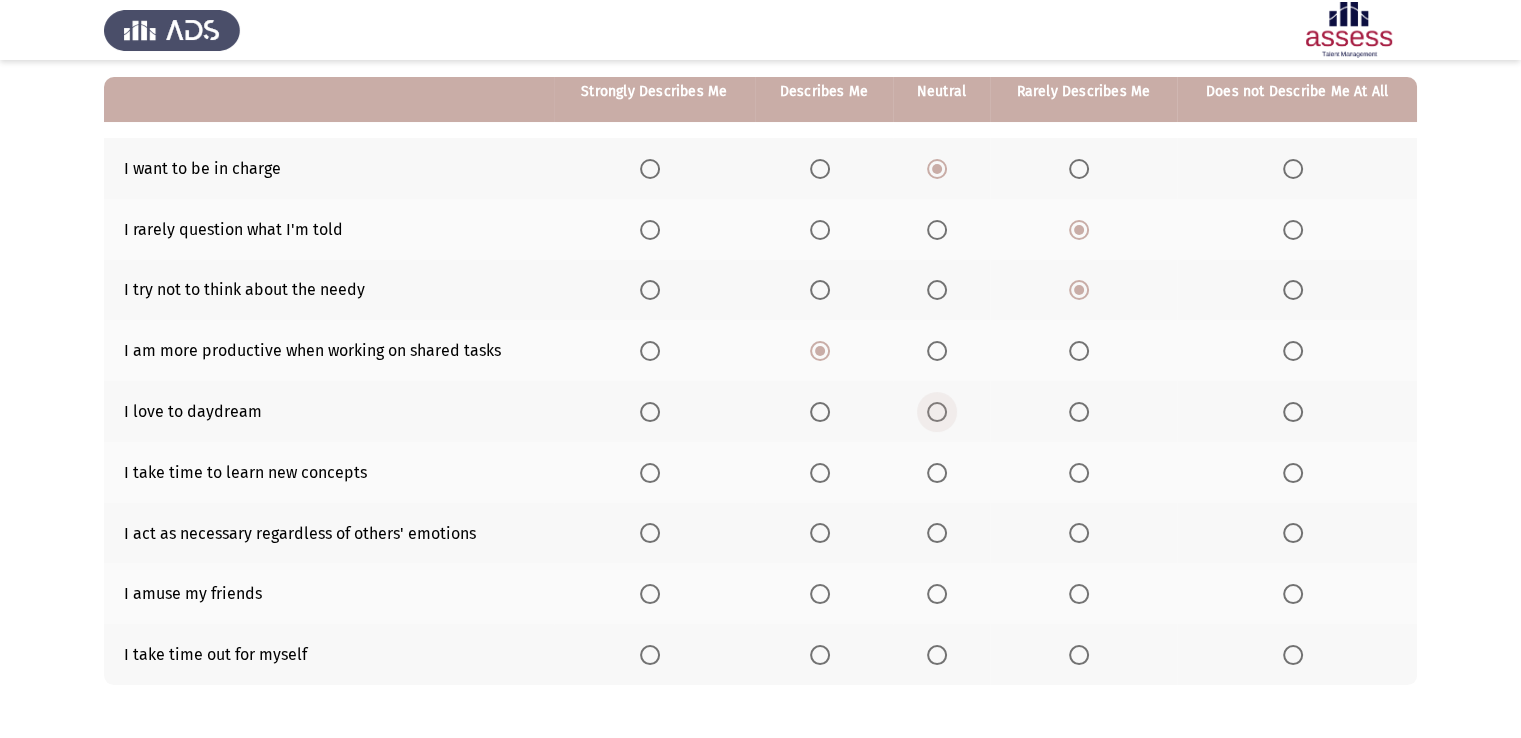 click at bounding box center (937, 412) 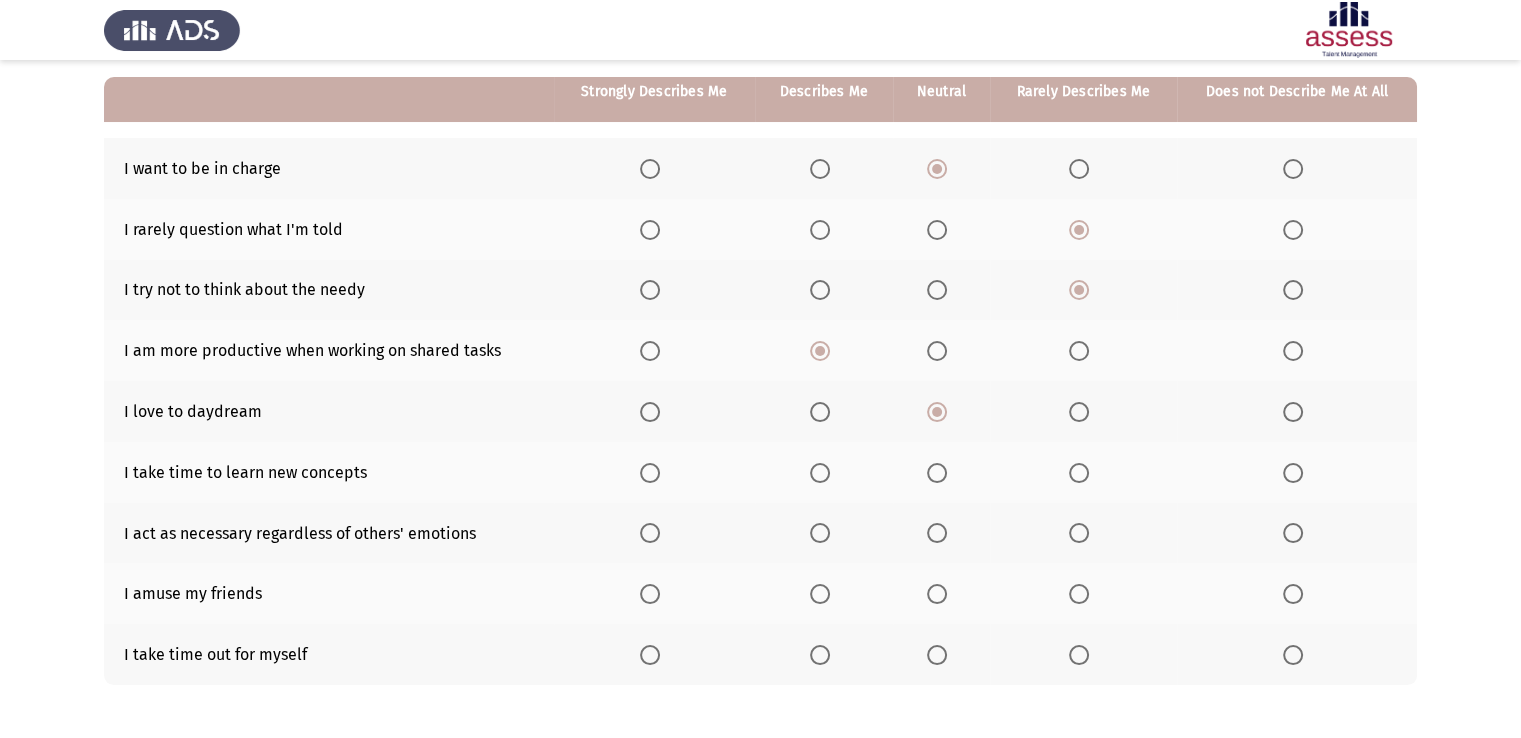 click 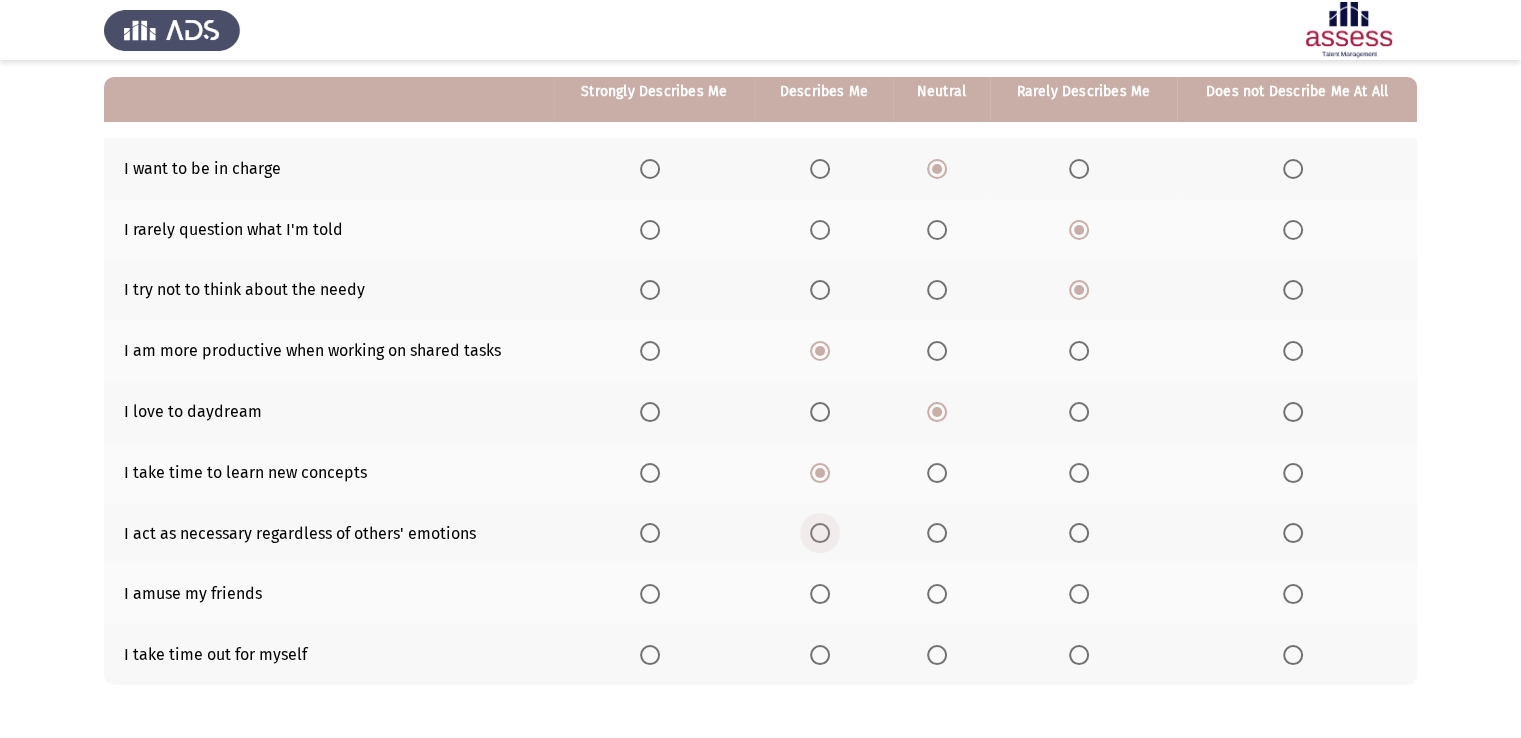 click at bounding box center [820, 533] 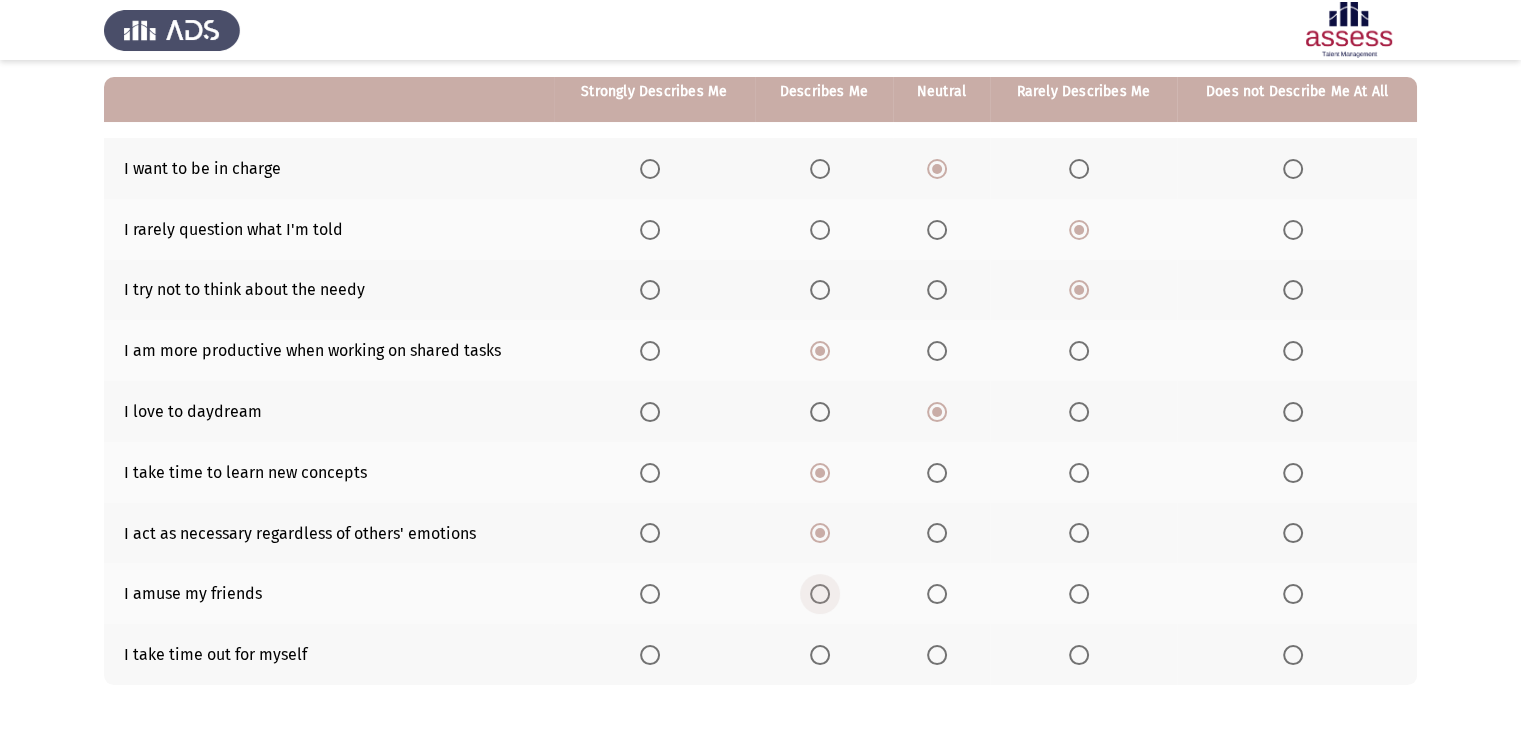 click at bounding box center [820, 594] 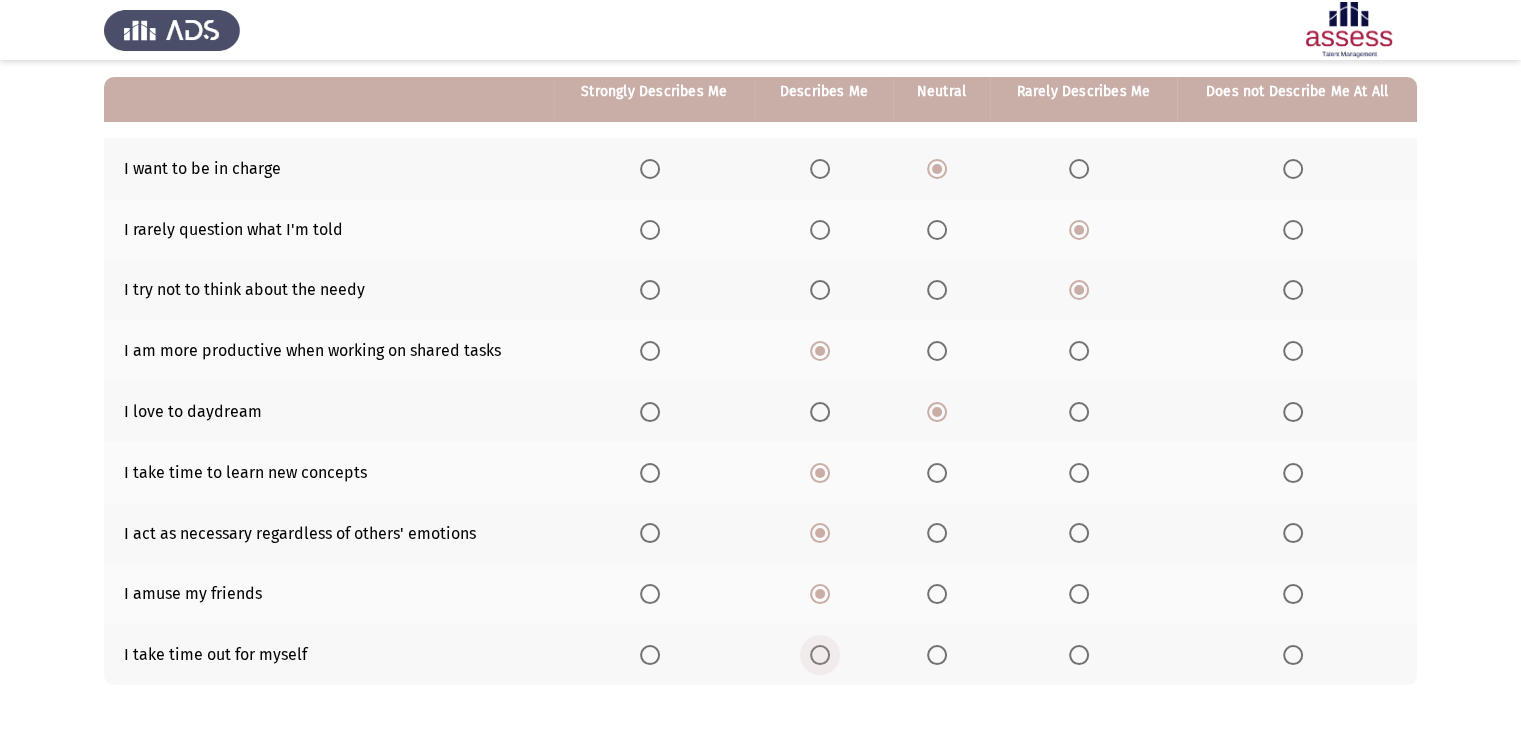 click at bounding box center [824, 655] 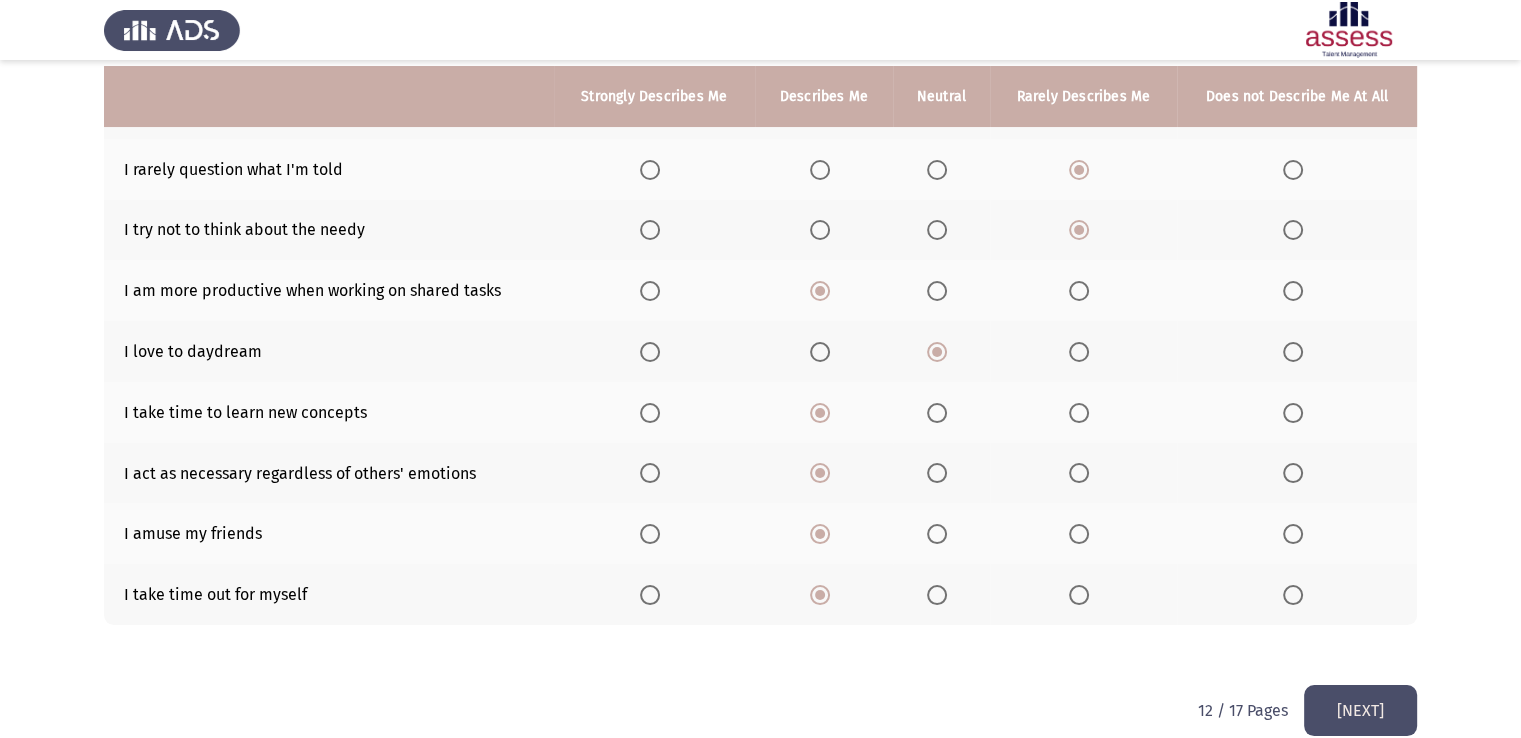 scroll, scrollTop: 269, scrollLeft: 0, axis: vertical 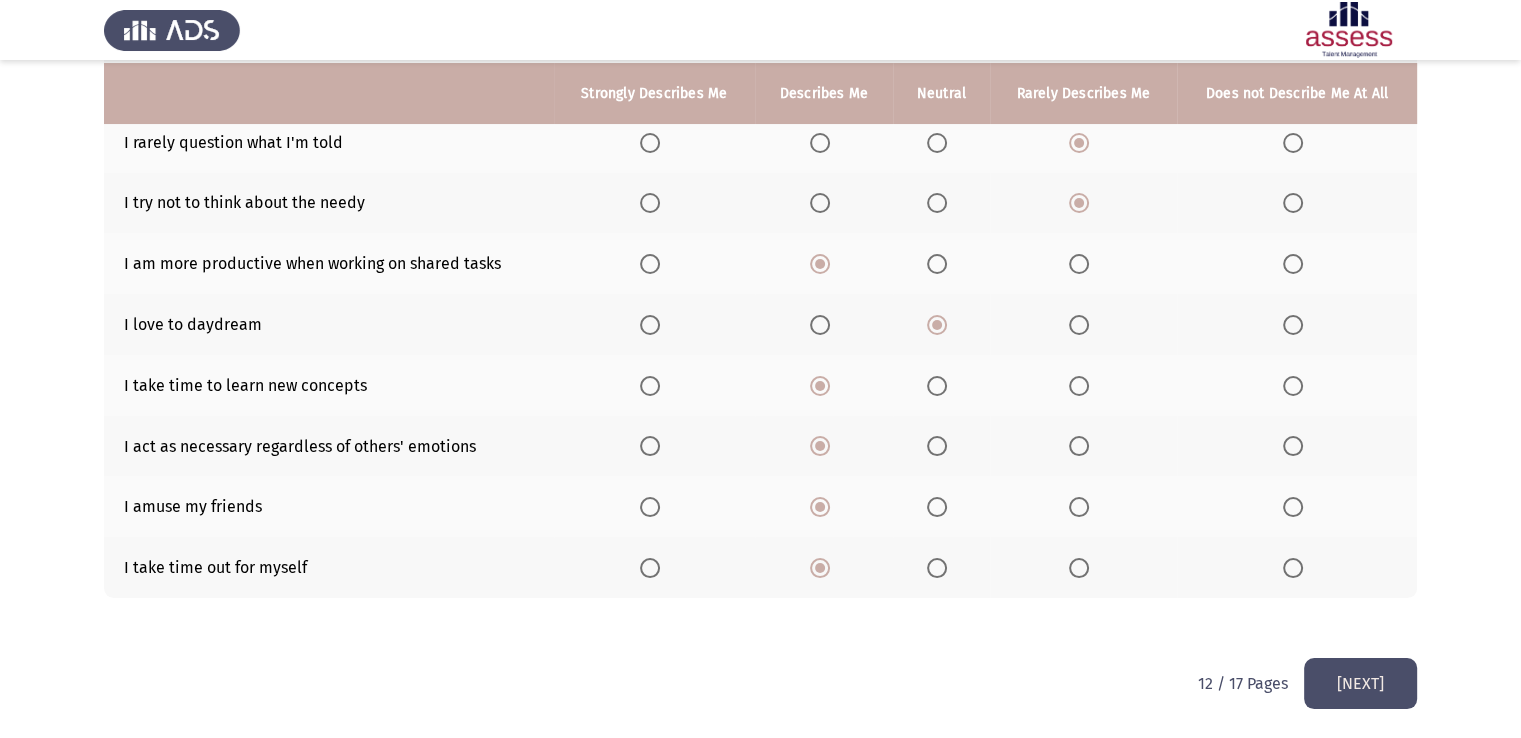 click on "[NEXT]" 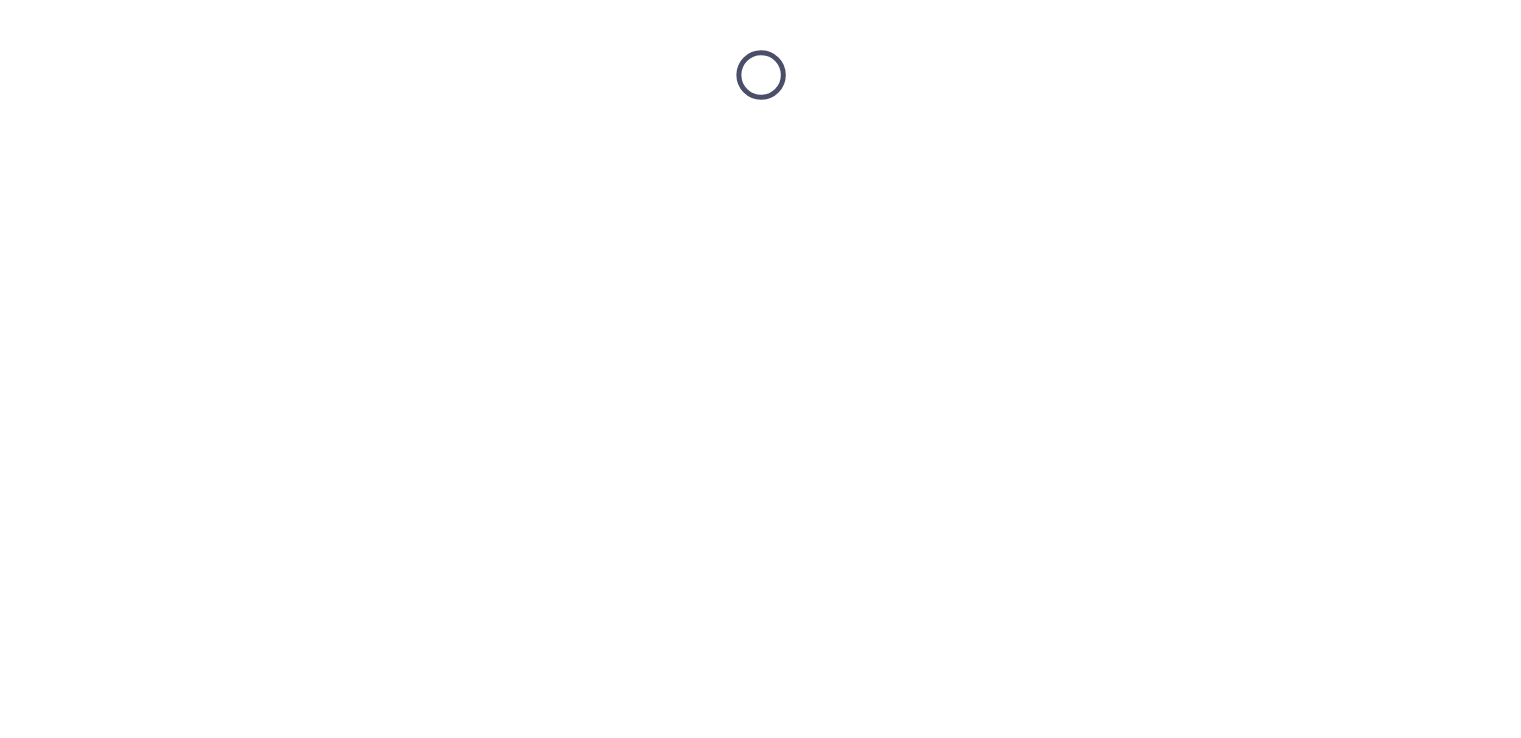scroll, scrollTop: 0, scrollLeft: 0, axis: both 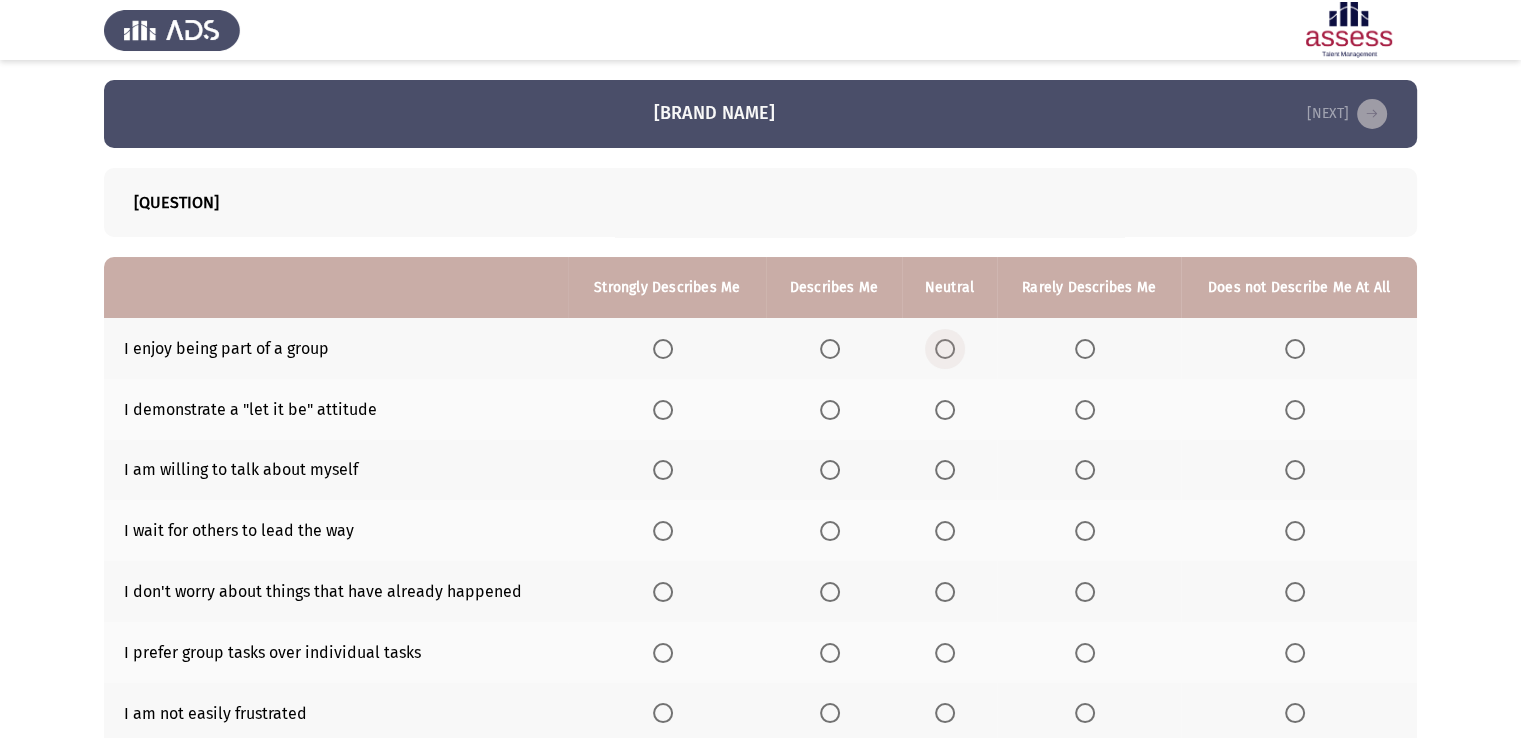 click at bounding box center (945, 349) 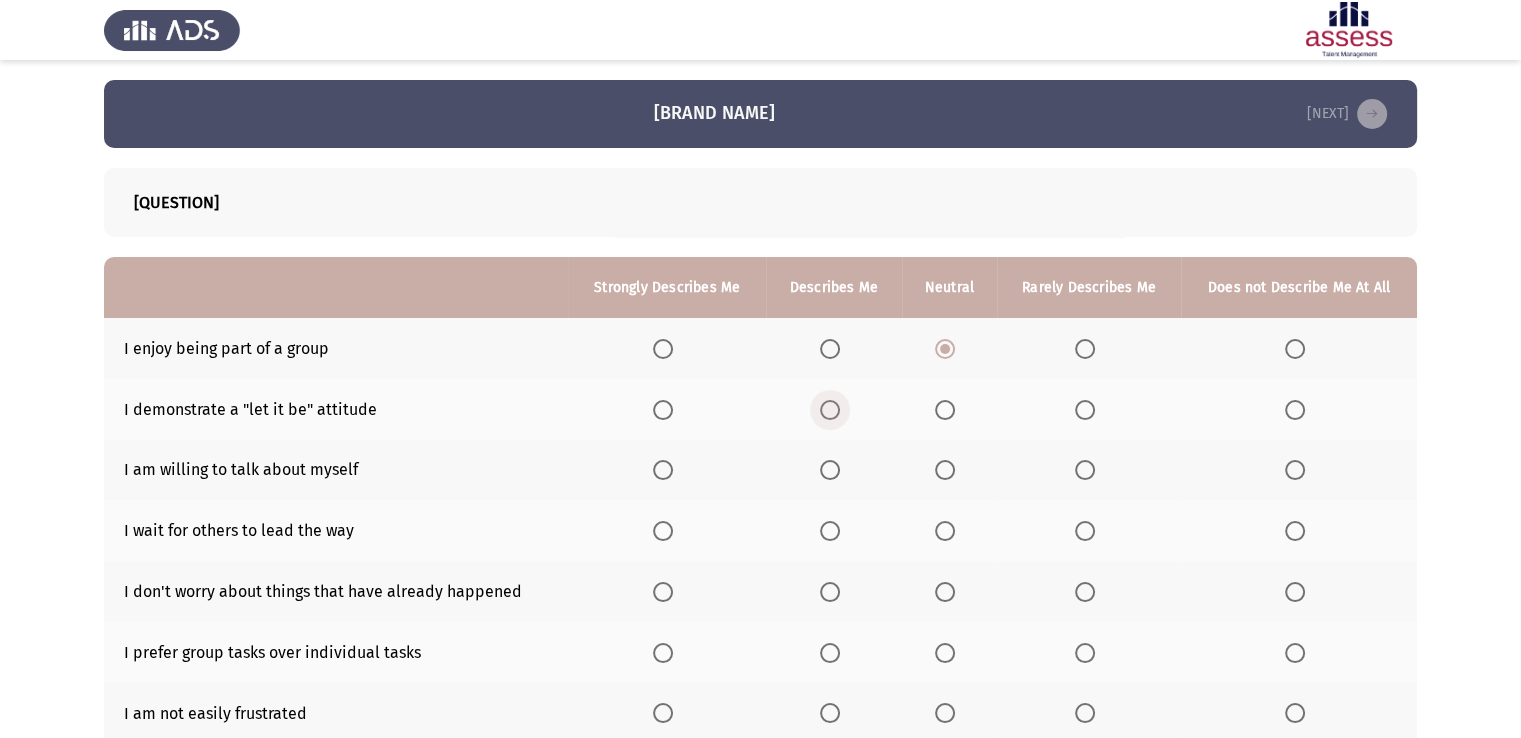 click at bounding box center (830, 410) 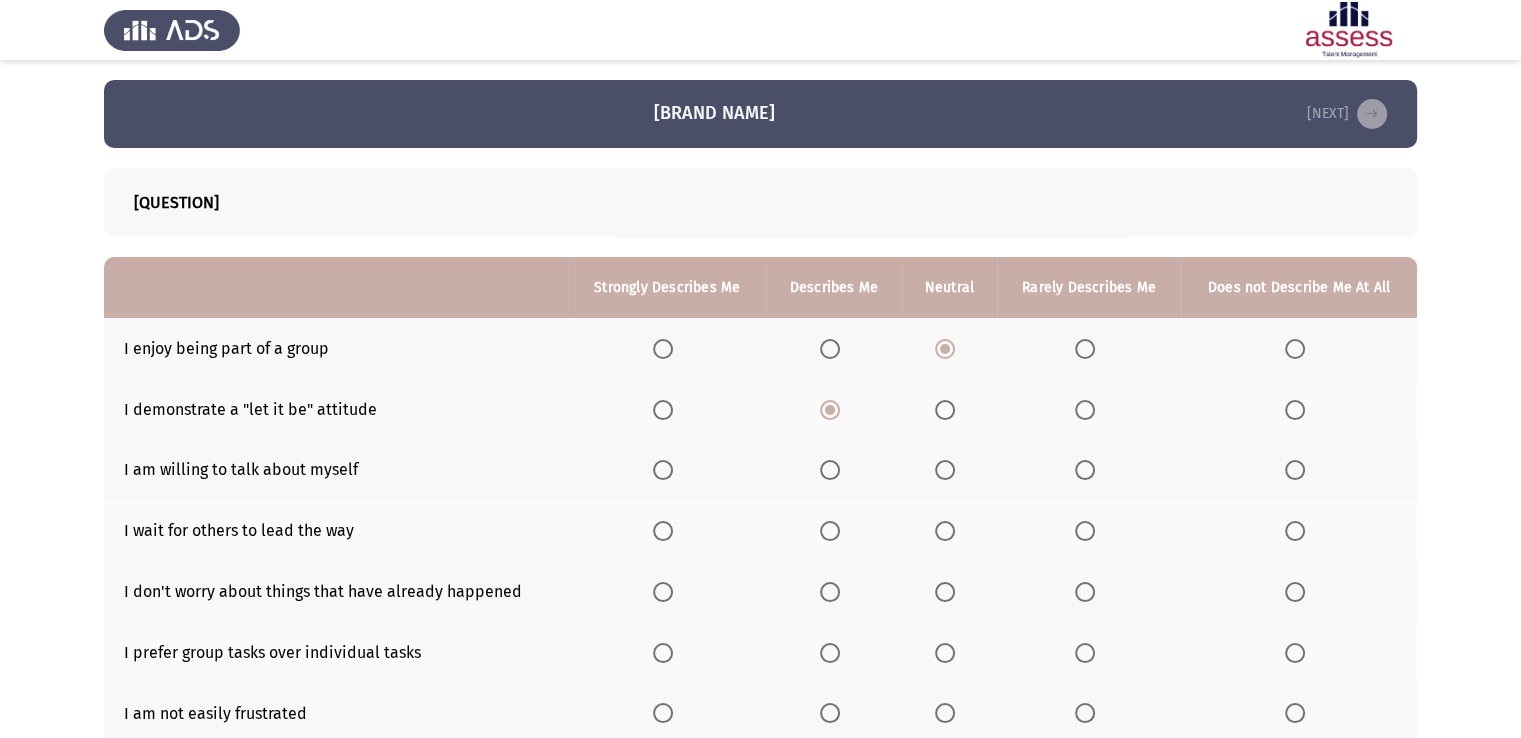 click 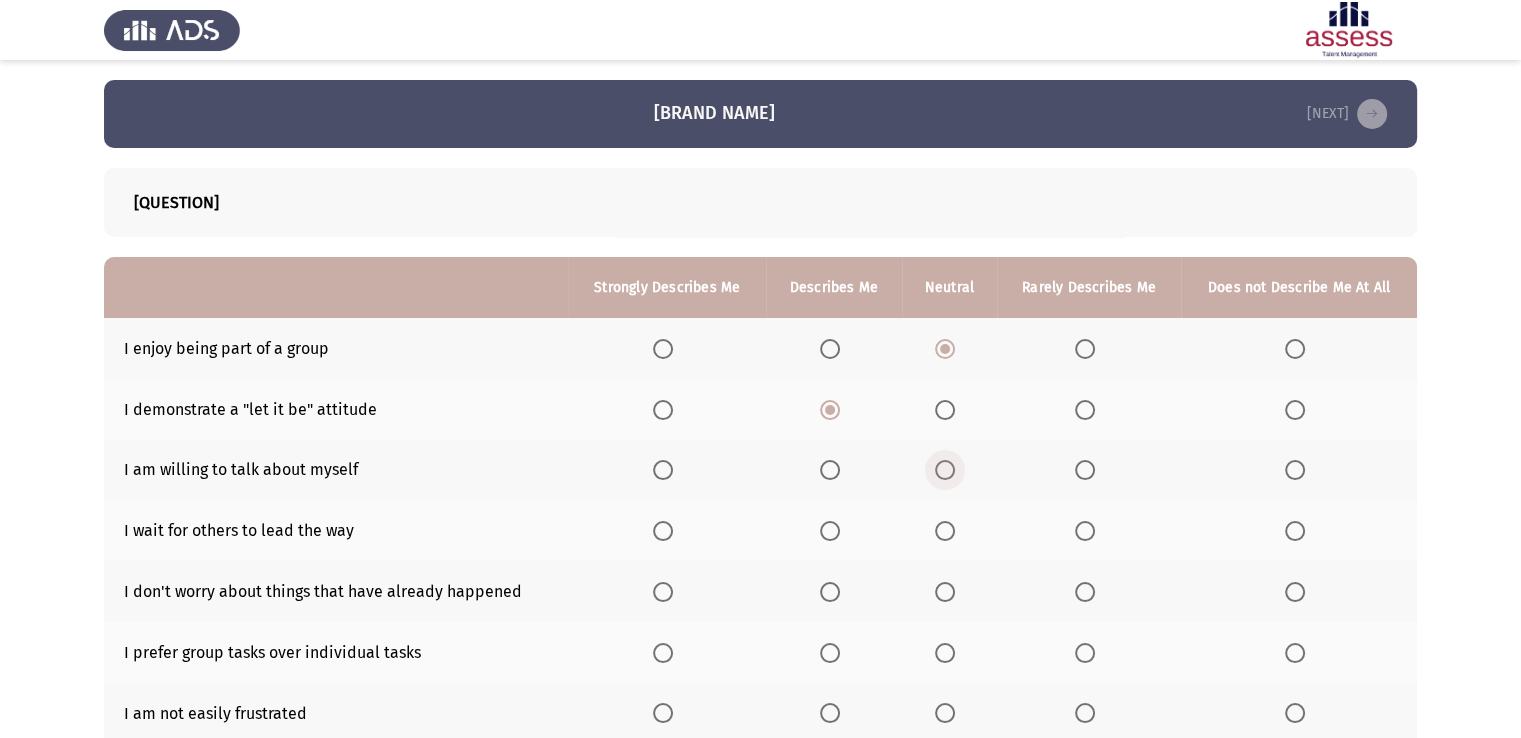 click at bounding box center [945, 470] 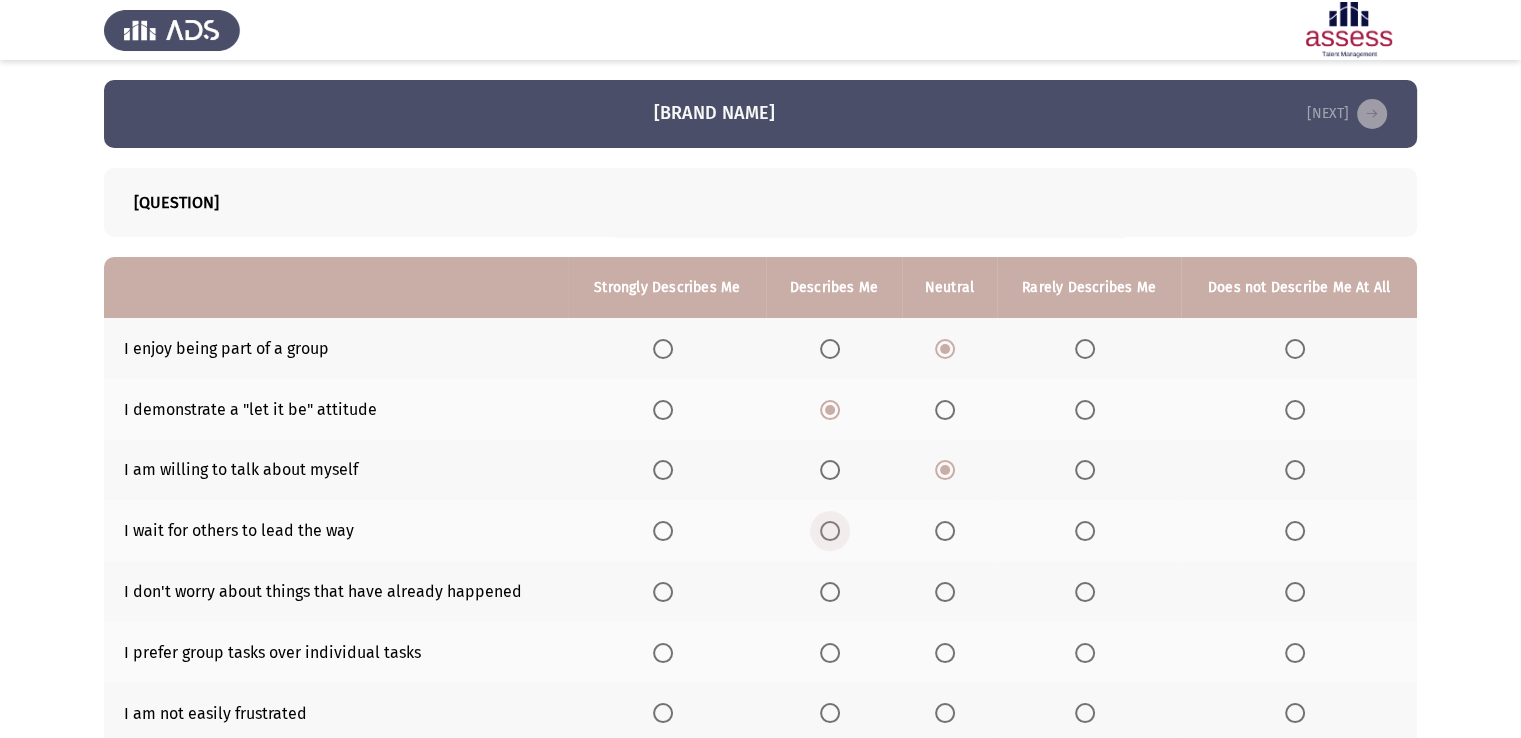 click at bounding box center [830, 531] 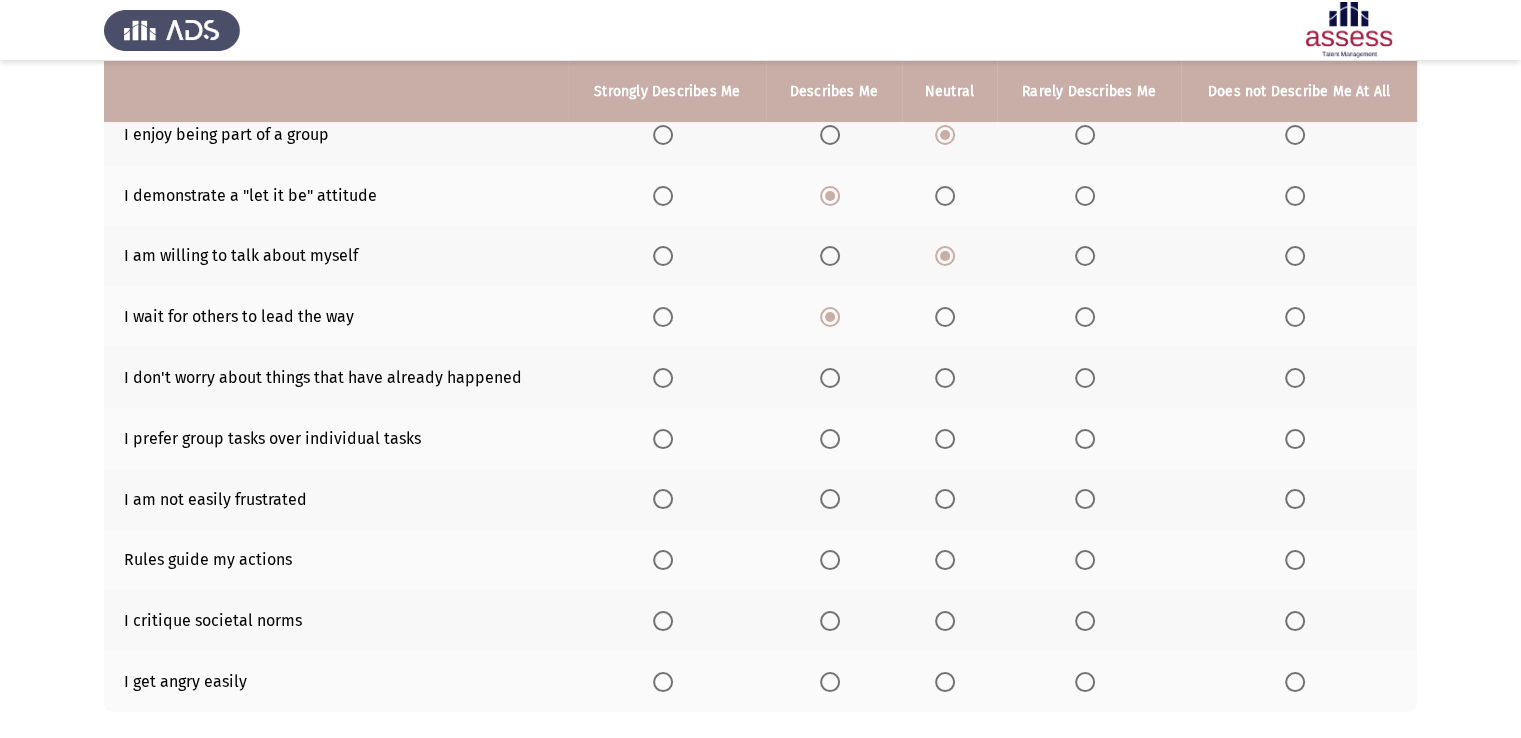 scroll, scrollTop: 217, scrollLeft: 0, axis: vertical 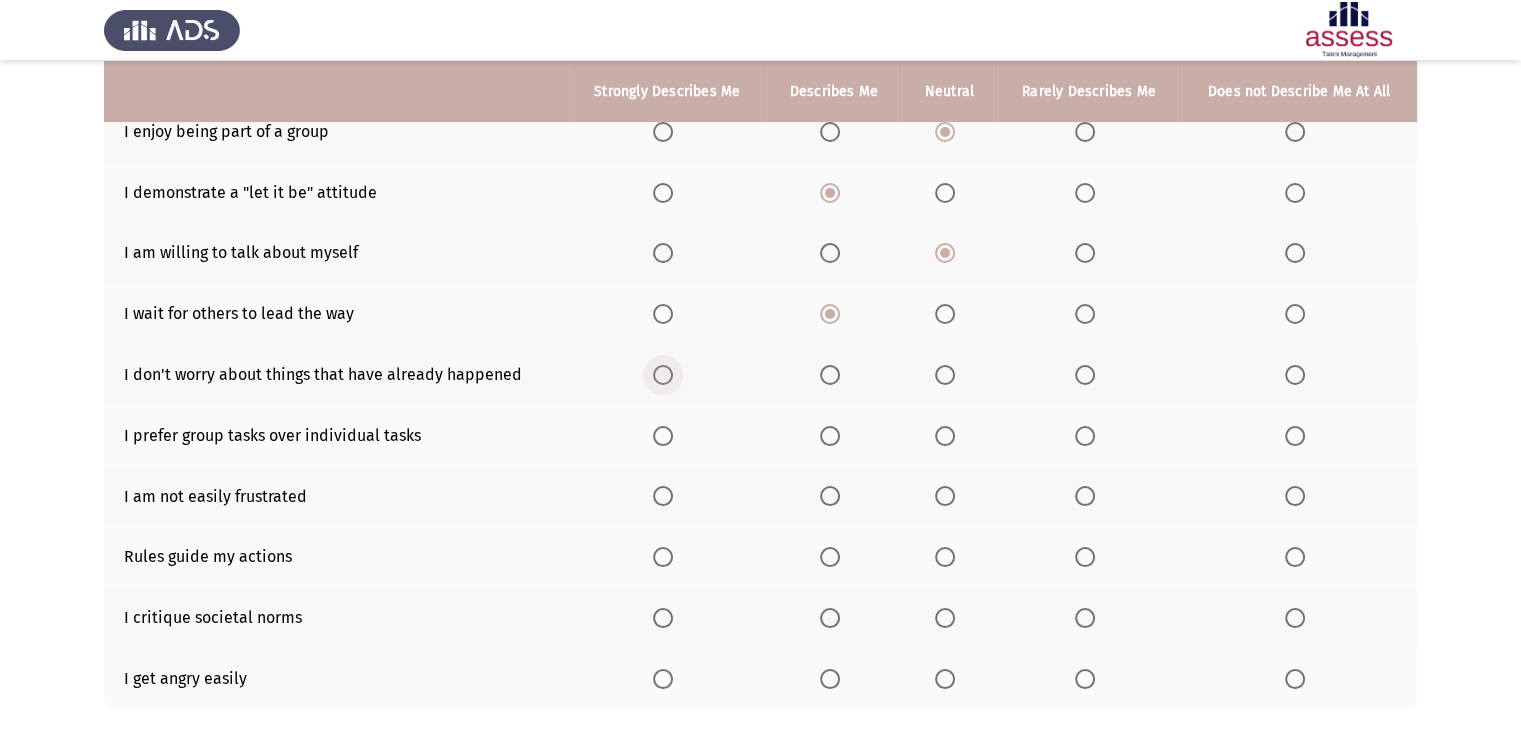 click at bounding box center (663, 375) 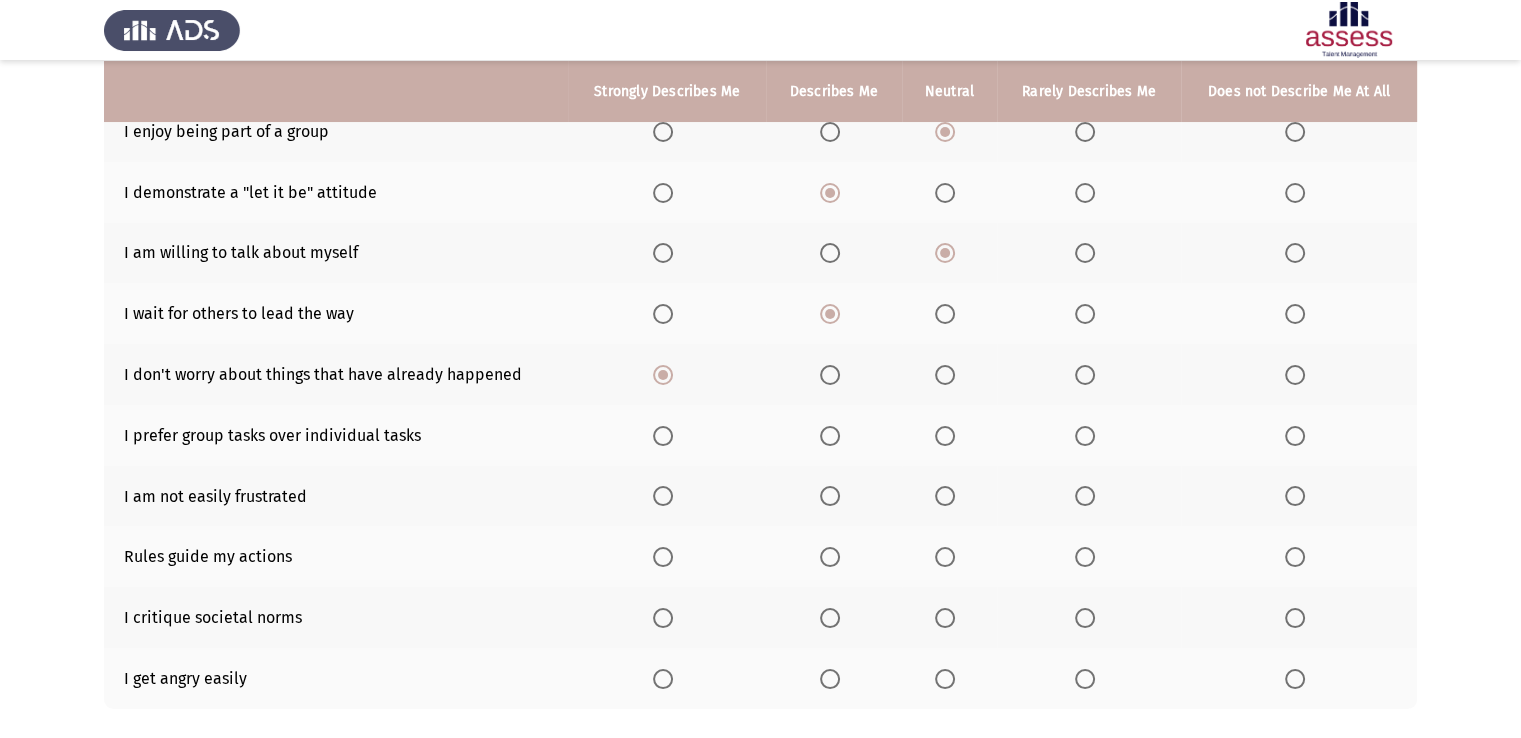 click 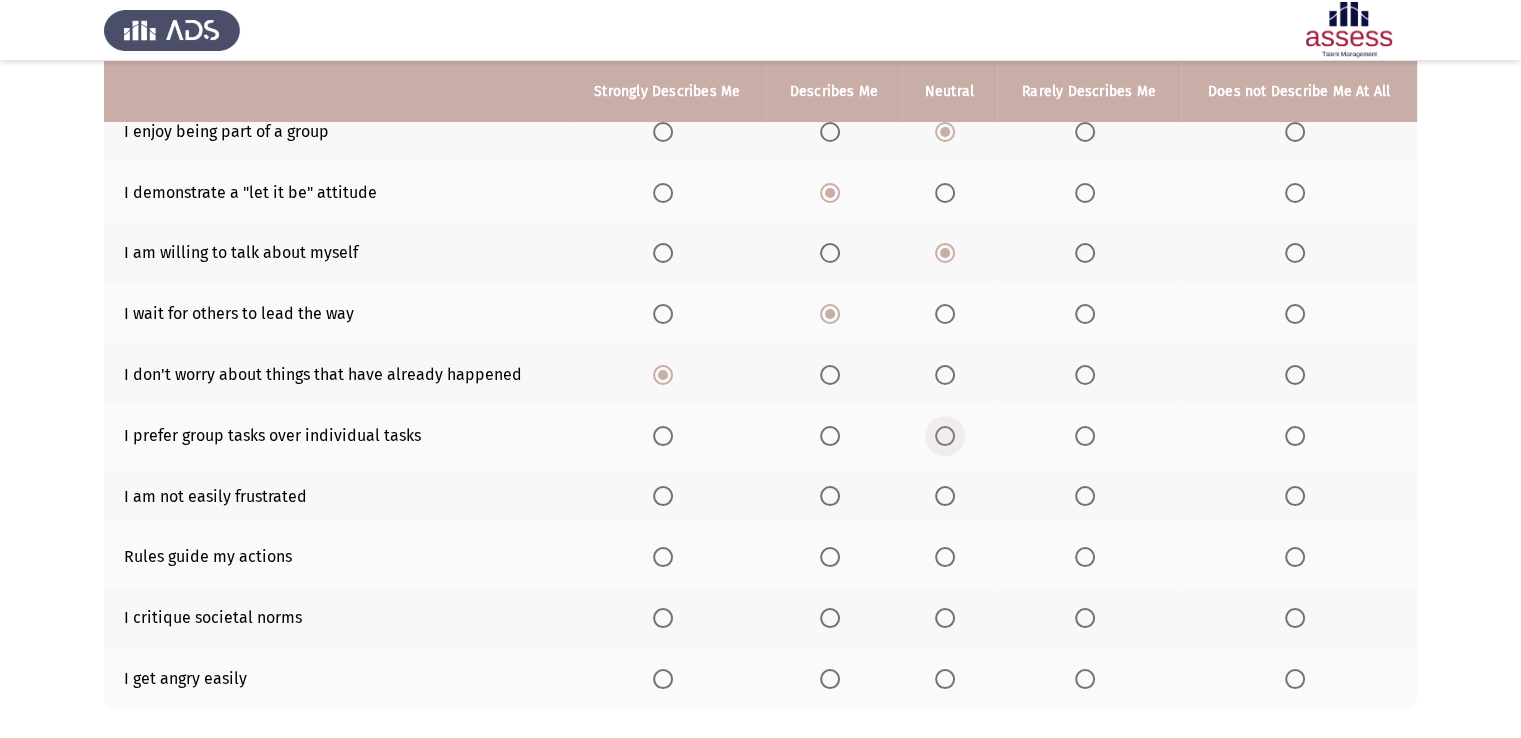 click at bounding box center (945, 436) 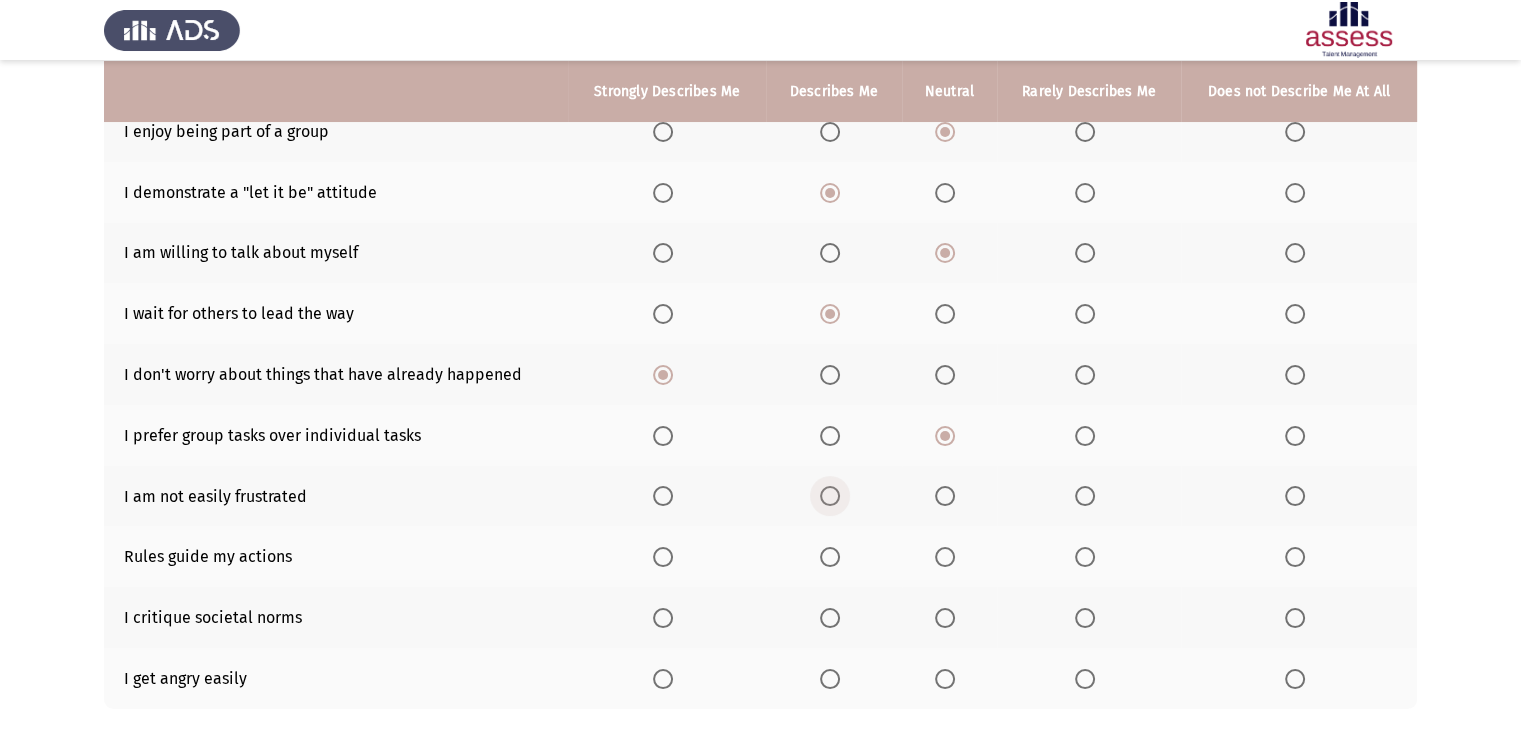 click at bounding box center (830, 496) 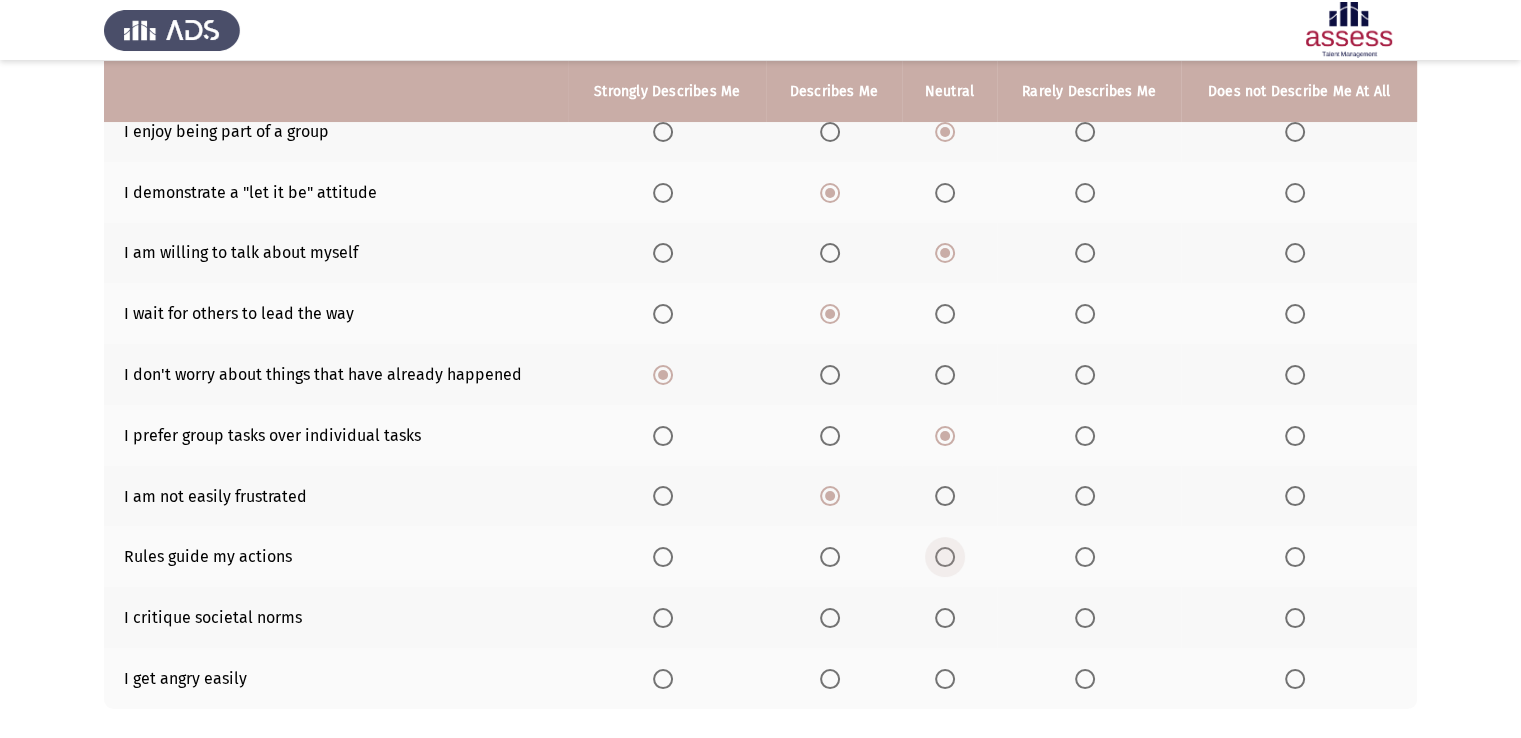 click at bounding box center (945, 557) 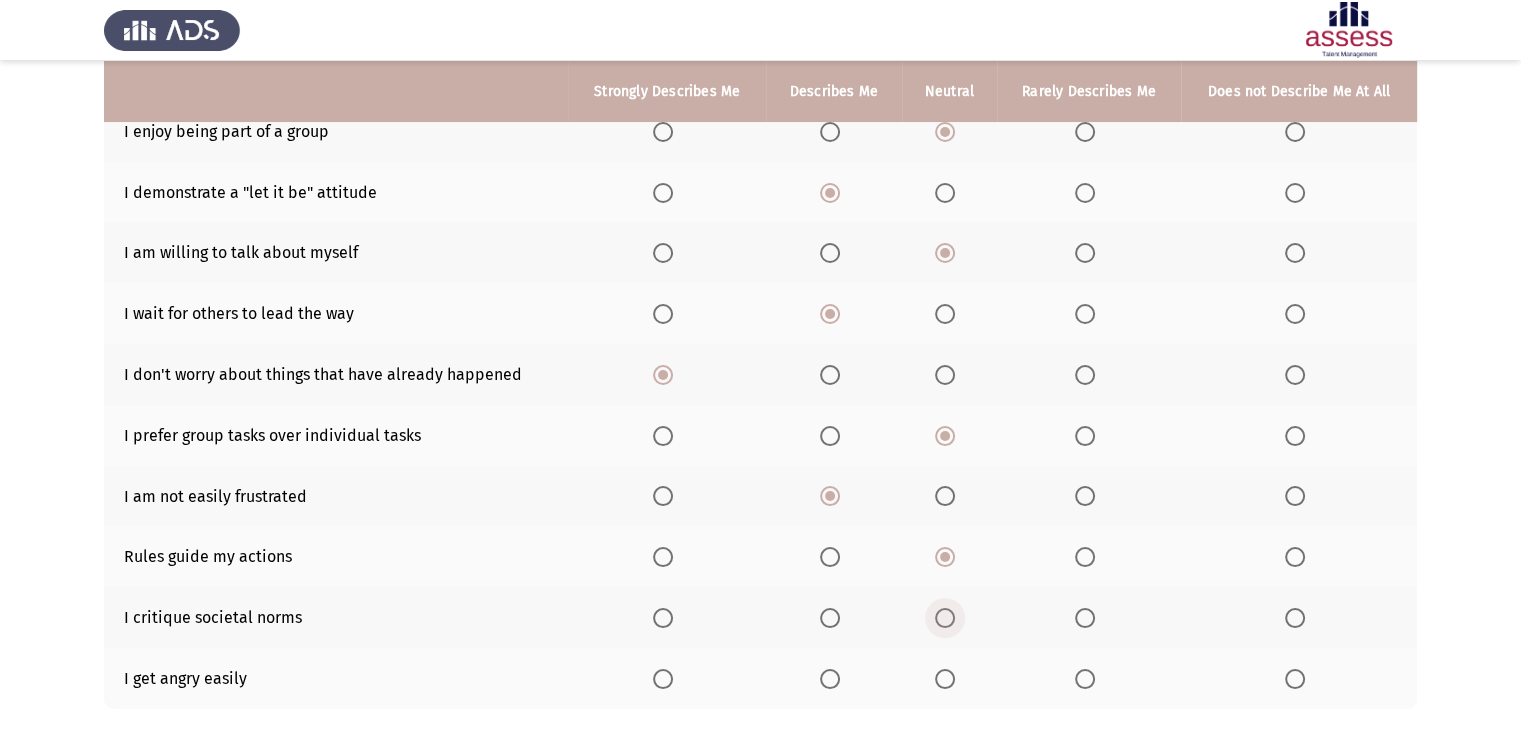 click at bounding box center [945, 618] 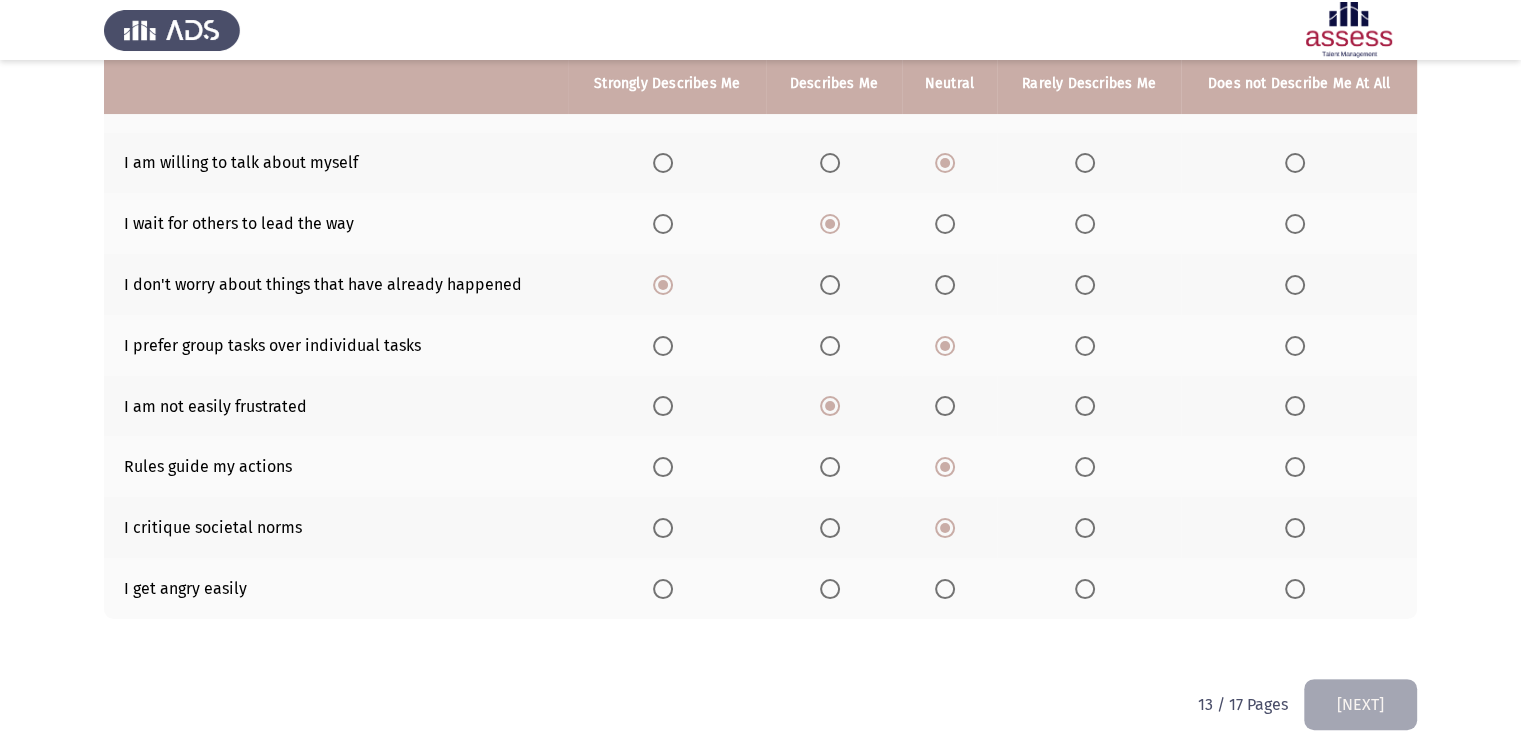 scroll, scrollTop: 309, scrollLeft: 0, axis: vertical 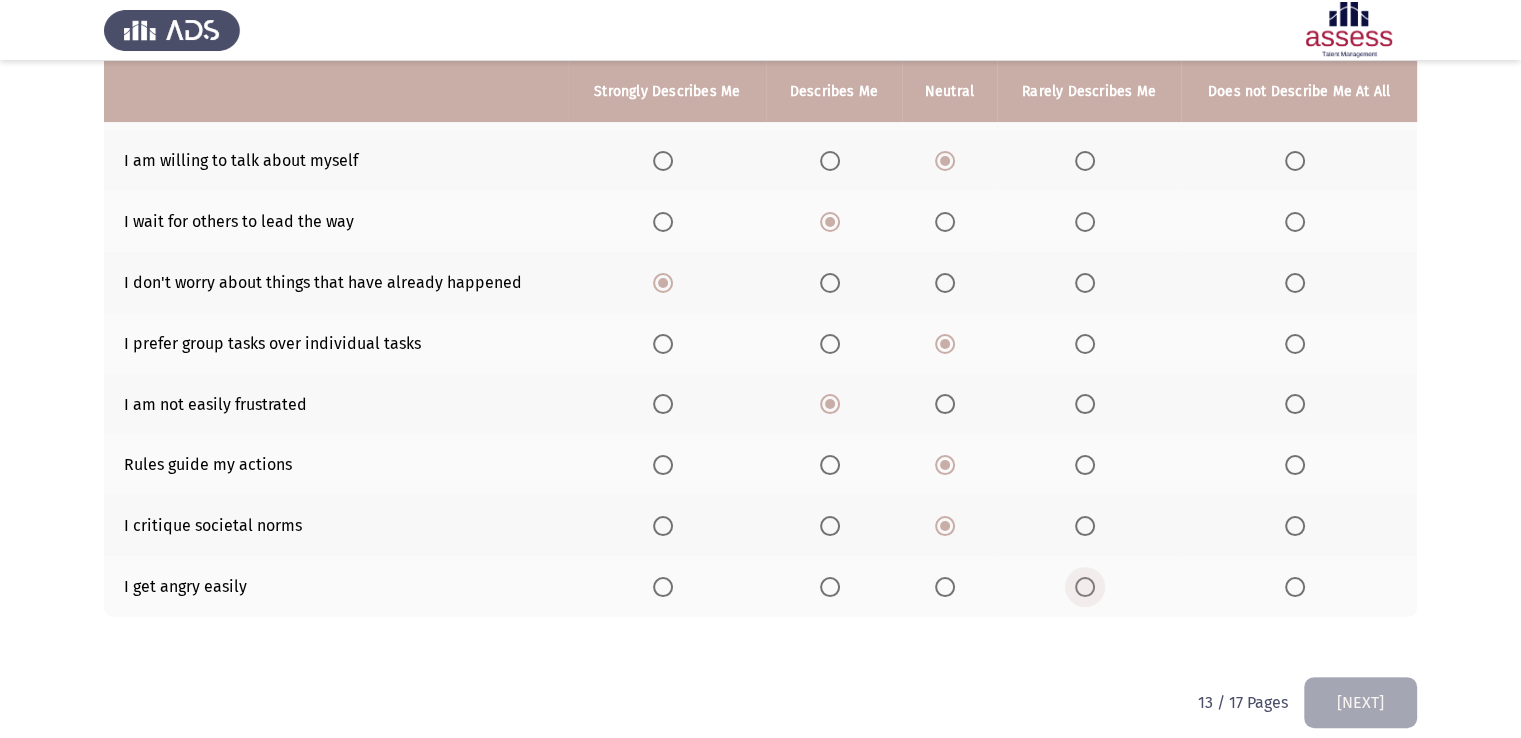 click at bounding box center (1085, 587) 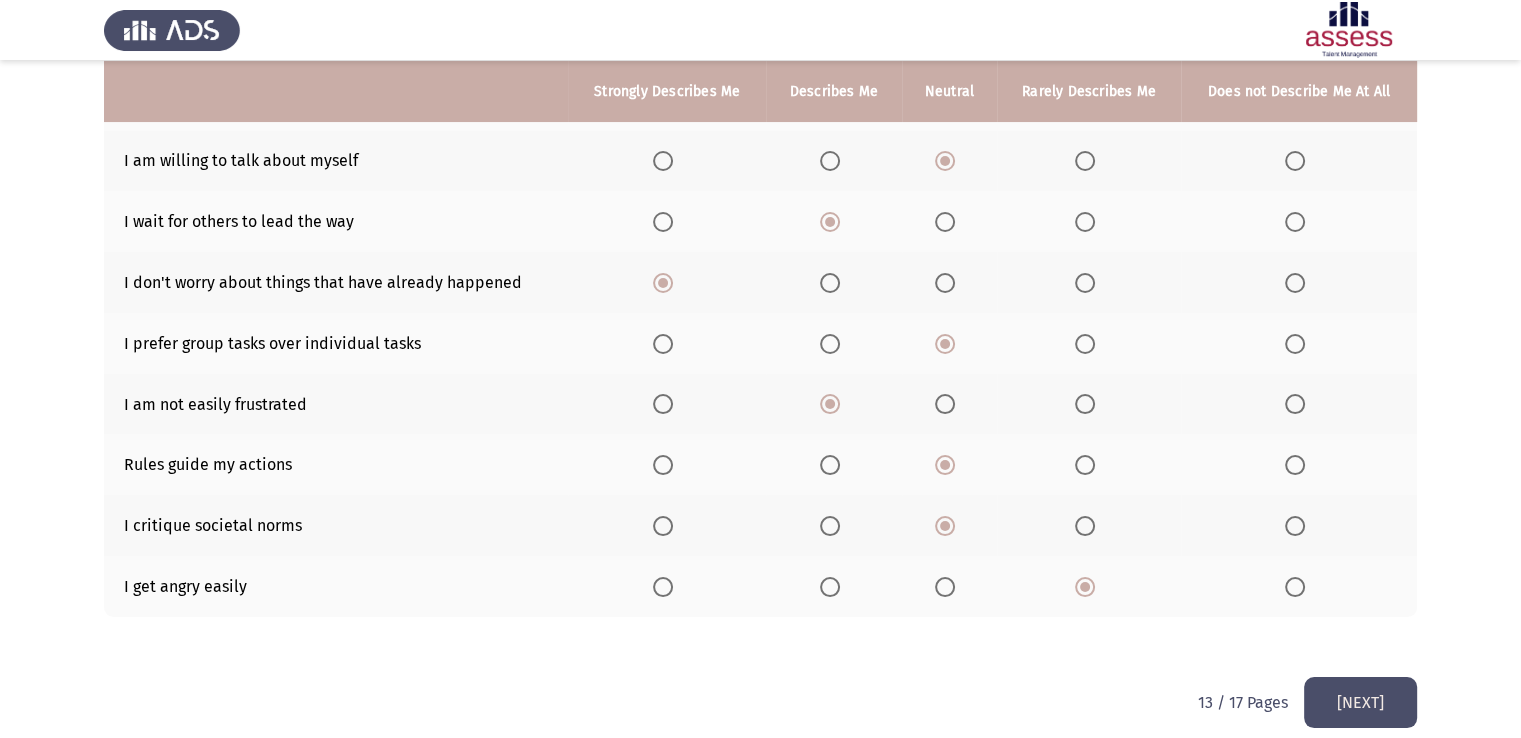 click on "[NEXT]" 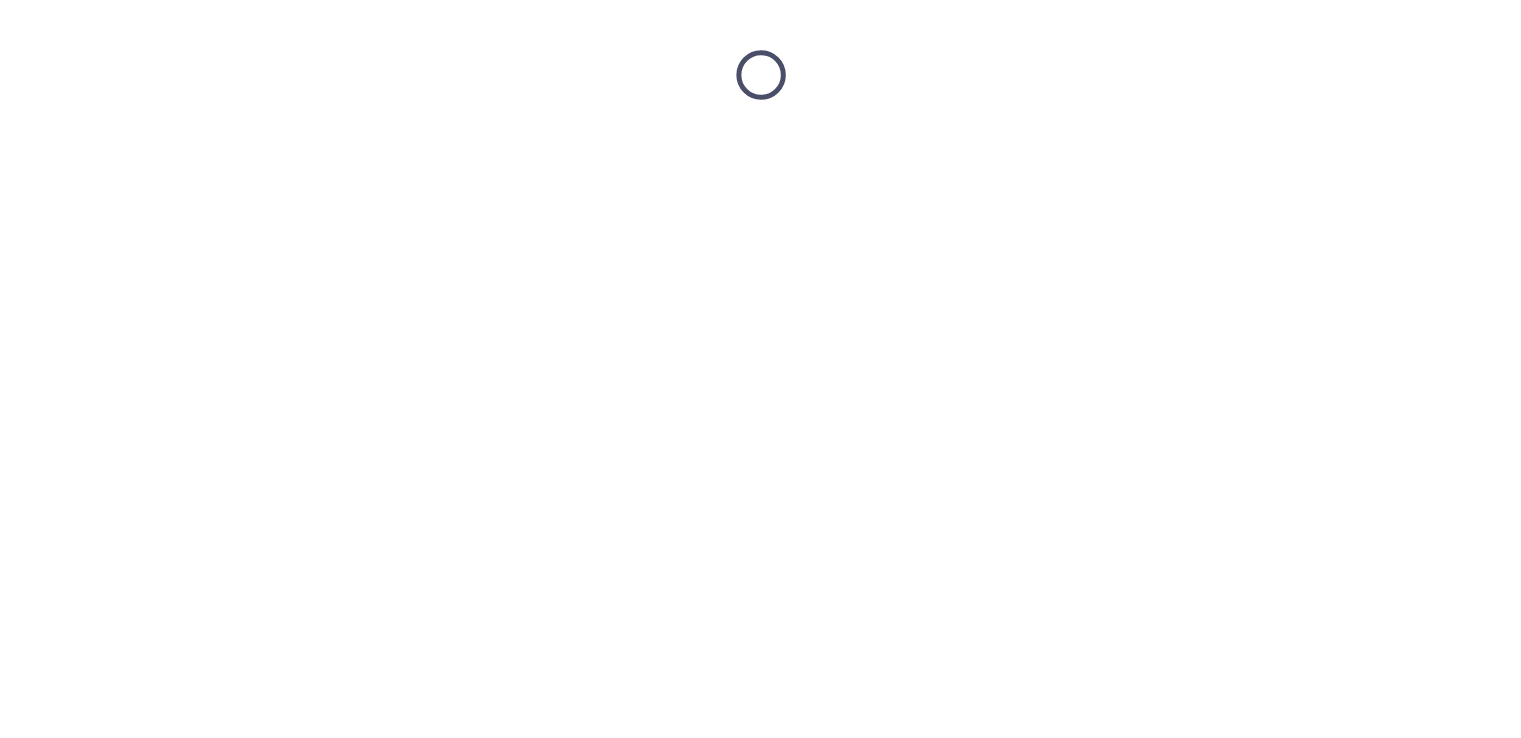 scroll, scrollTop: 0, scrollLeft: 0, axis: both 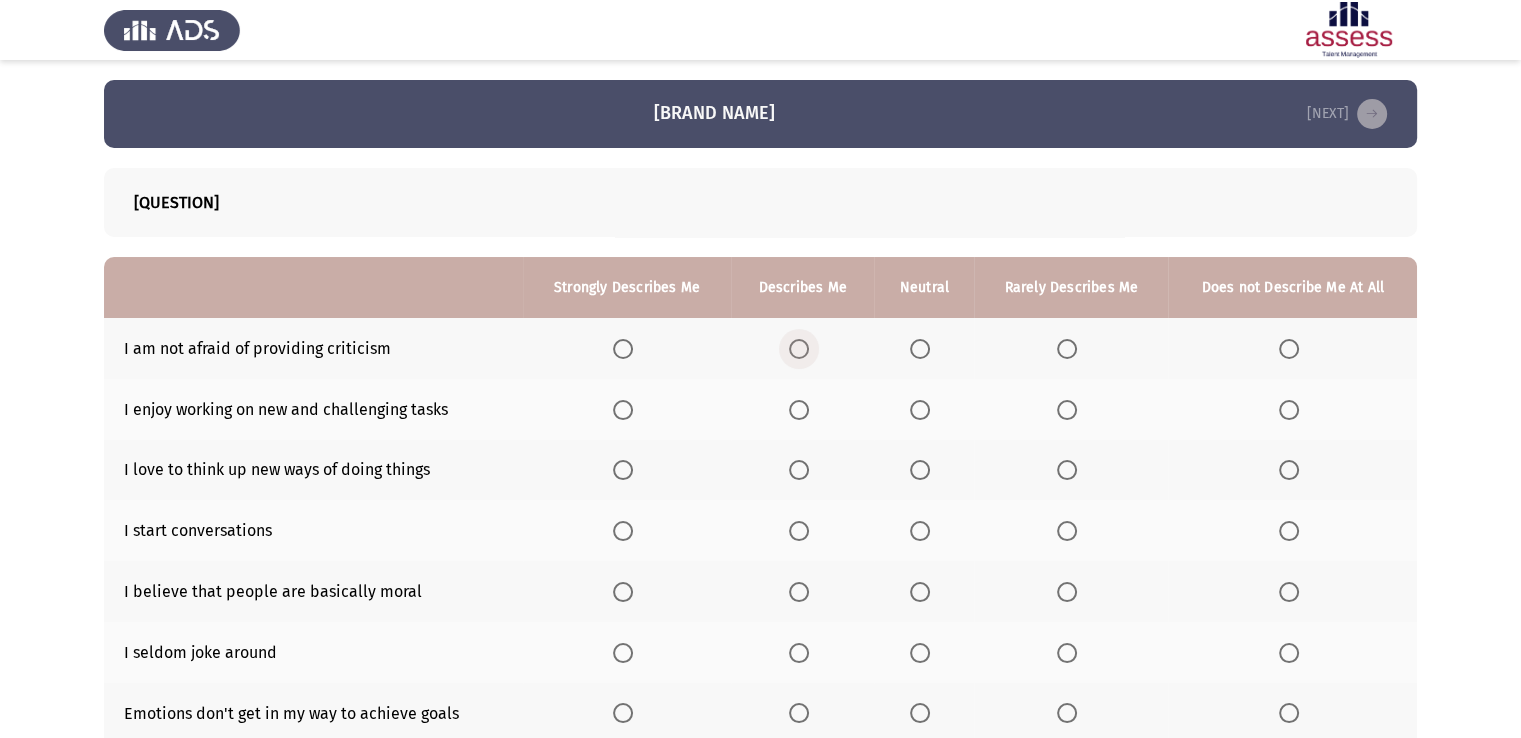 click at bounding box center [803, 349] 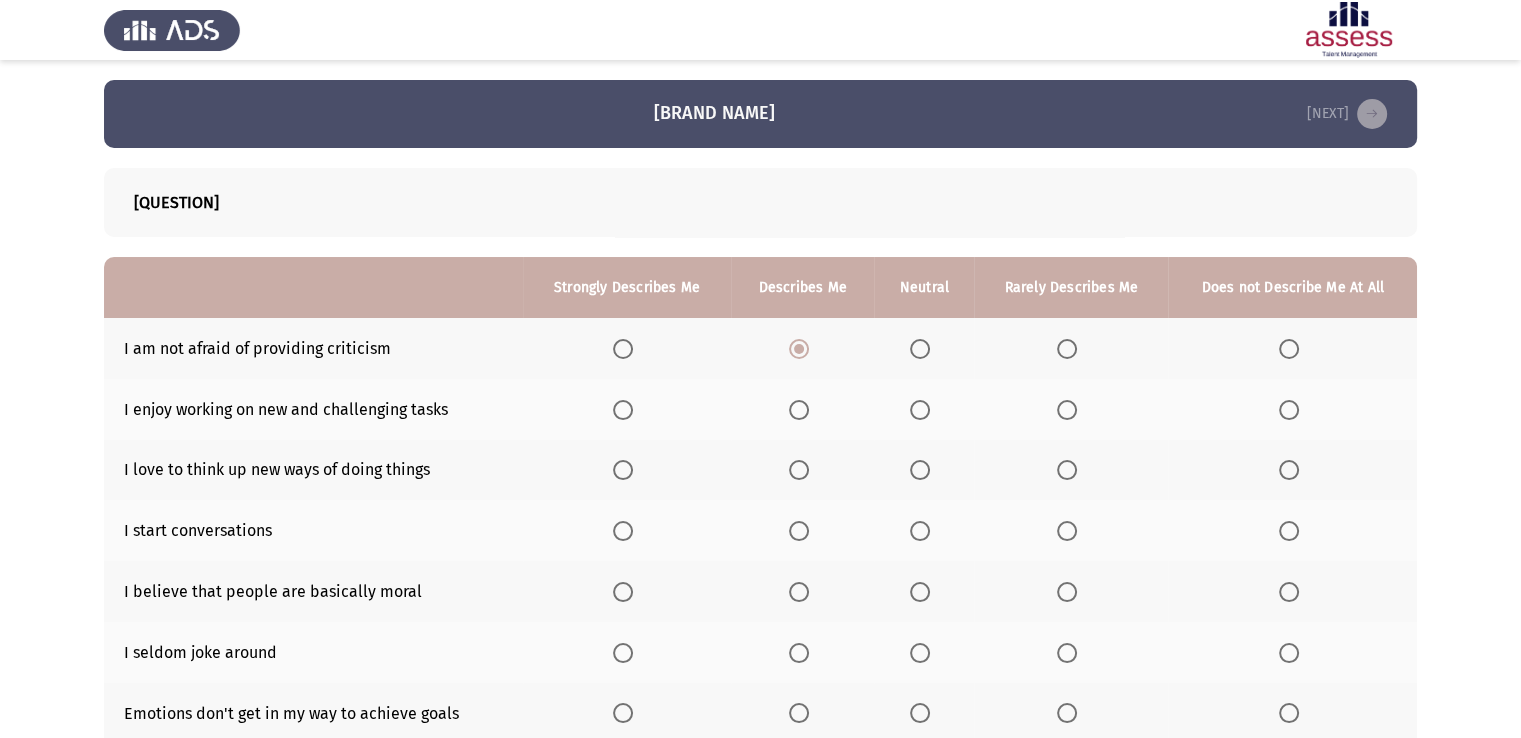 click 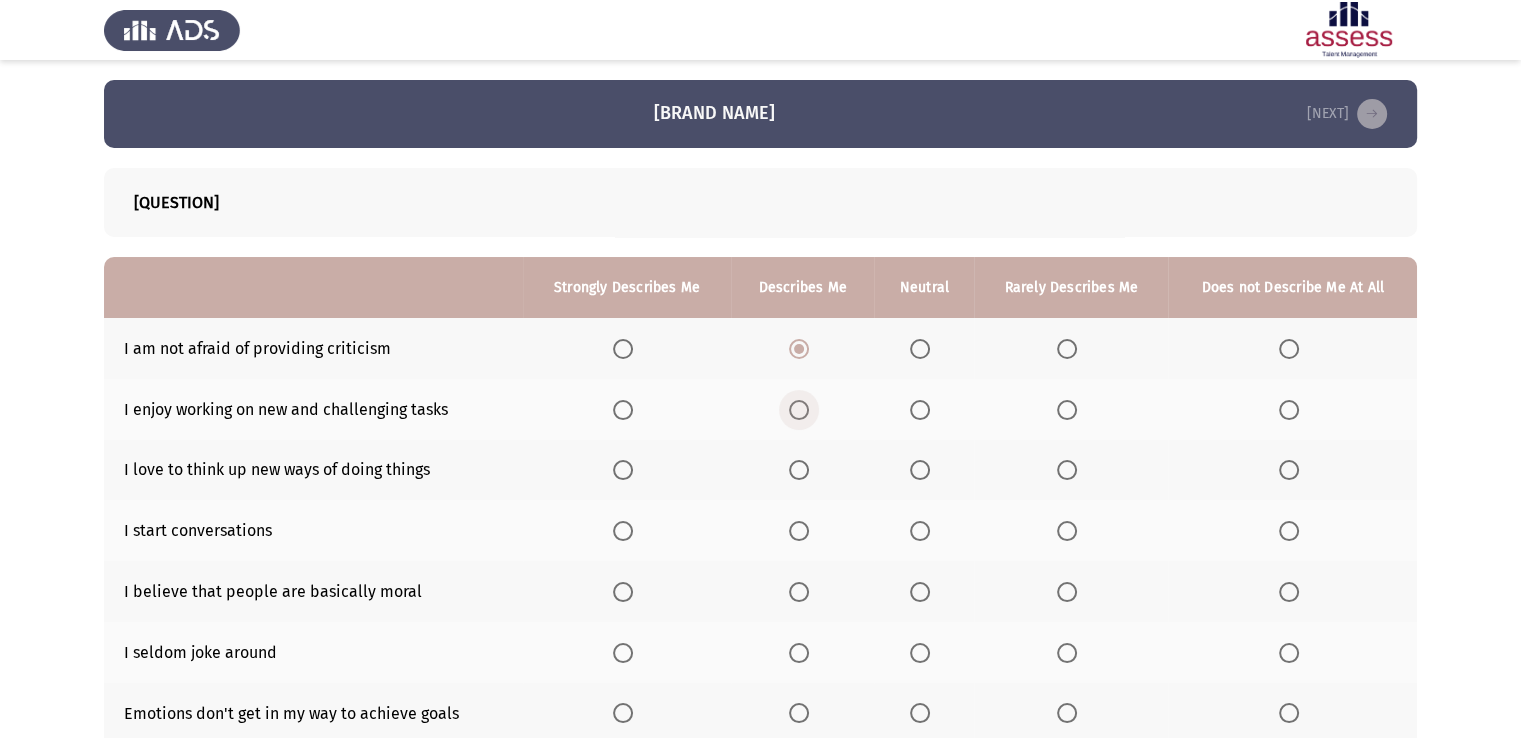 click at bounding box center [799, 410] 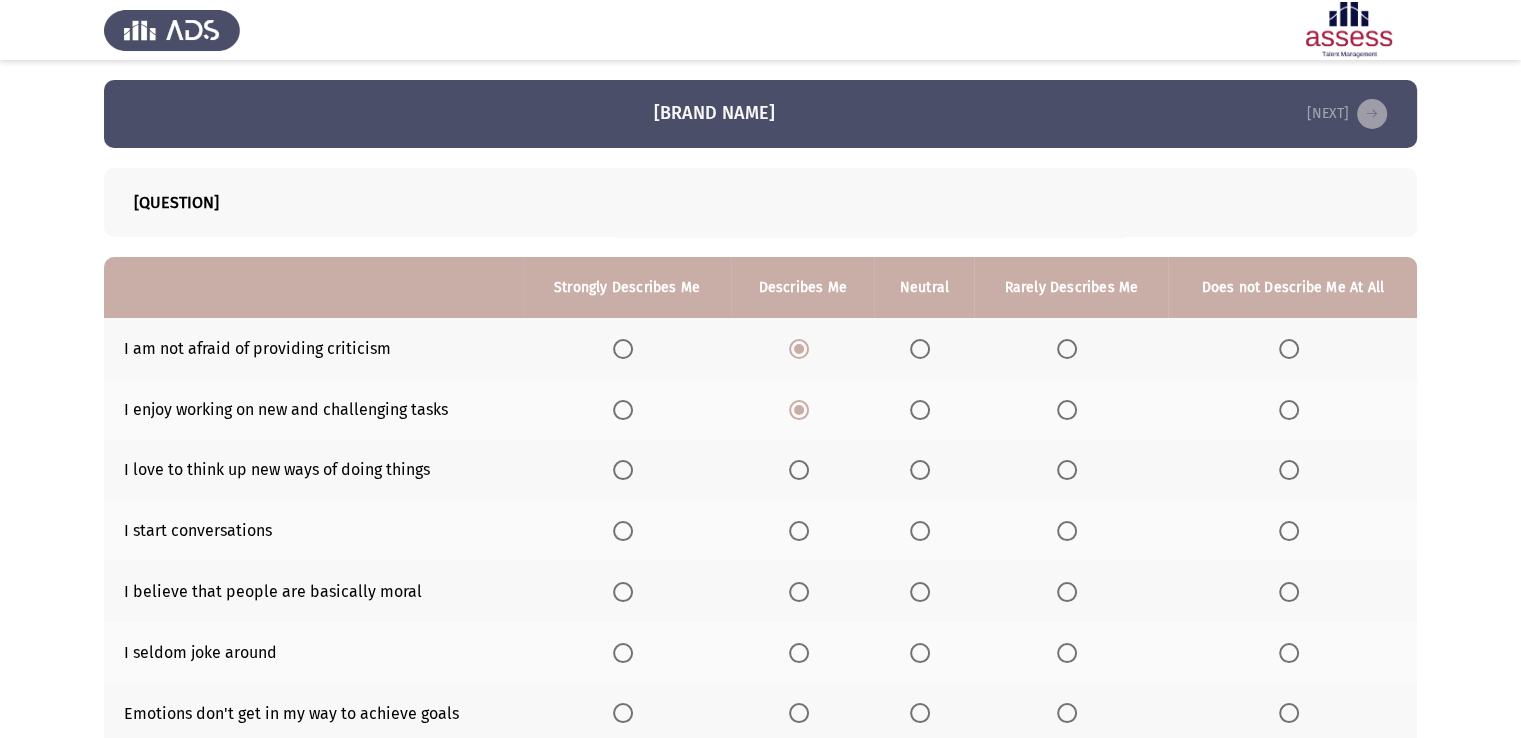 click 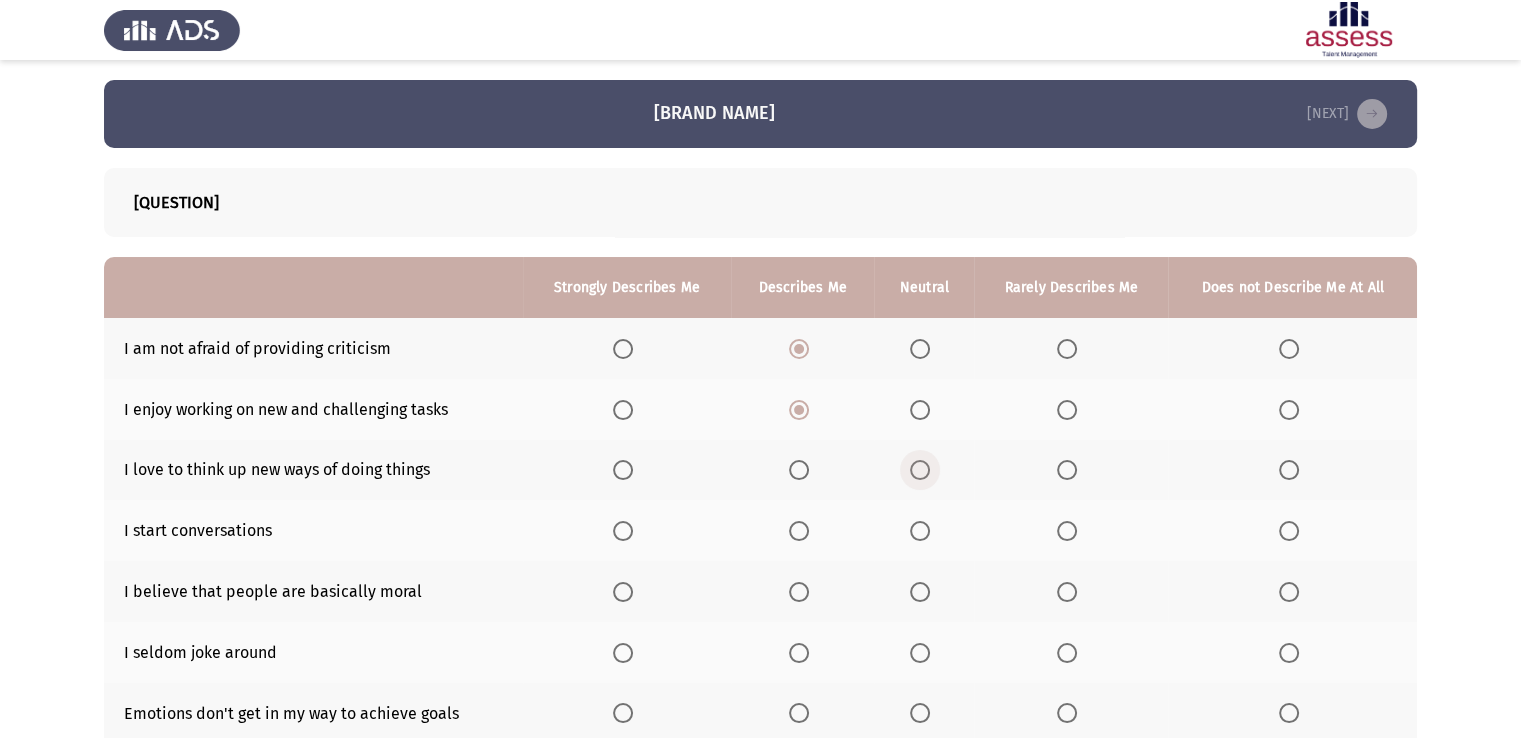 click at bounding box center (920, 470) 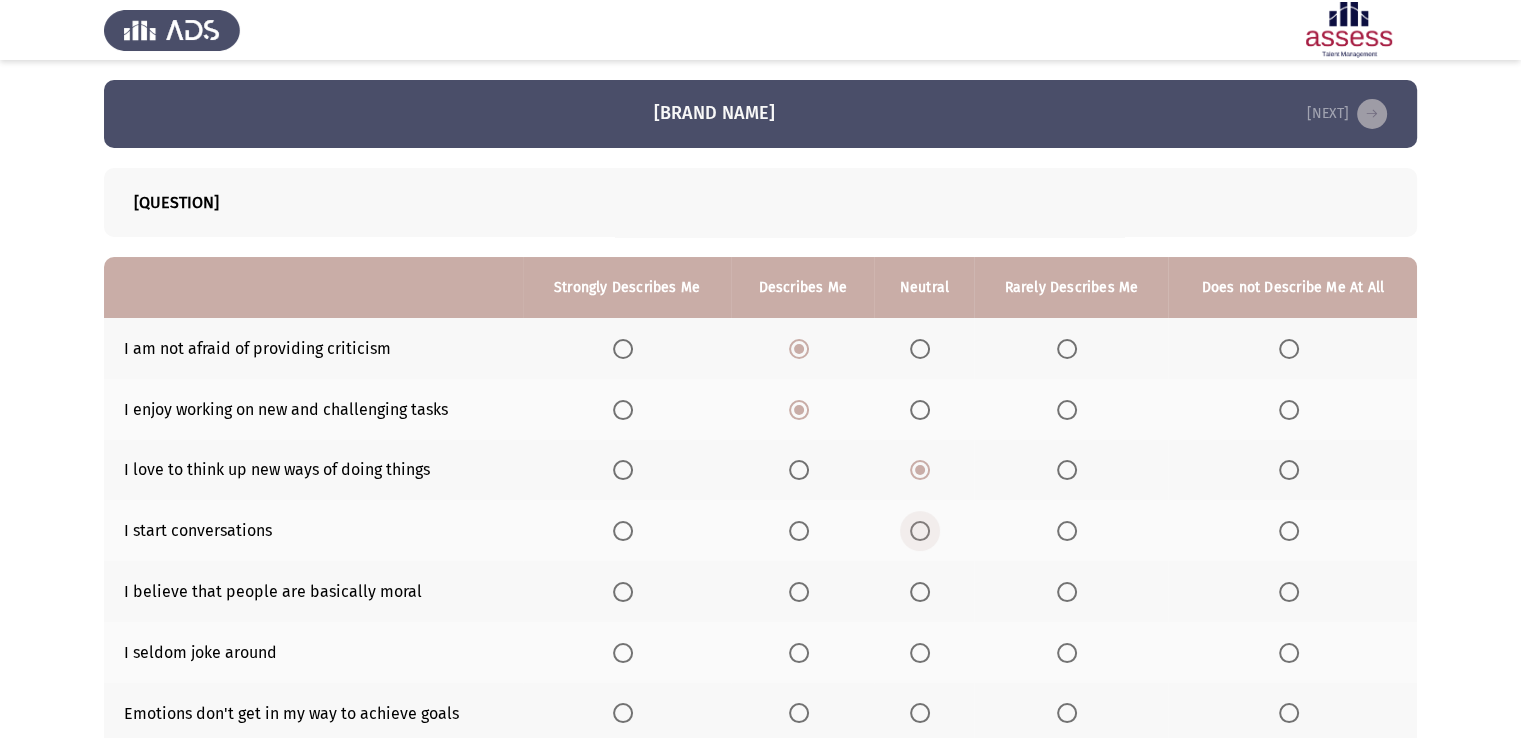 click at bounding box center [920, 531] 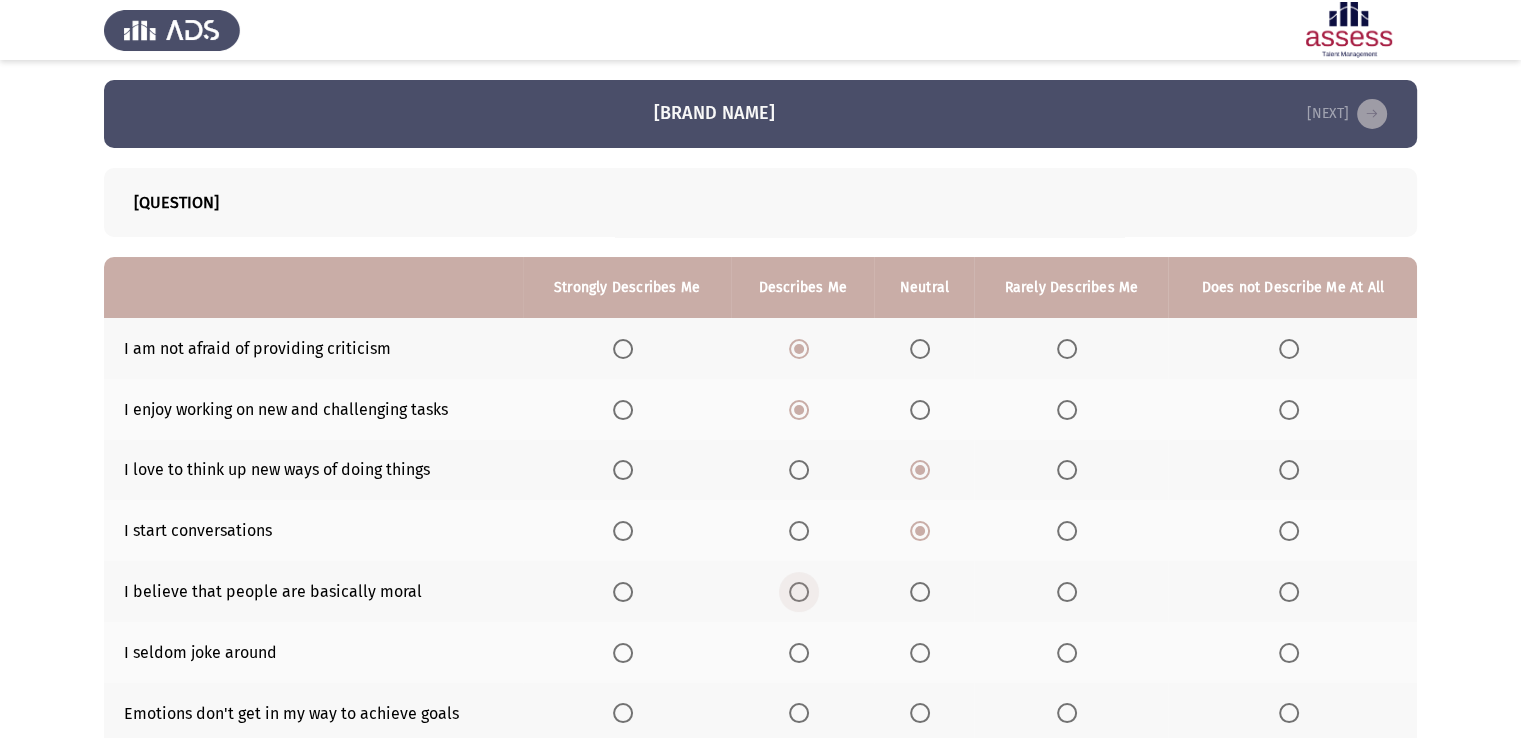 click at bounding box center (799, 592) 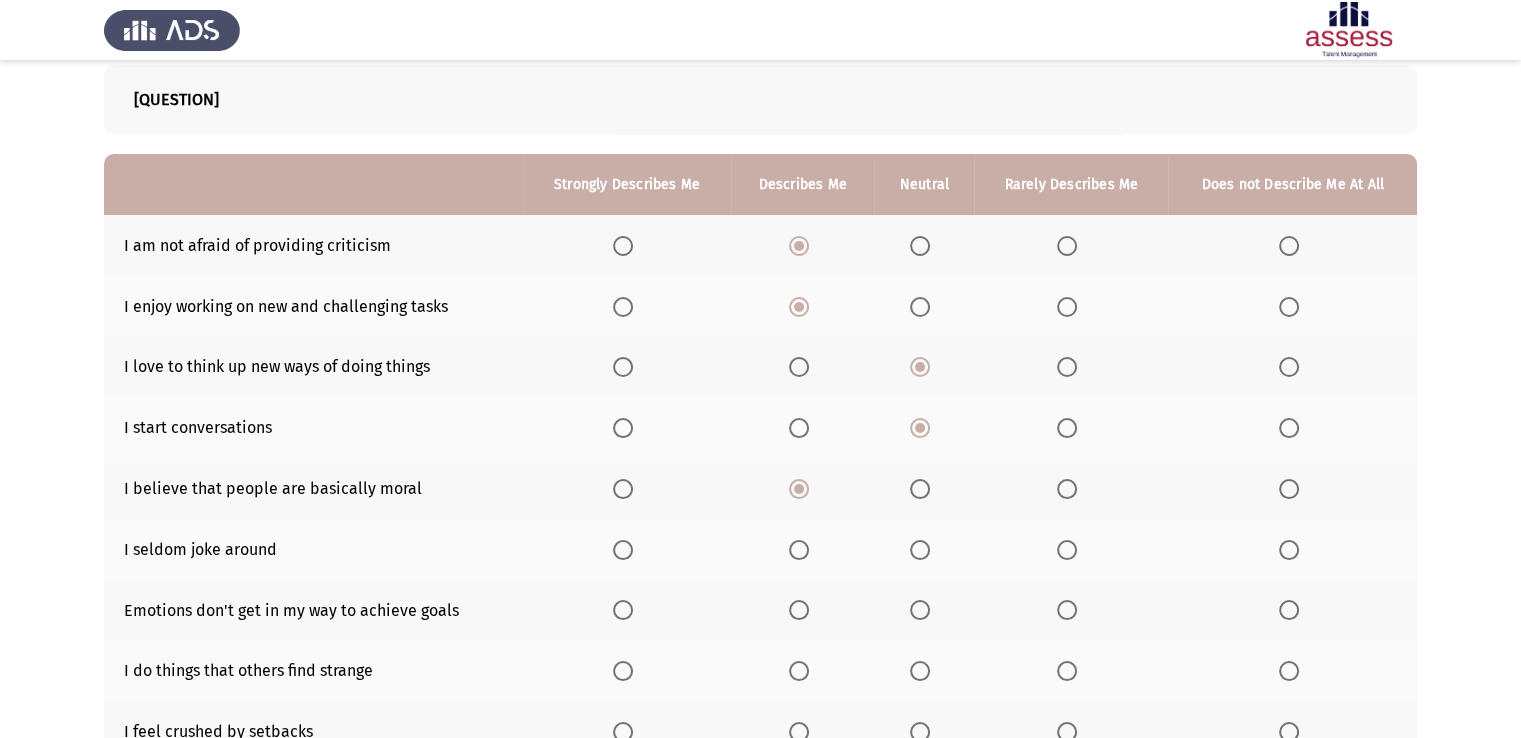 scroll, scrollTop: 104, scrollLeft: 0, axis: vertical 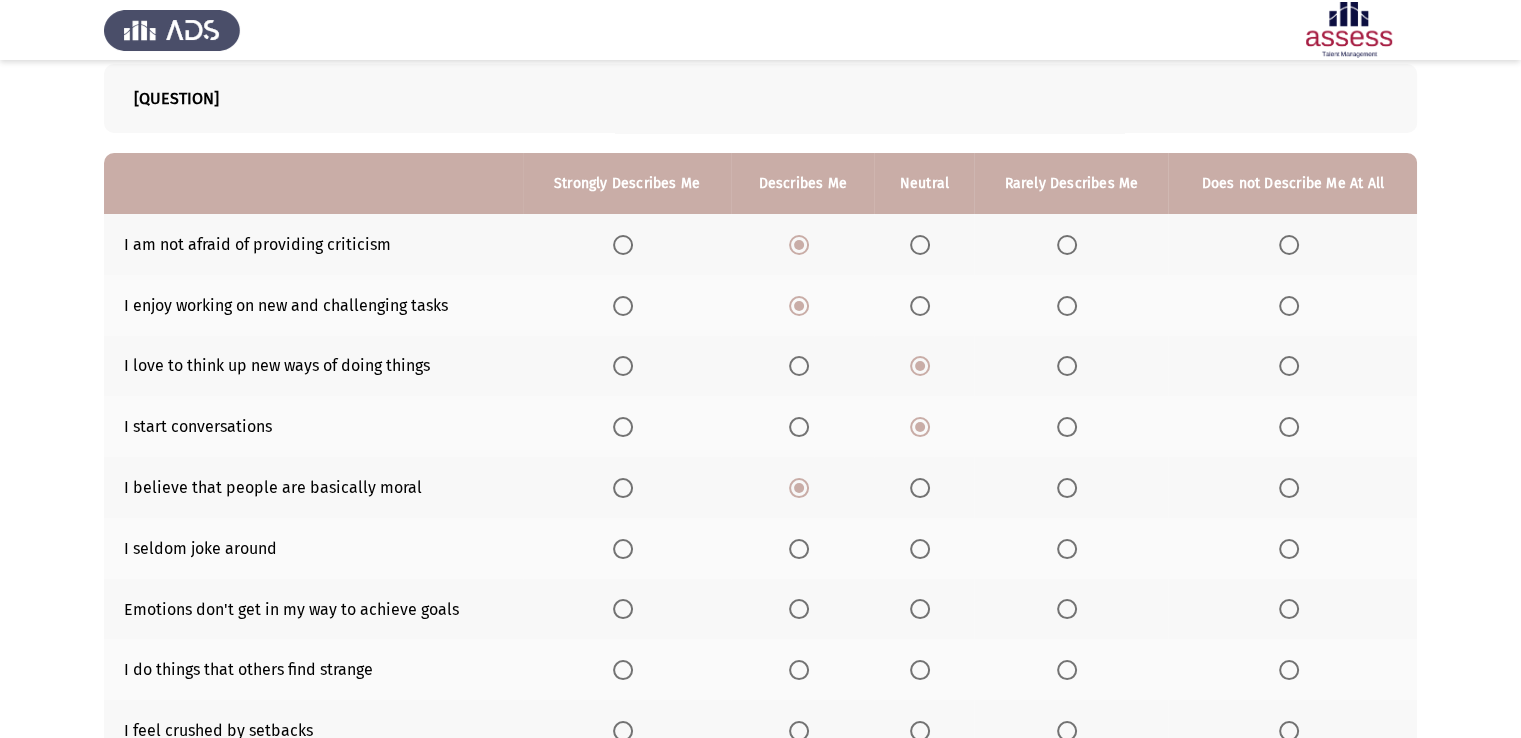 click at bounding box center (920, 549) 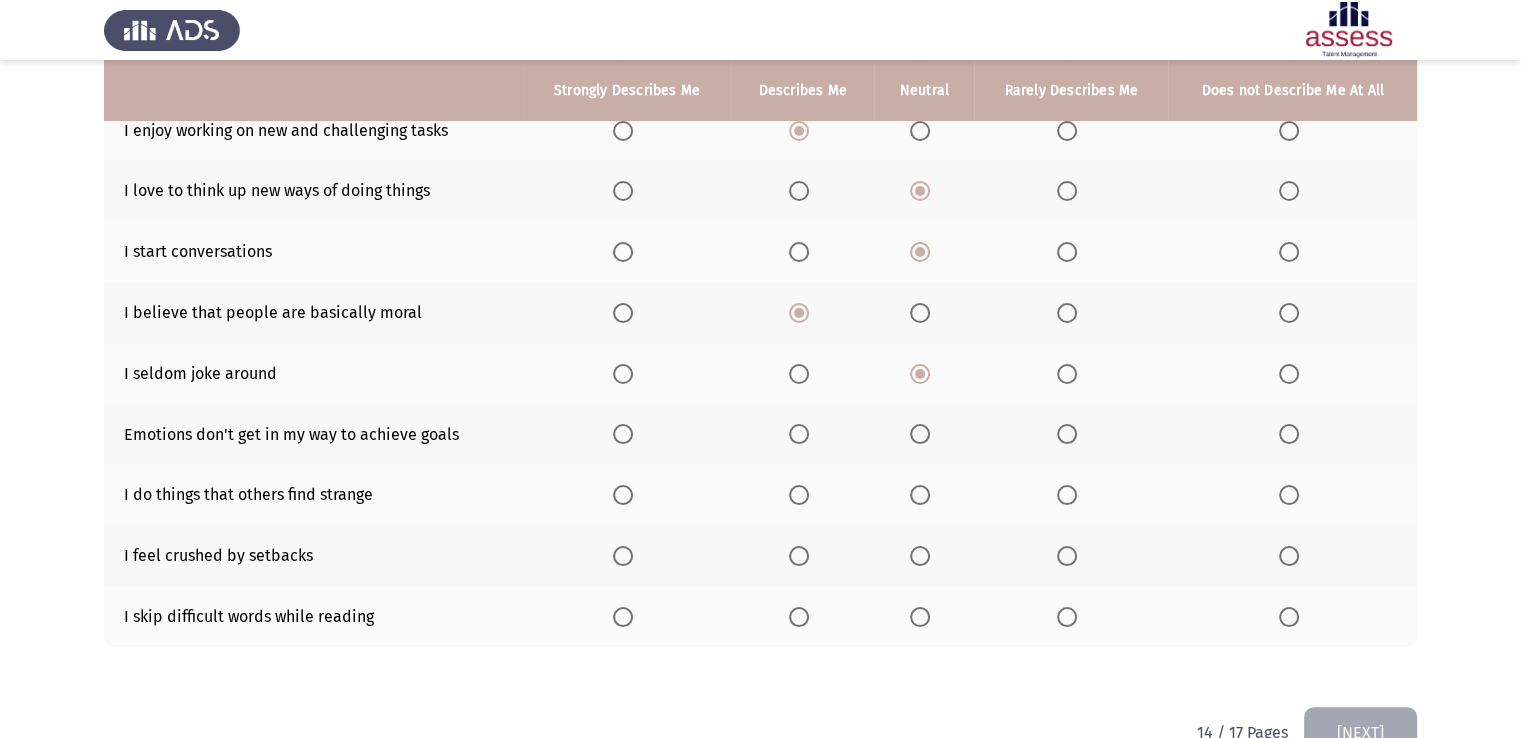 scroll, scrollTop: 280, scrollLeft: 0, axis: vertical 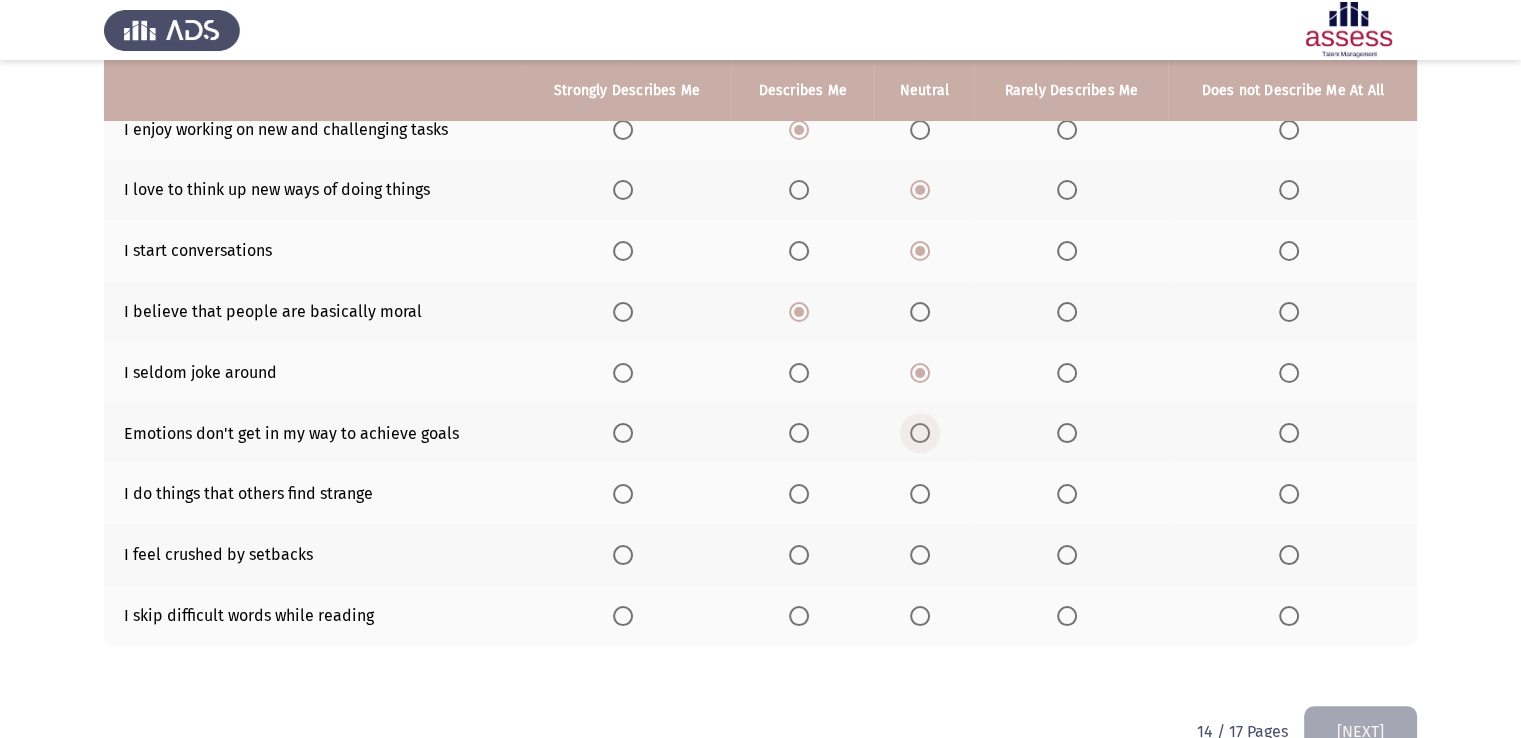click at bounding box center [920, 433] 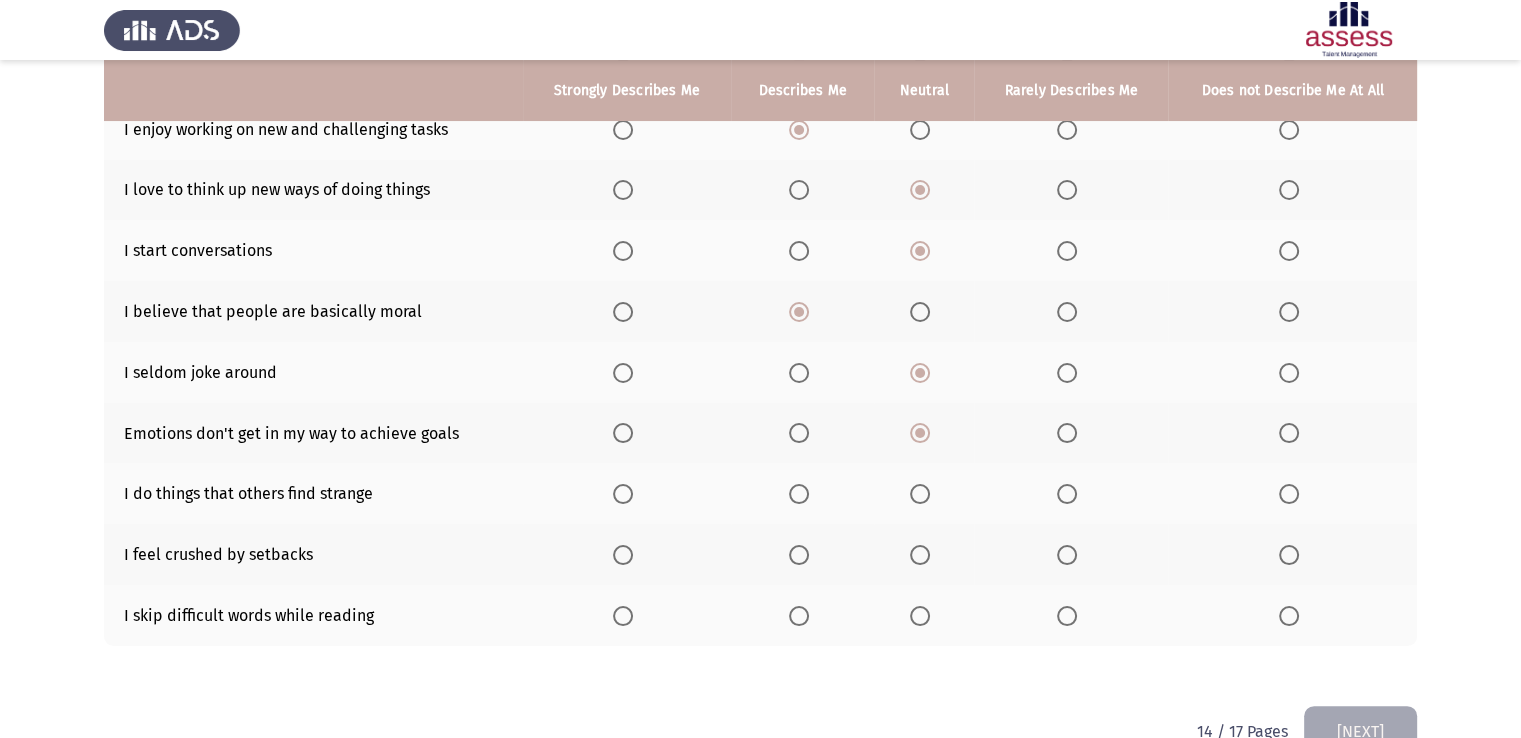 click 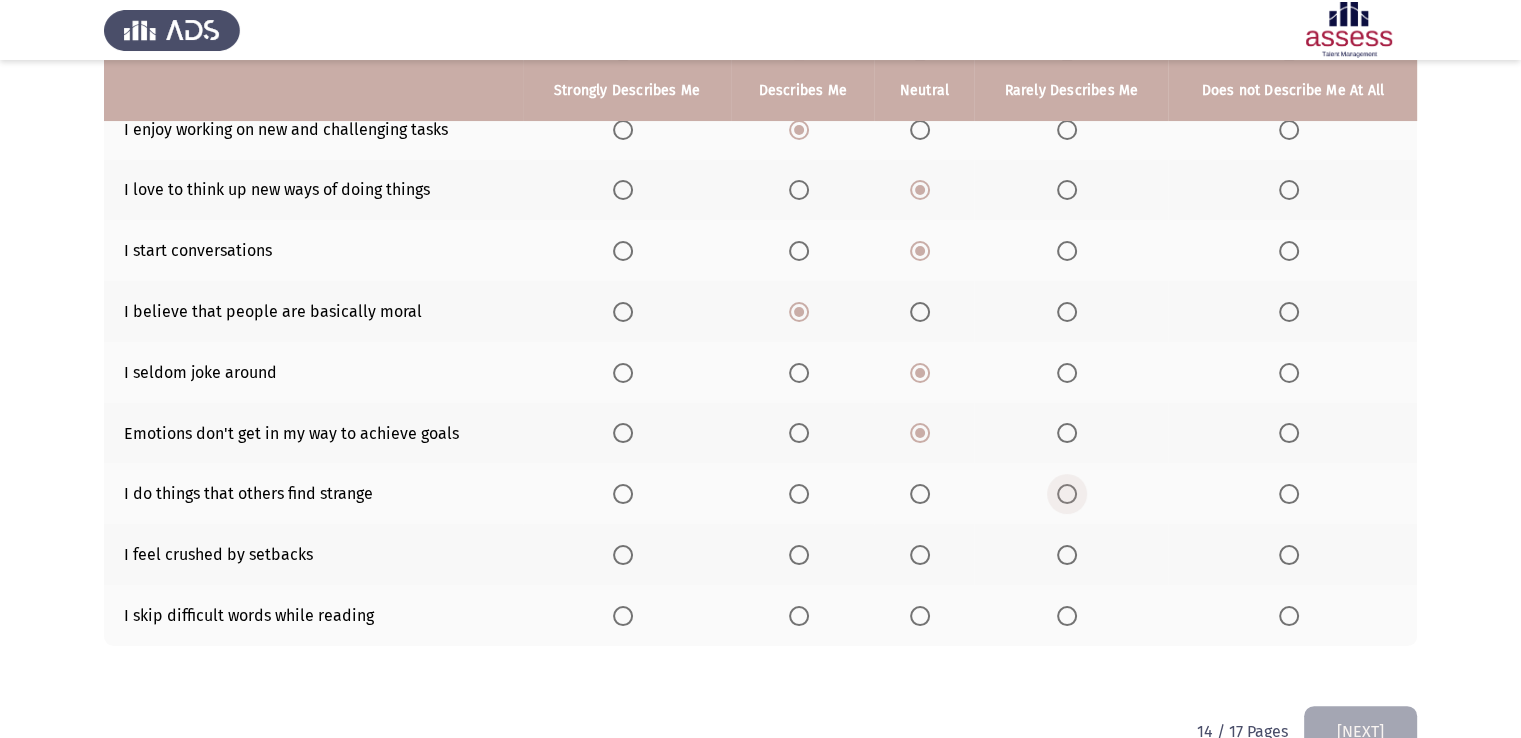 click at bounding box center (1067, 494) 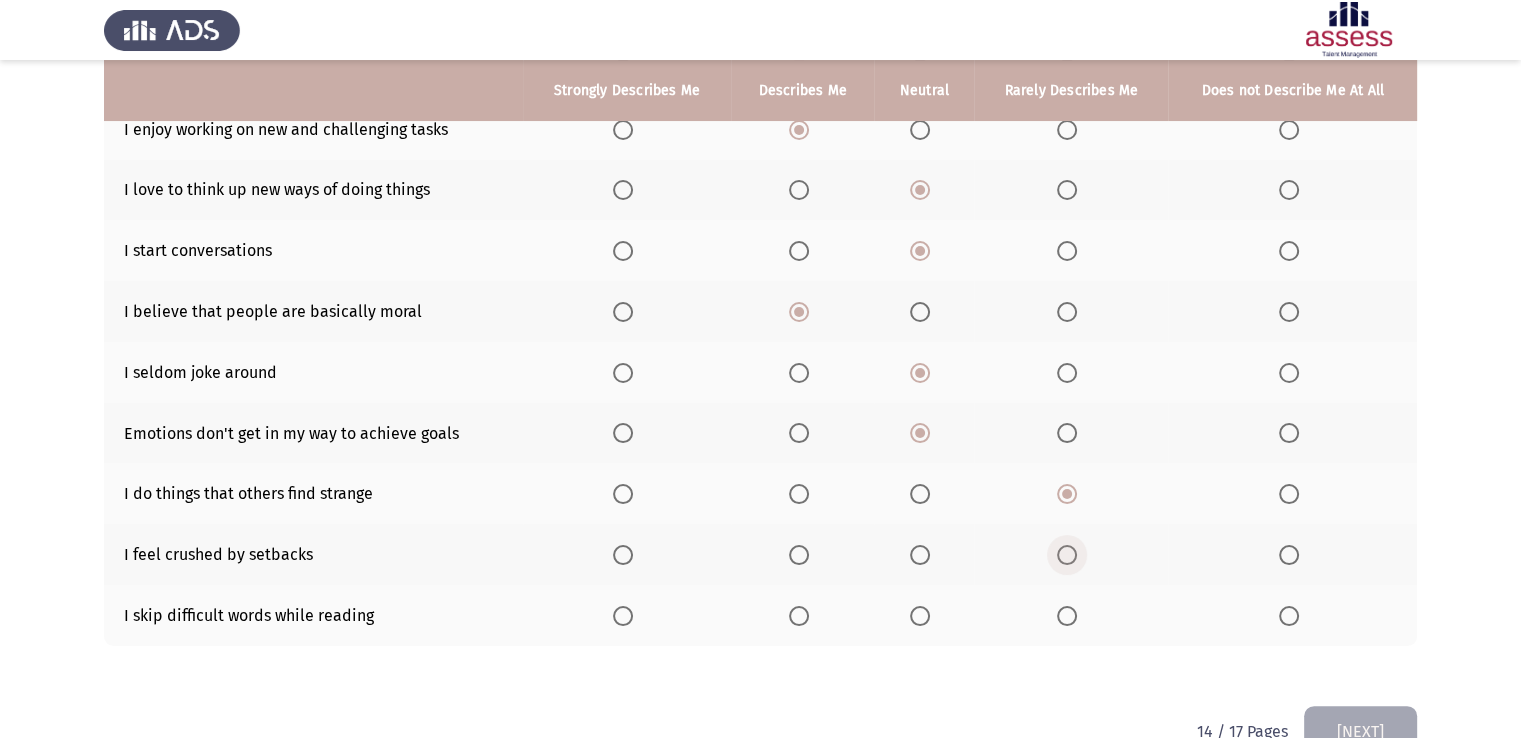 click at bounding box center (1067, 555) 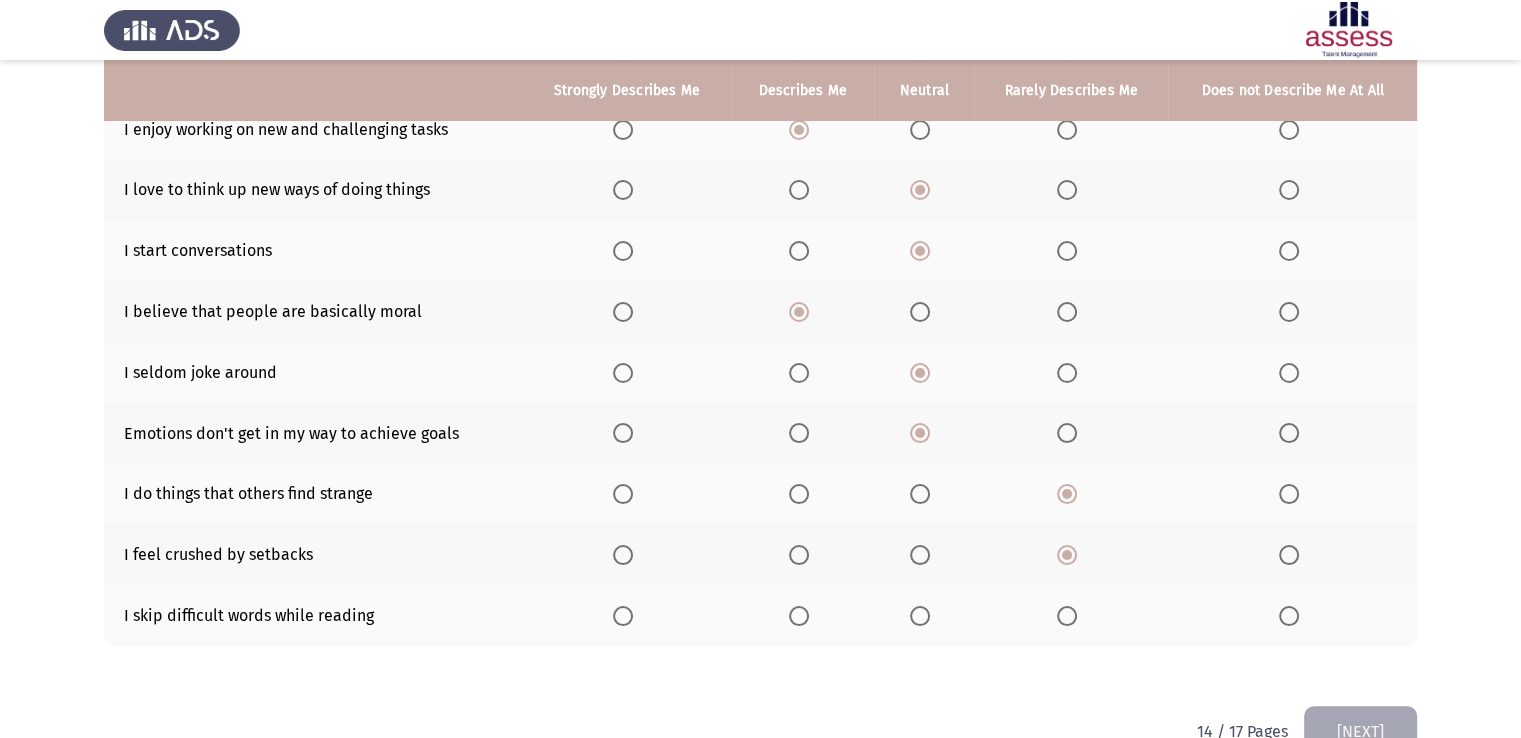 click 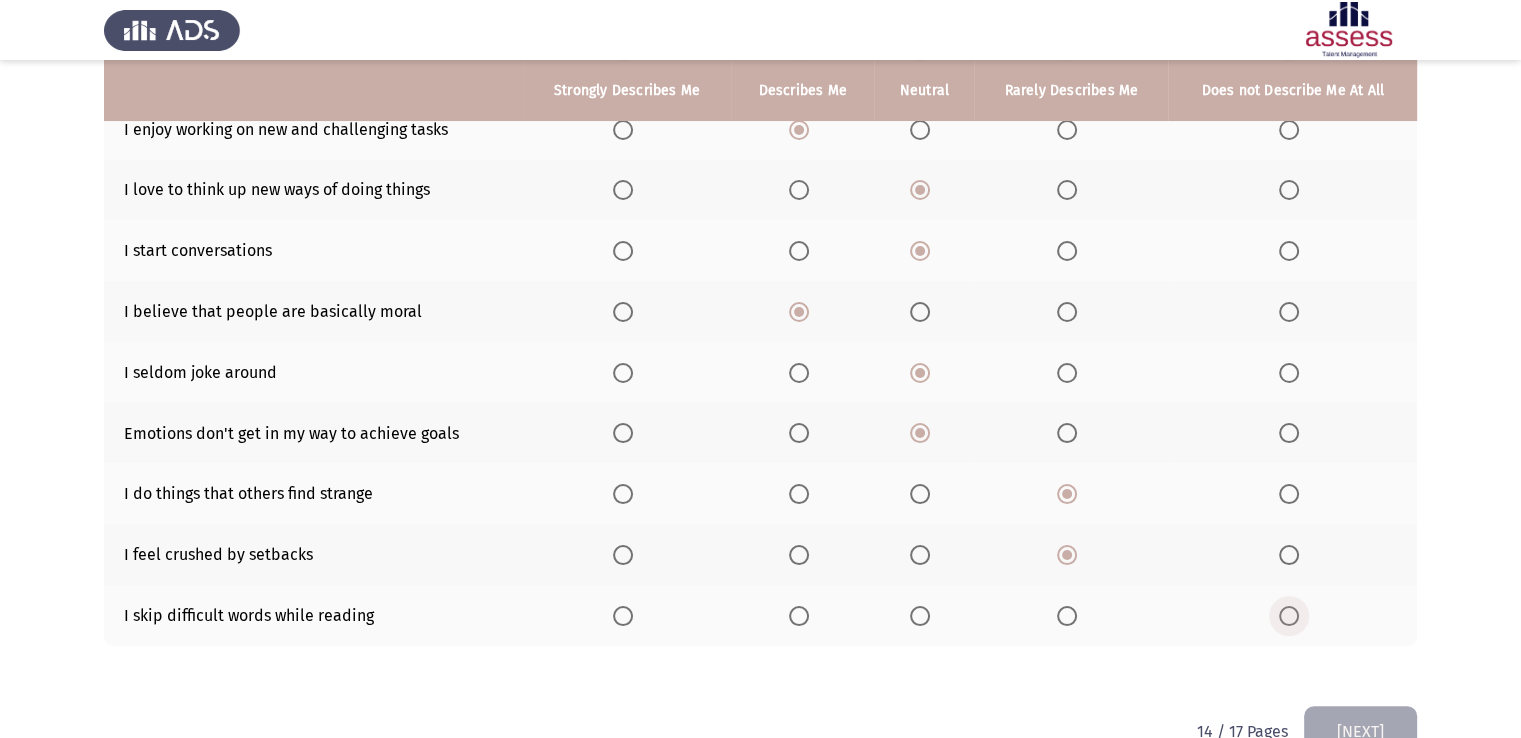 click at bounding box center [1289, 616] 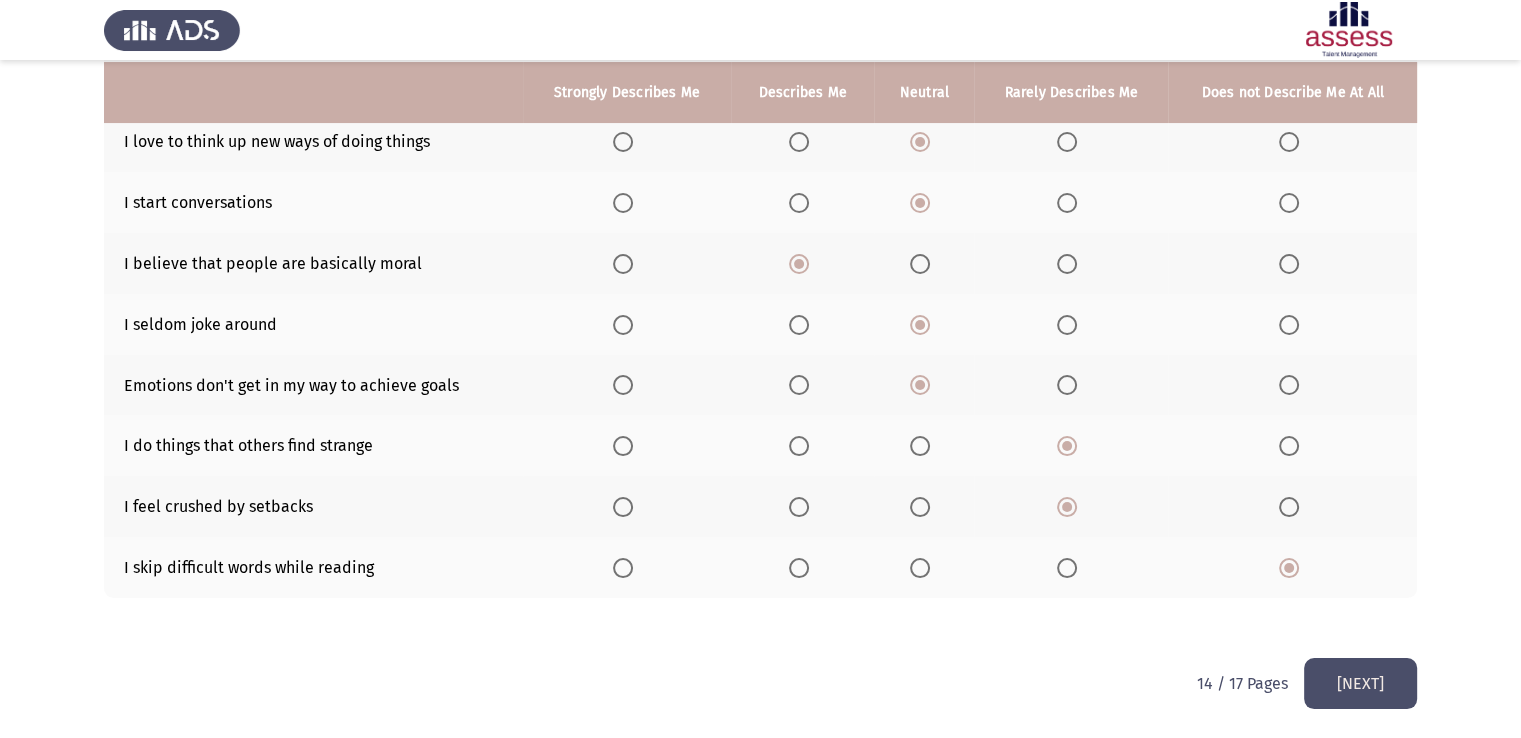 scroll, scrollTop: 330, scrollLeft: 0, axis: vertical 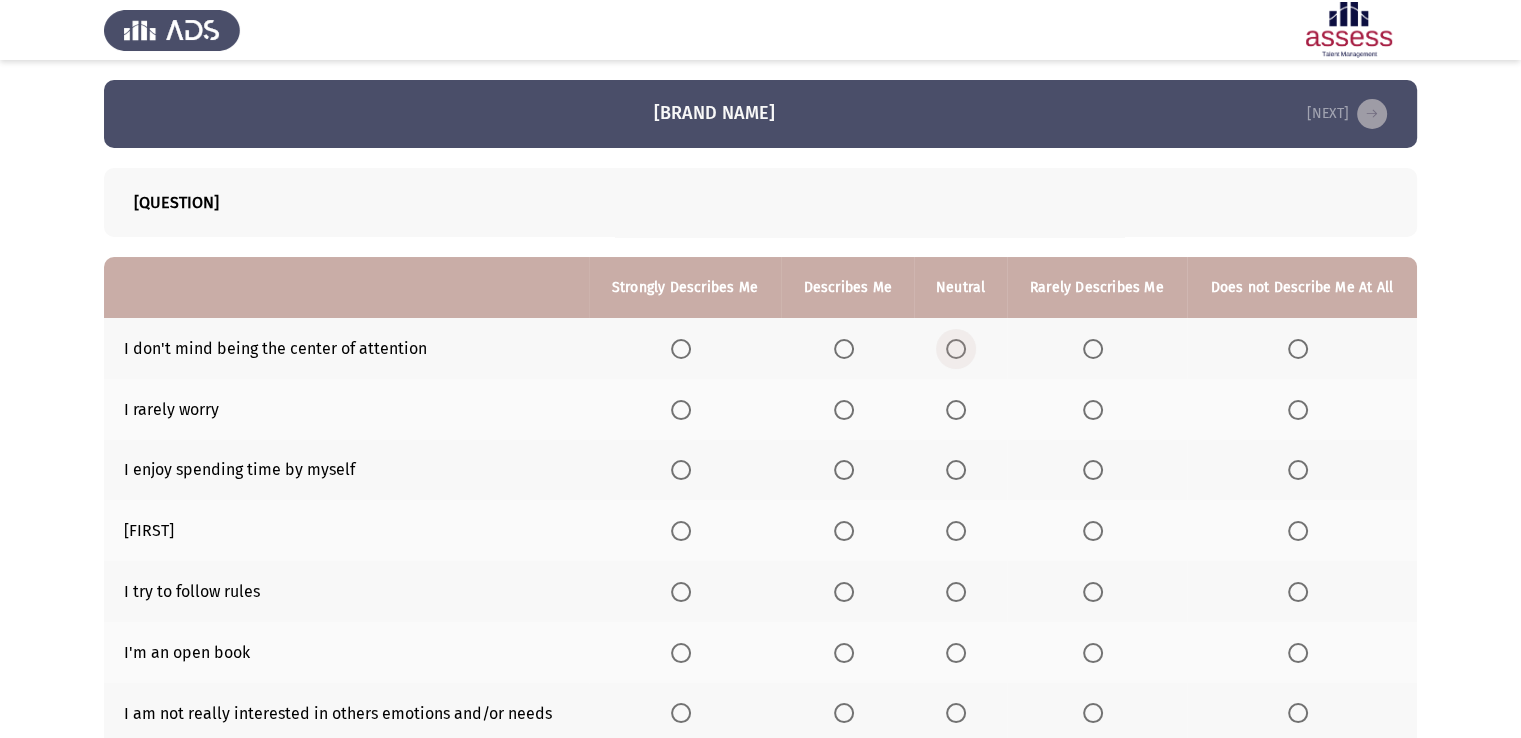 click at bounding box center [956, 349] 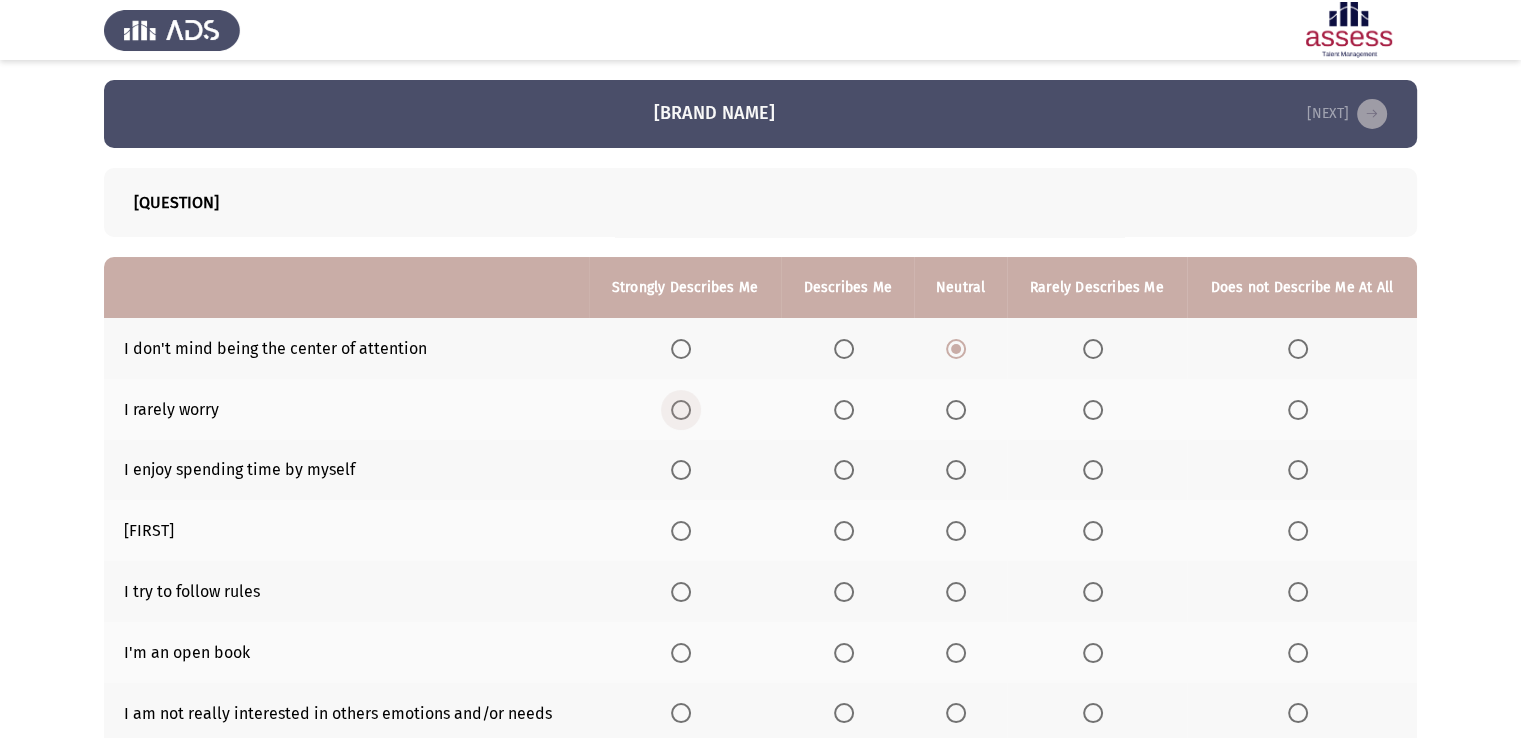 click at bounding box center (681, 410) 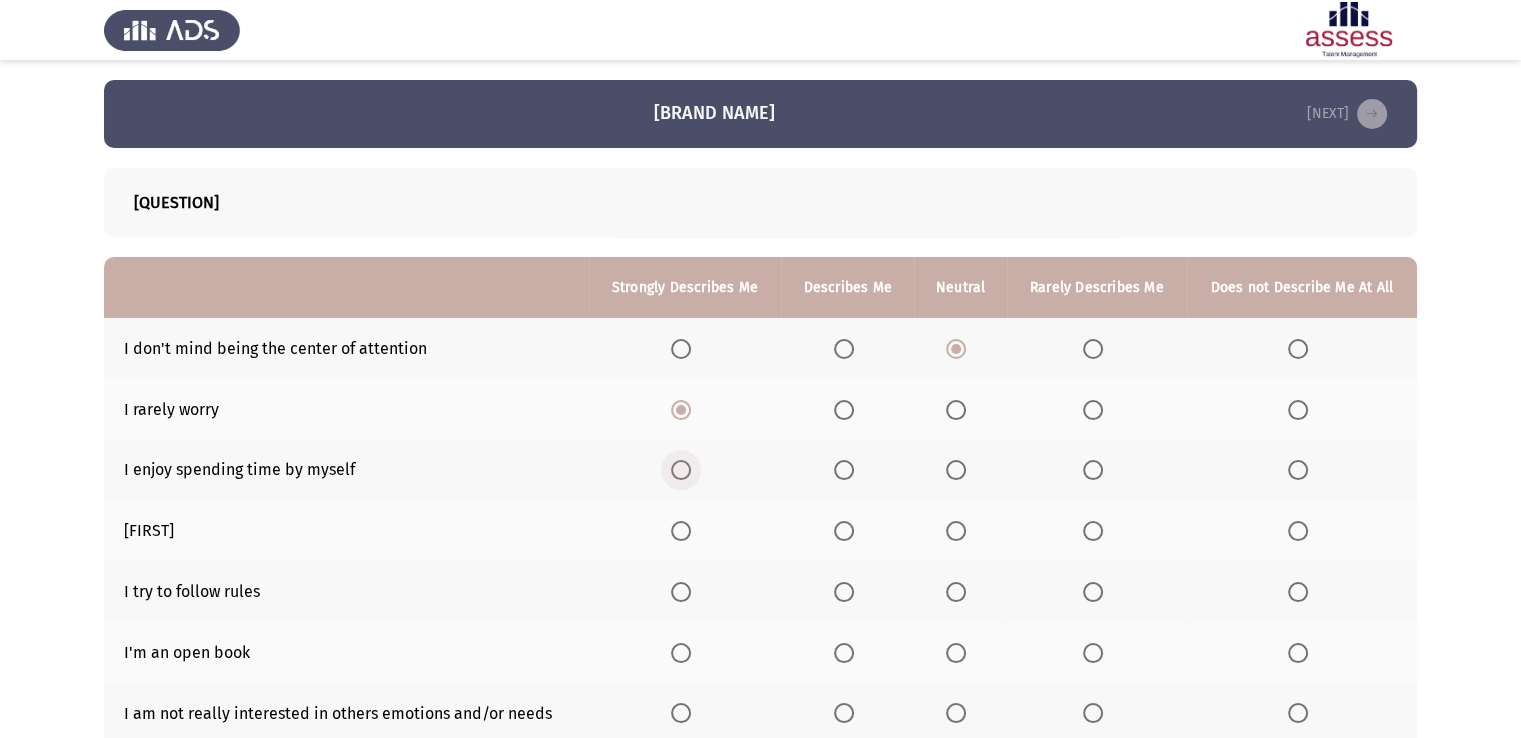 click at bounding box center (681, 470) 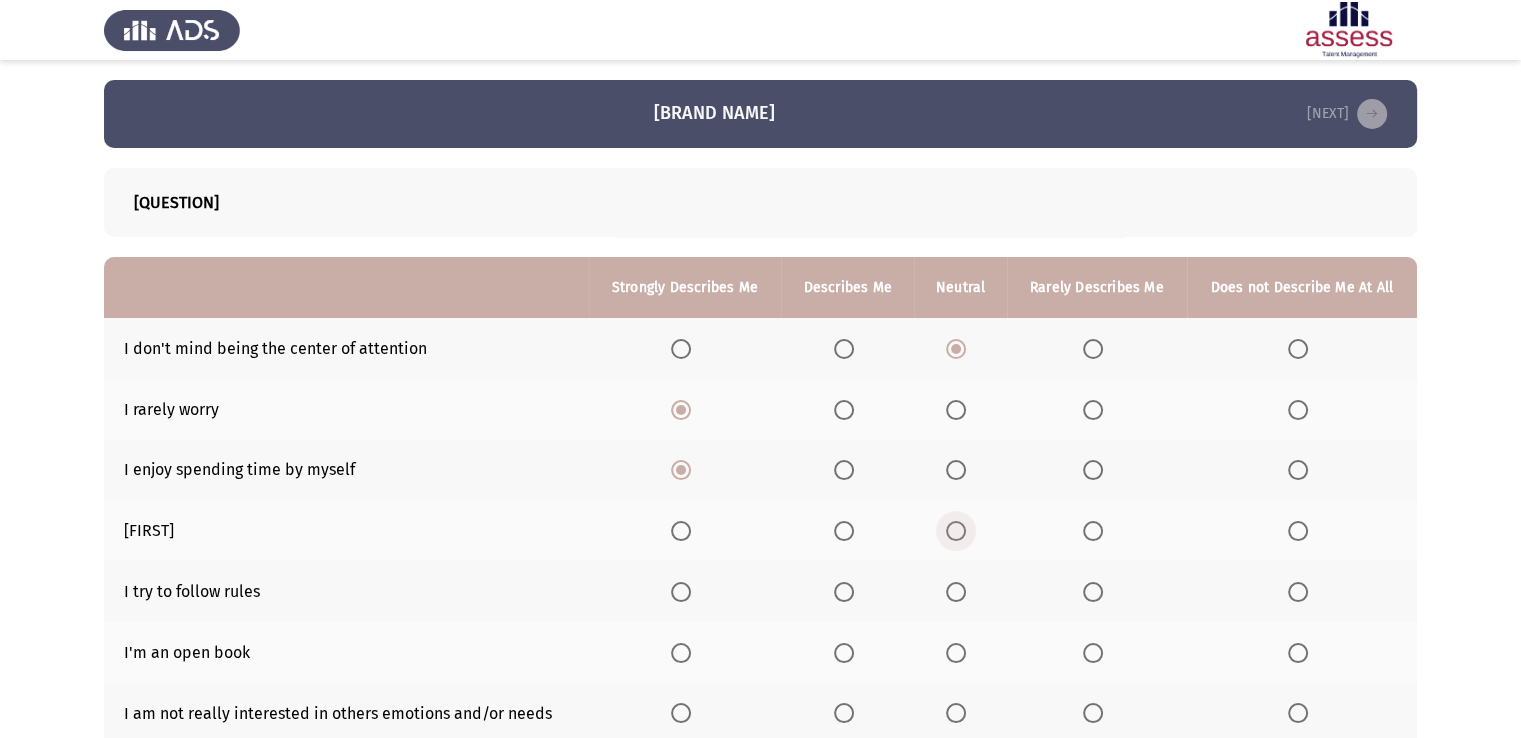 click at bounding box center [956, 531] 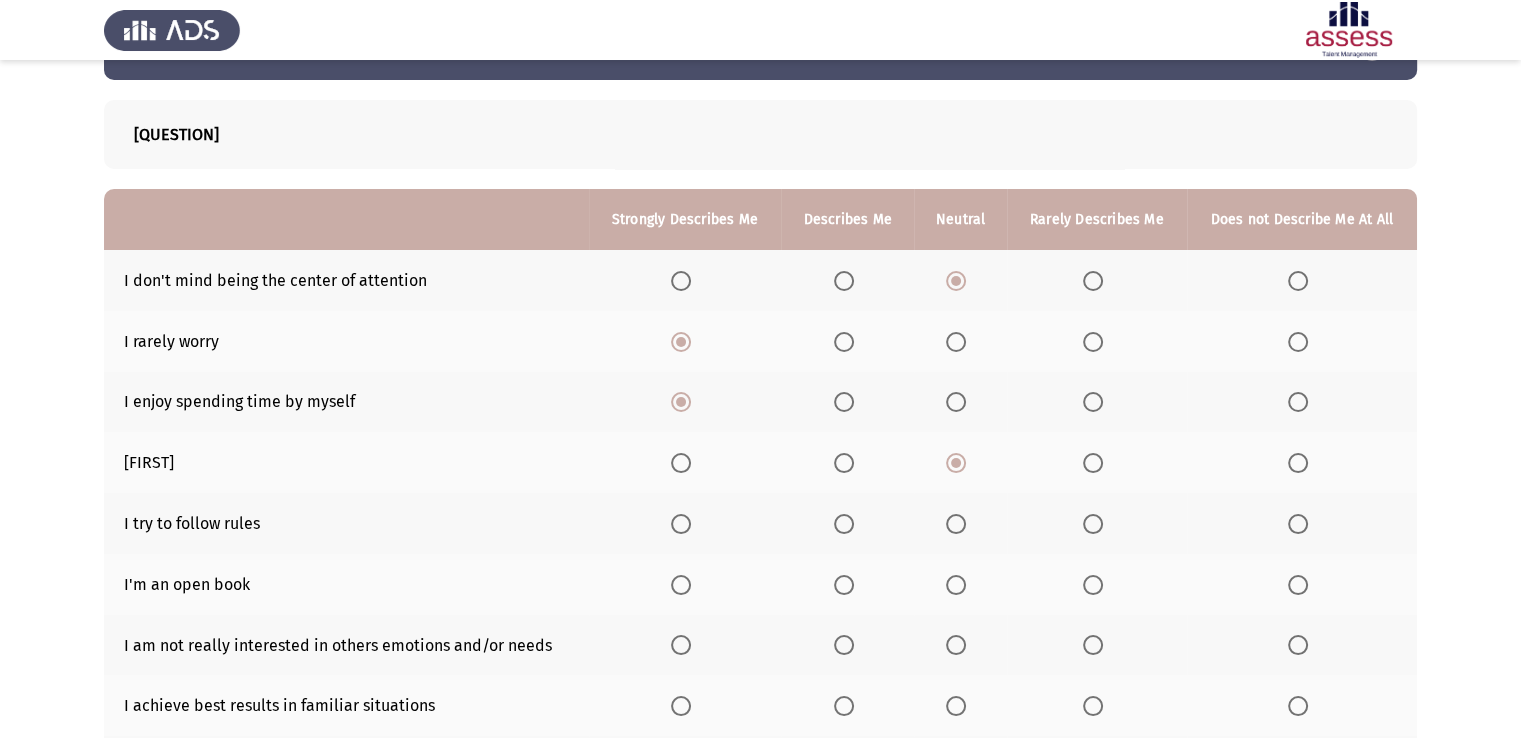 scroll, scrollTop: 80, scrollLeft: 0, axis: vertical 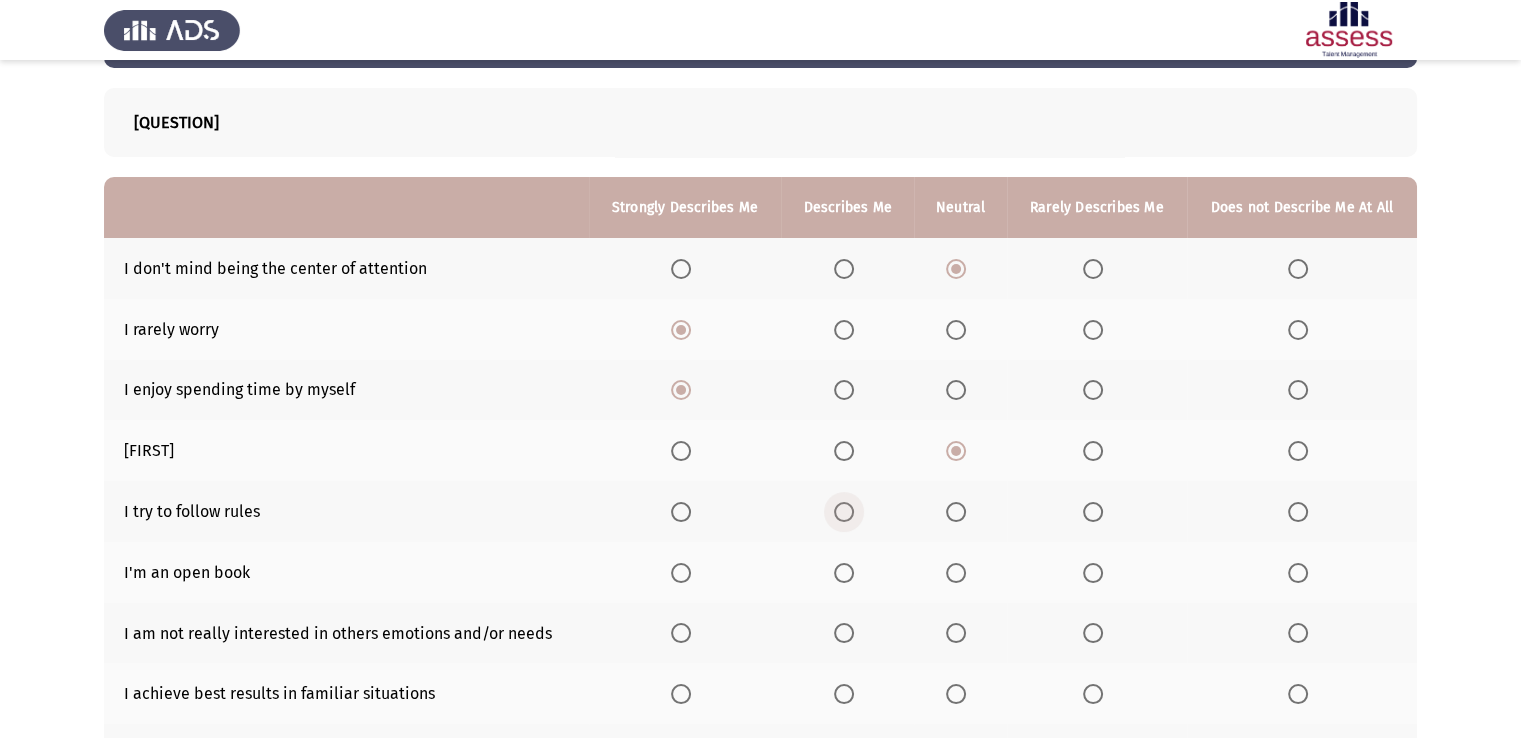 click at bounding box center (844, 512) 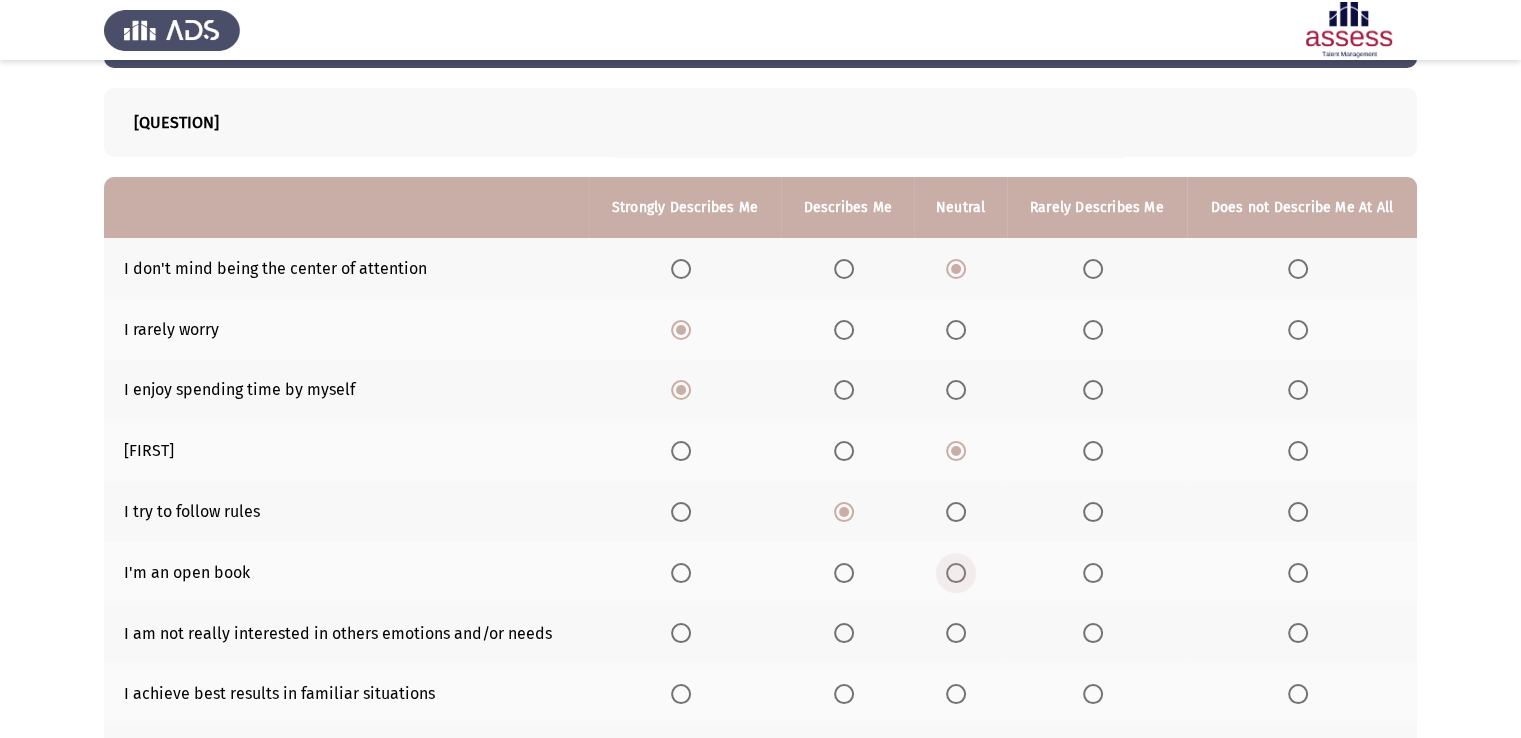 click at bounding box center (960, 573) 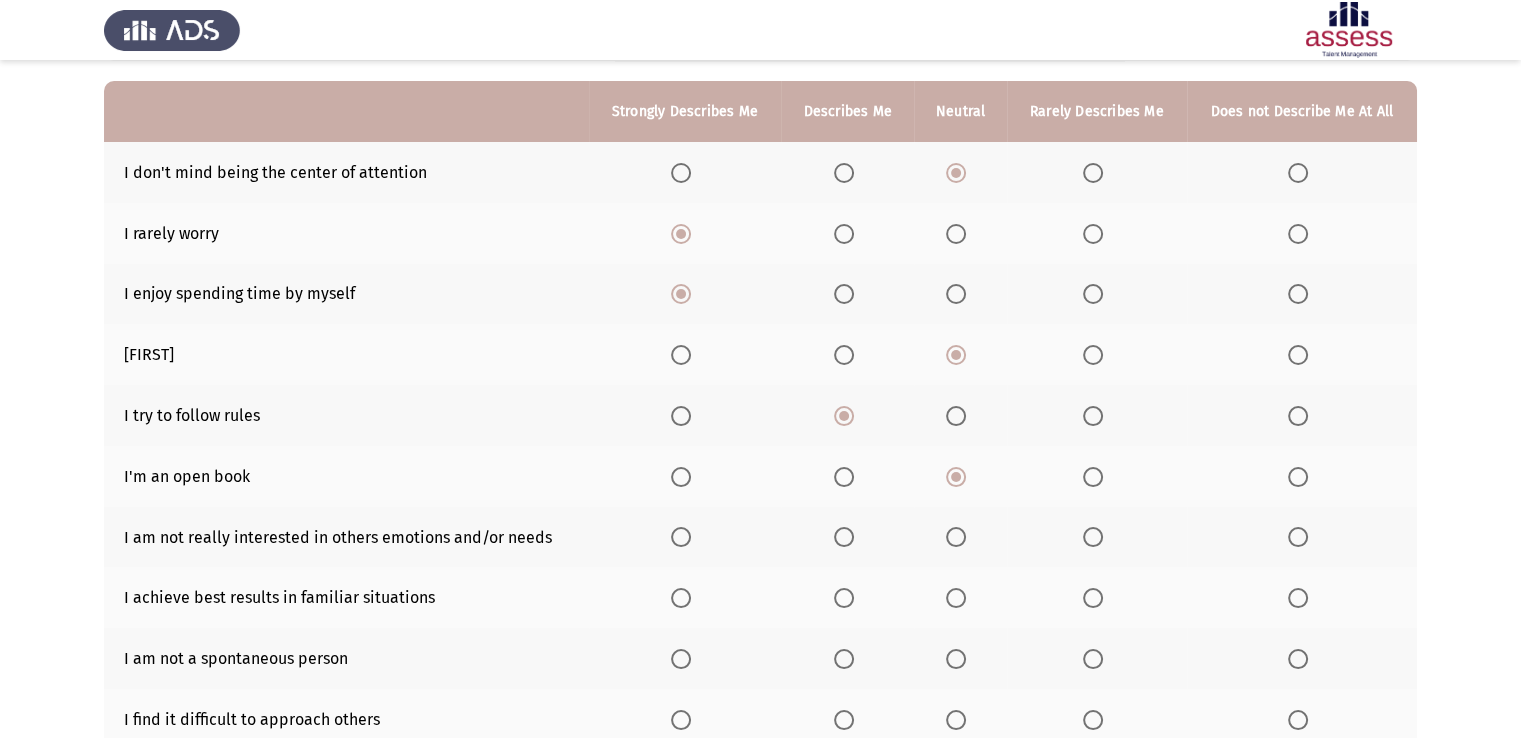 scroll, scrollTop: 180, scrollLeft: 0, axis: vertical 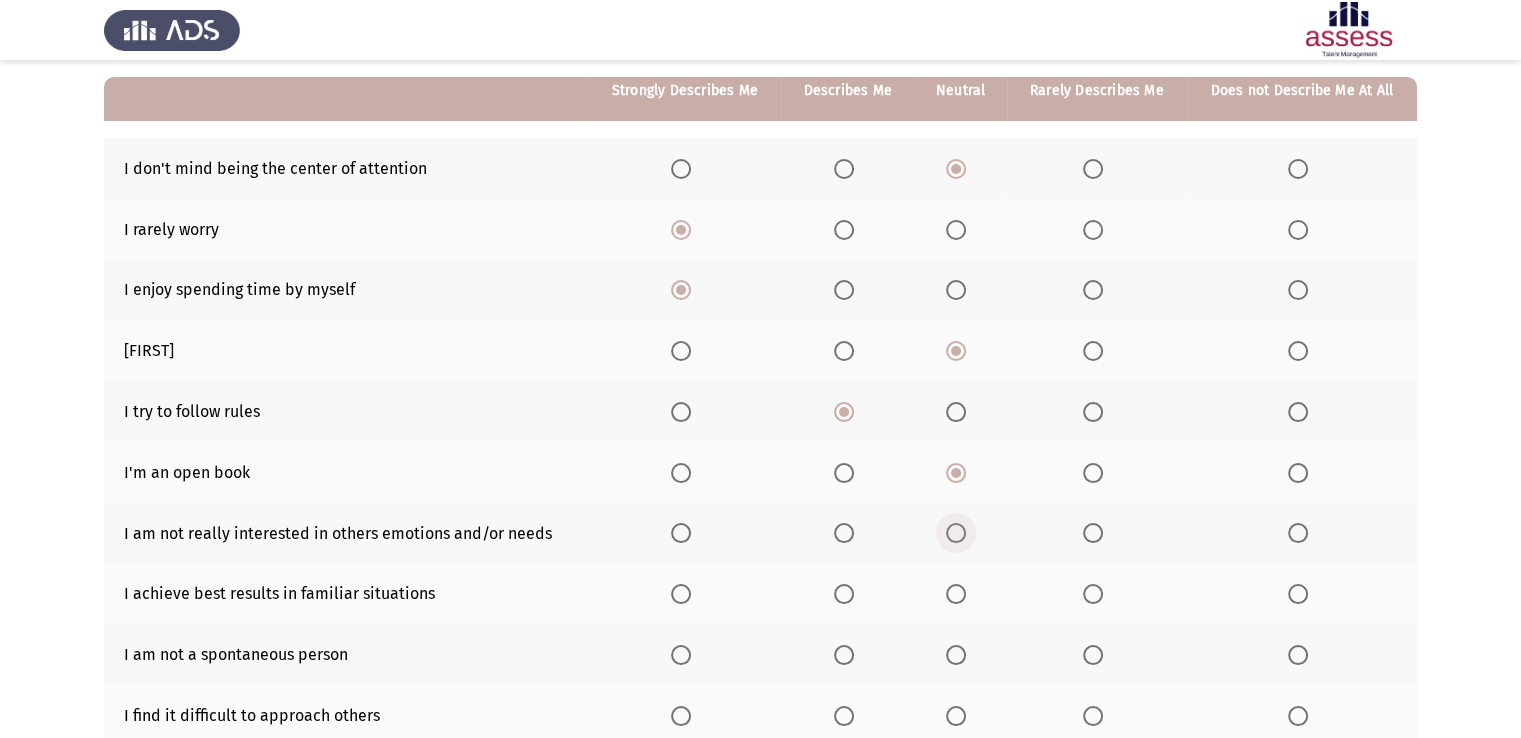 click at bounding box center [956, 533] 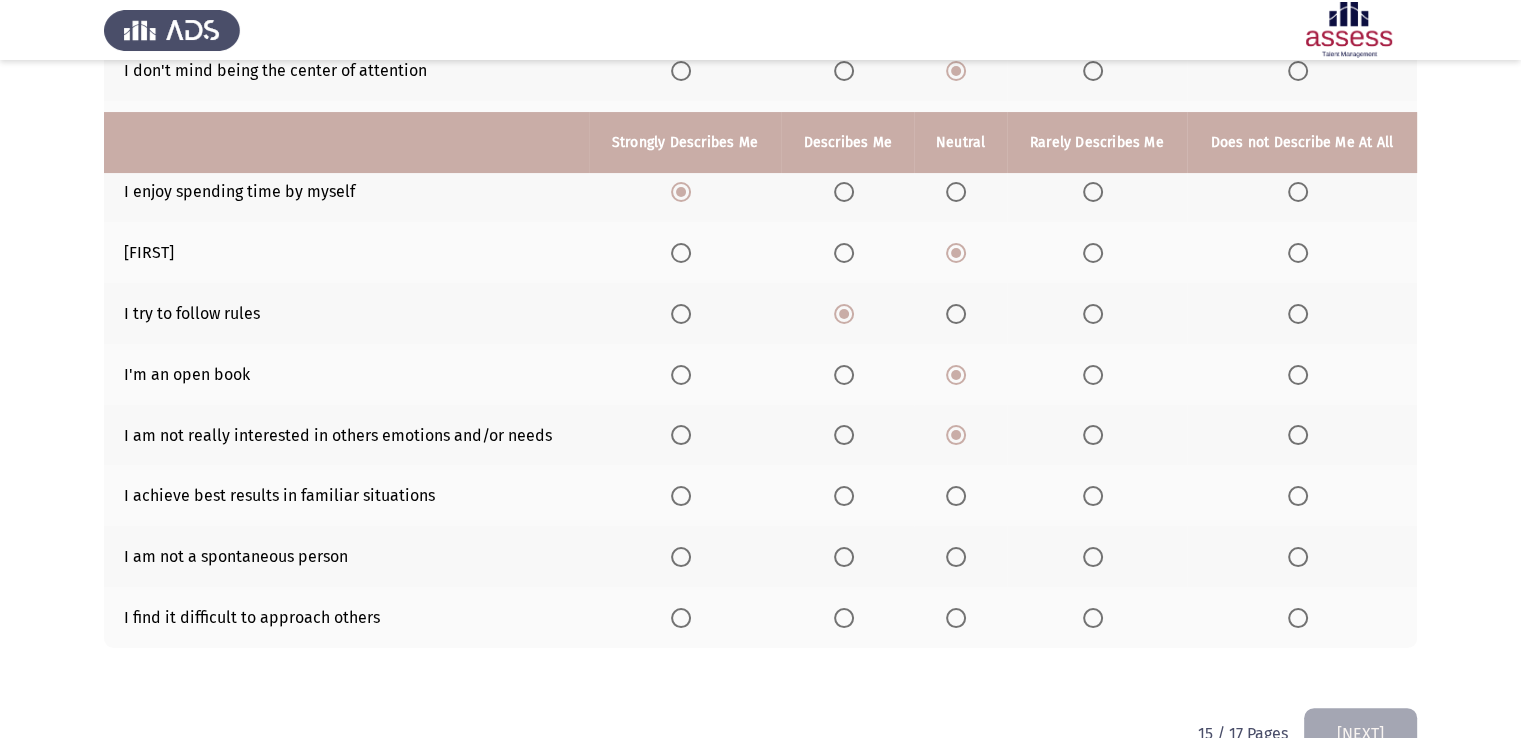 scroll, scrollTop: 330, scrollLeft: 0, axis: vertical 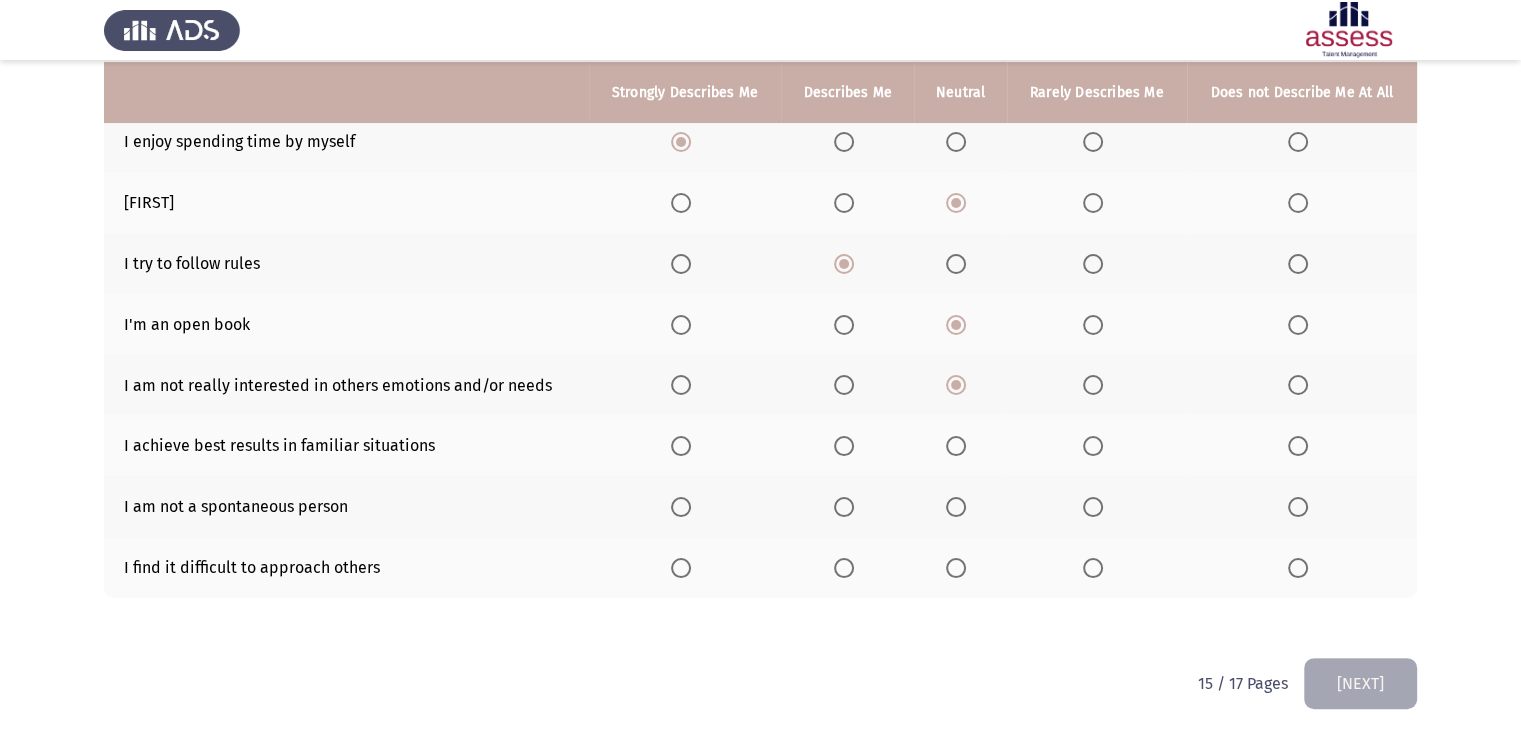 click at bounding box center (844, 507) 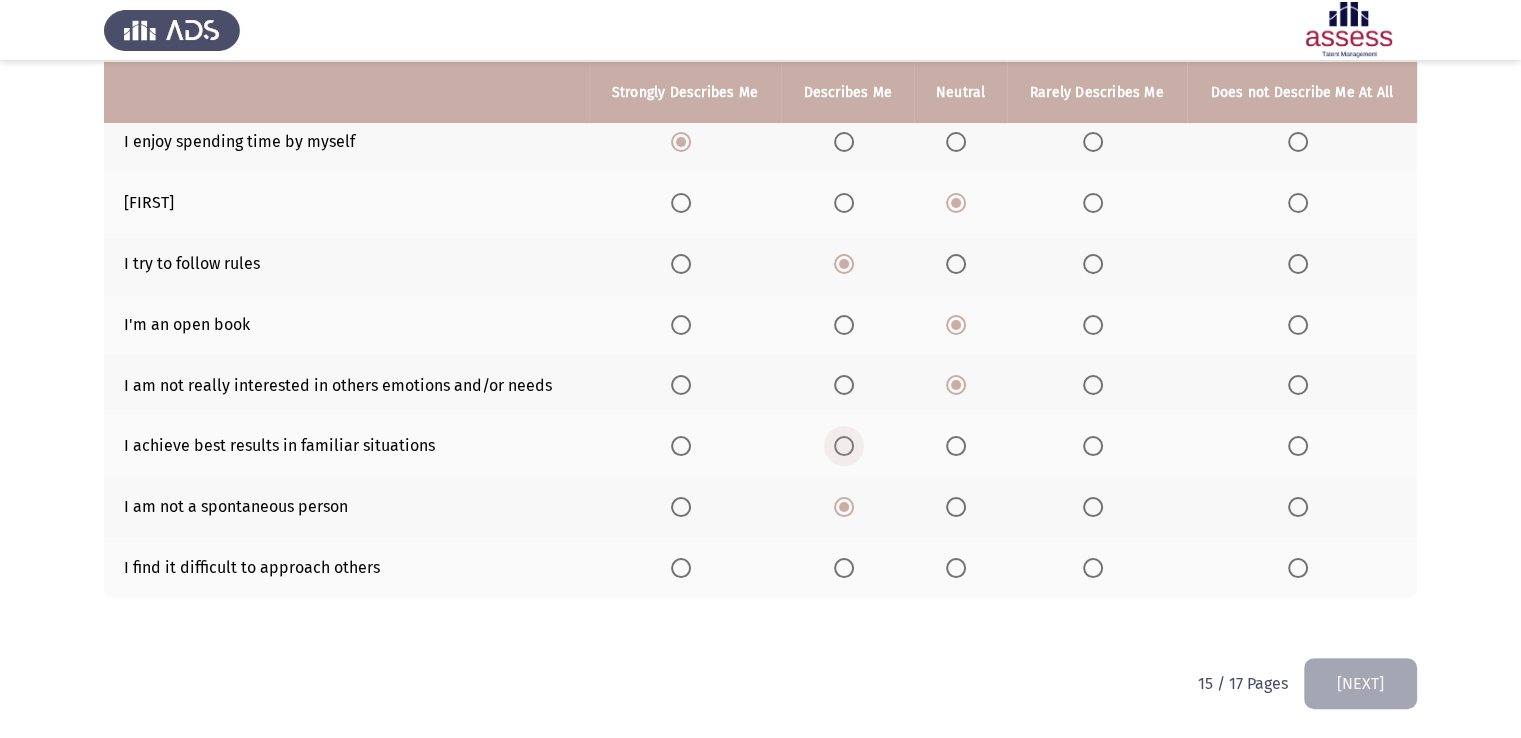 click at bounding box center (844, 446) 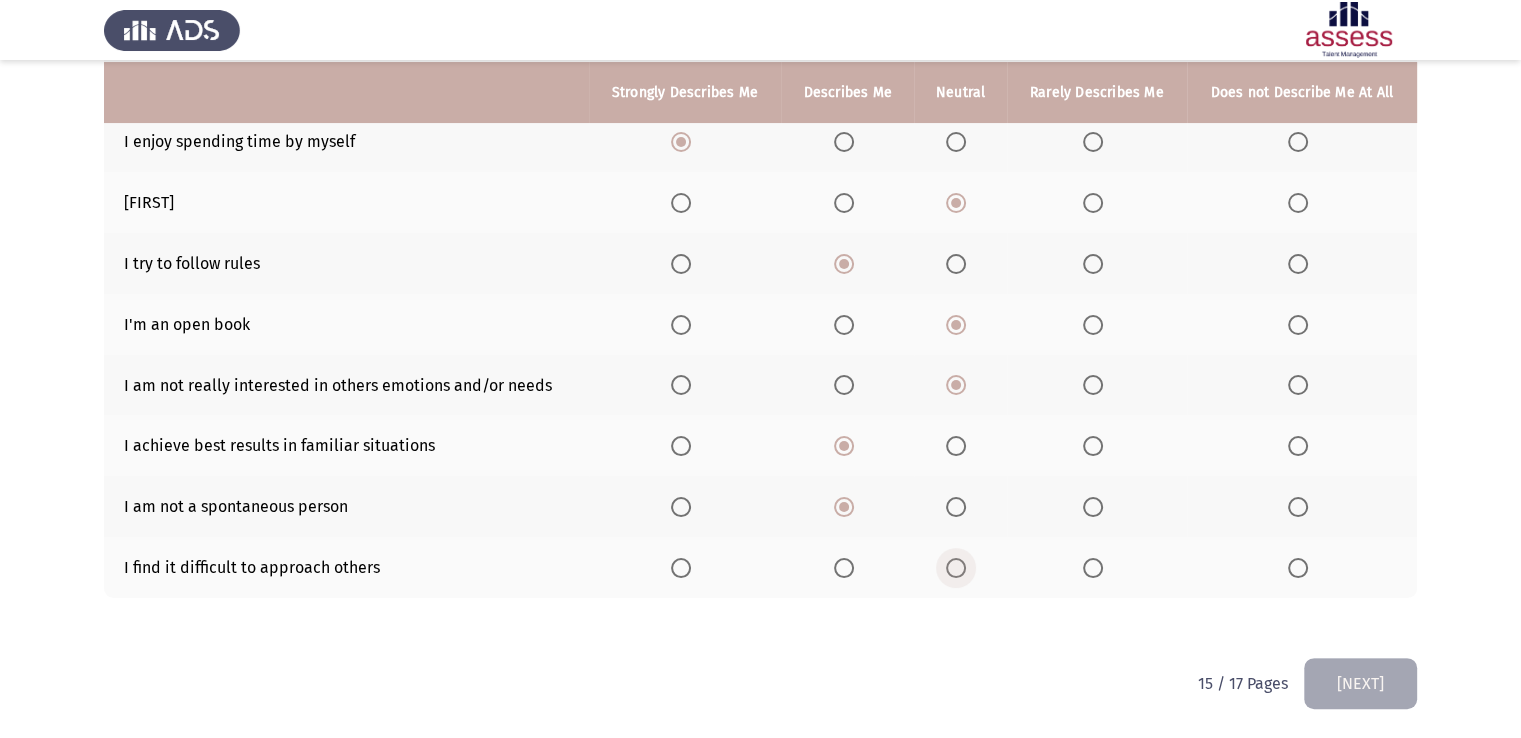 click at bounding box center (956, 568) 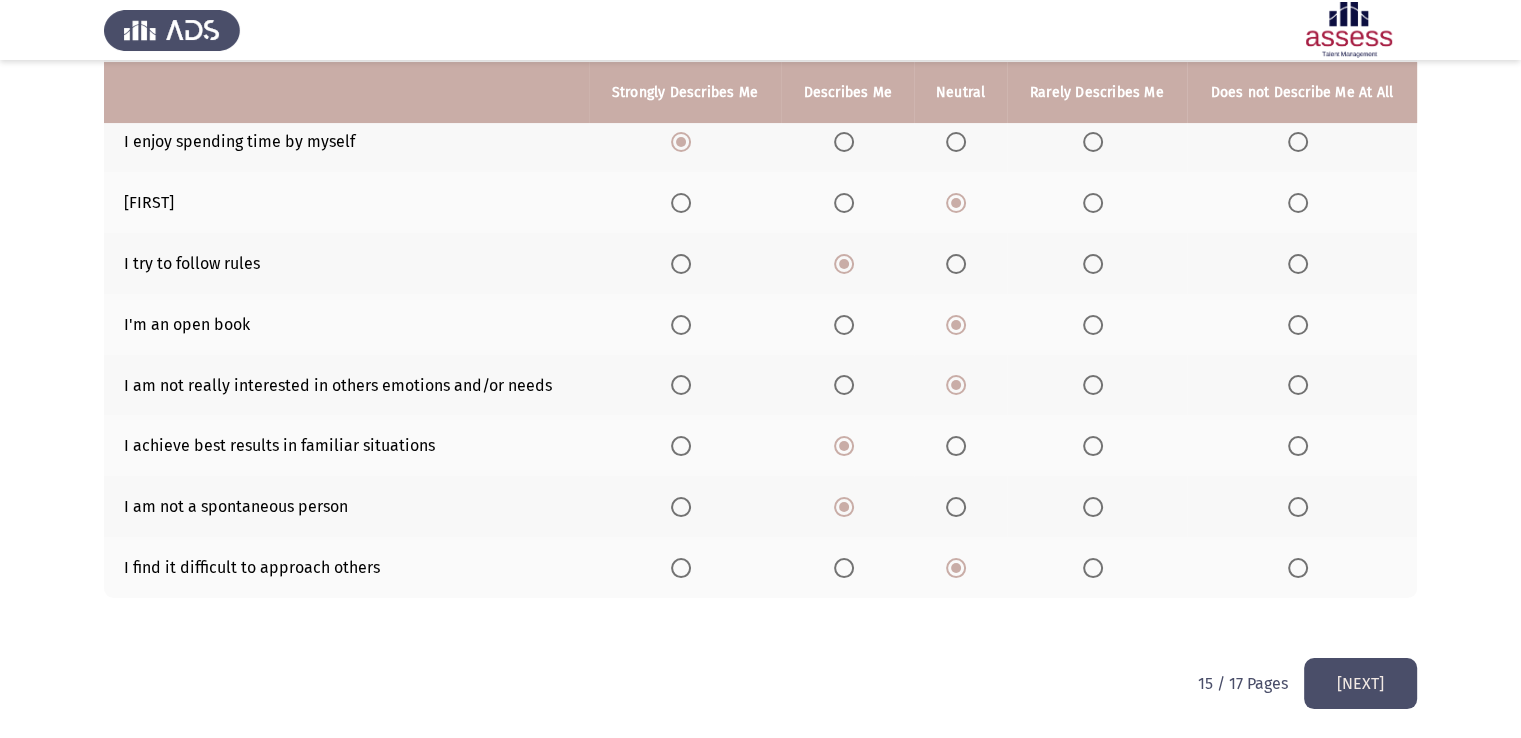 click on "[NEXT]" 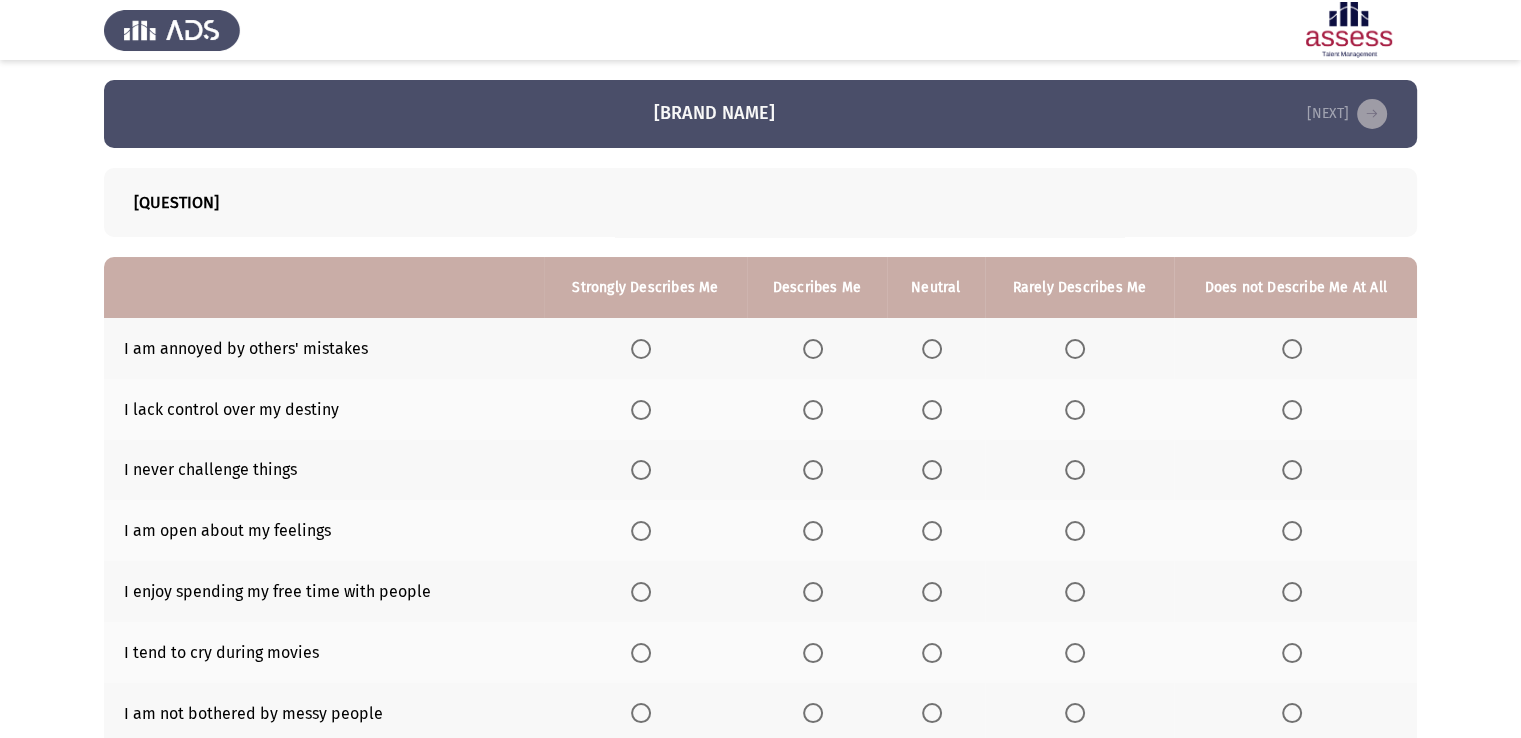 click 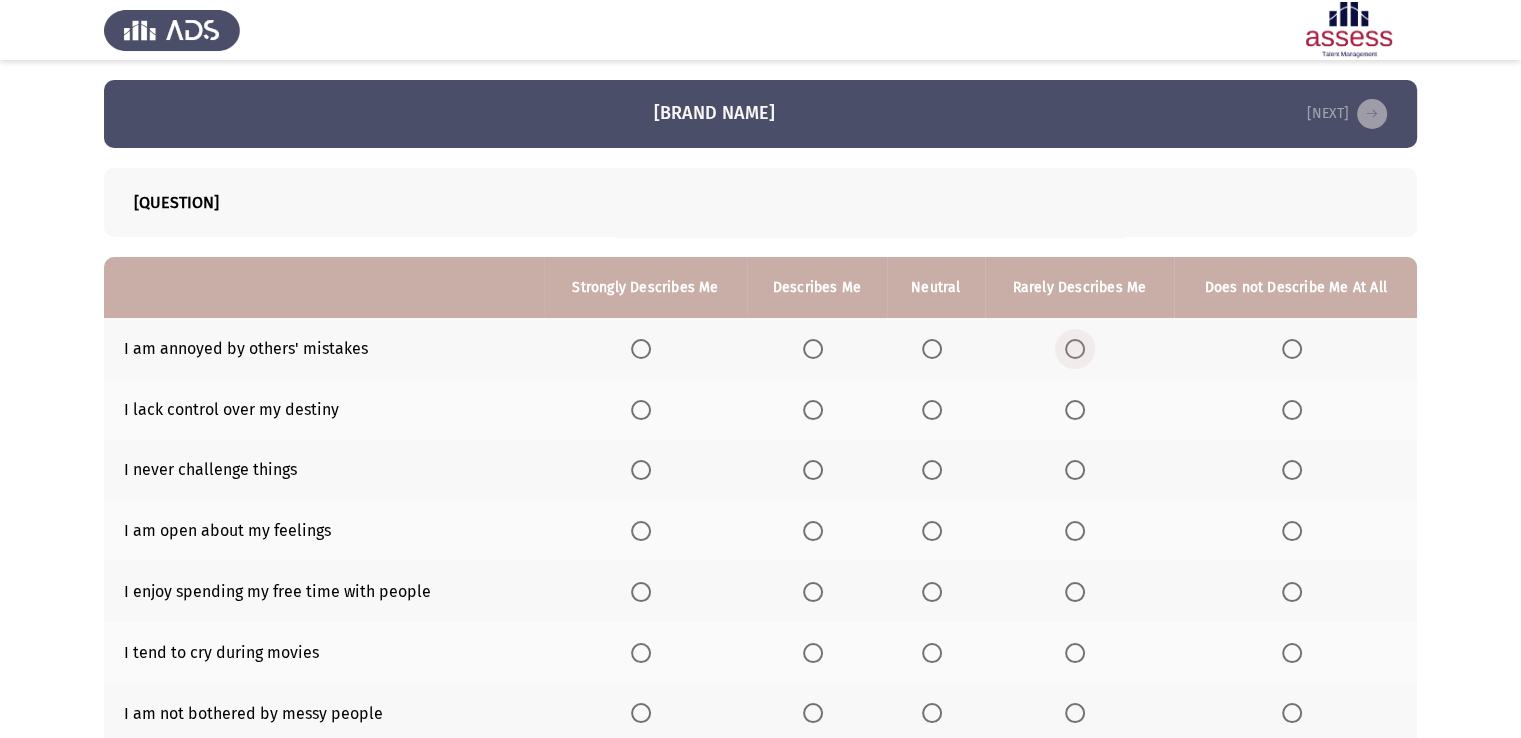 click at bounding box center [1075, 349] 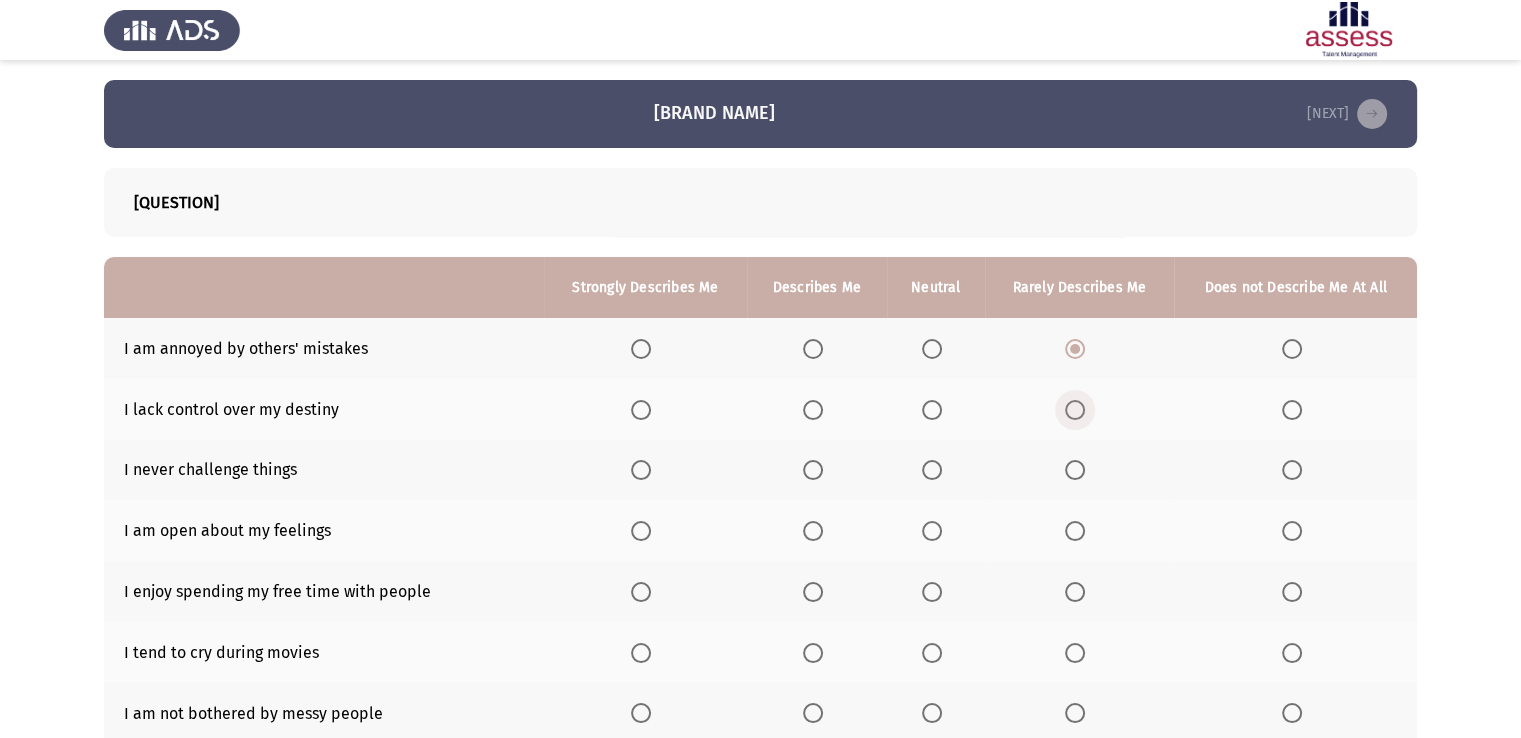 click at bounding box center (1075, 410) 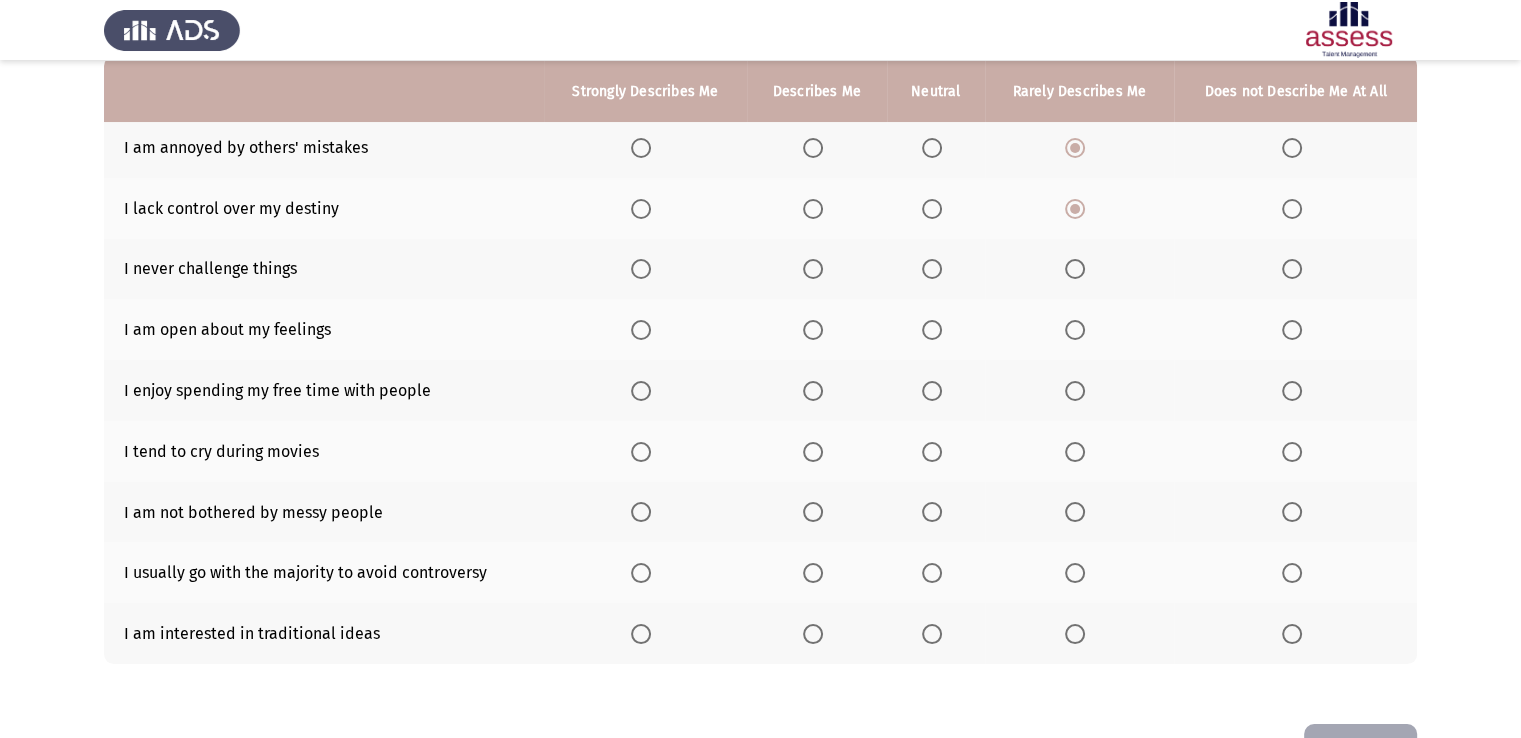 scroll, scrollTop: 202, scrollLeft: 0, axis: vertical 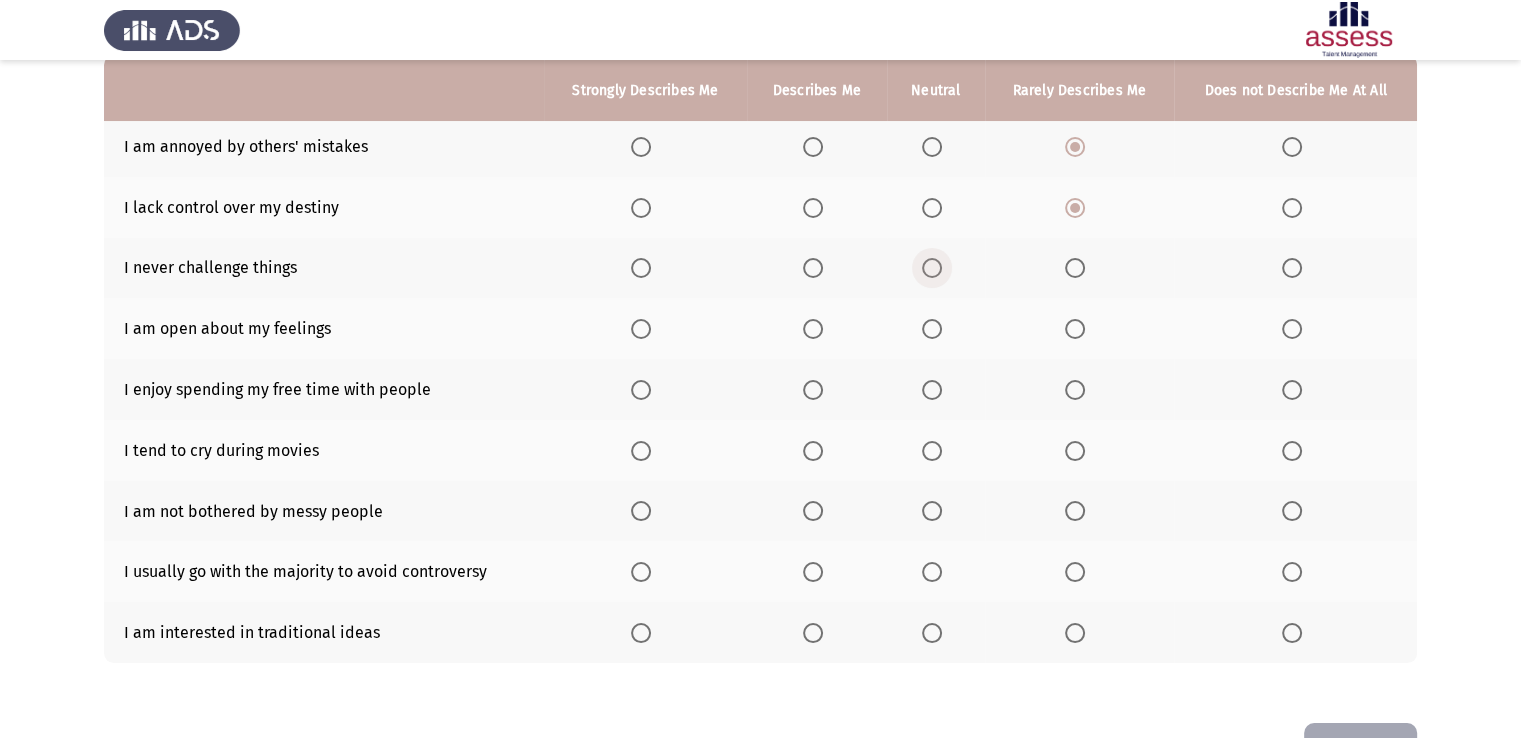 click at bounding box center (932, 268) 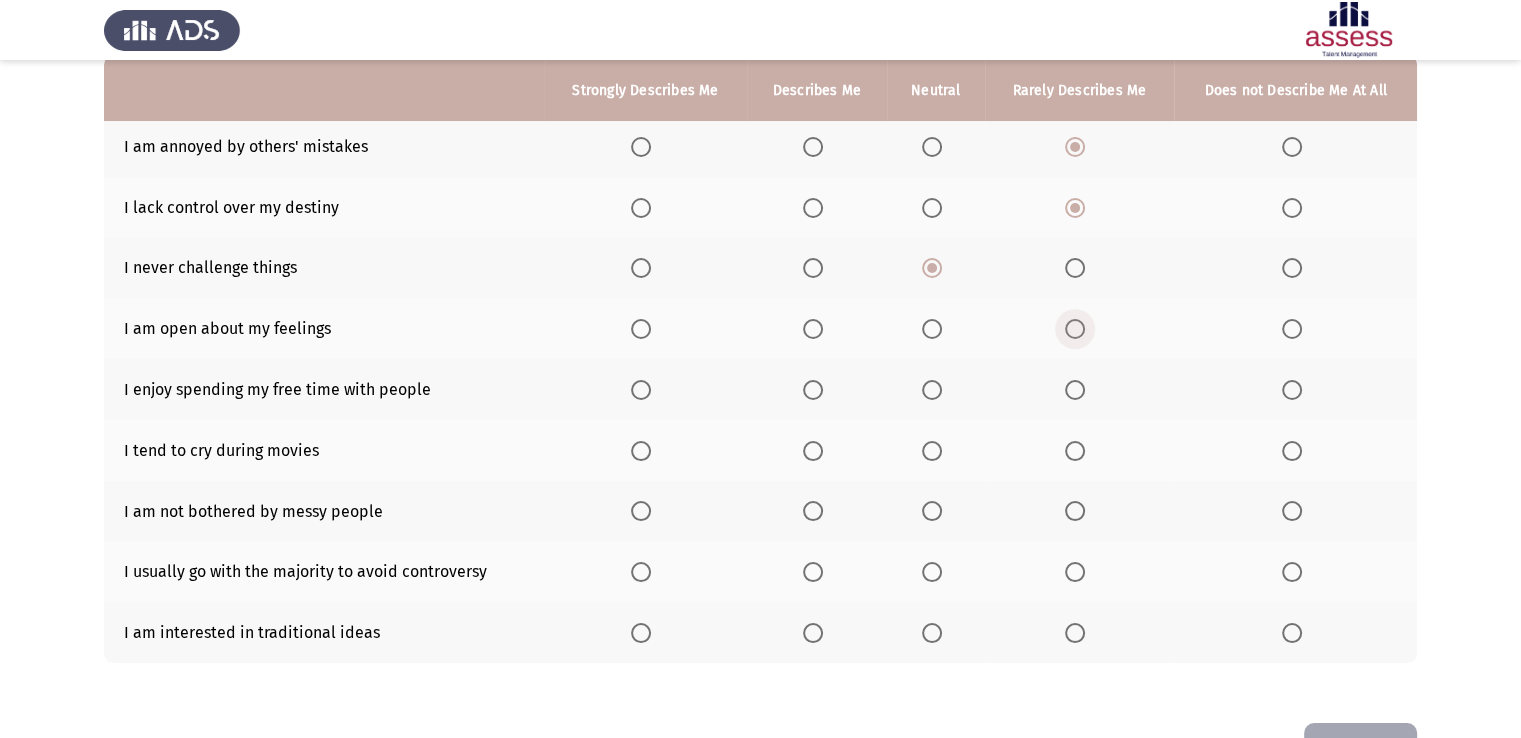 click at bounding box center (1075, 329) 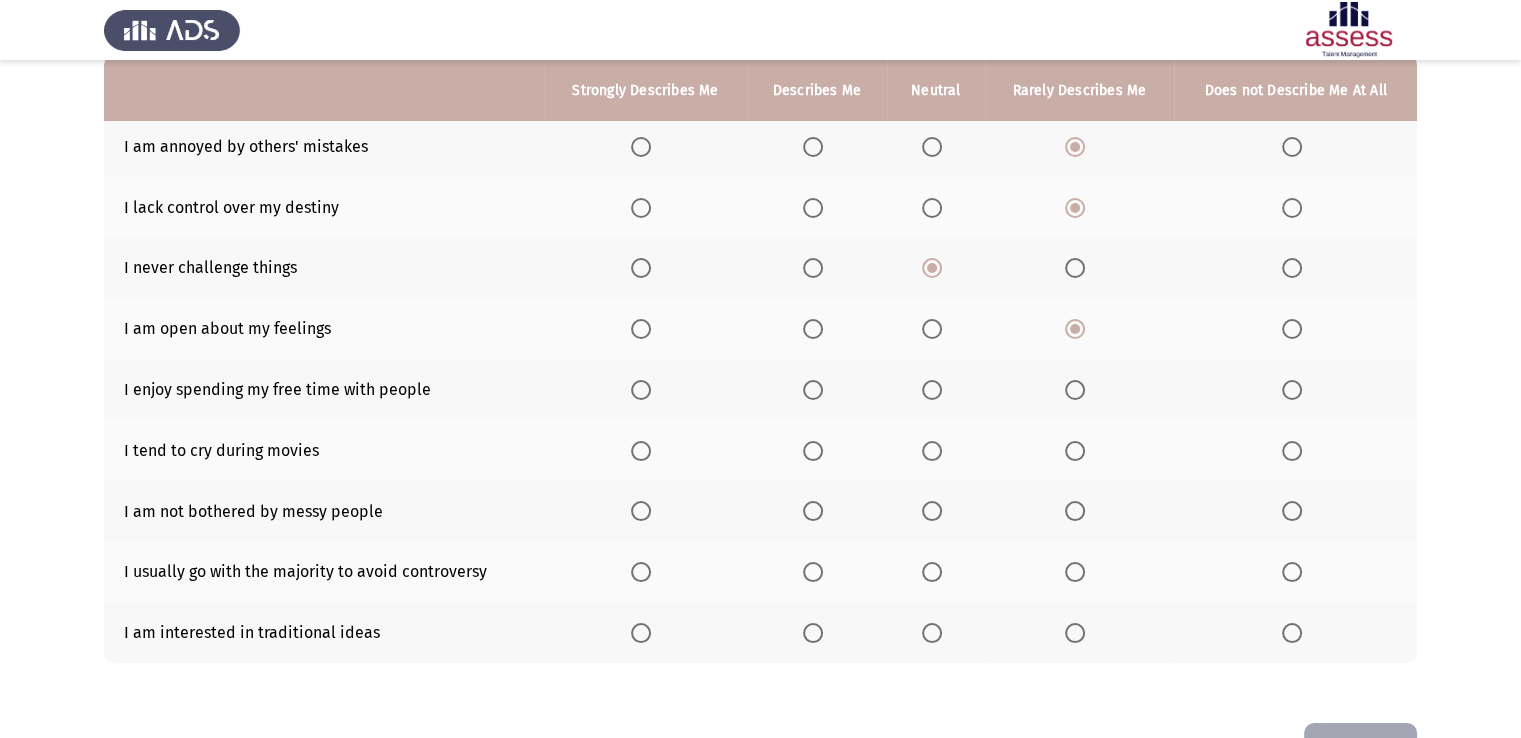 click at bounding box center (932, 390) 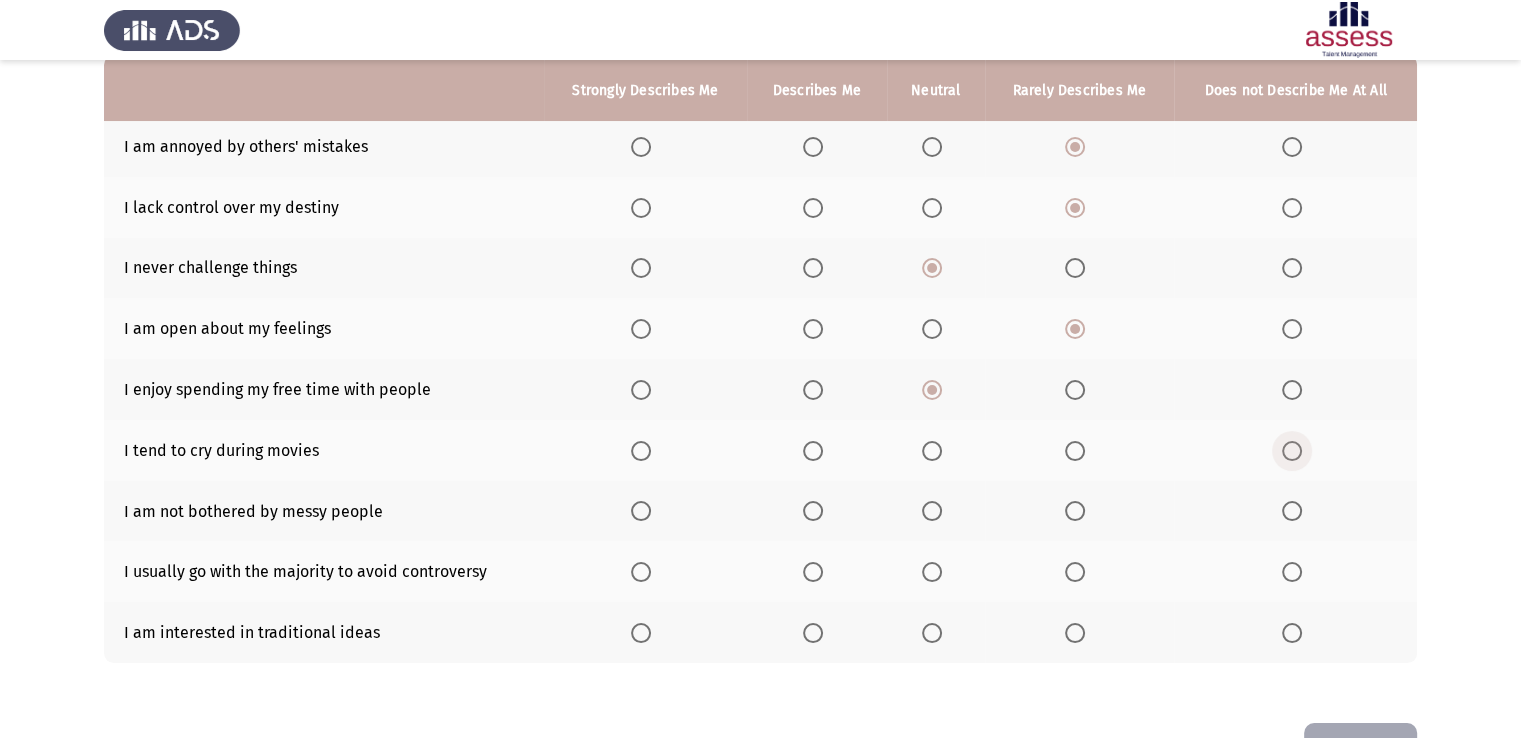 click at bounding box center (1292, 451) 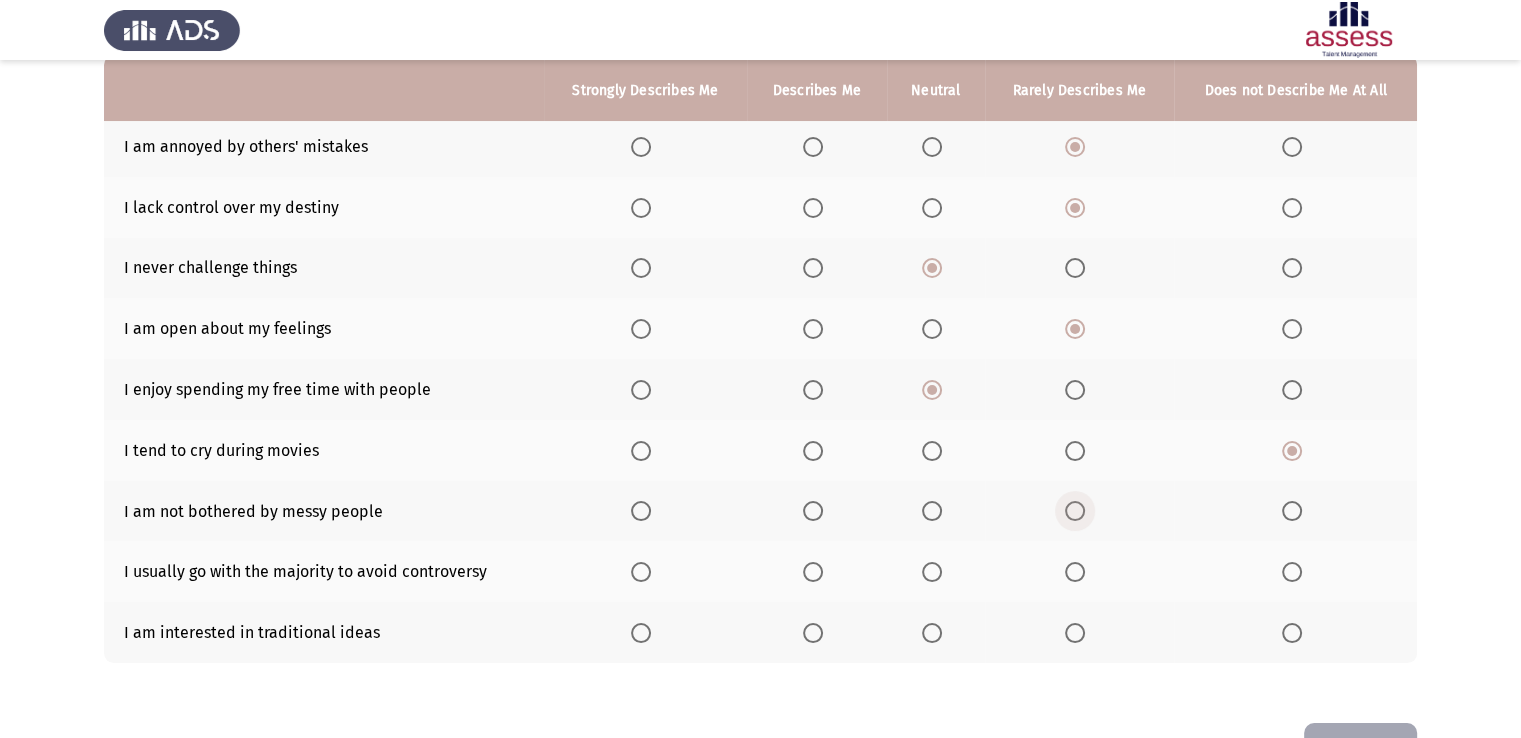 click at bounding box center (1075, 511) 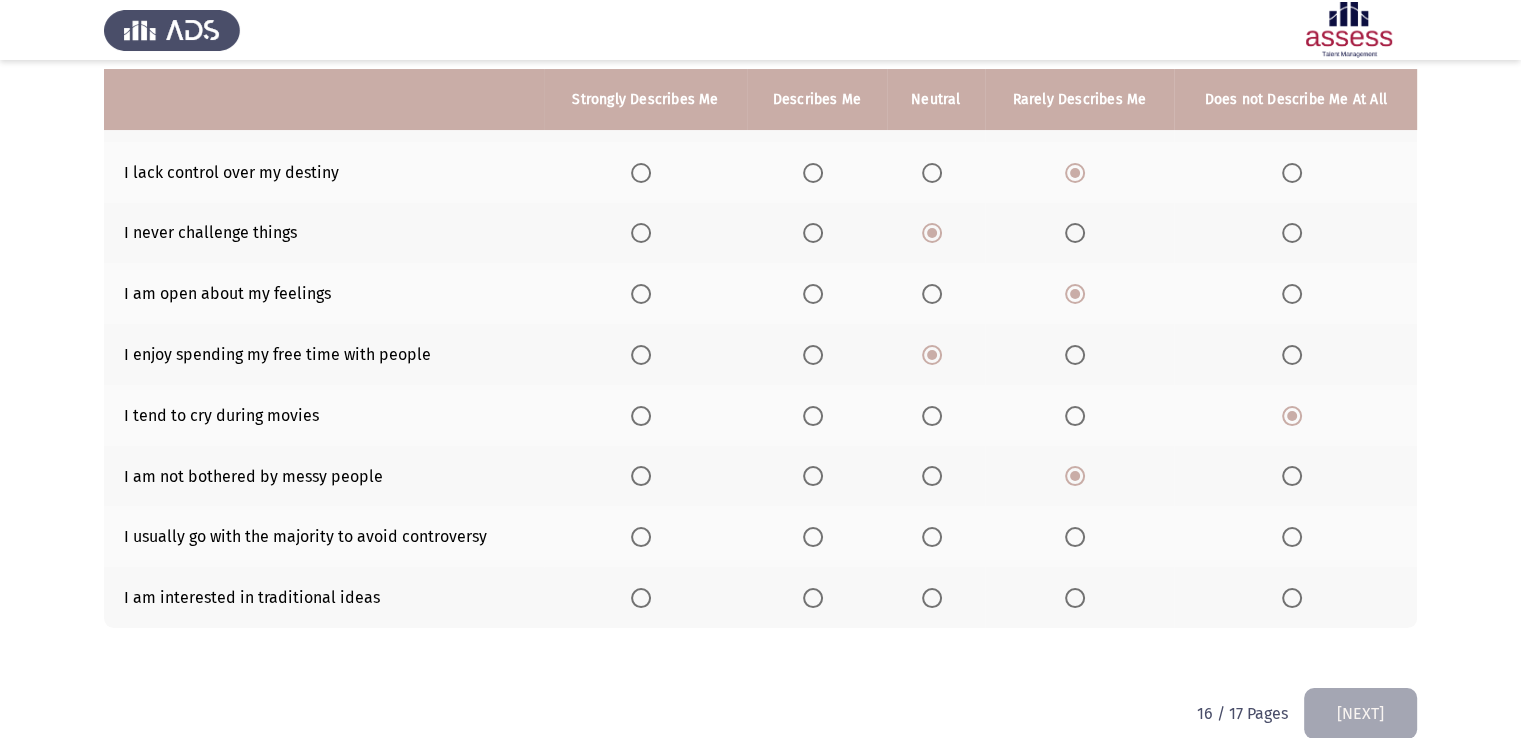 scroll, scrollTop: 269, scrollLeft: 0, axis: vertical 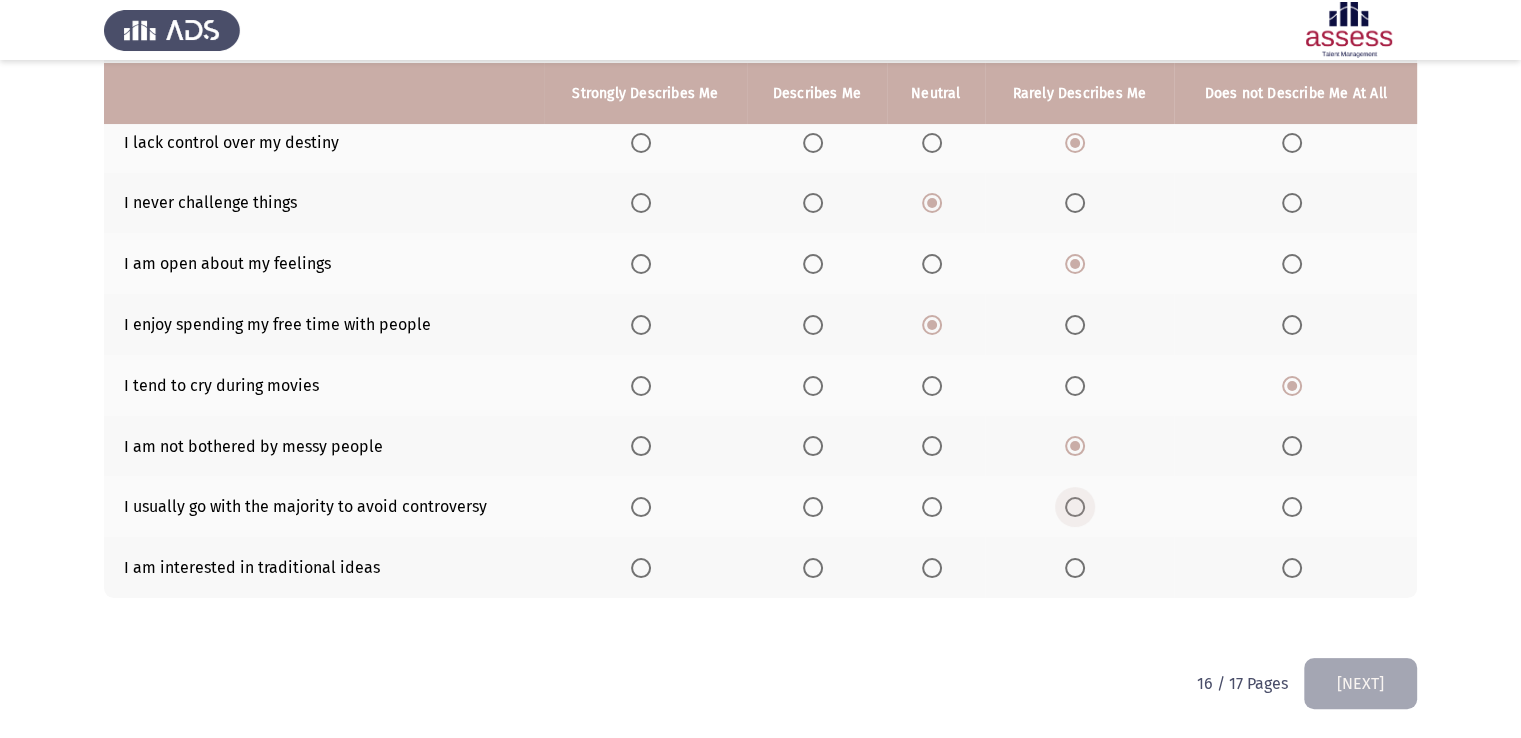 click at bounding box center [1075, 507] 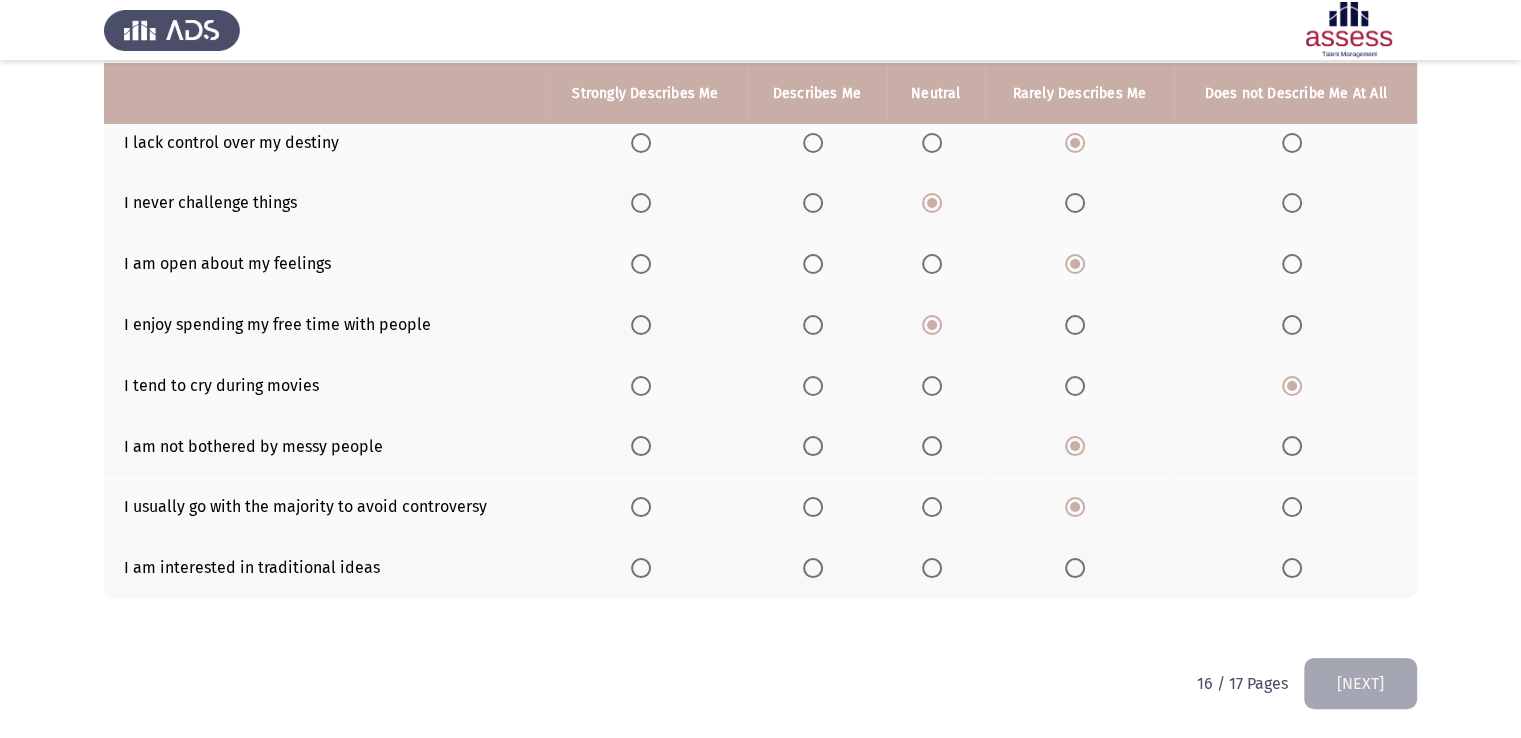 click 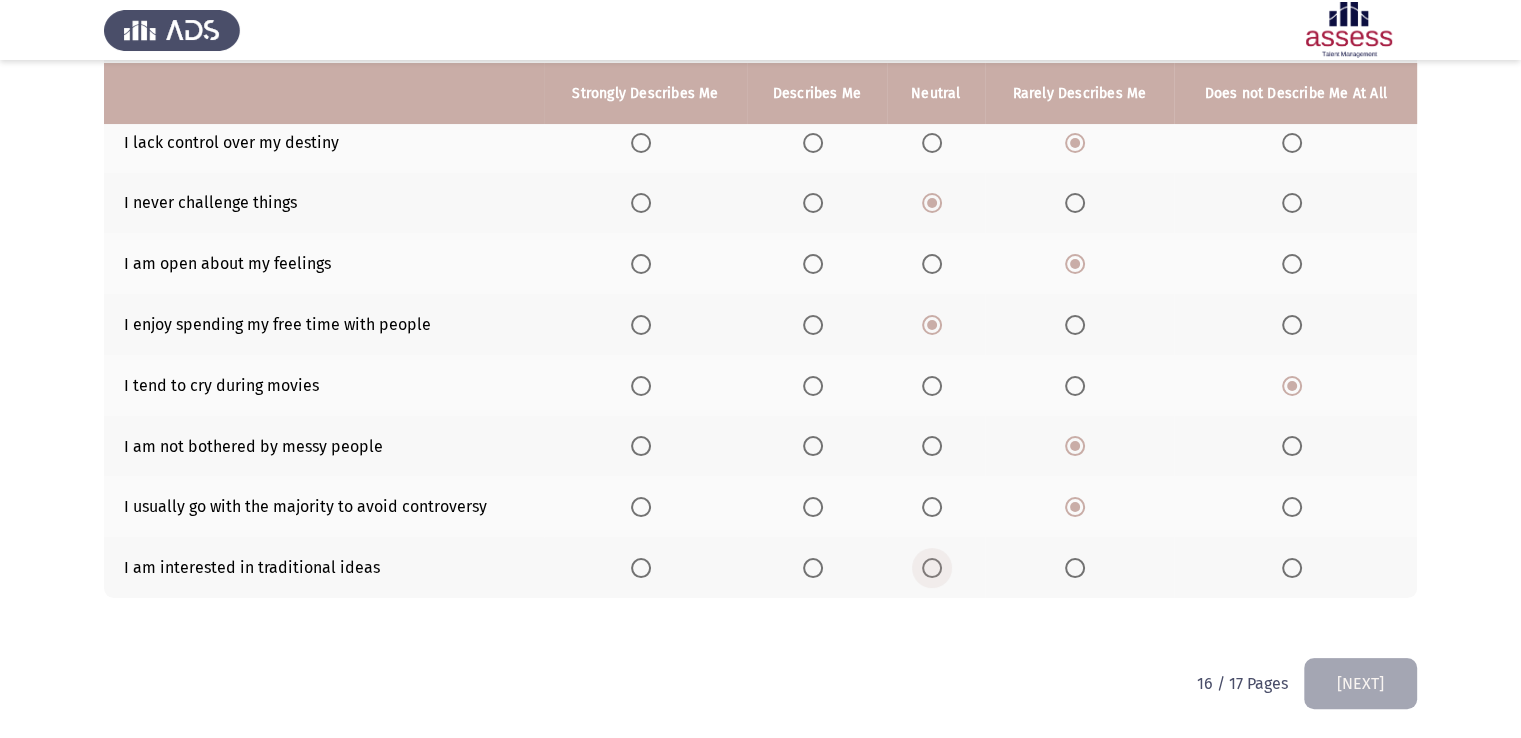click at bounding box center [932, 568] 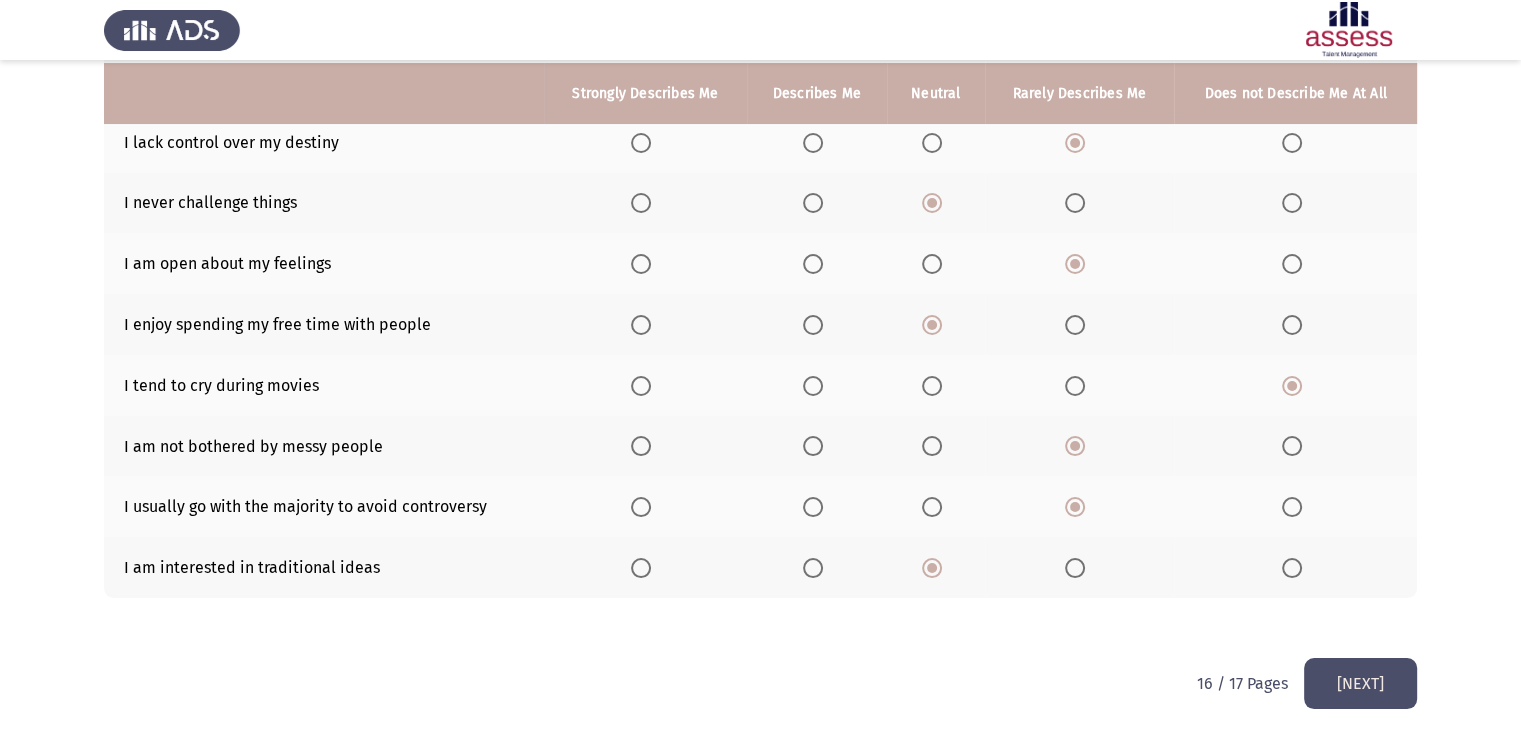 click on "[NEXT]" 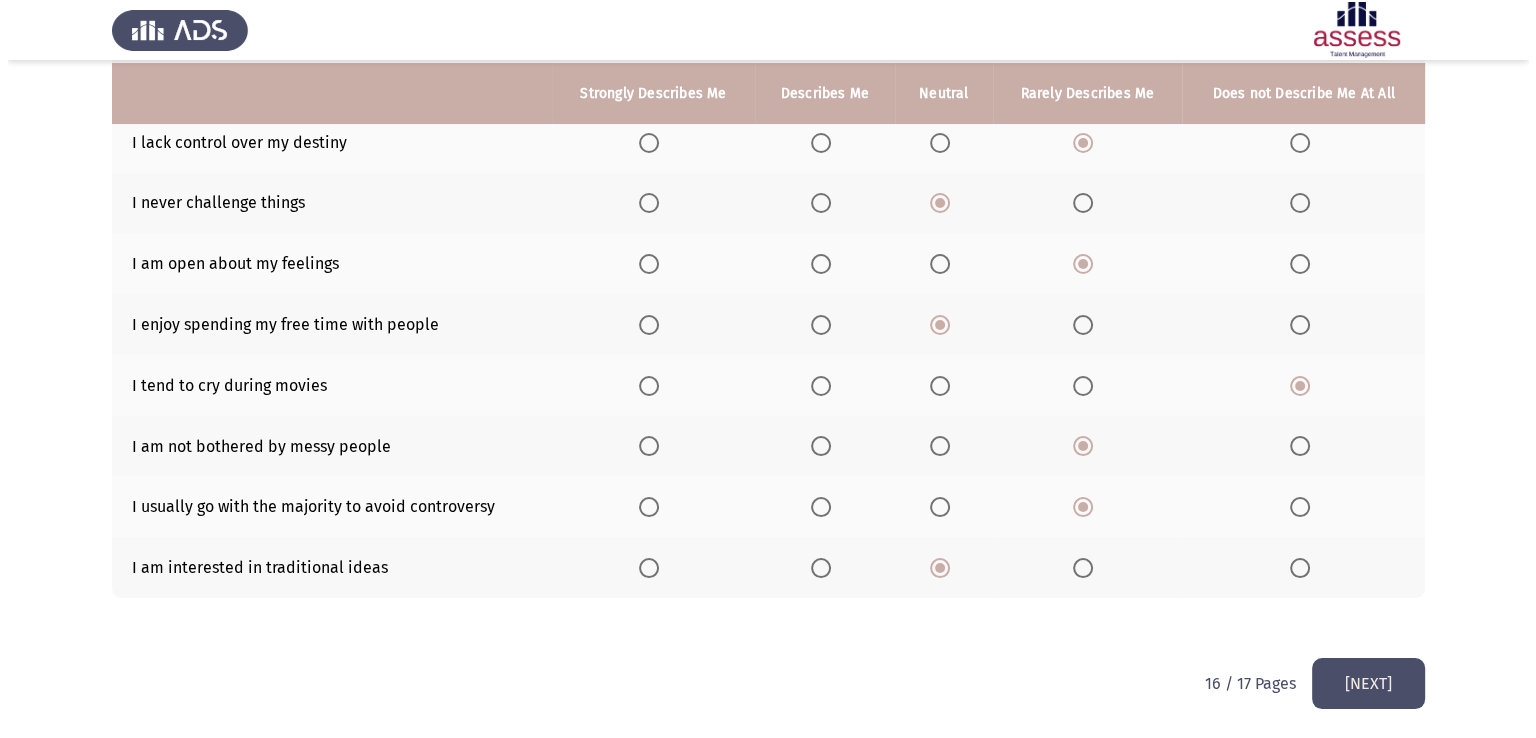 scroll, scrollTop: 0, scrollLeft: 0, axis: both 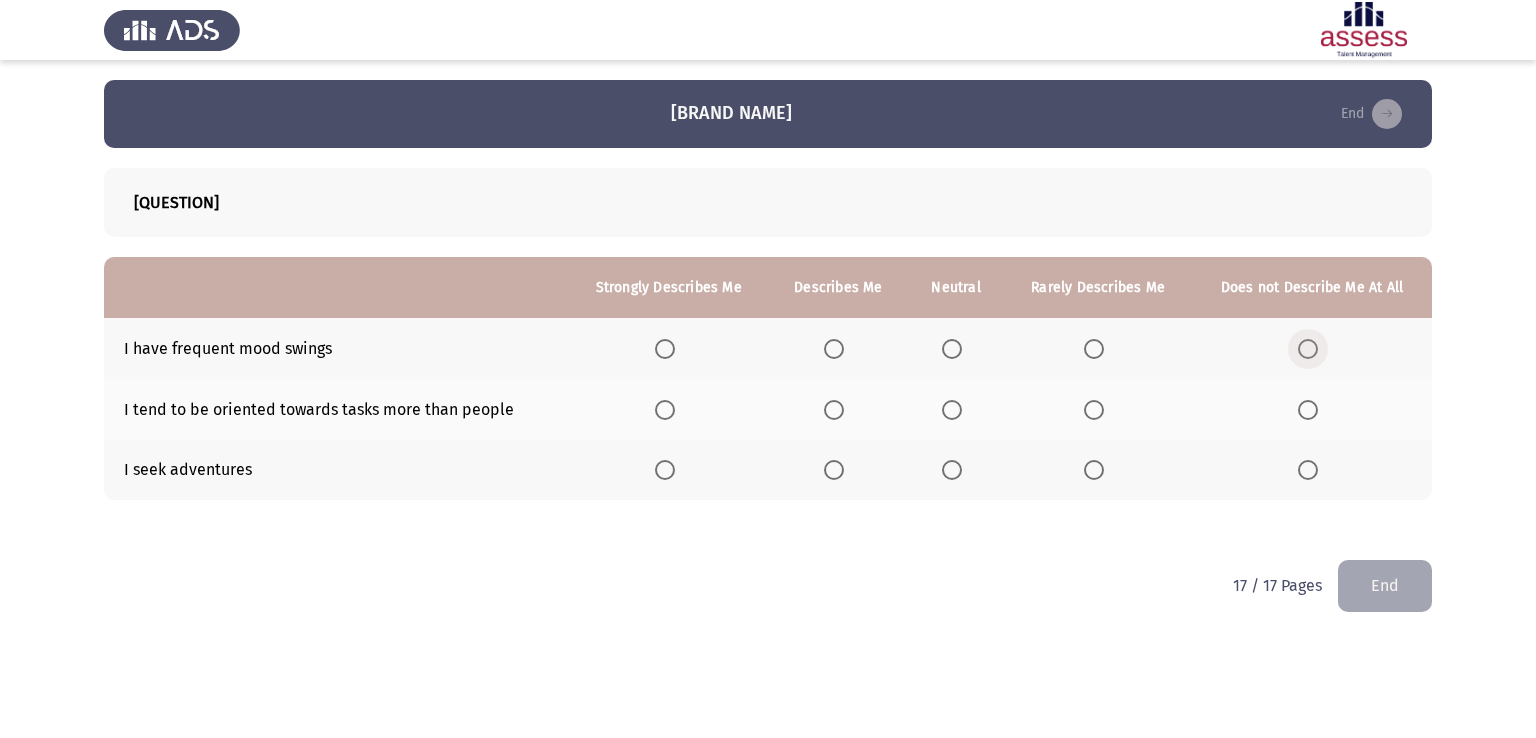 click at bounding box center (1308, 349) 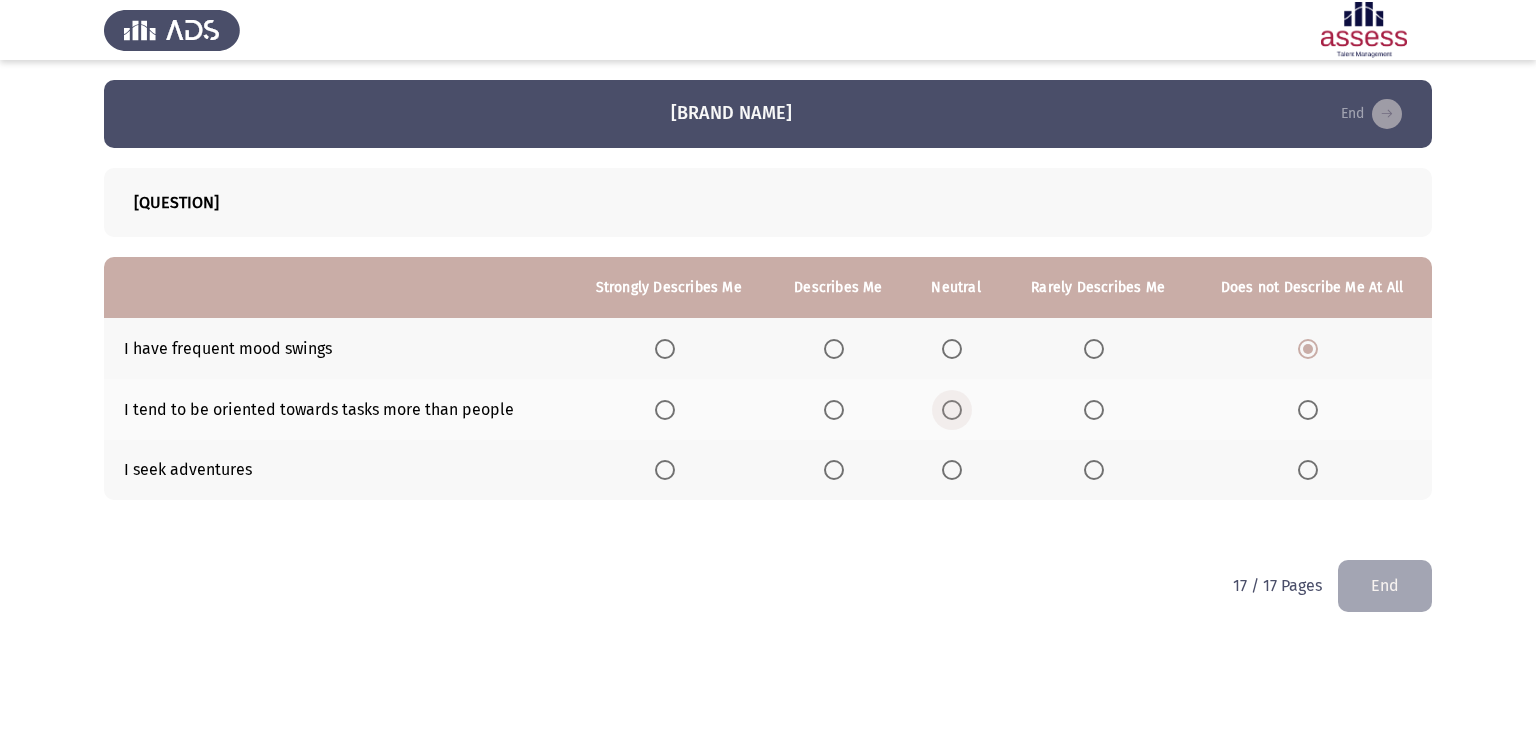 click at bounding box center (952, 410) 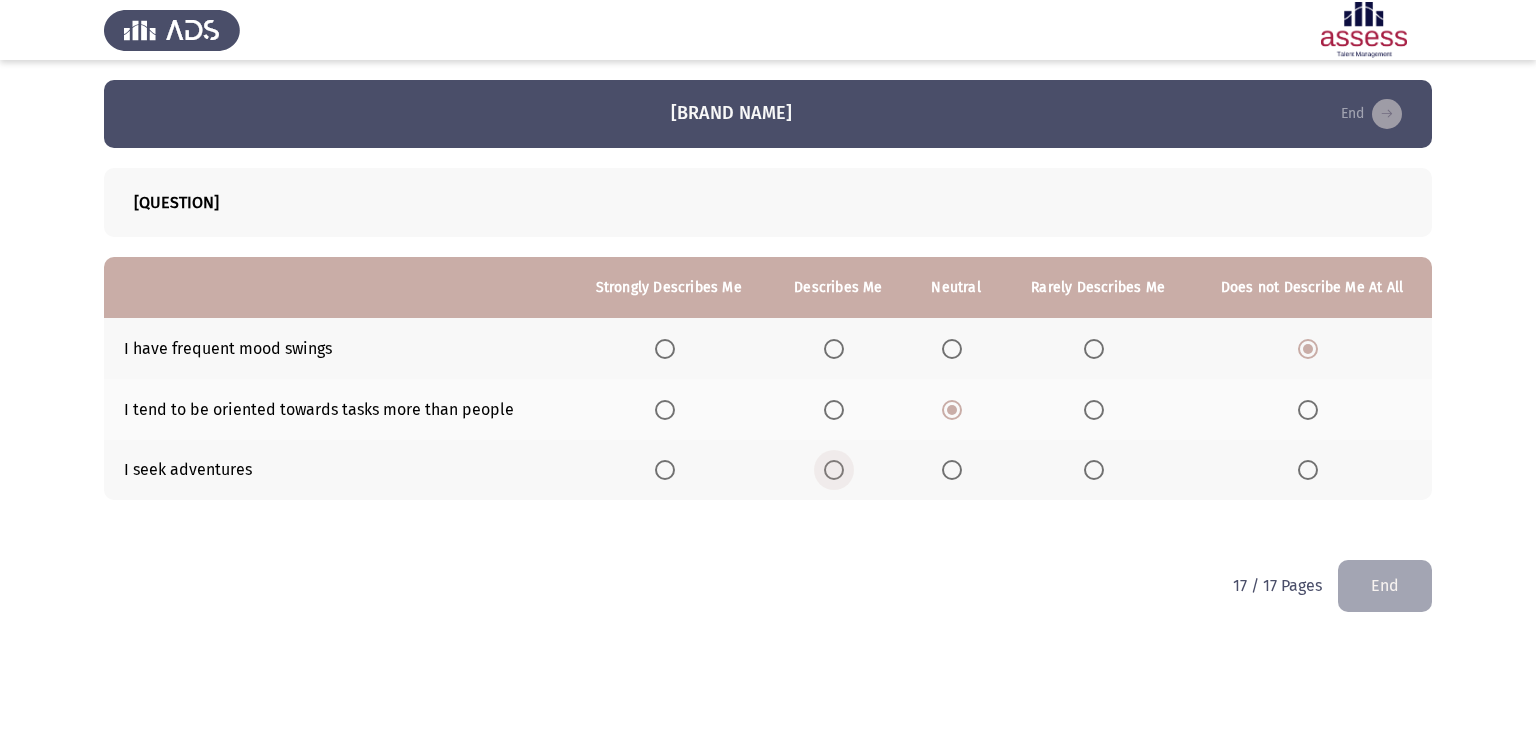 click at bounding box center (834, 470) 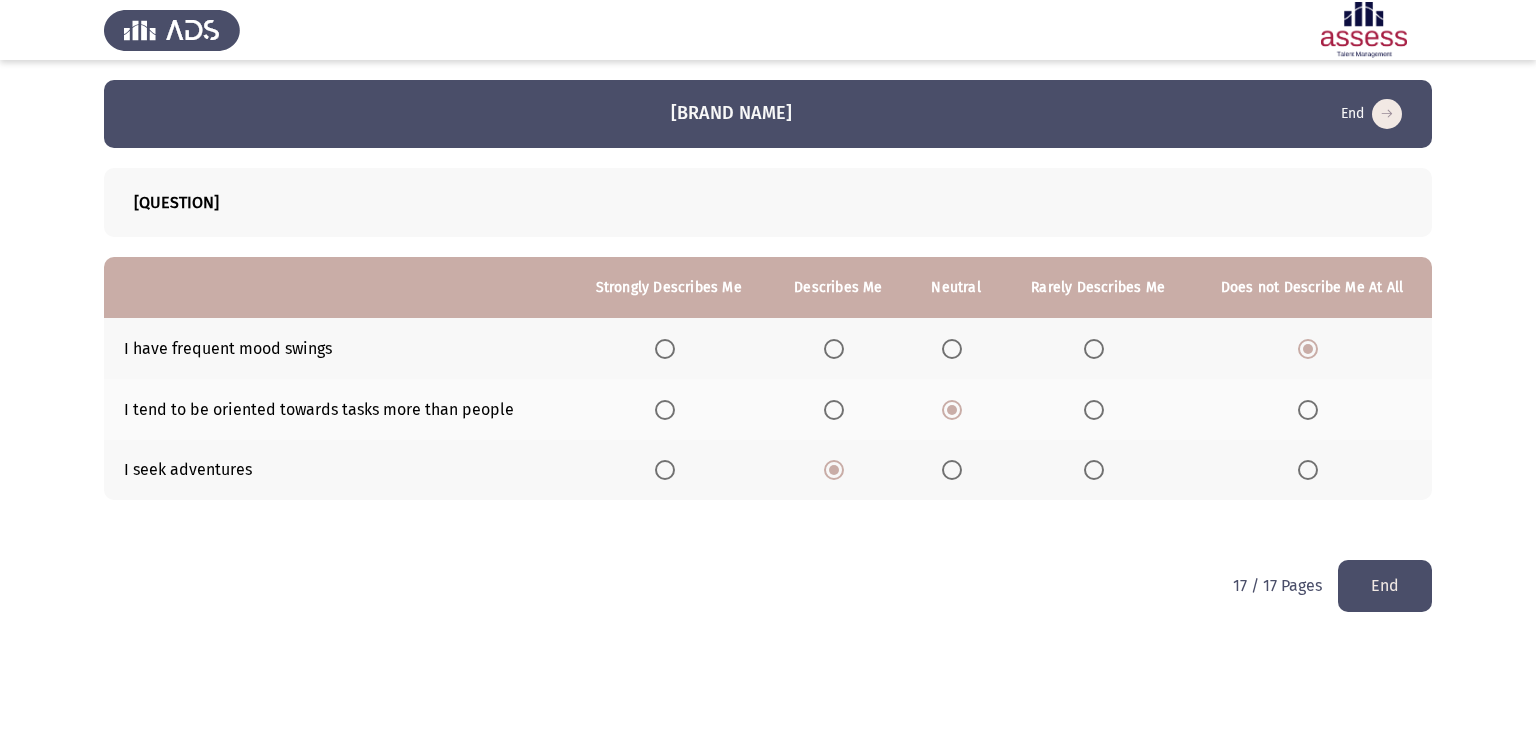 click on "End" 